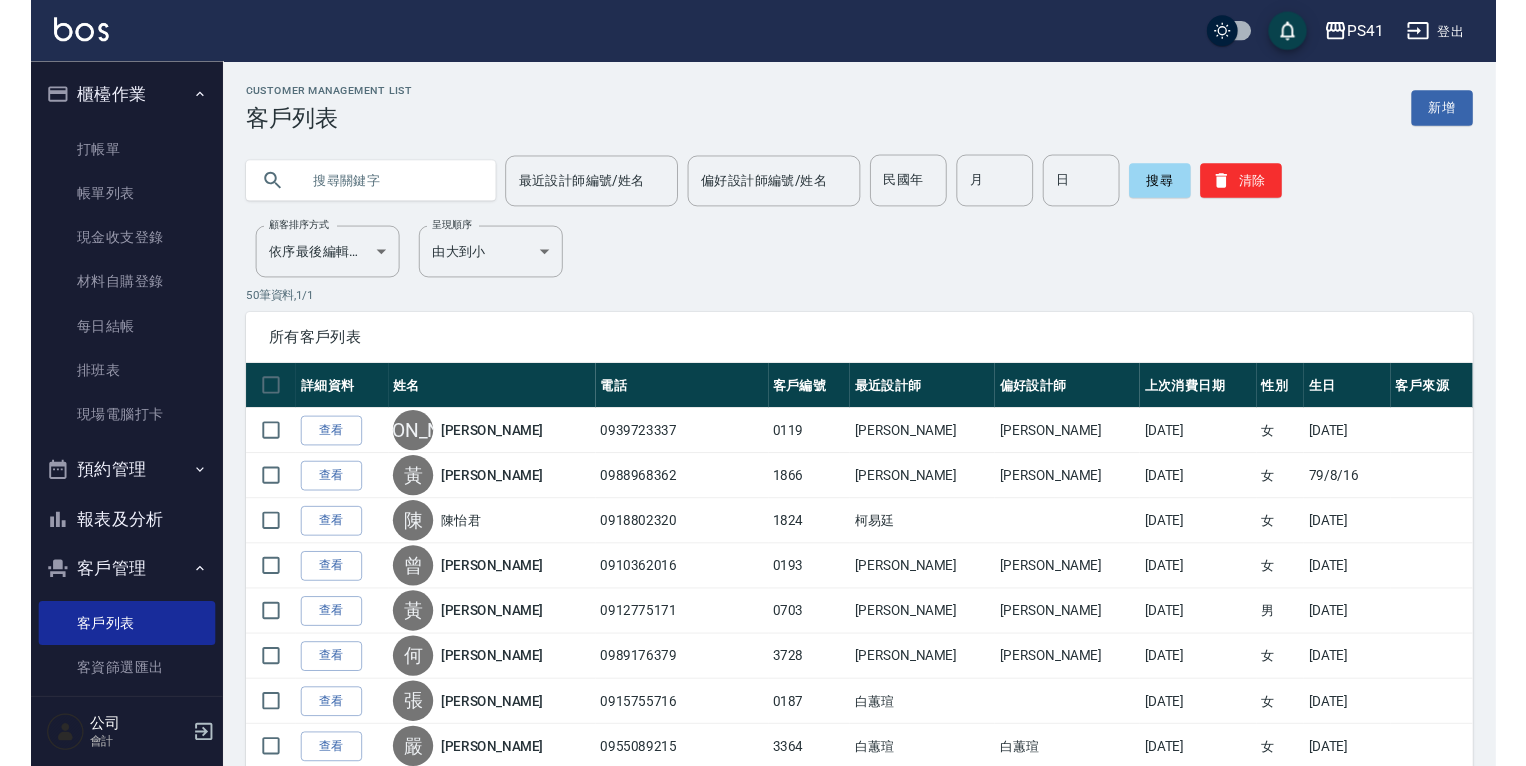 scroll, scrollTop: 0, scrollLeft: 0, axis: both 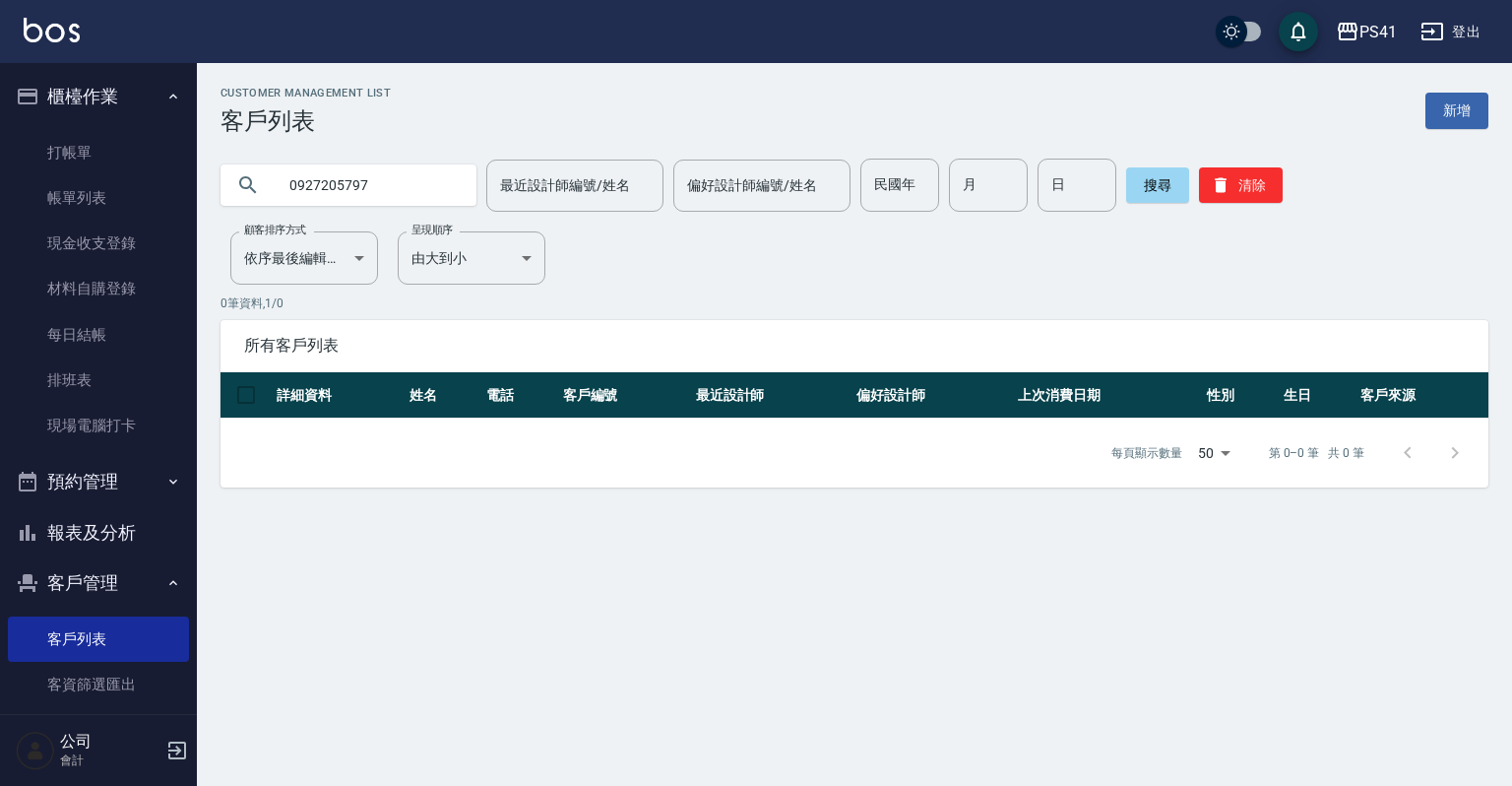 click on "0927205797" at bounding box center [368, 185] 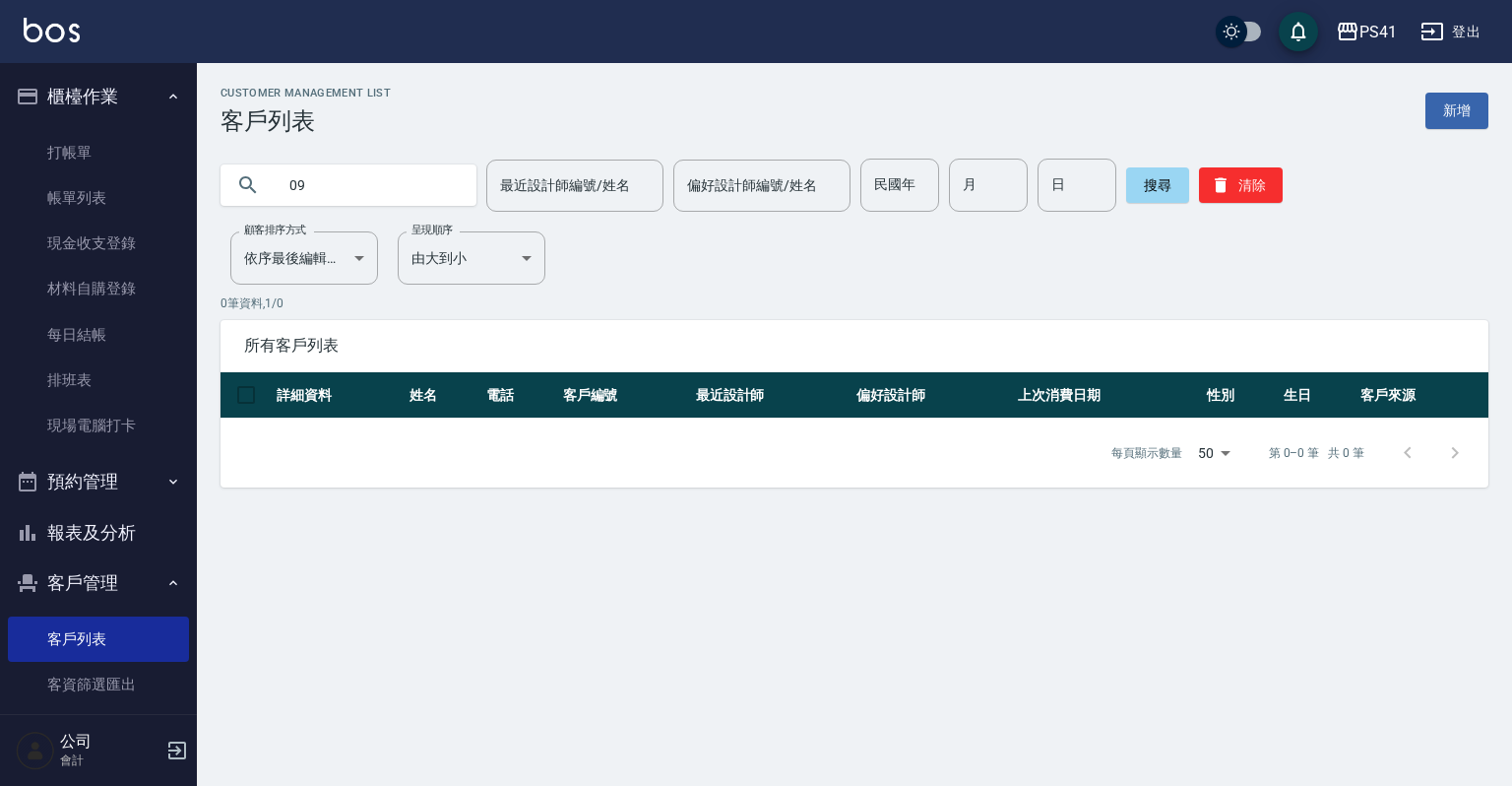 type on "0" 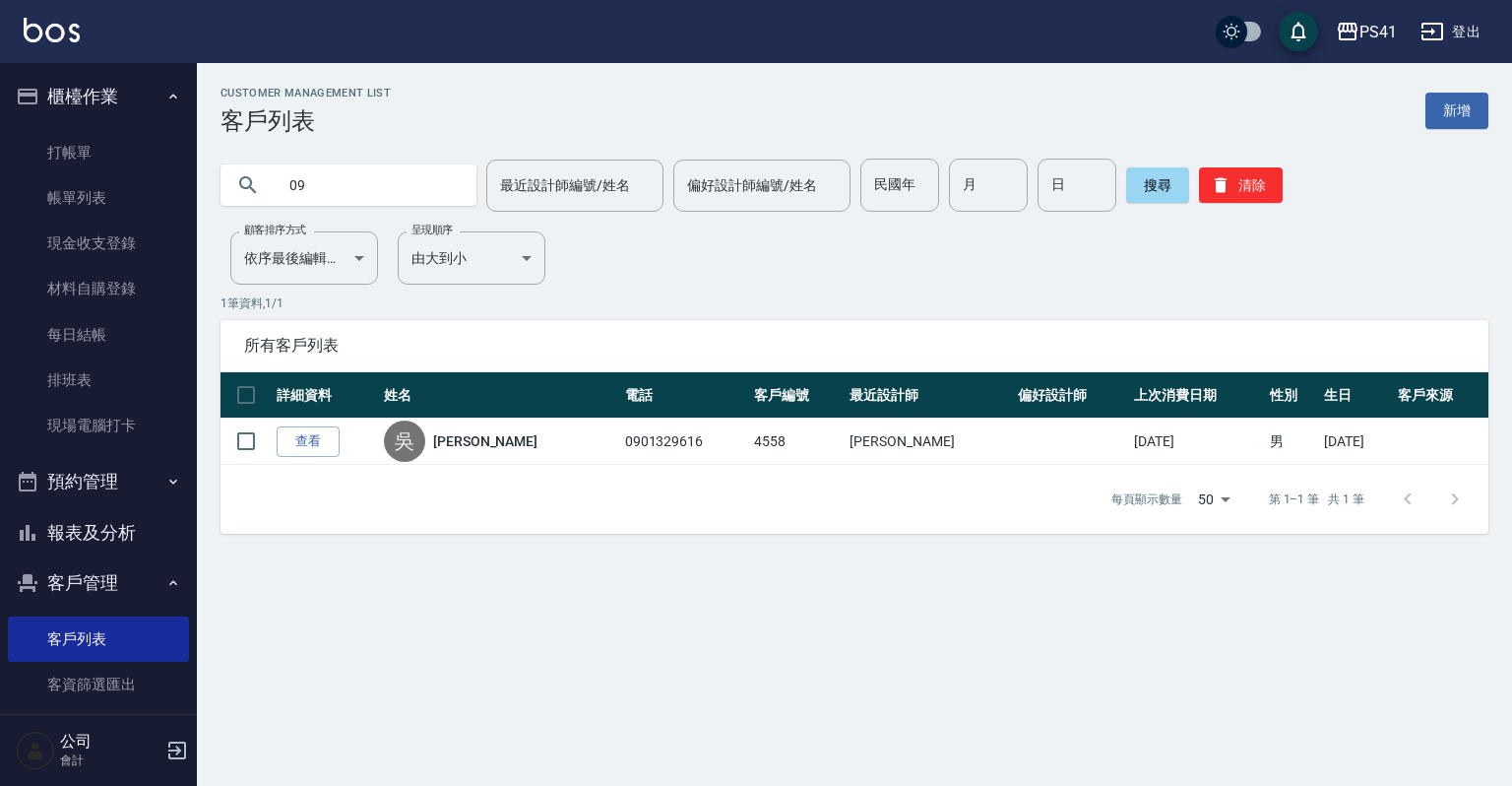 type on "0" 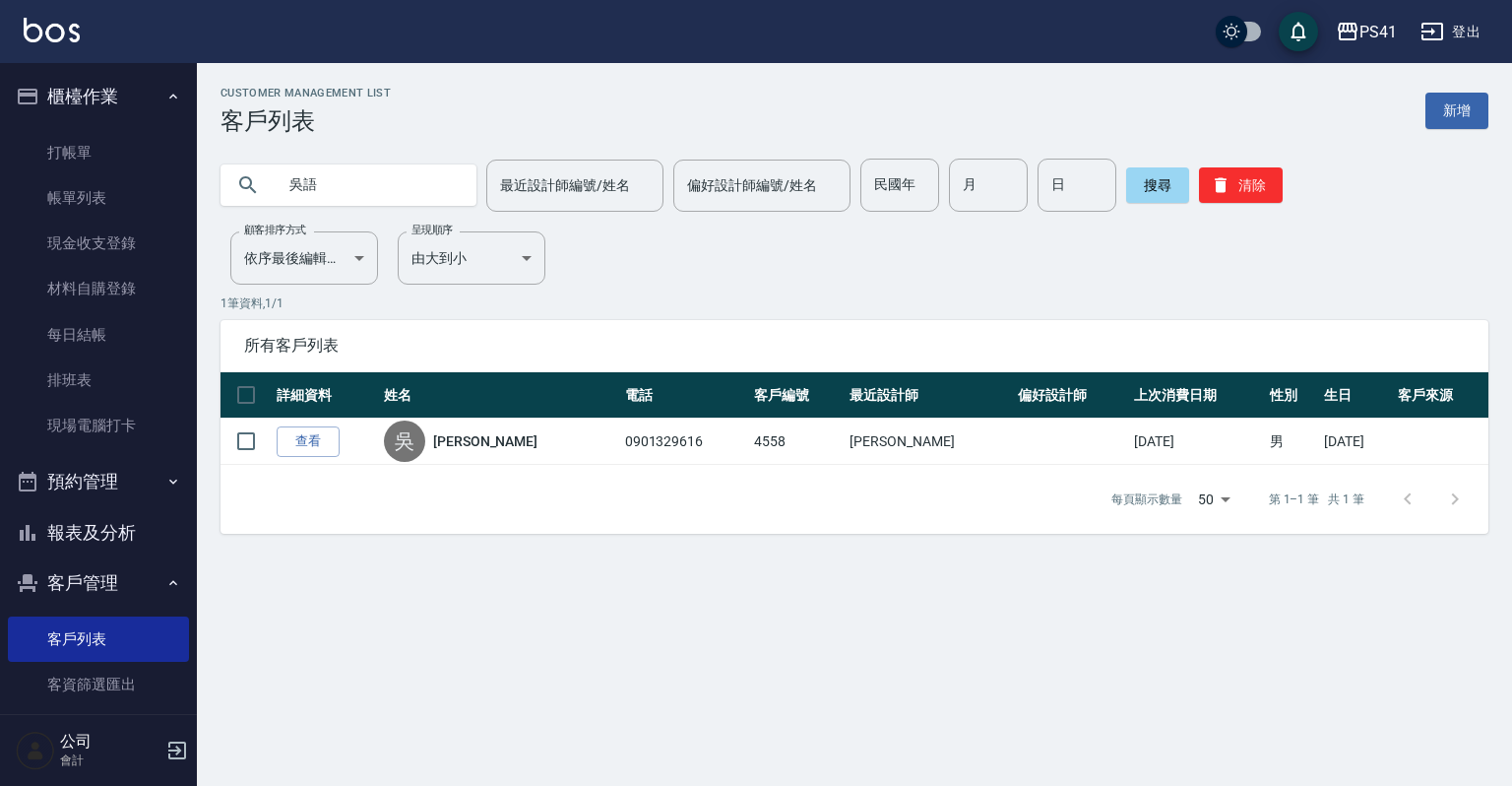 type on "吳語" 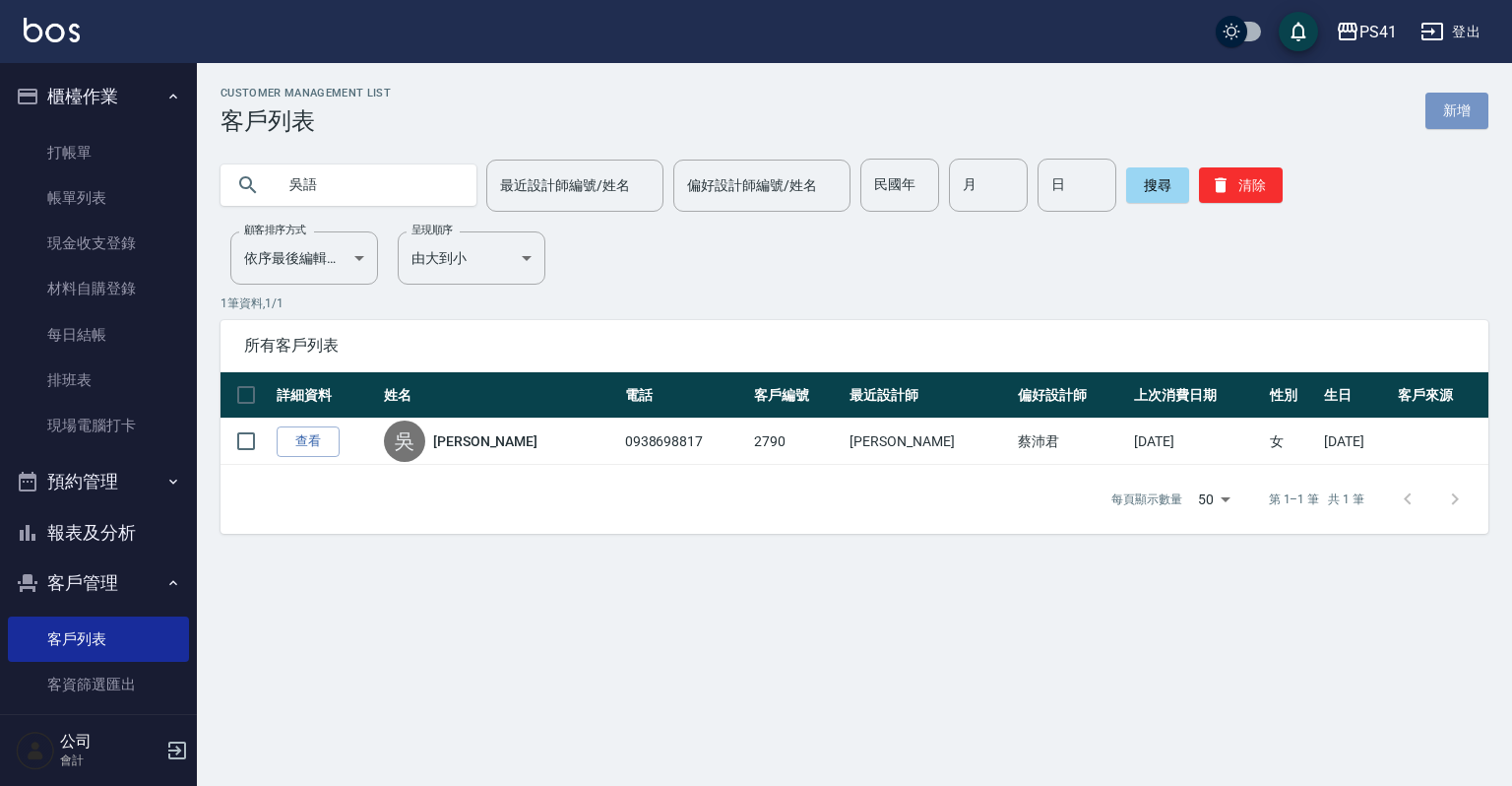 click on "新增" at bounding box center [1457, 110] 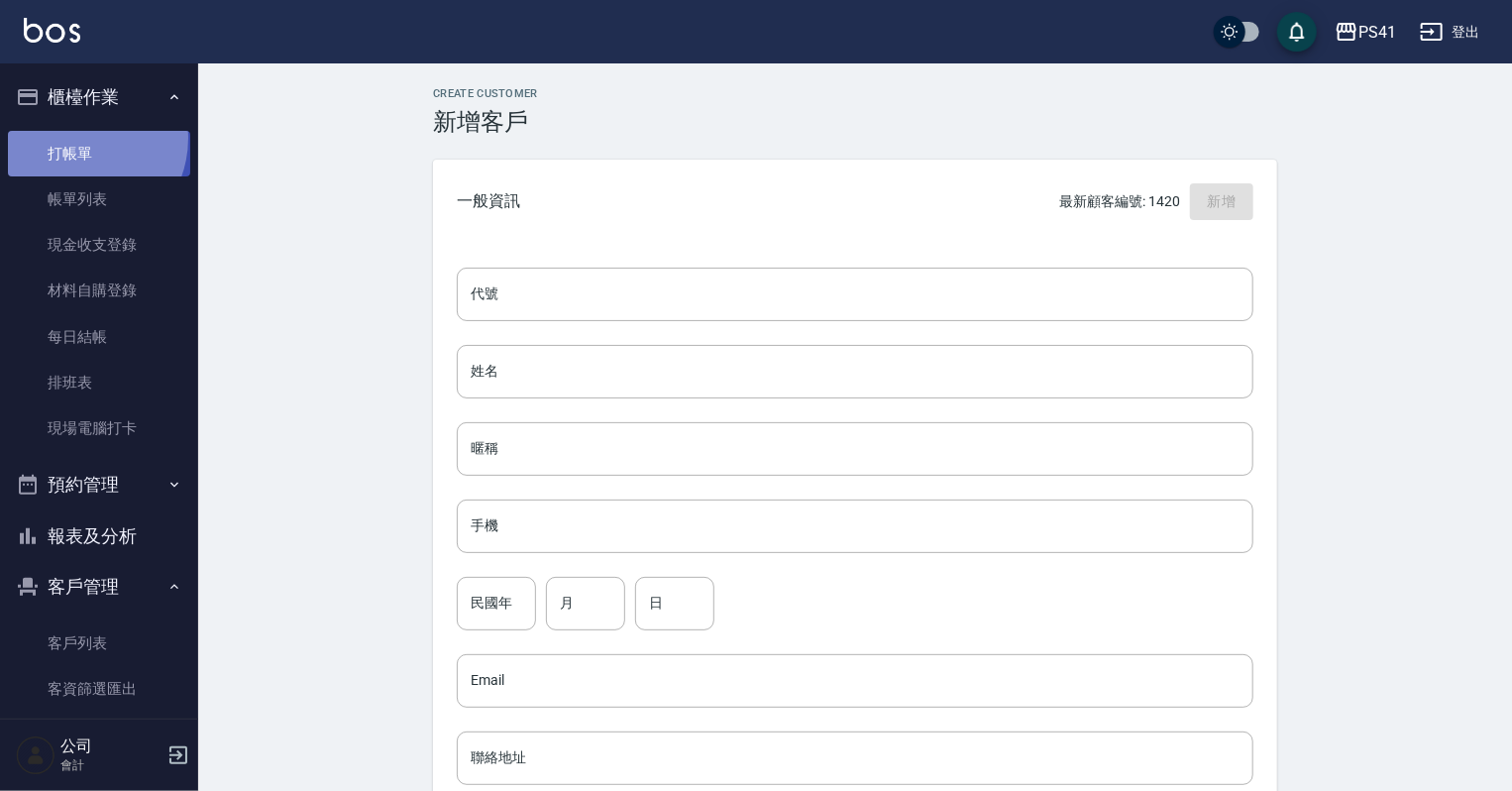 click on "打帳單" at bounding box center (99, 154) 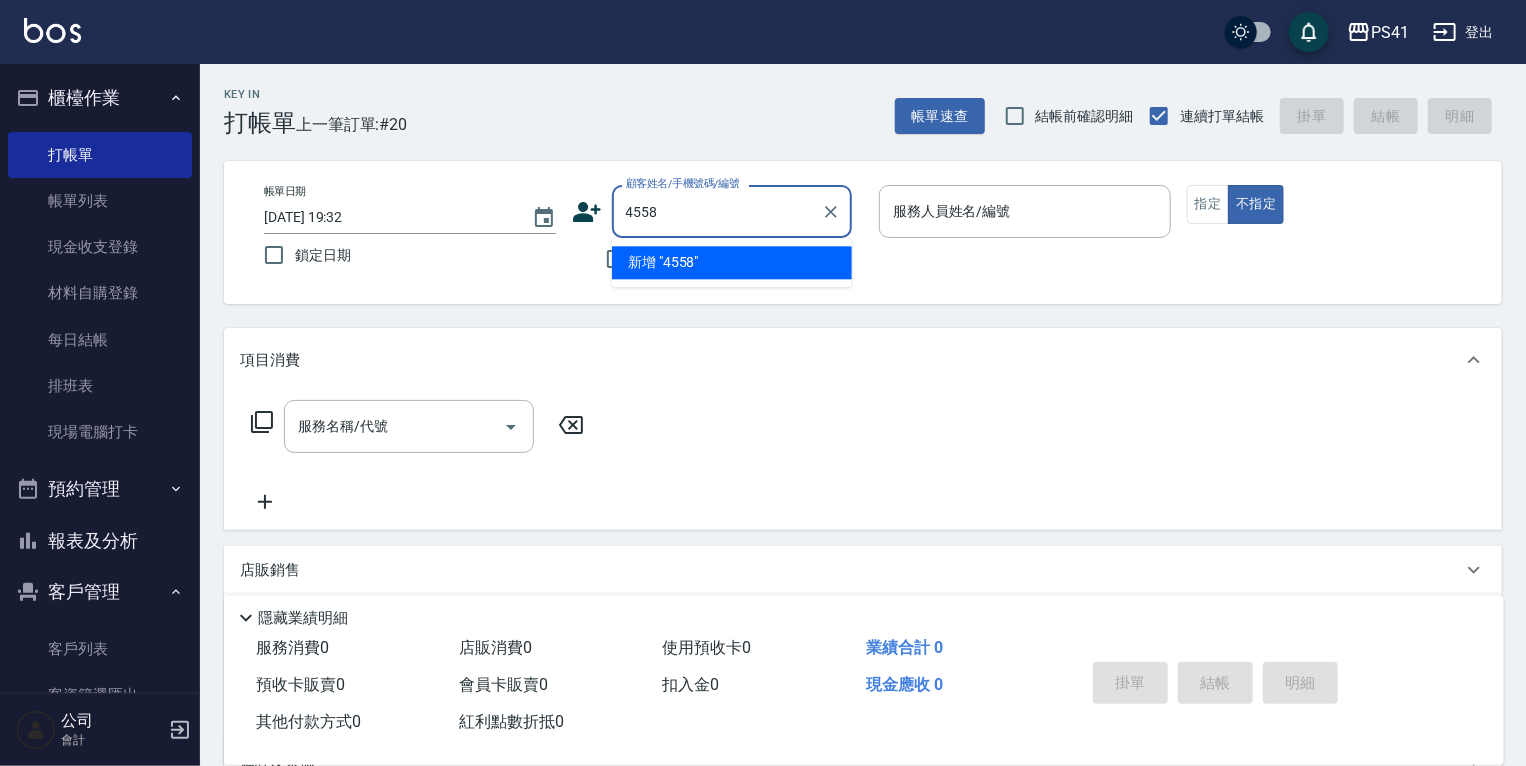 type on "4558" 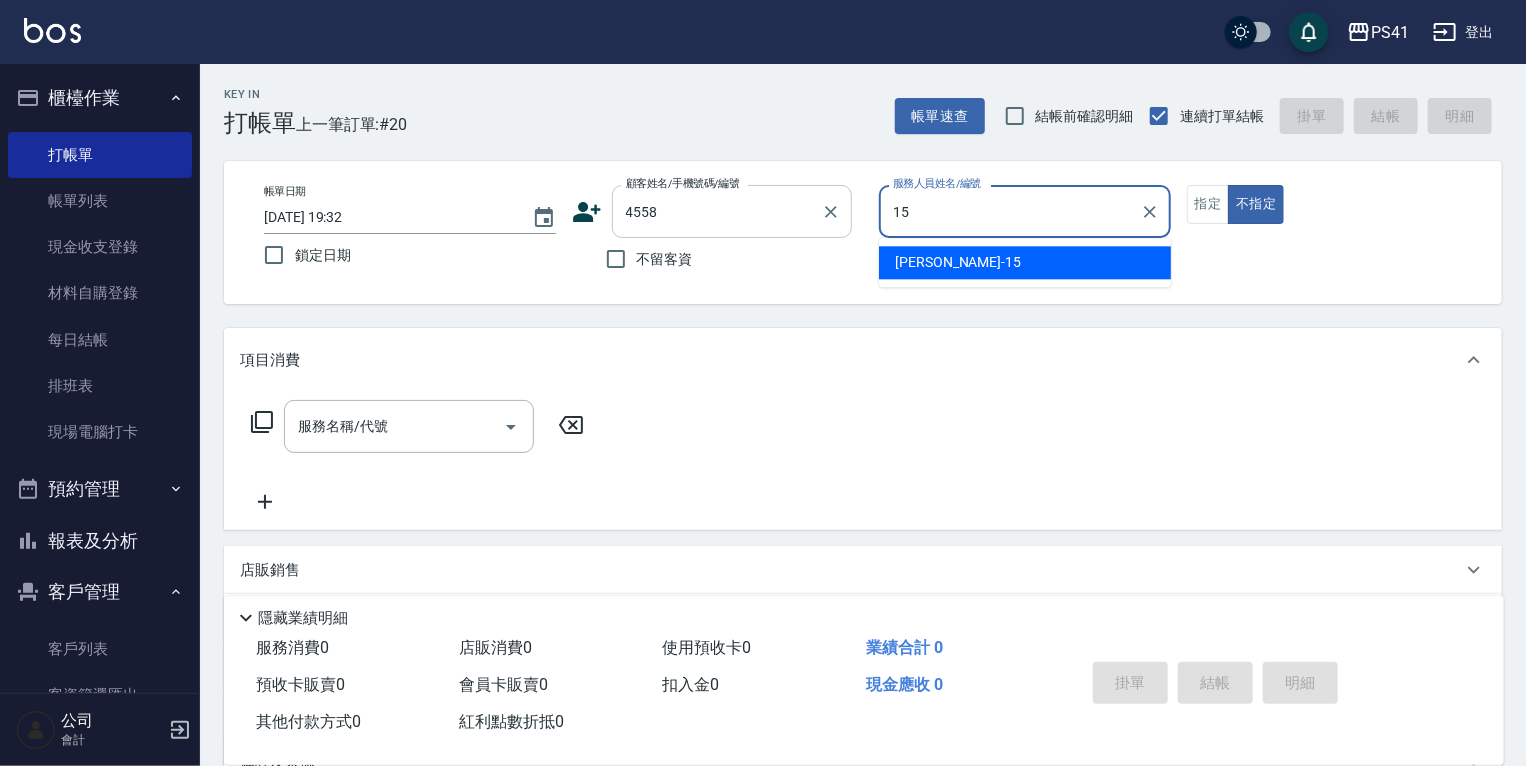 type on "李靜芳-15" 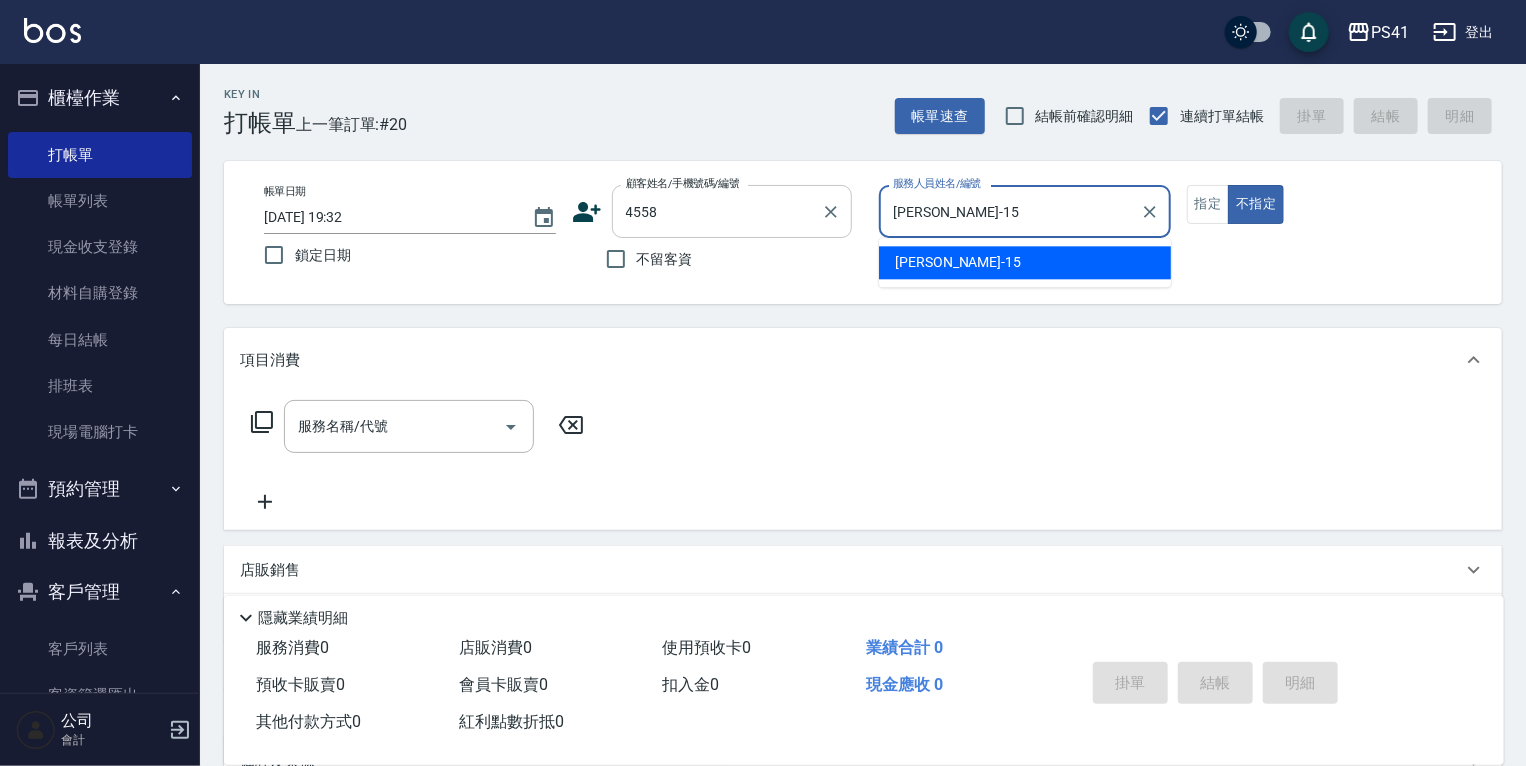 type on "false" 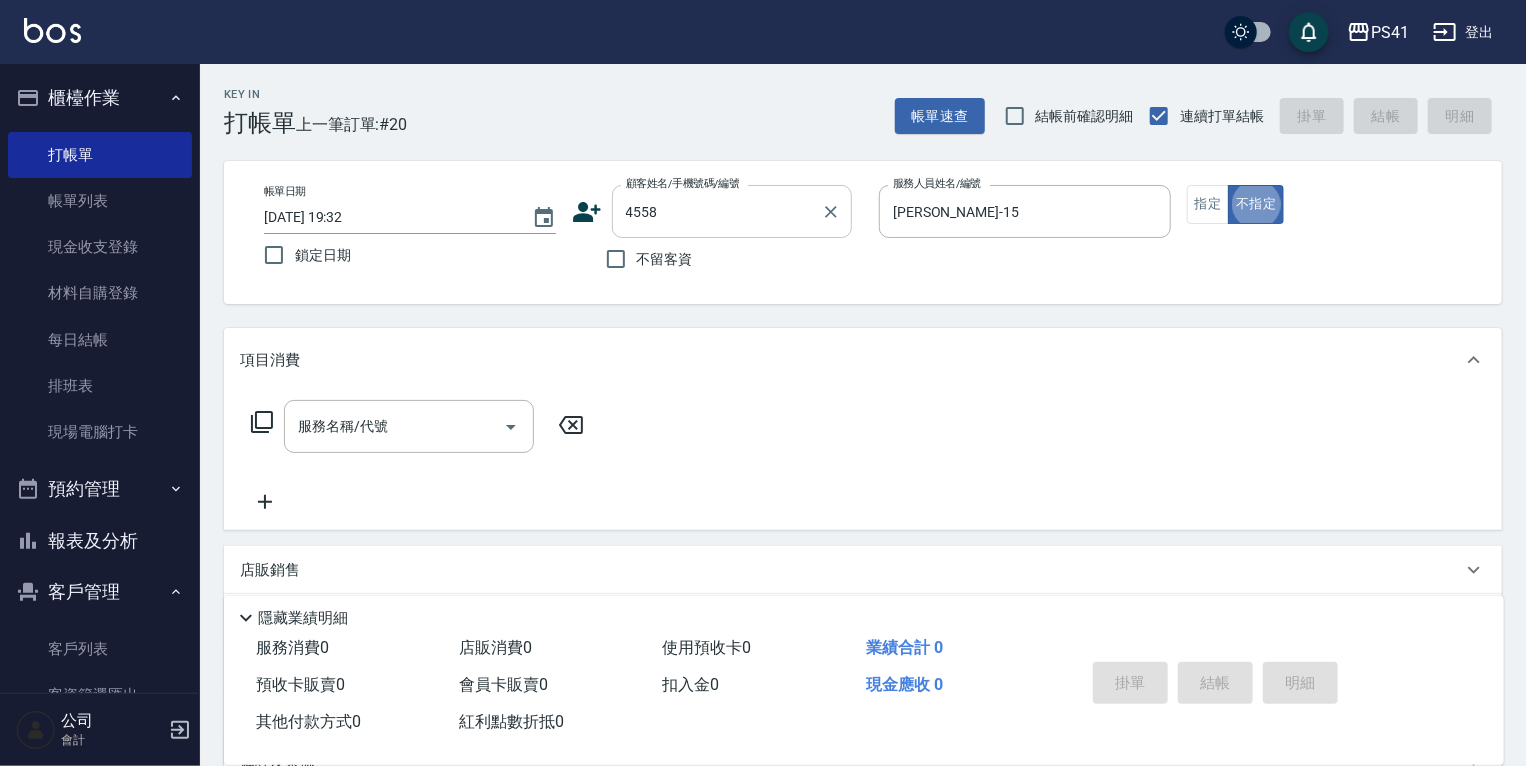 type on "吳崴鴻/0901329616/4558" 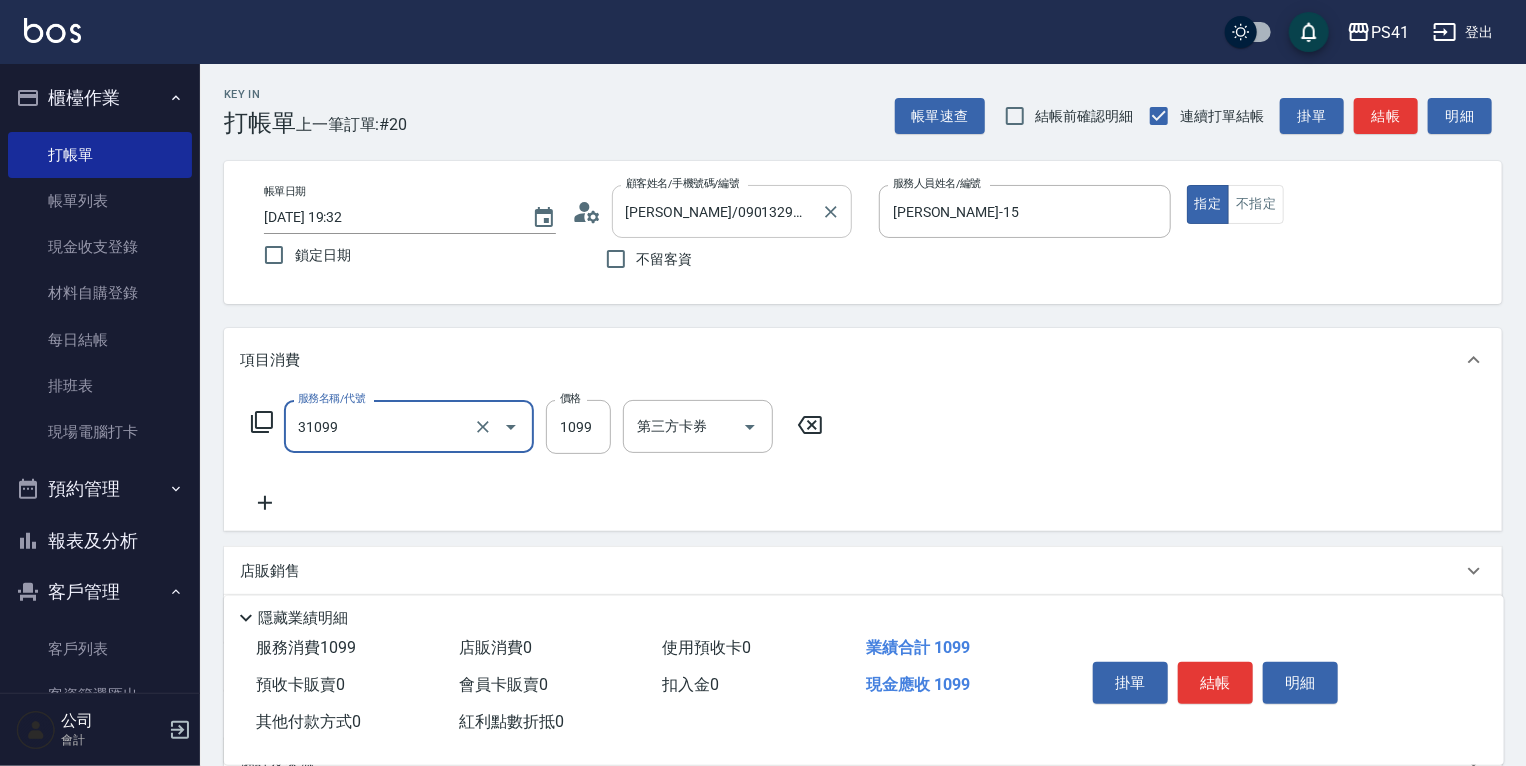 type on "公司活動/早鳥(31099)" 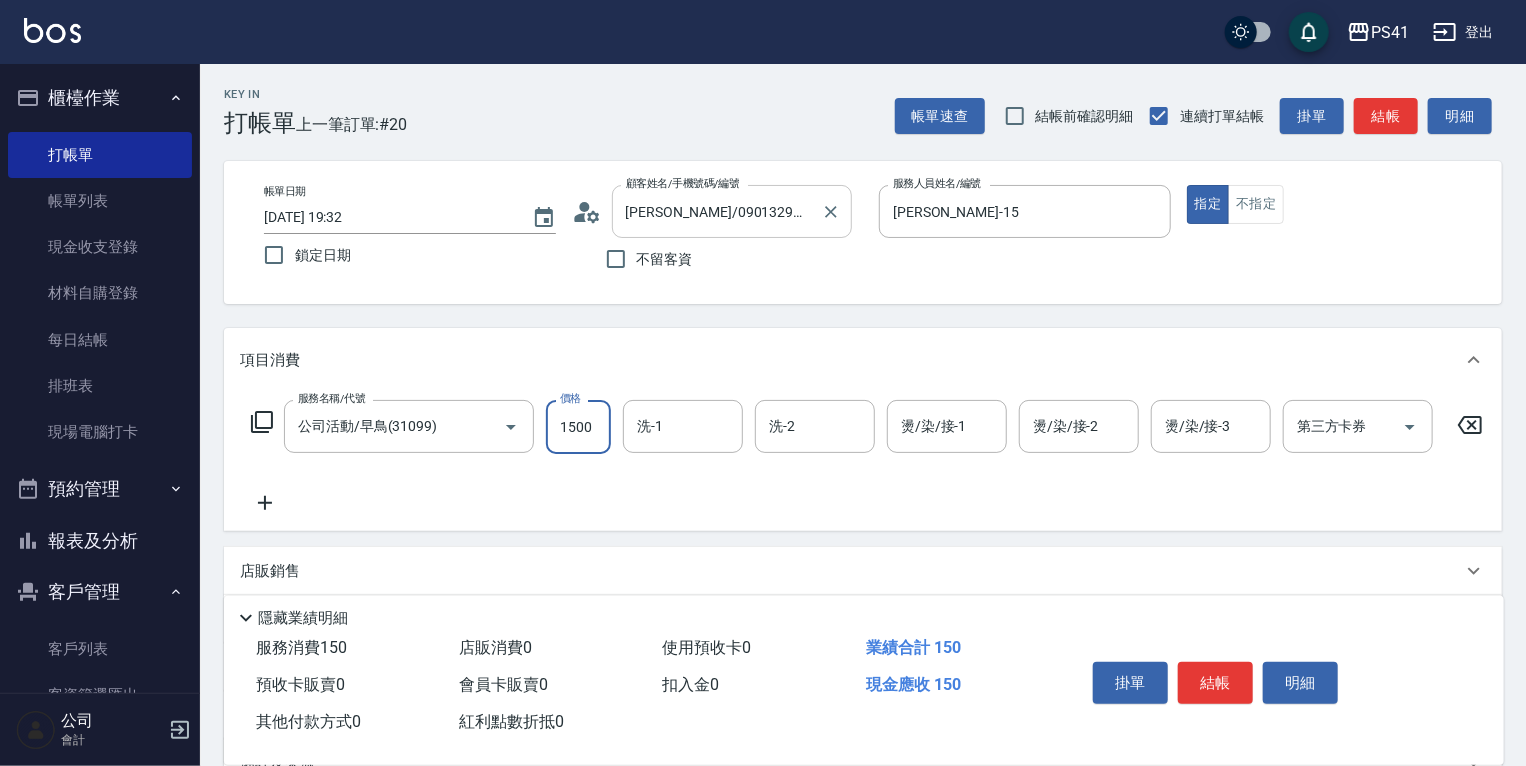 type on "1500" 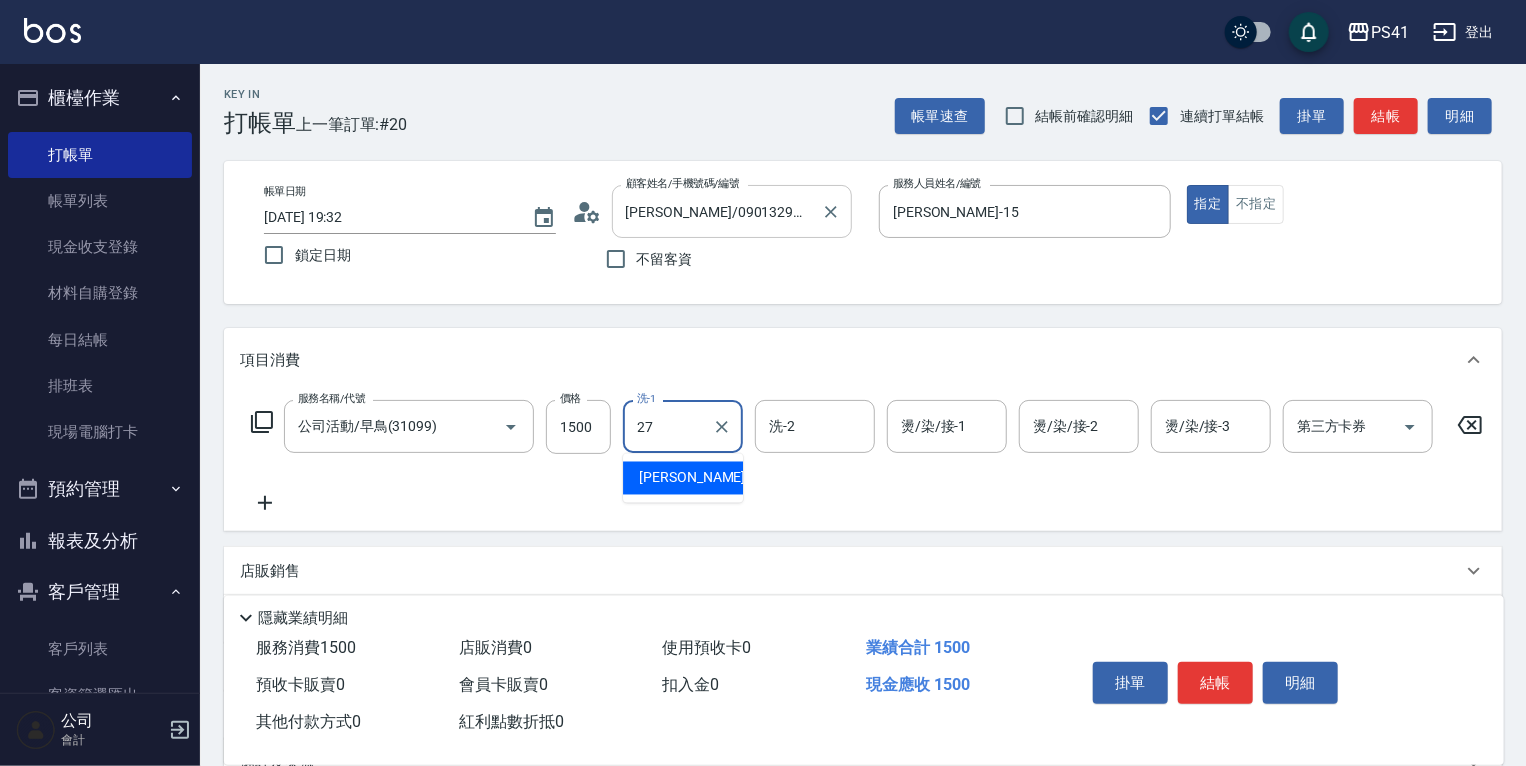 type on "佳佳-27" 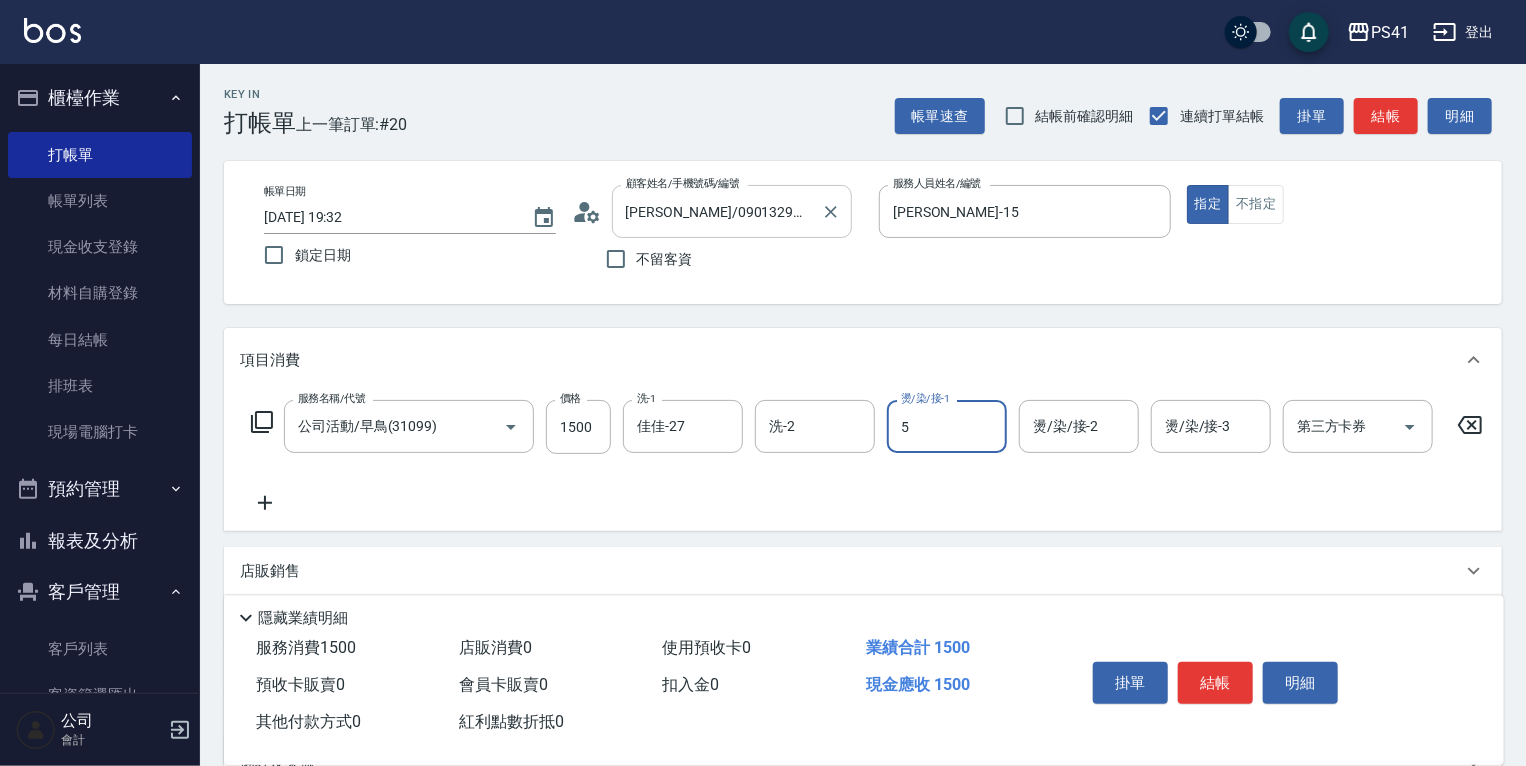 type on "Rolla-5" 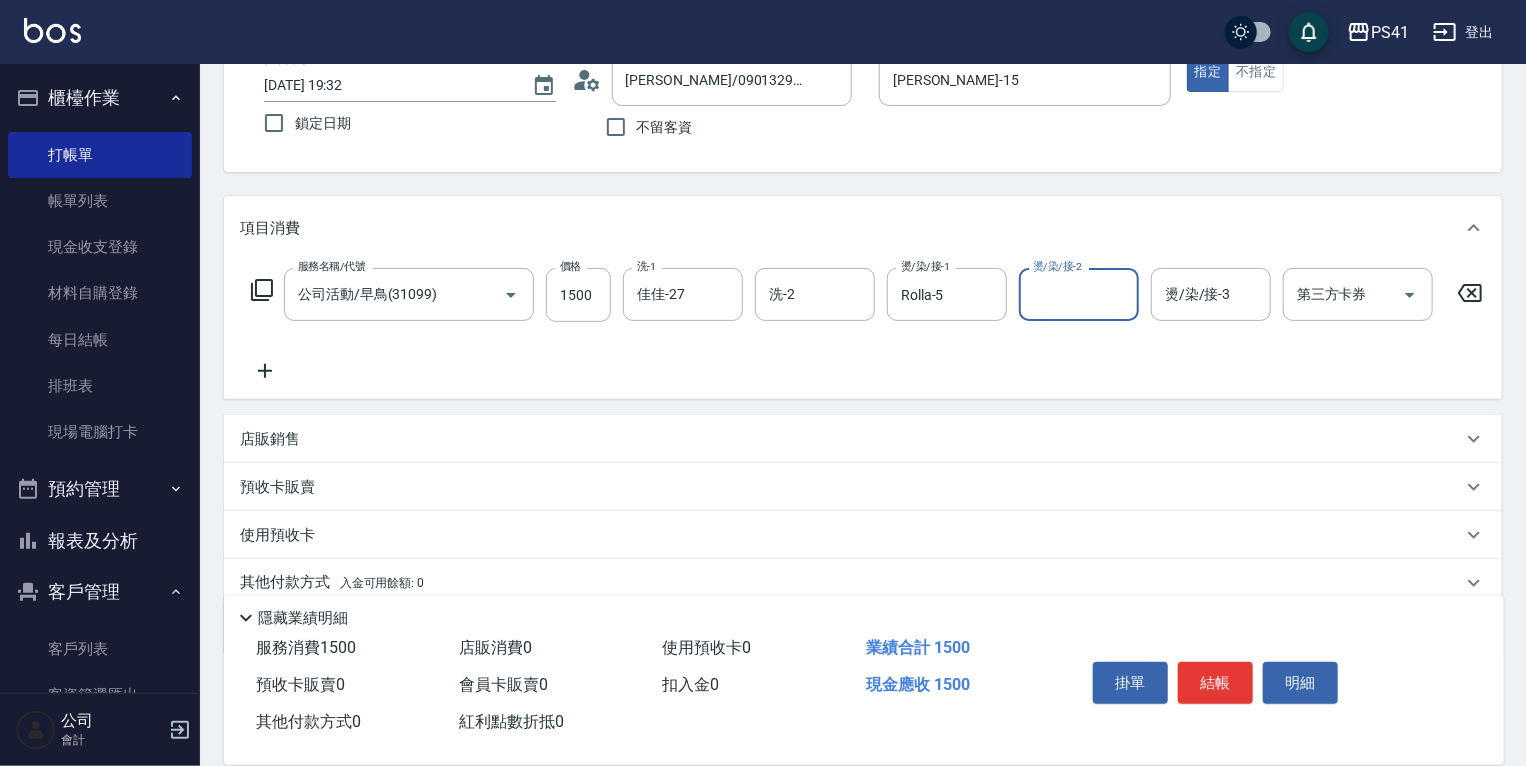 scroll, scrollTop: 223, scrollLeft: 0, axis: vertical 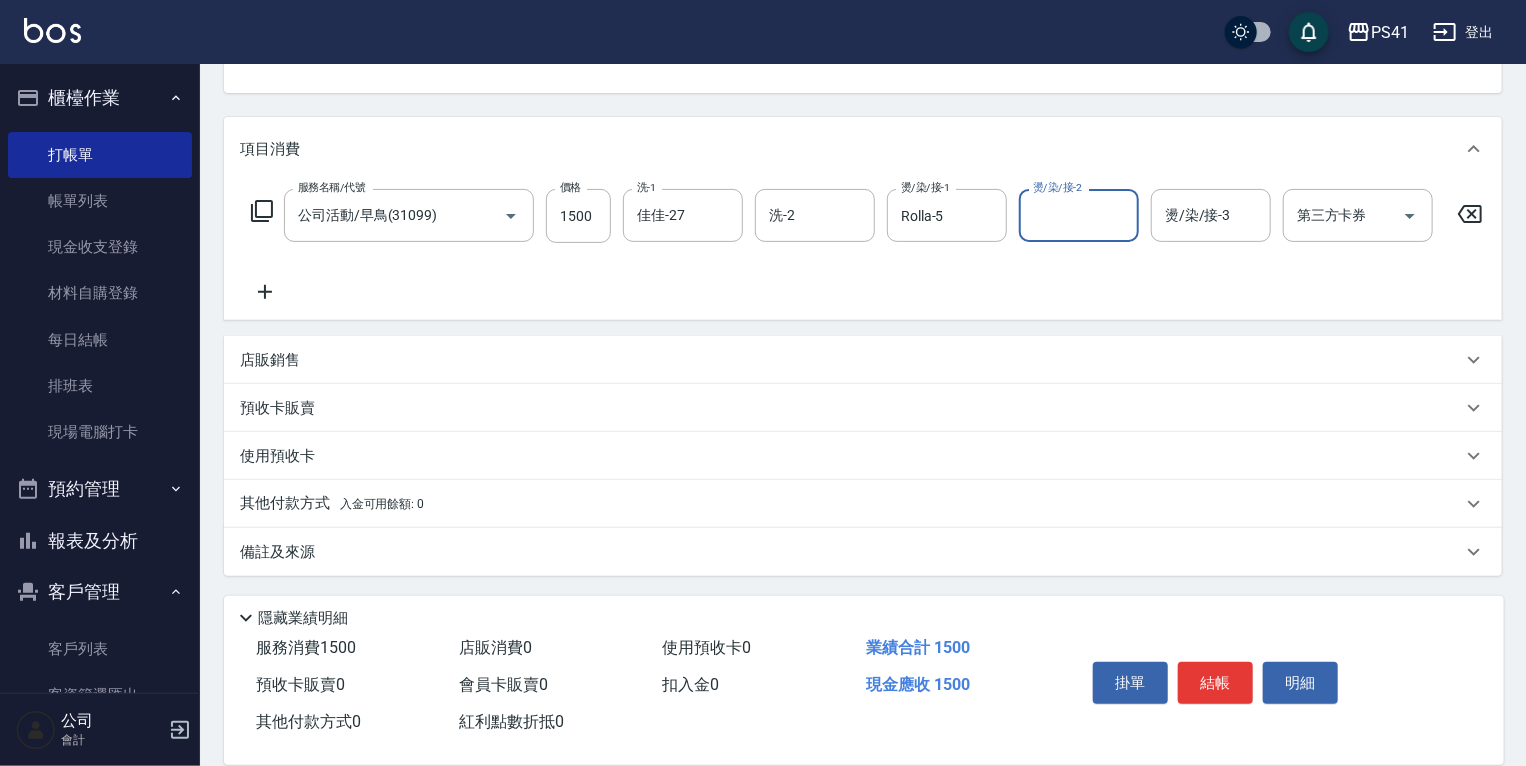 click on "其他付款方式 入金可用餘額: 0" at bounding box center [863, 504] 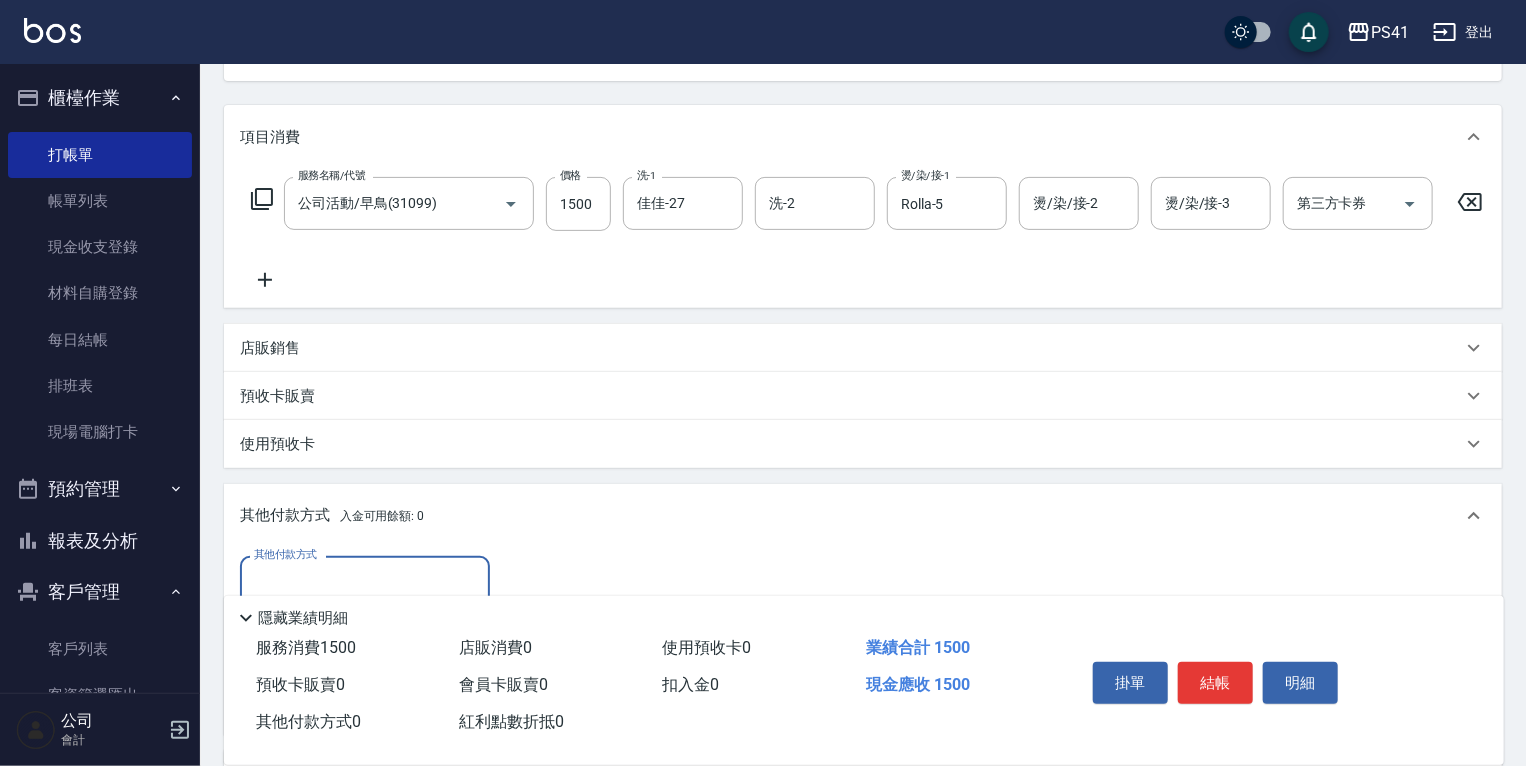 scroll, scrollTop: 34, scrollLeft: 0, axis: vertical 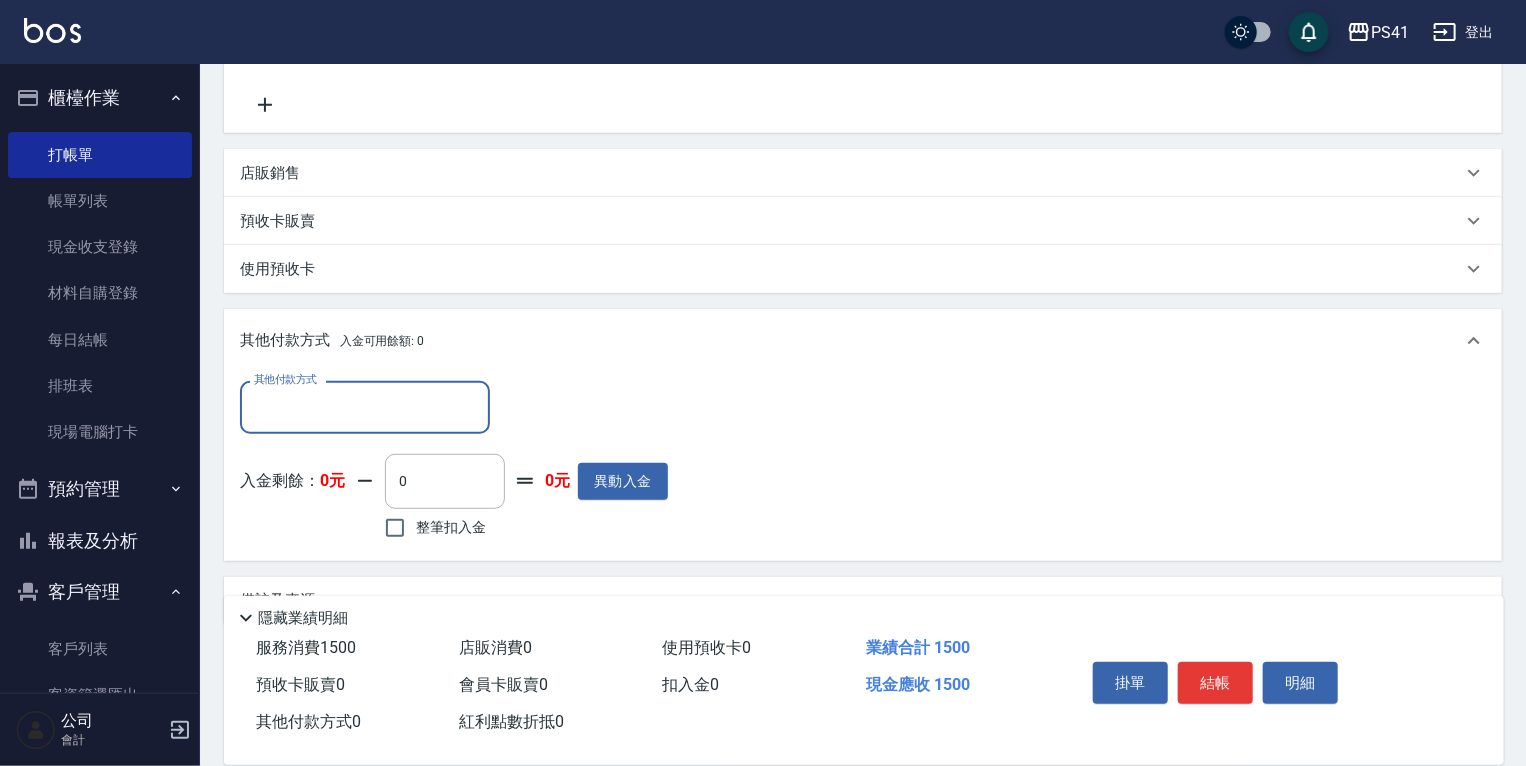 click on "其他付款方式" at bounding box center (365, 407) 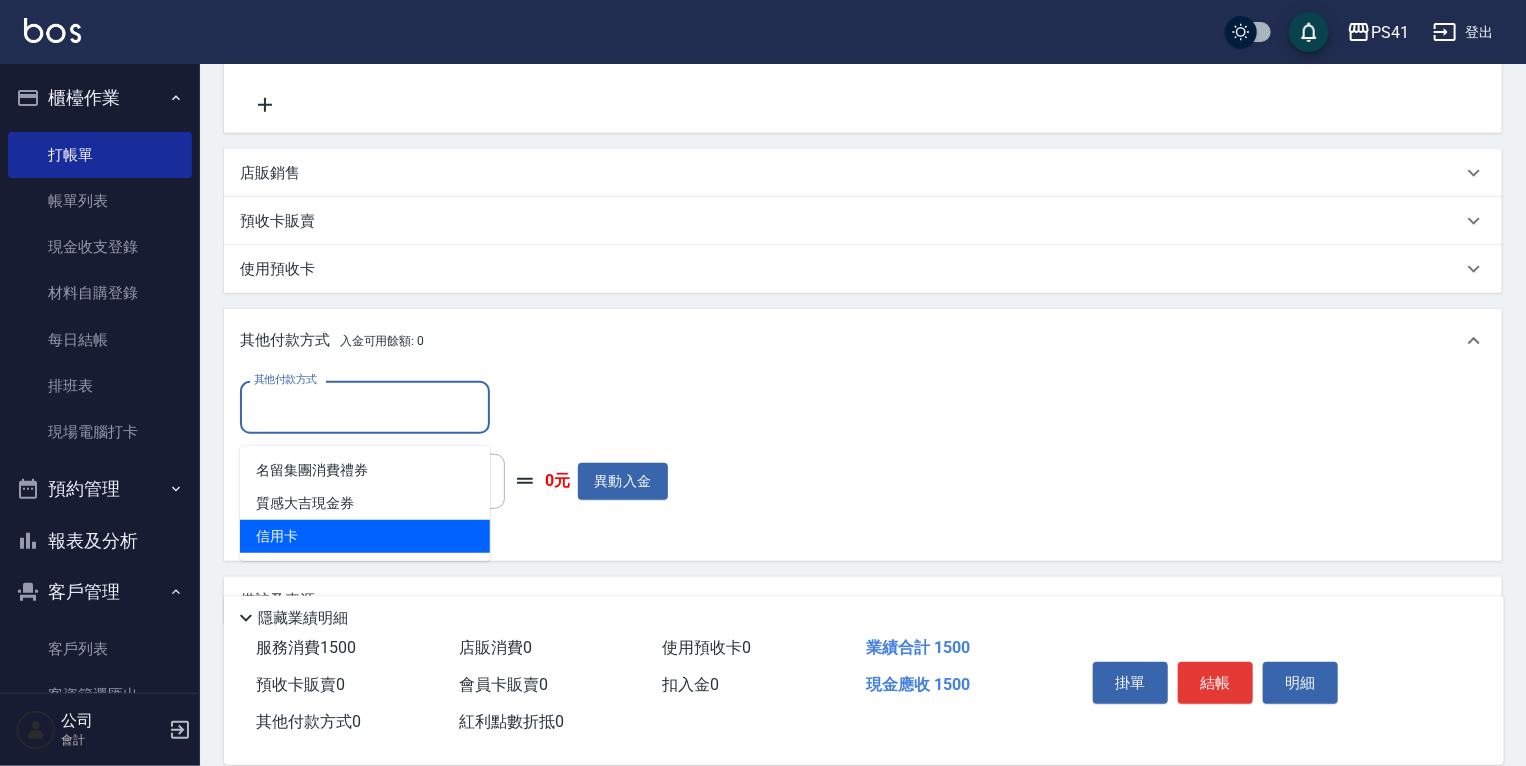 drag, startPoint x: 413, startPoint y: 531, endPoint x: 479, endPoint y: 500, distance: 72.91776 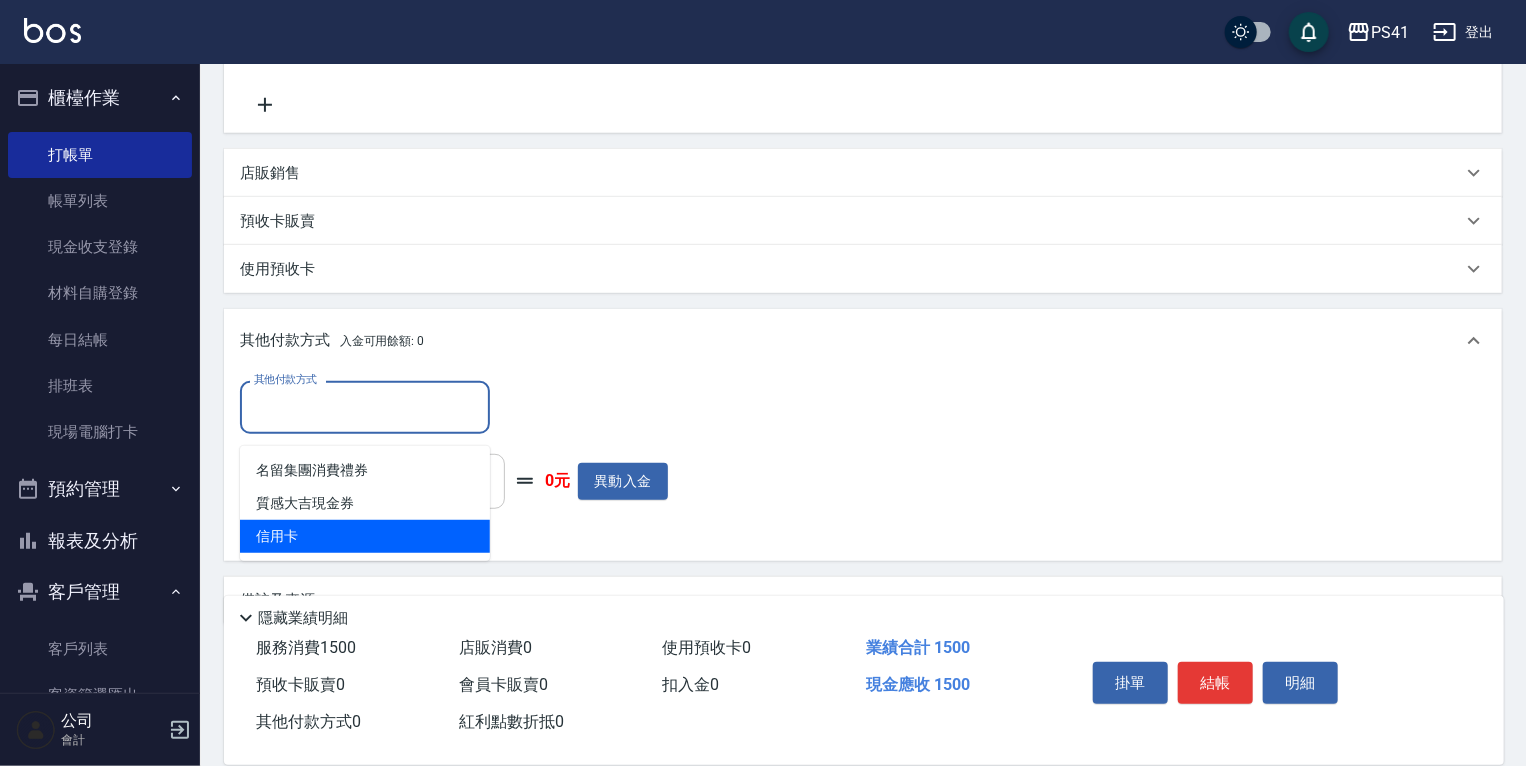 click on "信用卡" at bounding box center [365, 536] 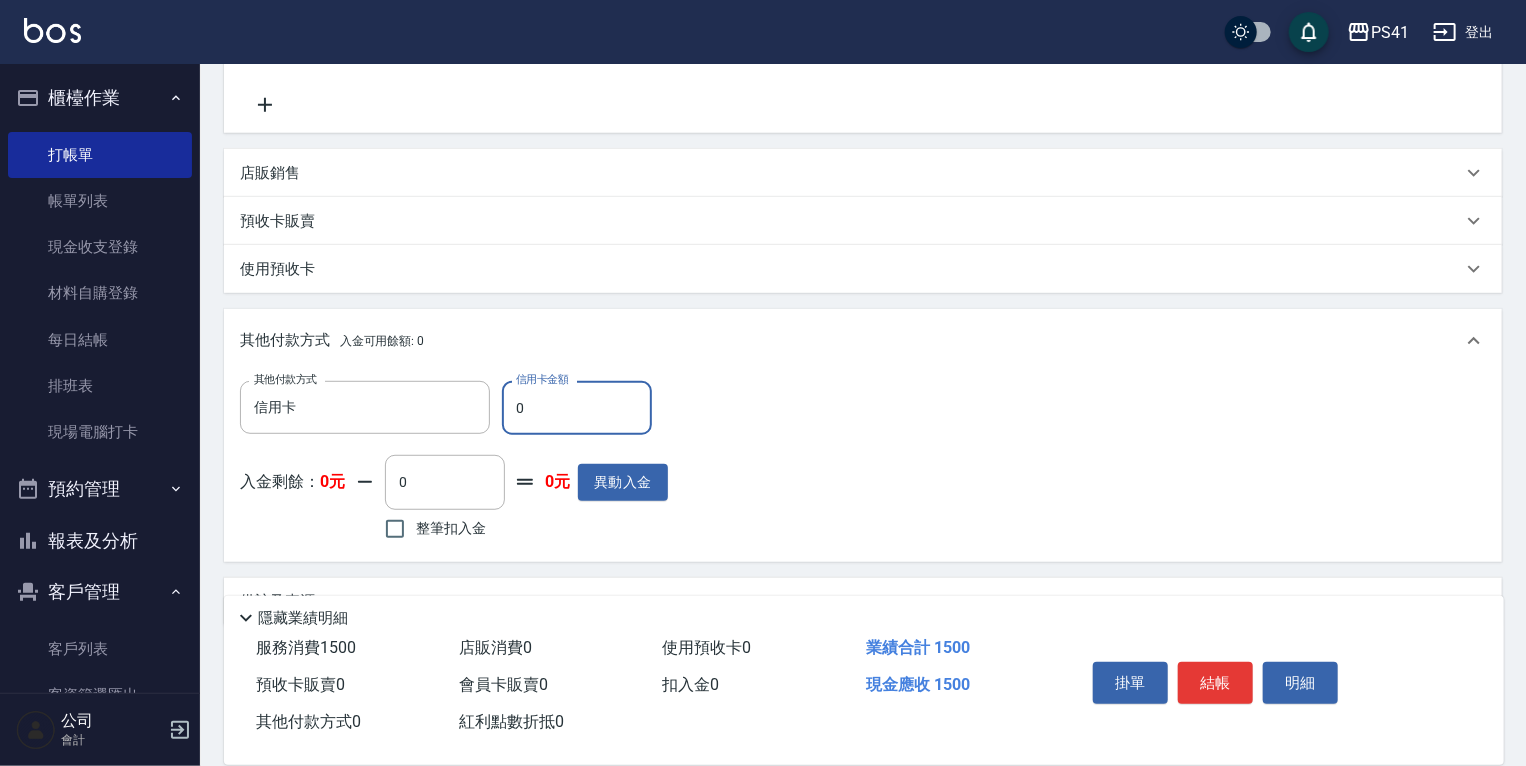 drag, startPoint x: 558, startPoint y: 441, endPoint x: 224, endPoint y: 394, distance: 337.29068 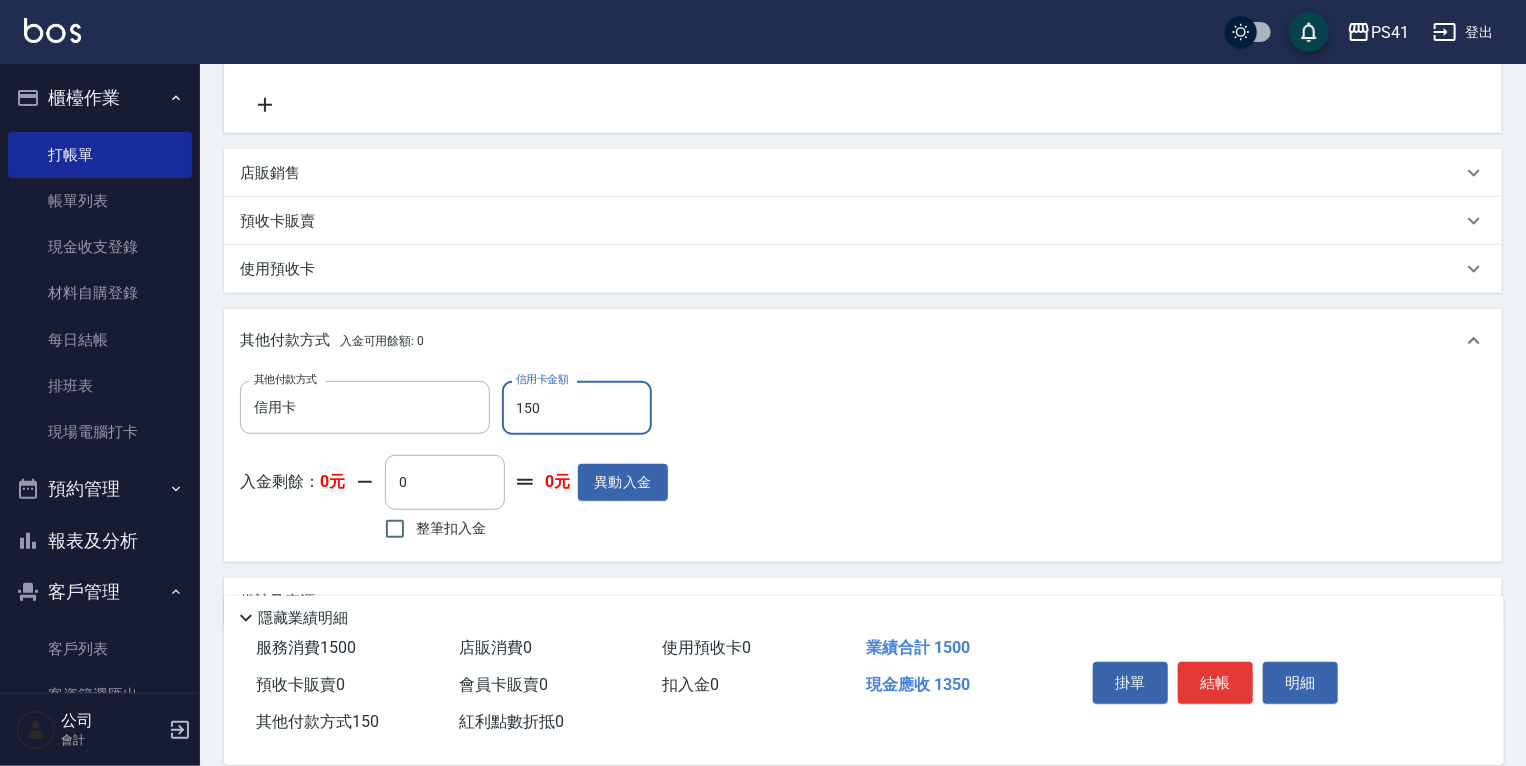type on "1500" 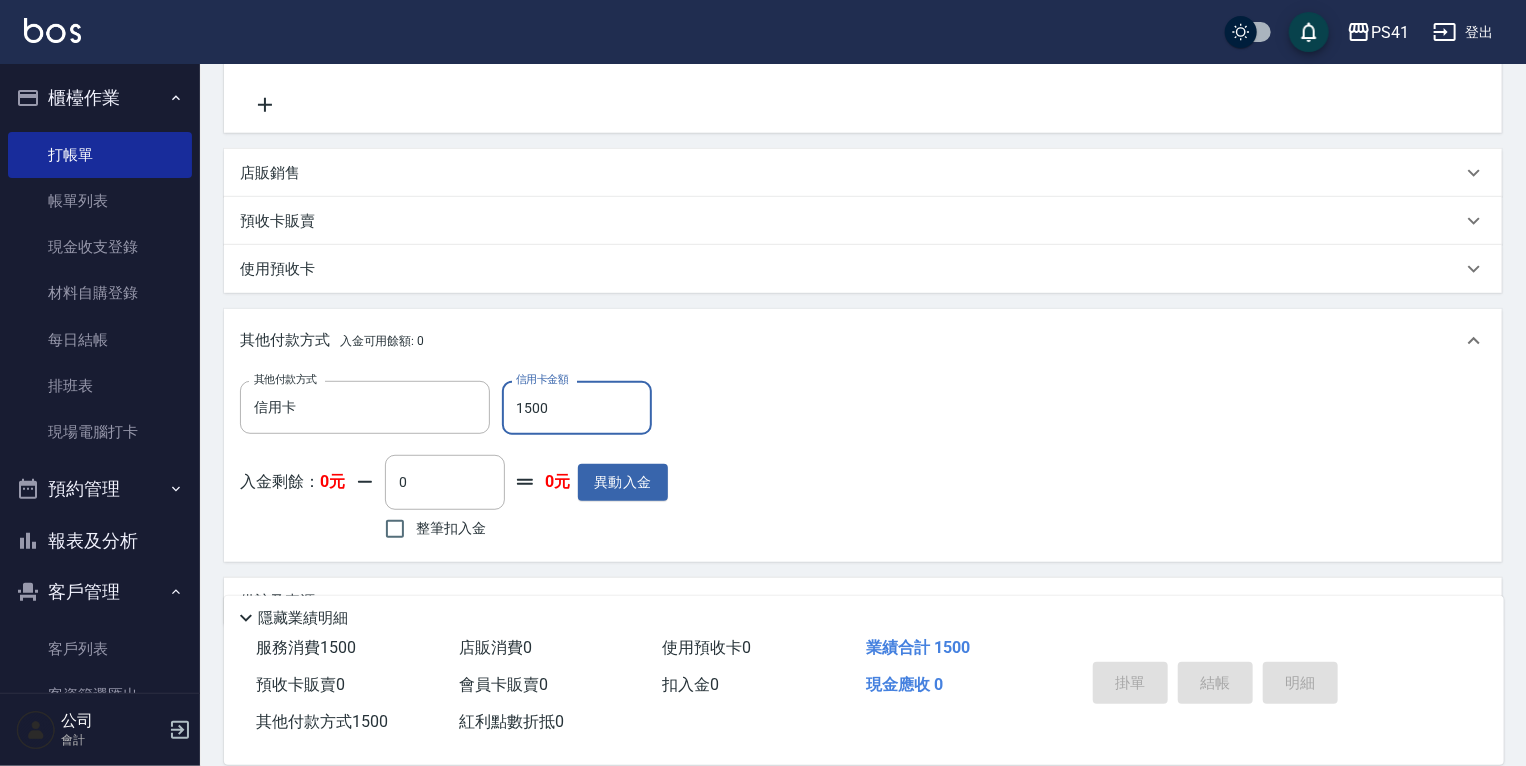 type on "2025/07/12 19:33" 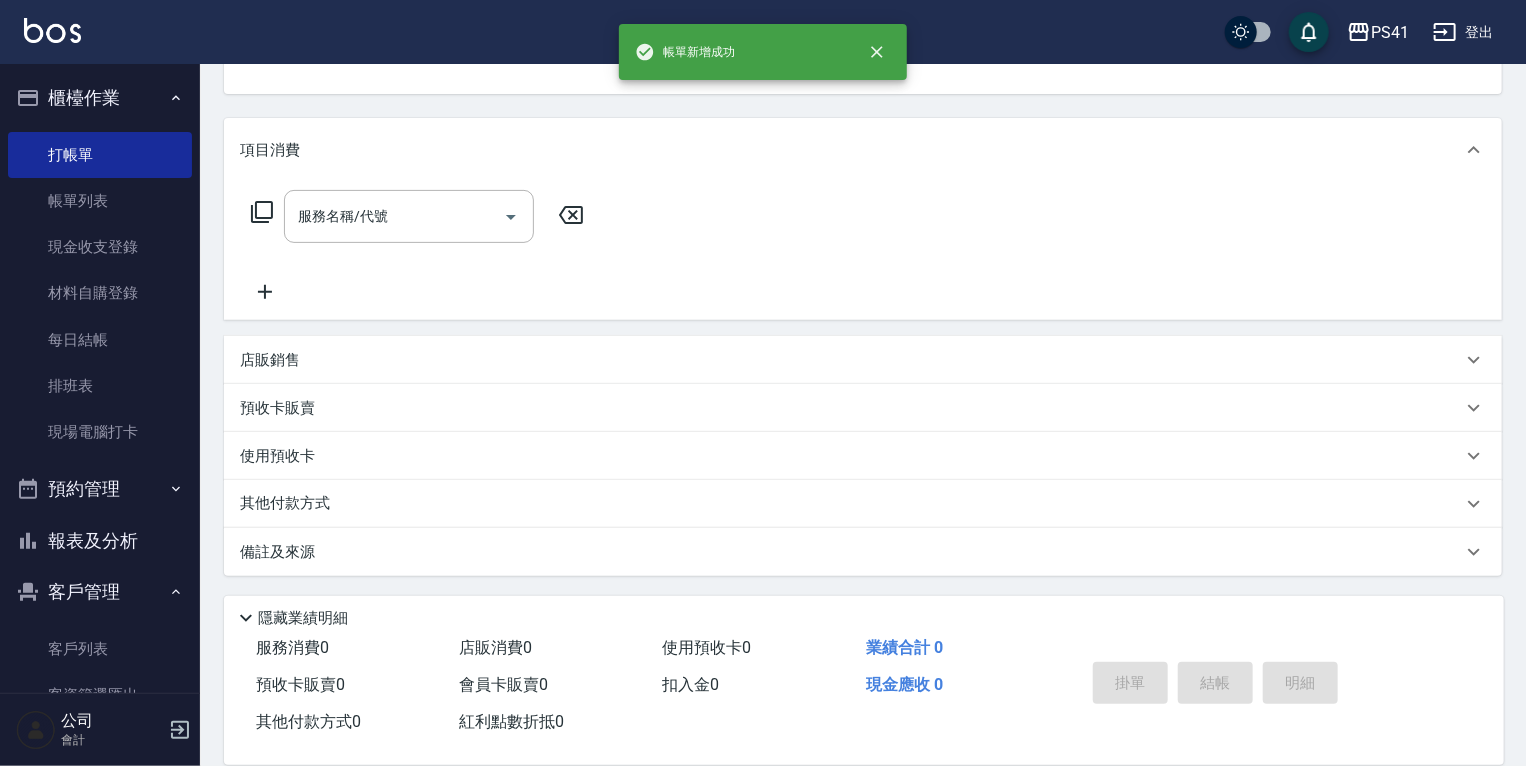scroll, scrollTop: 0, scrollLeft: 0, axis: both 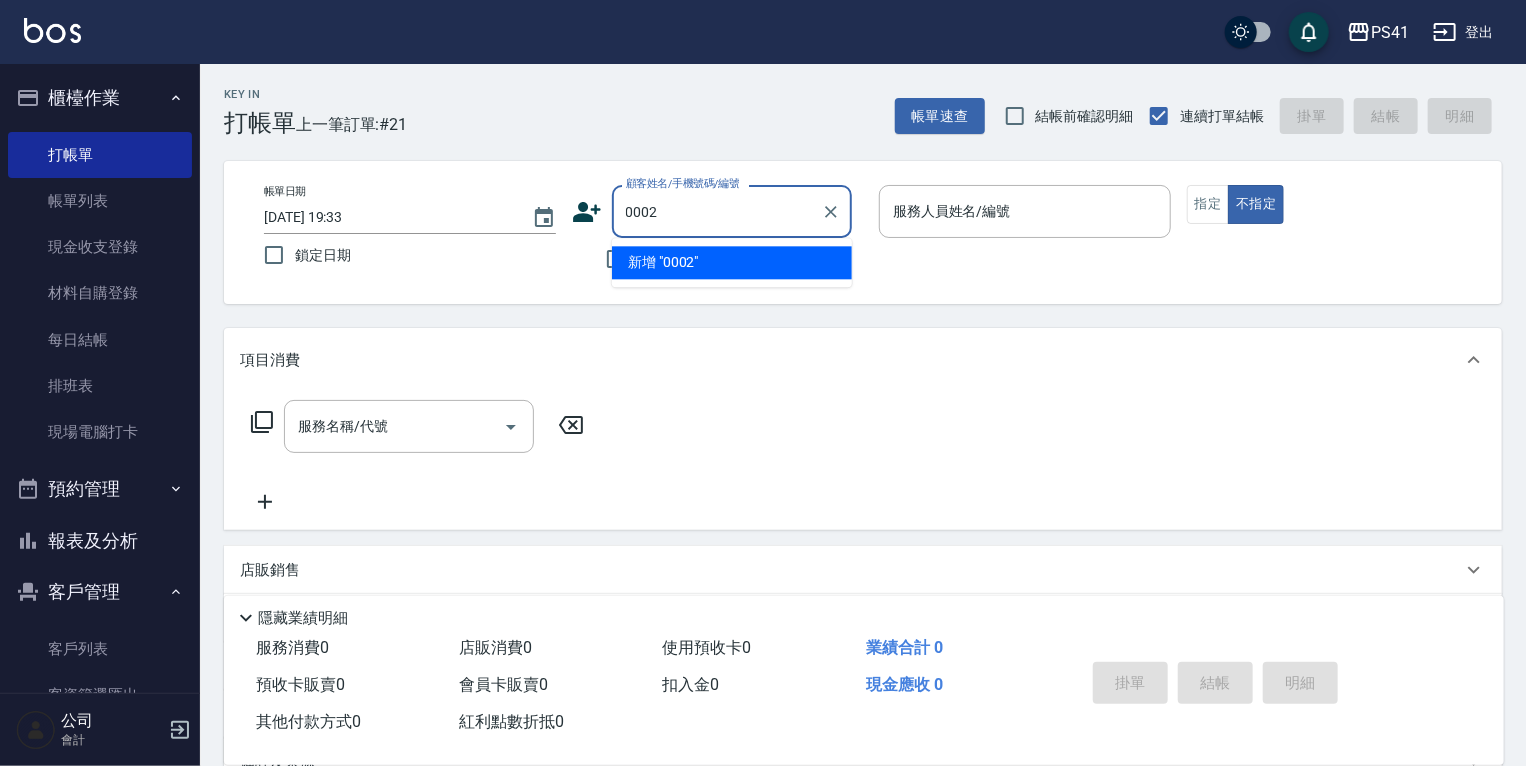 type on "0002" 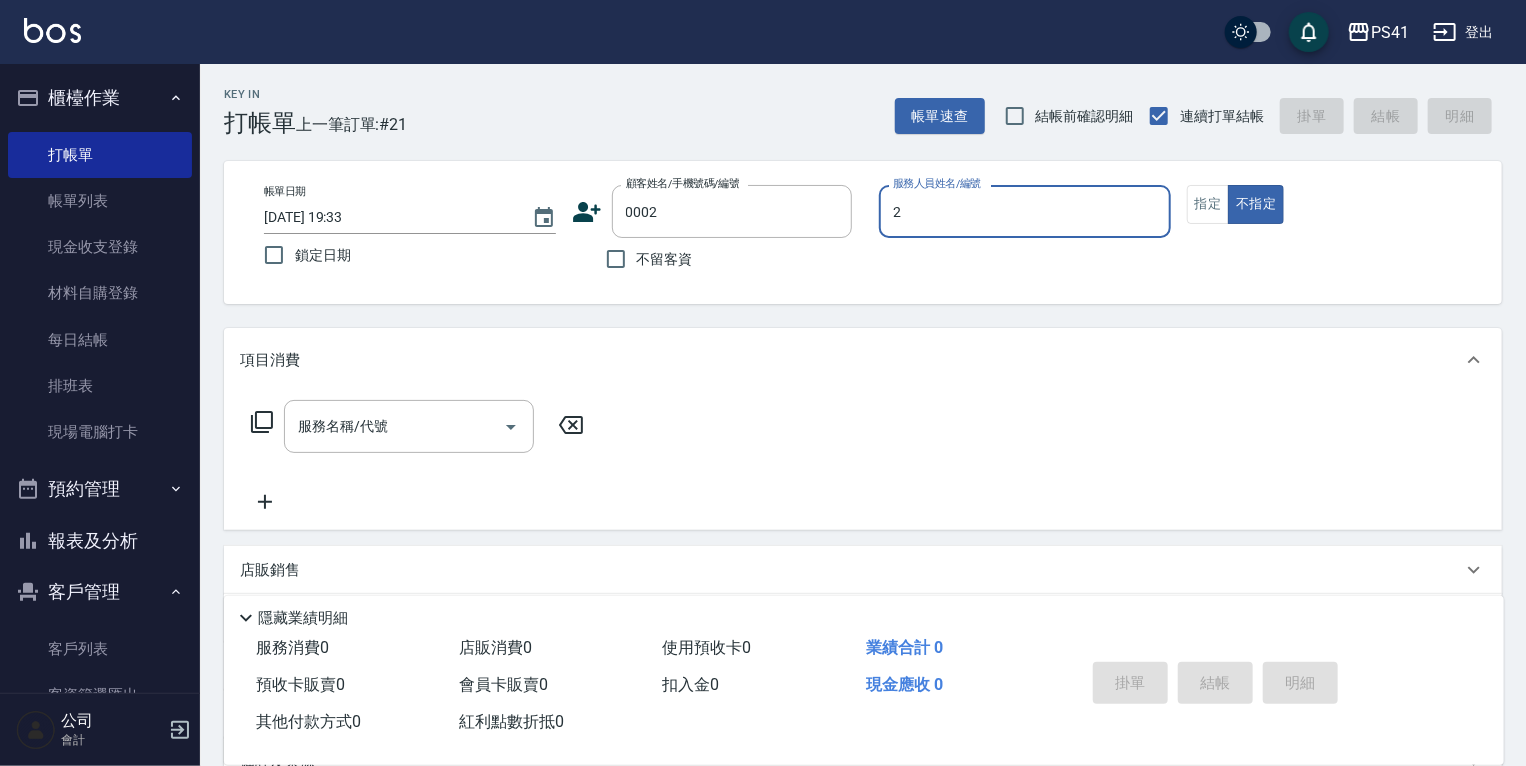 type on "謝淳蕙-2" 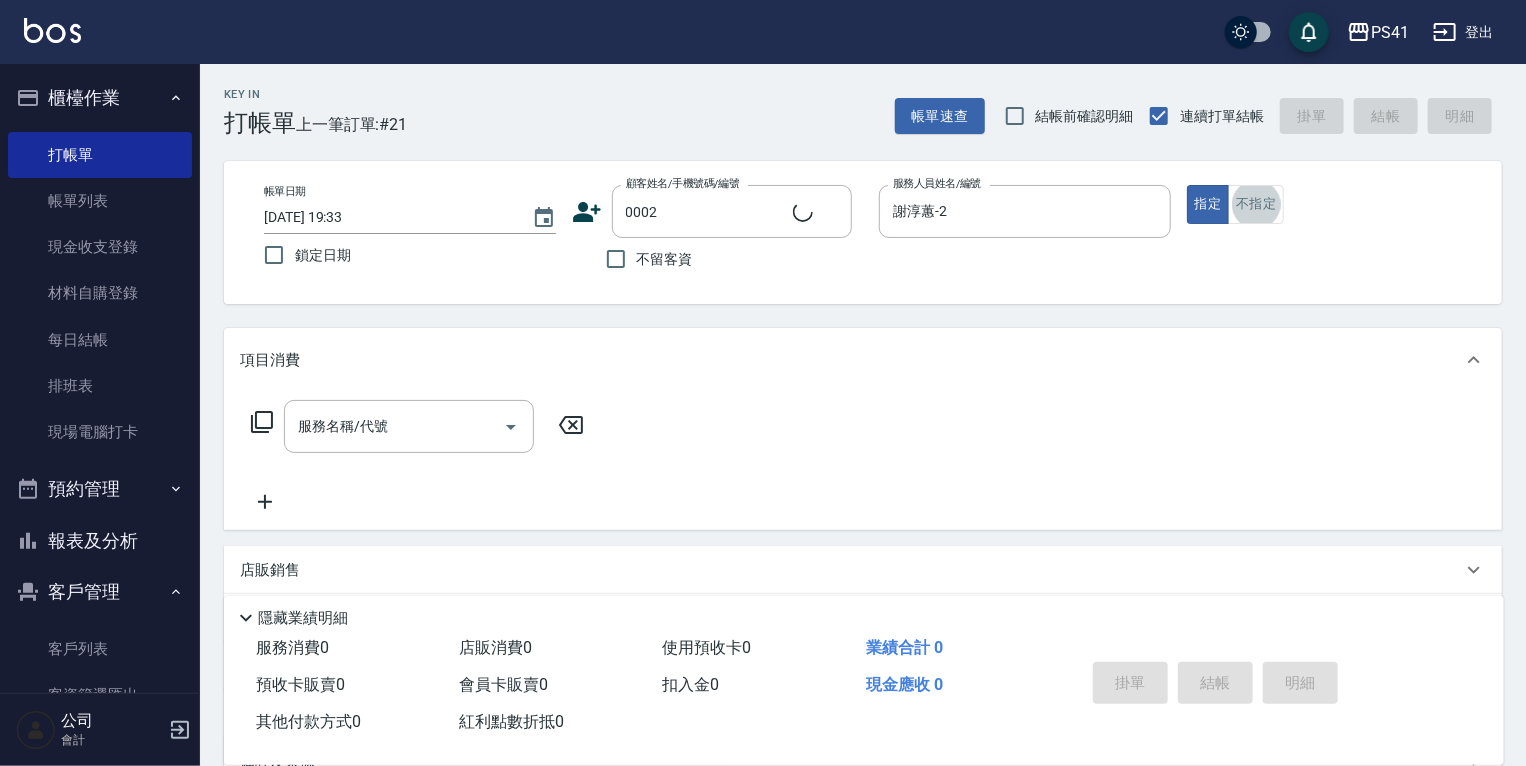 type on "Alice/Alice/0002" 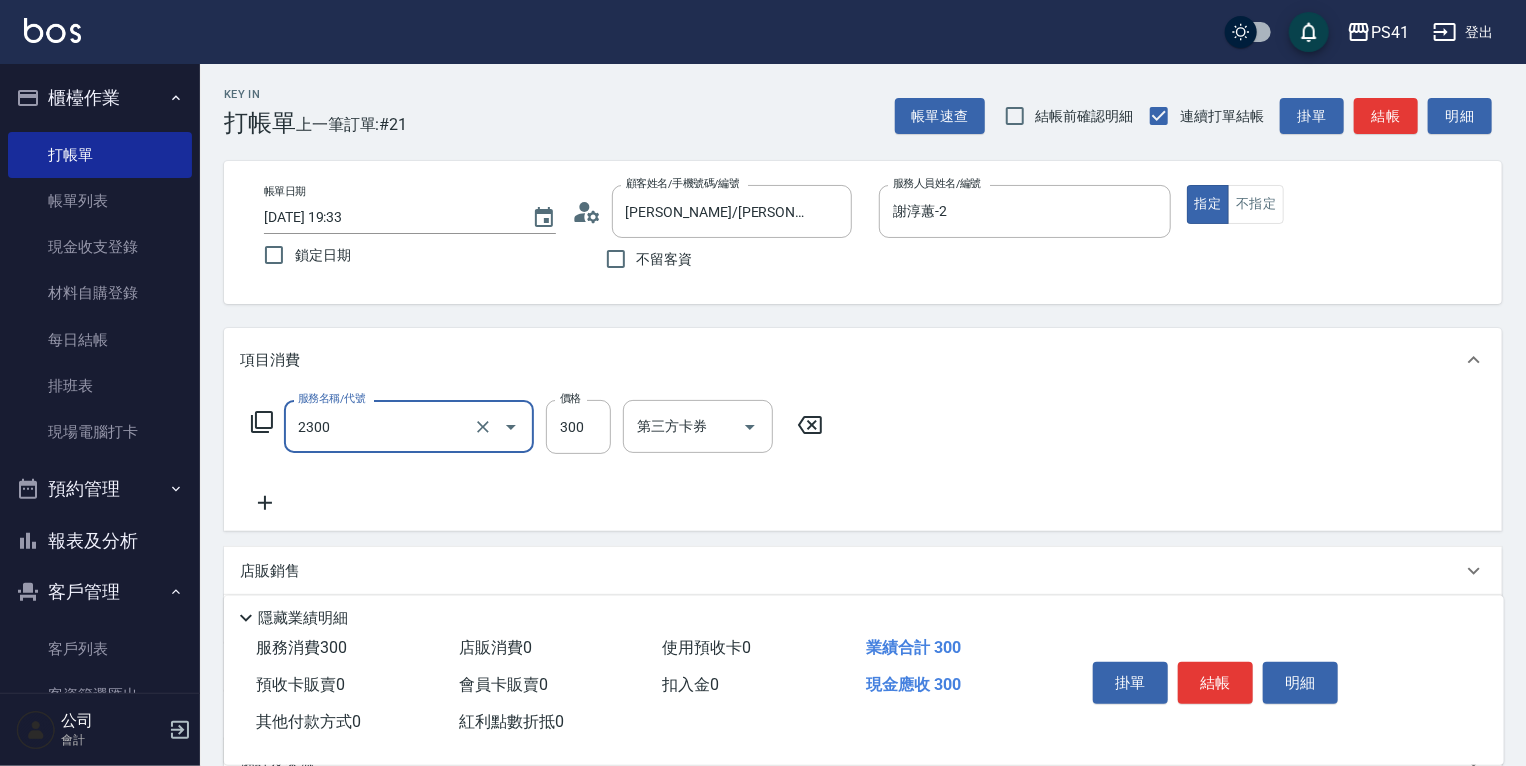 type on "剪髮(2300)" 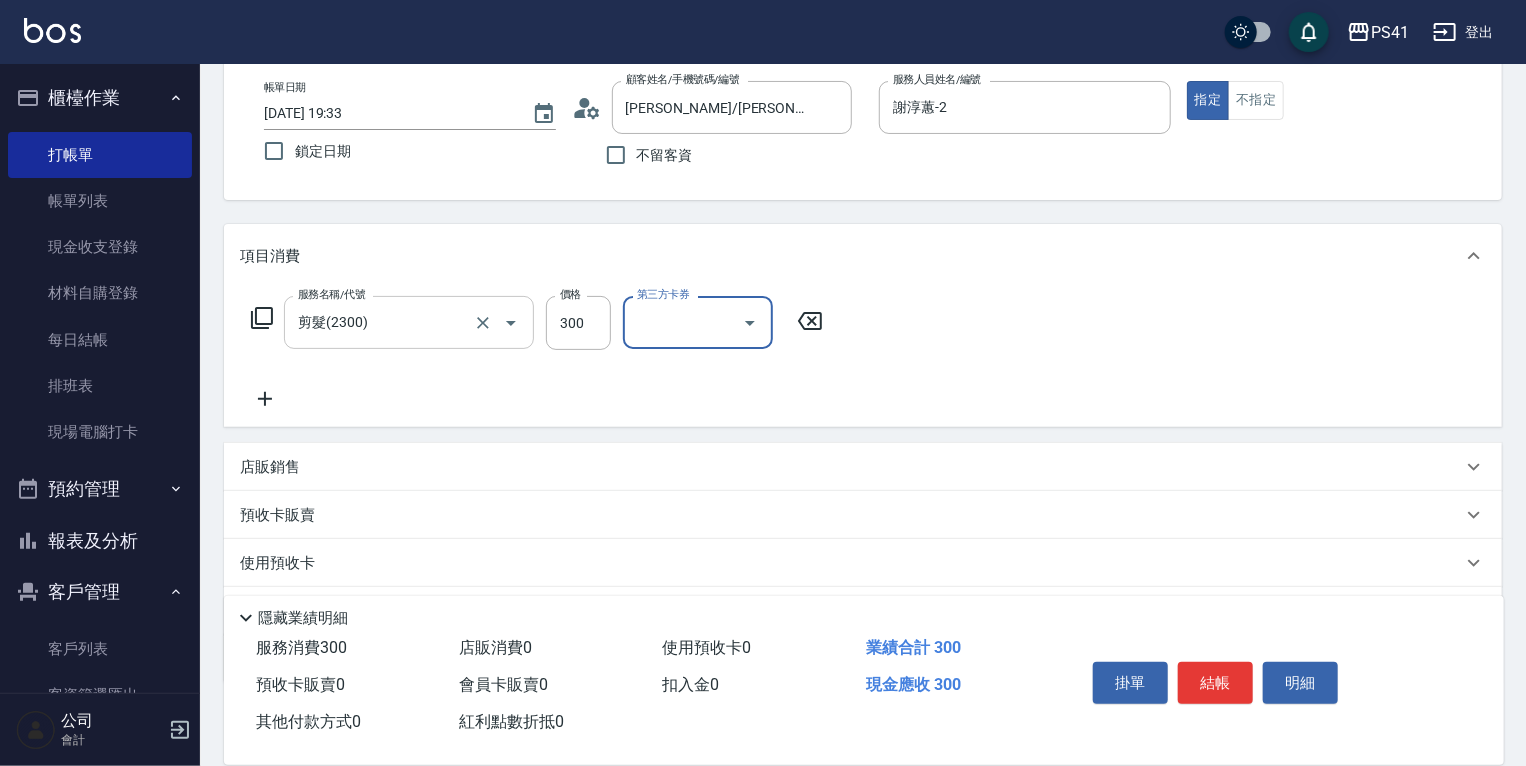 scroll, scrollTop: 211, scrollLeft: 0, axis: vertical 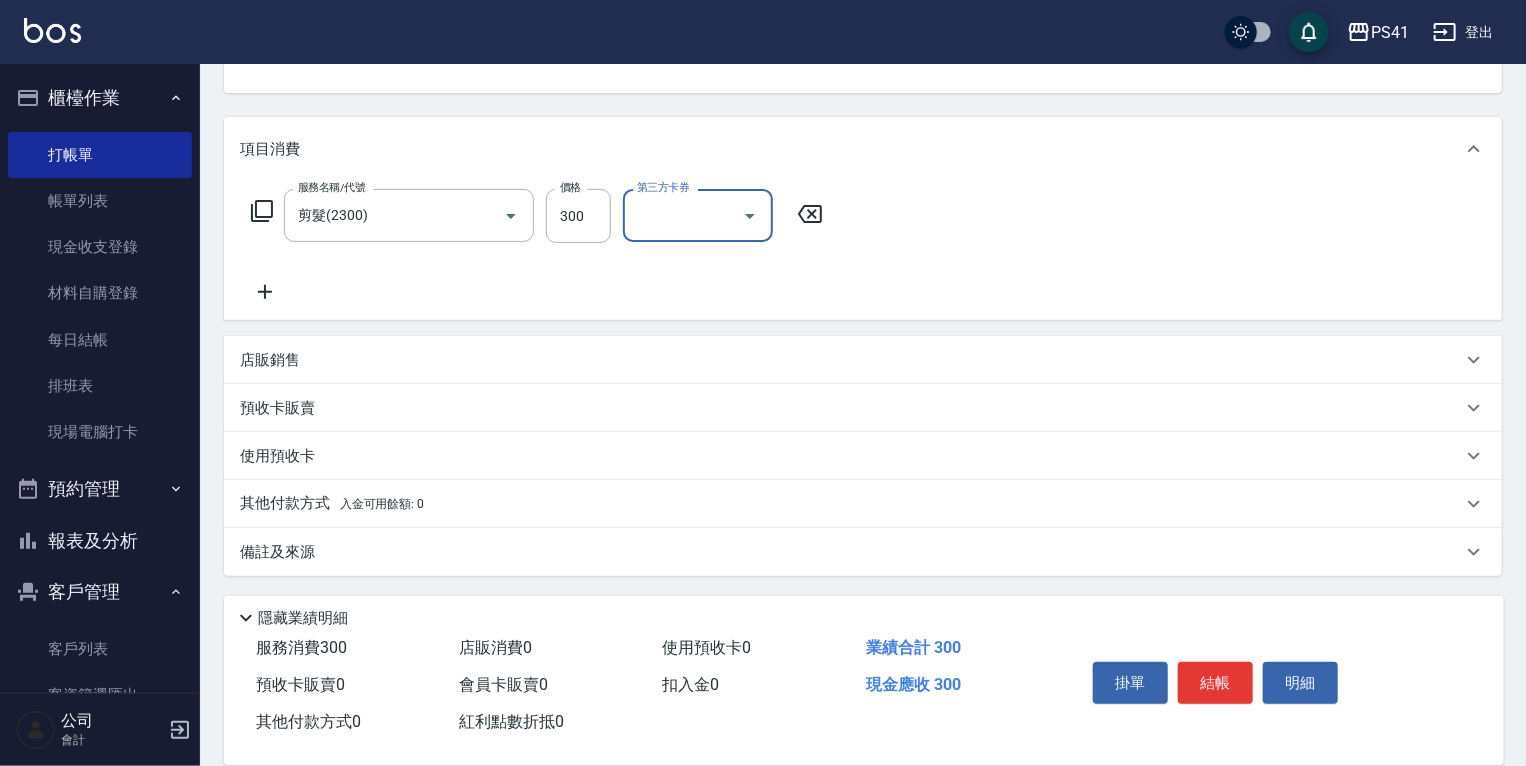 click on "店販銷售" at bounding box center (851, 360) 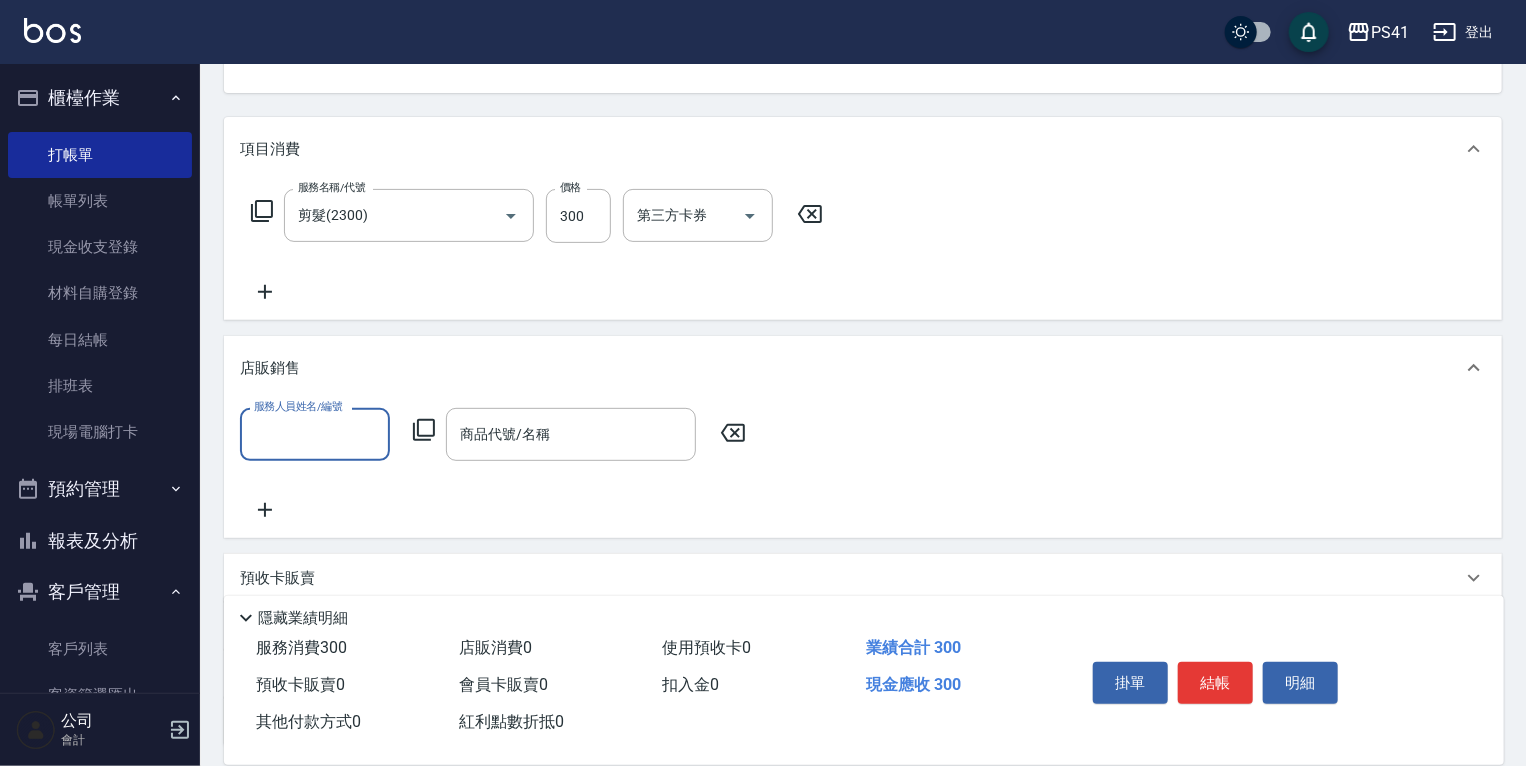 scroll, scrollTop: 0, scrollLeft: 0, axis: both 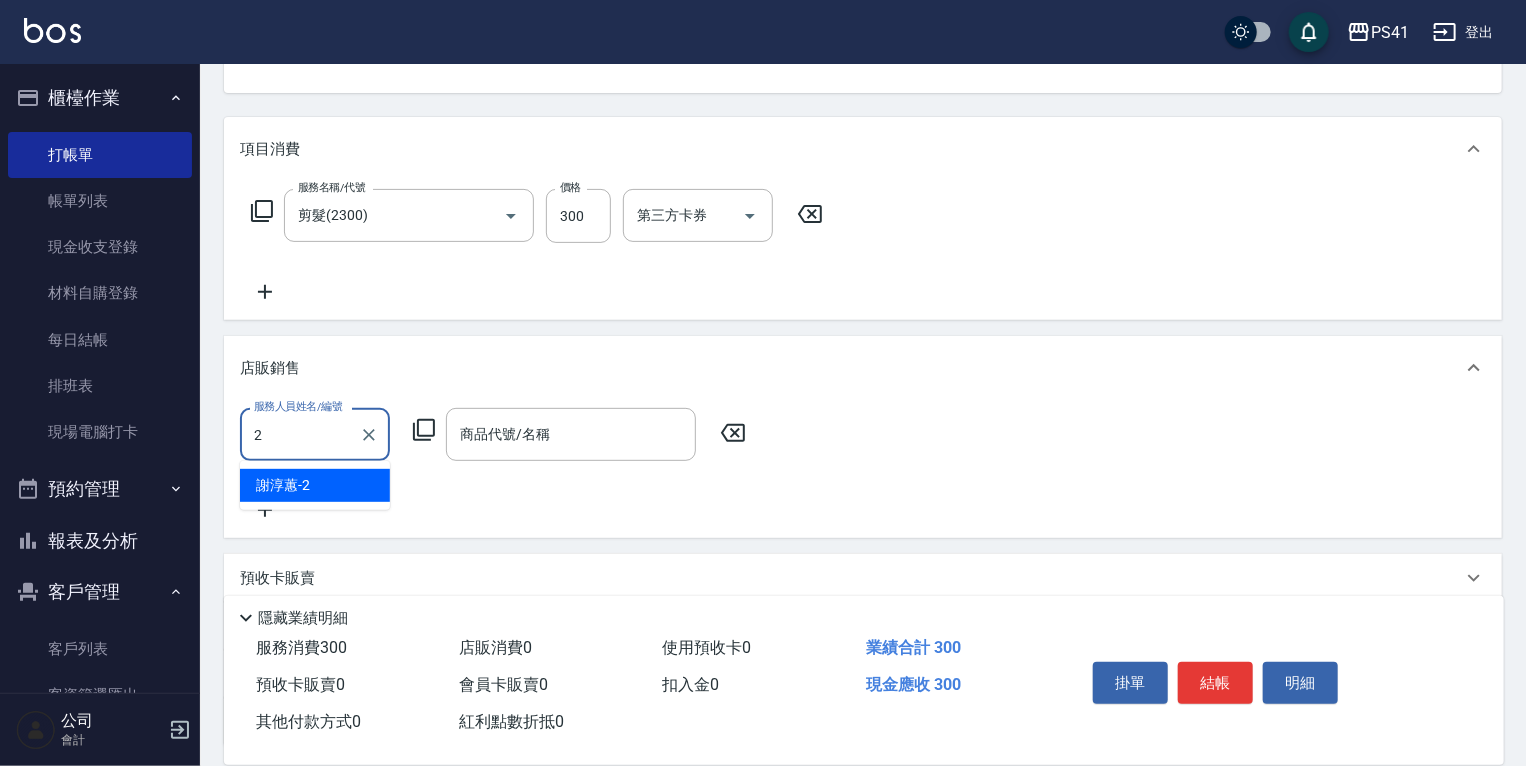 type on "謝淳蕙-2" 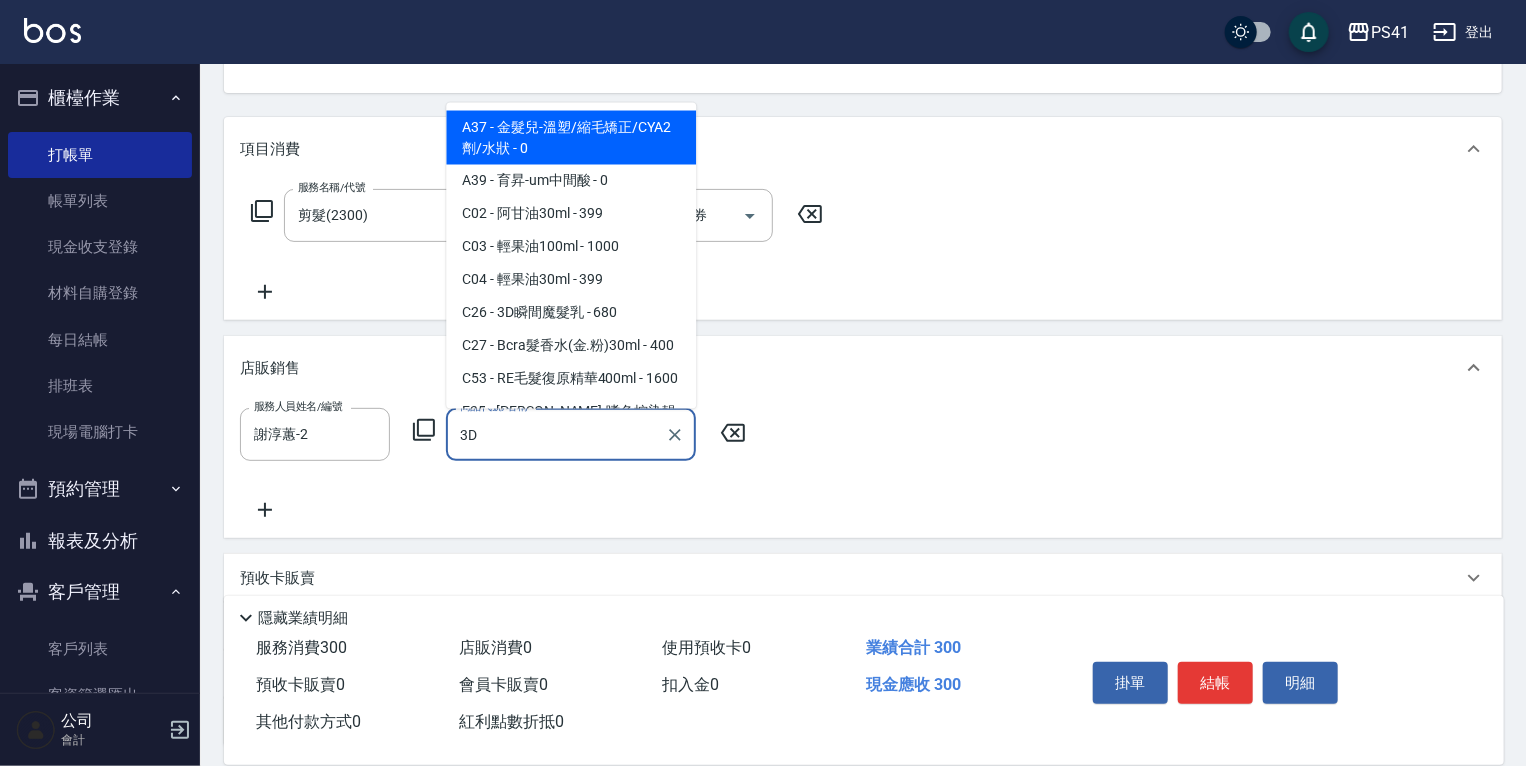 type on "3D瞬間魔髮乳" 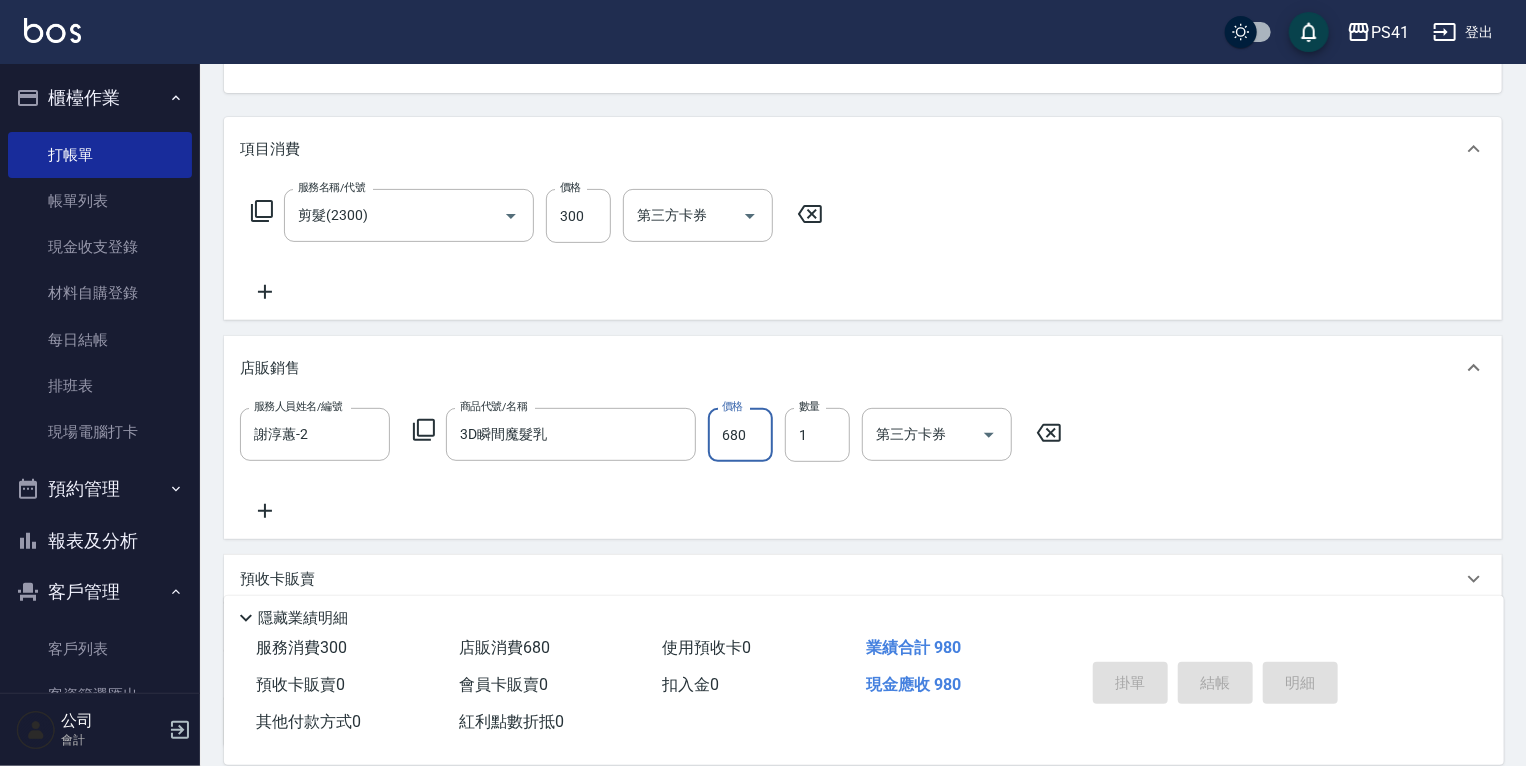 type 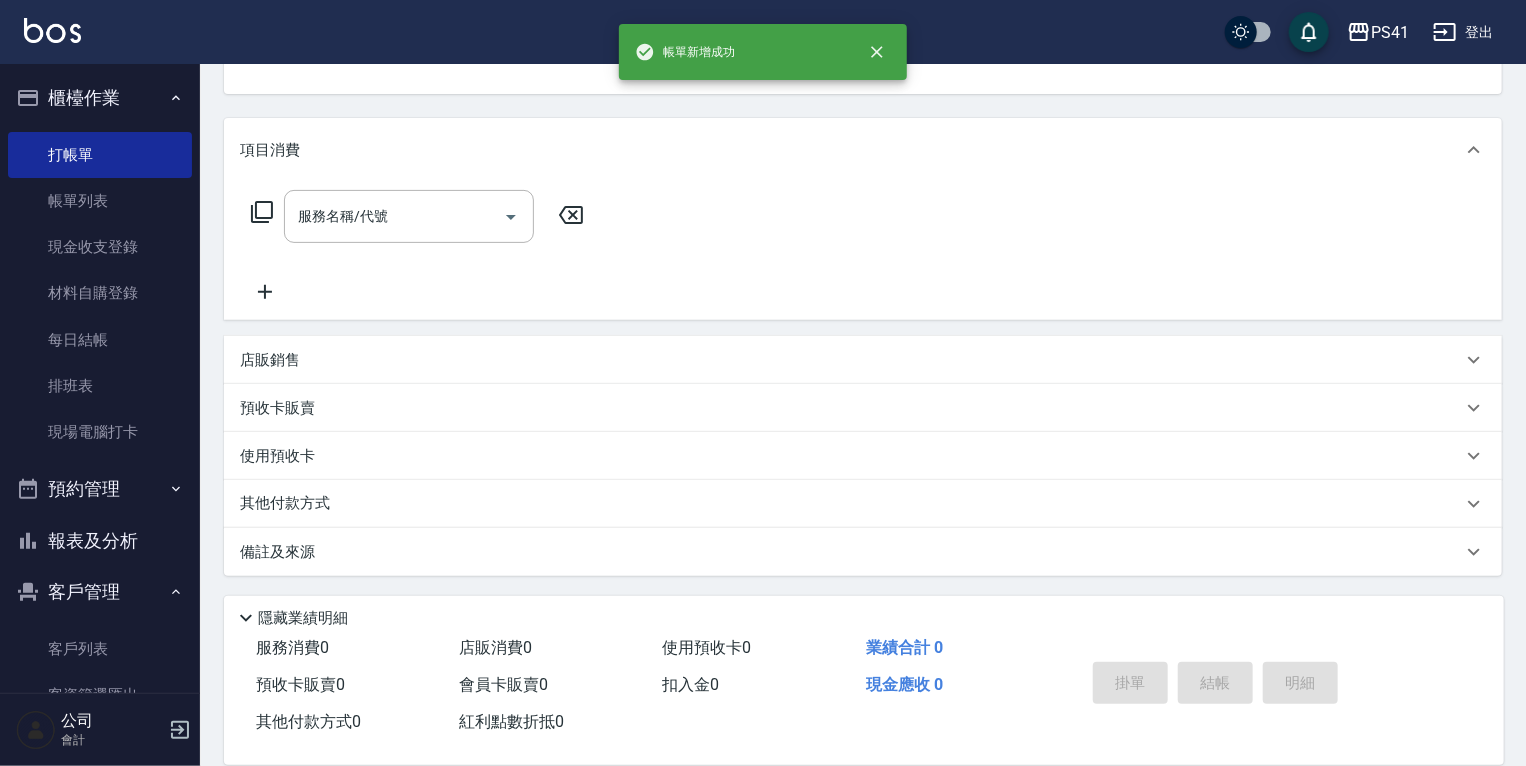 scroll, scrollTop: 194, scrollLeft: 0, axis: vertical 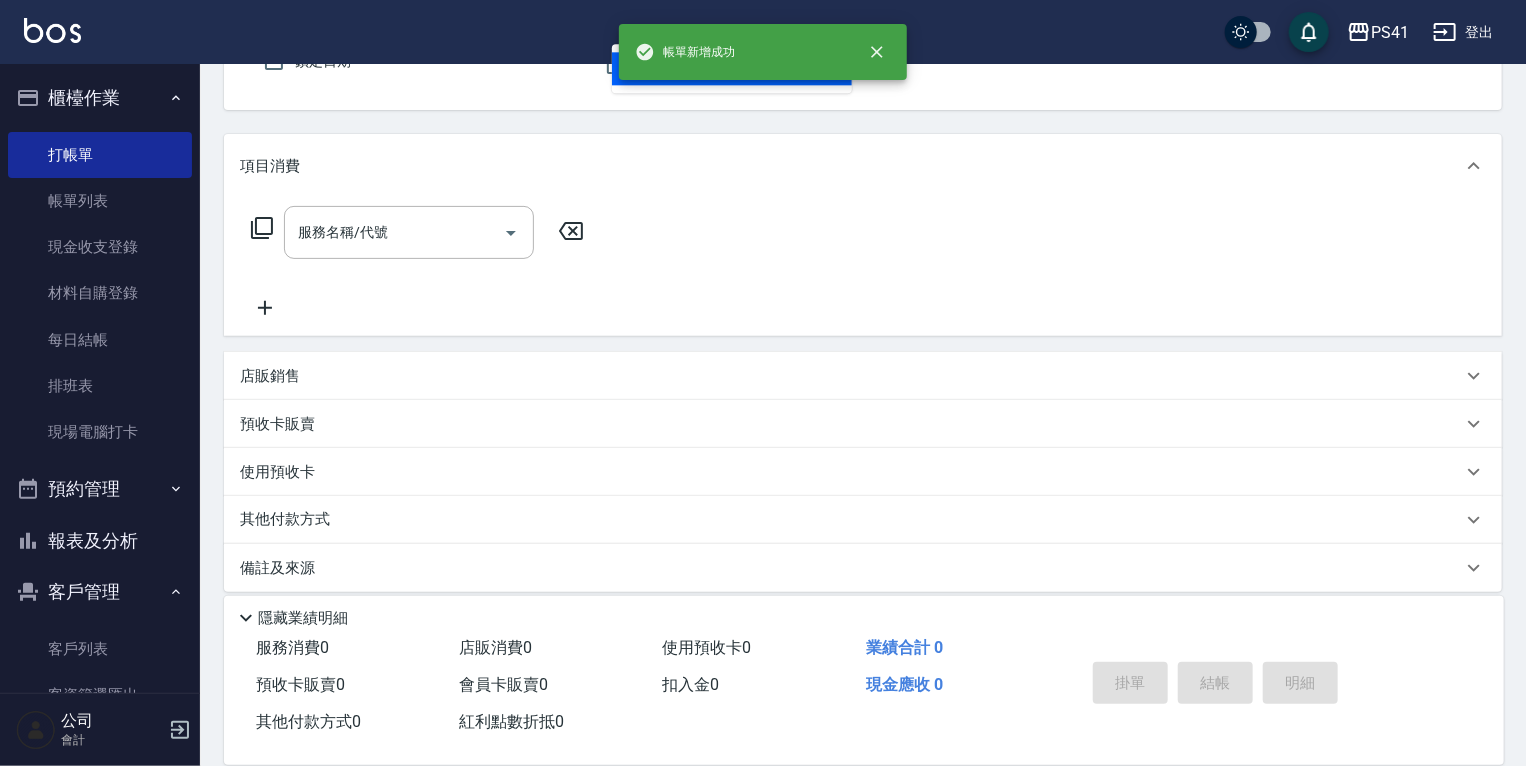 type on "2064" 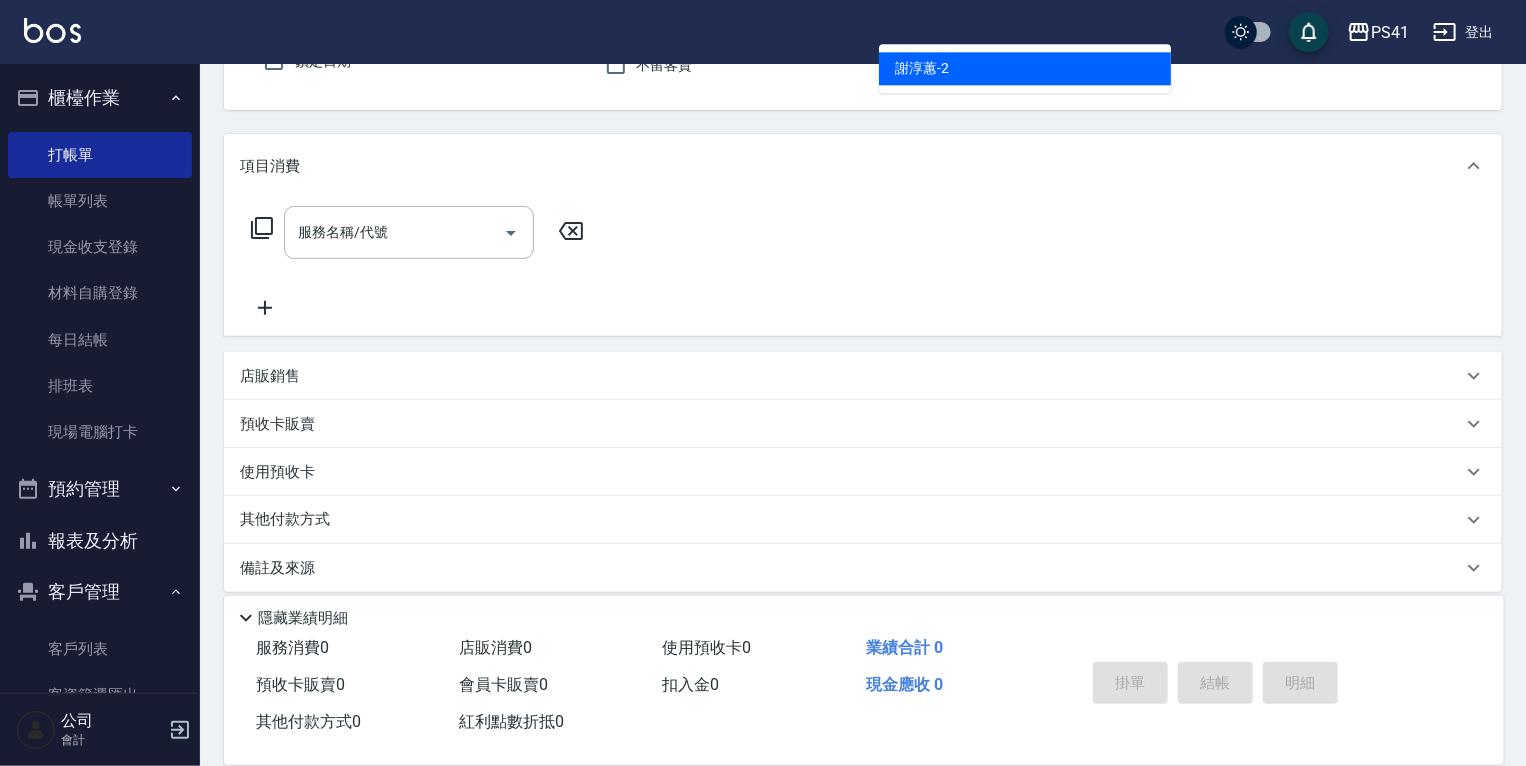 type on "謝淳蕙-2" 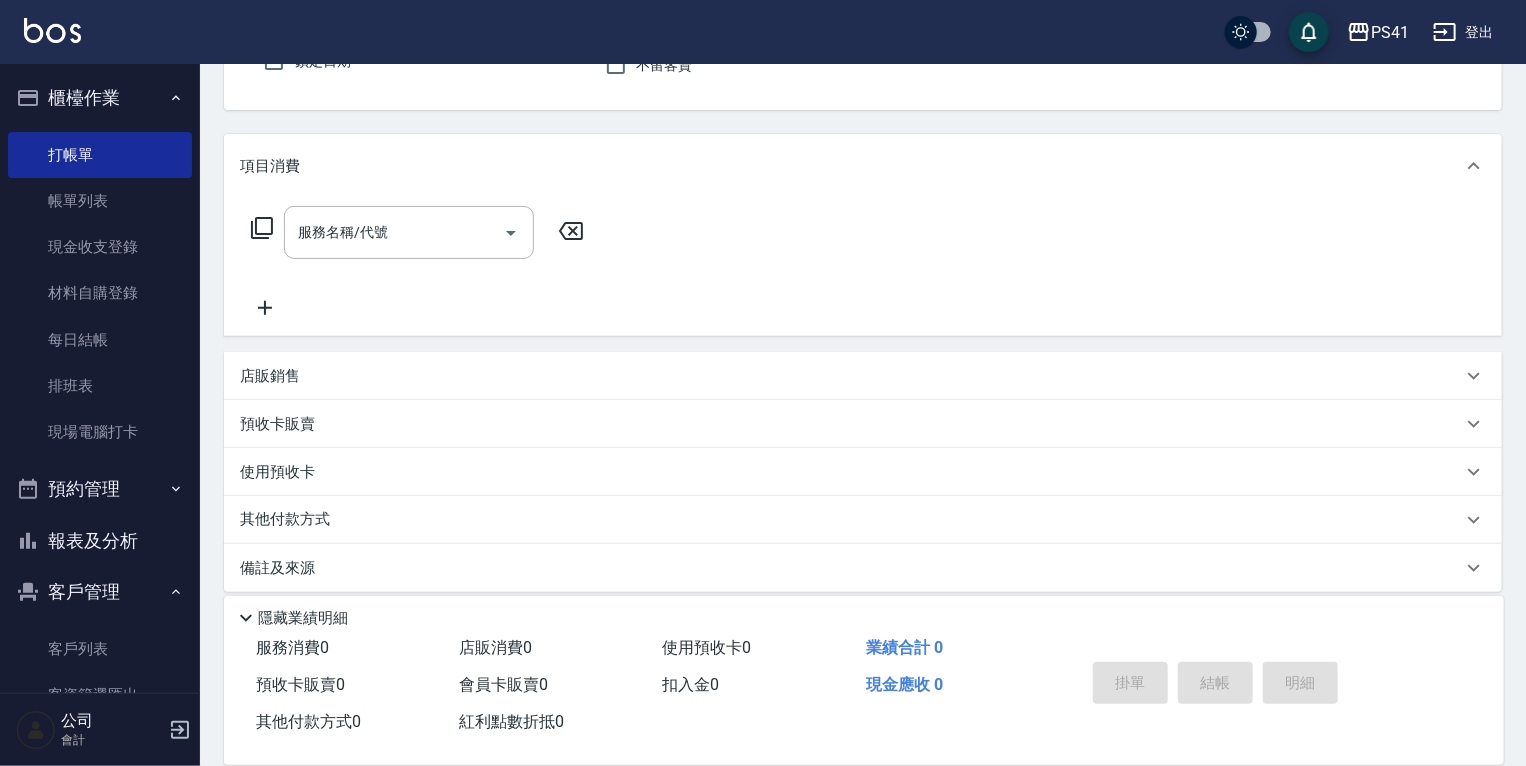 scroll, scrollTop: 184, scrollLeft: 0, axis: vertical 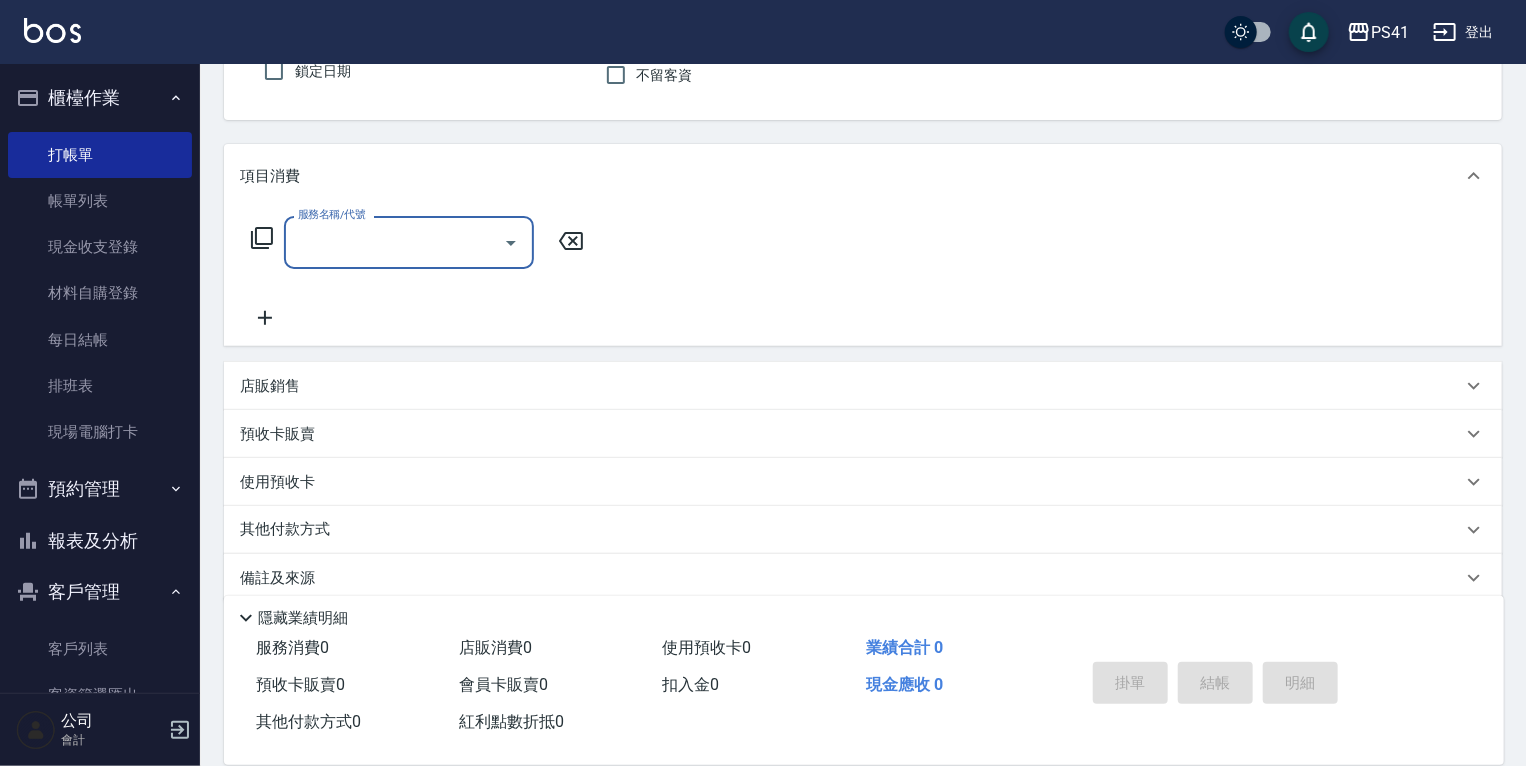 type on "葉芝宇/0977523162/2064" 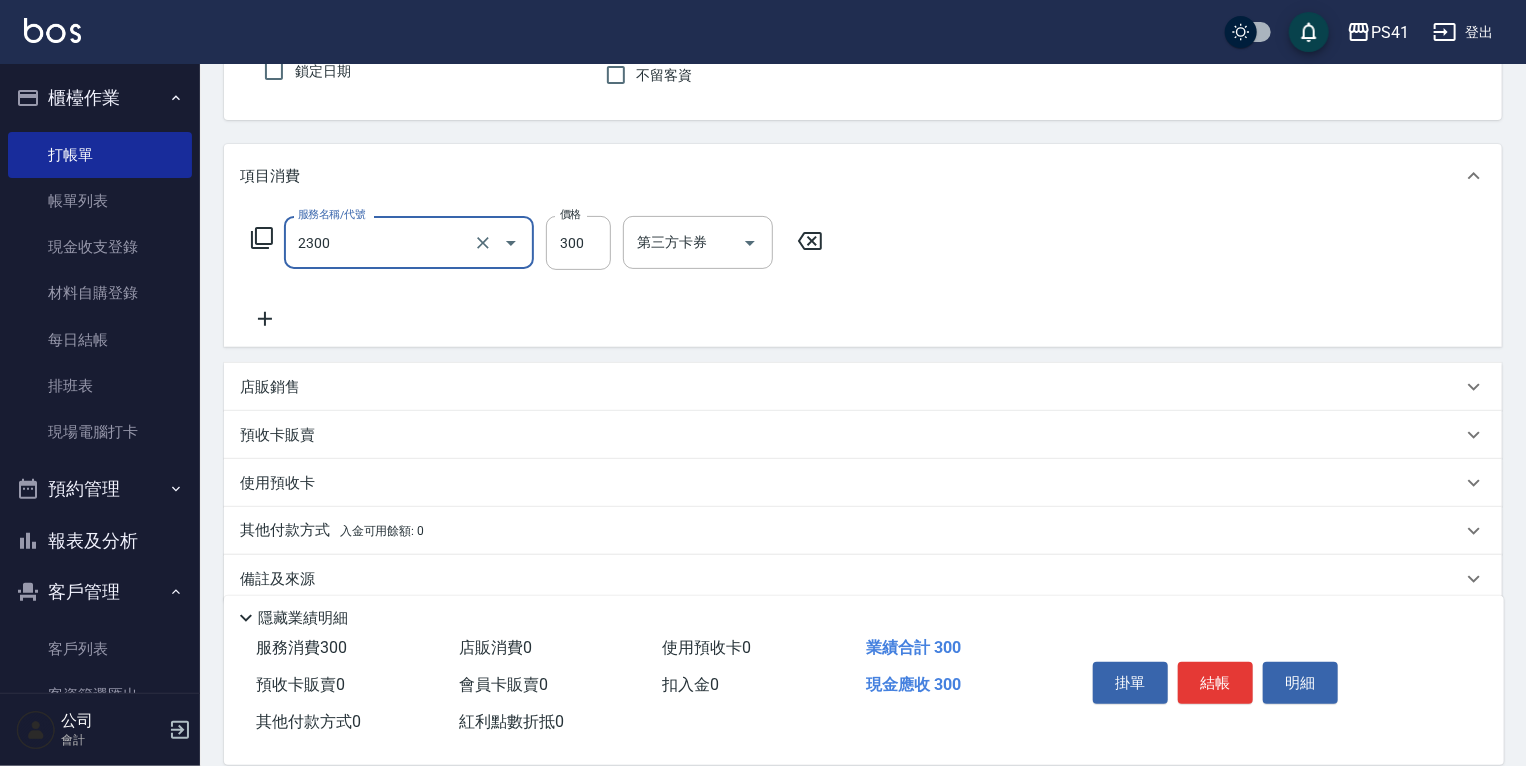 type on "剪髮(2300)" 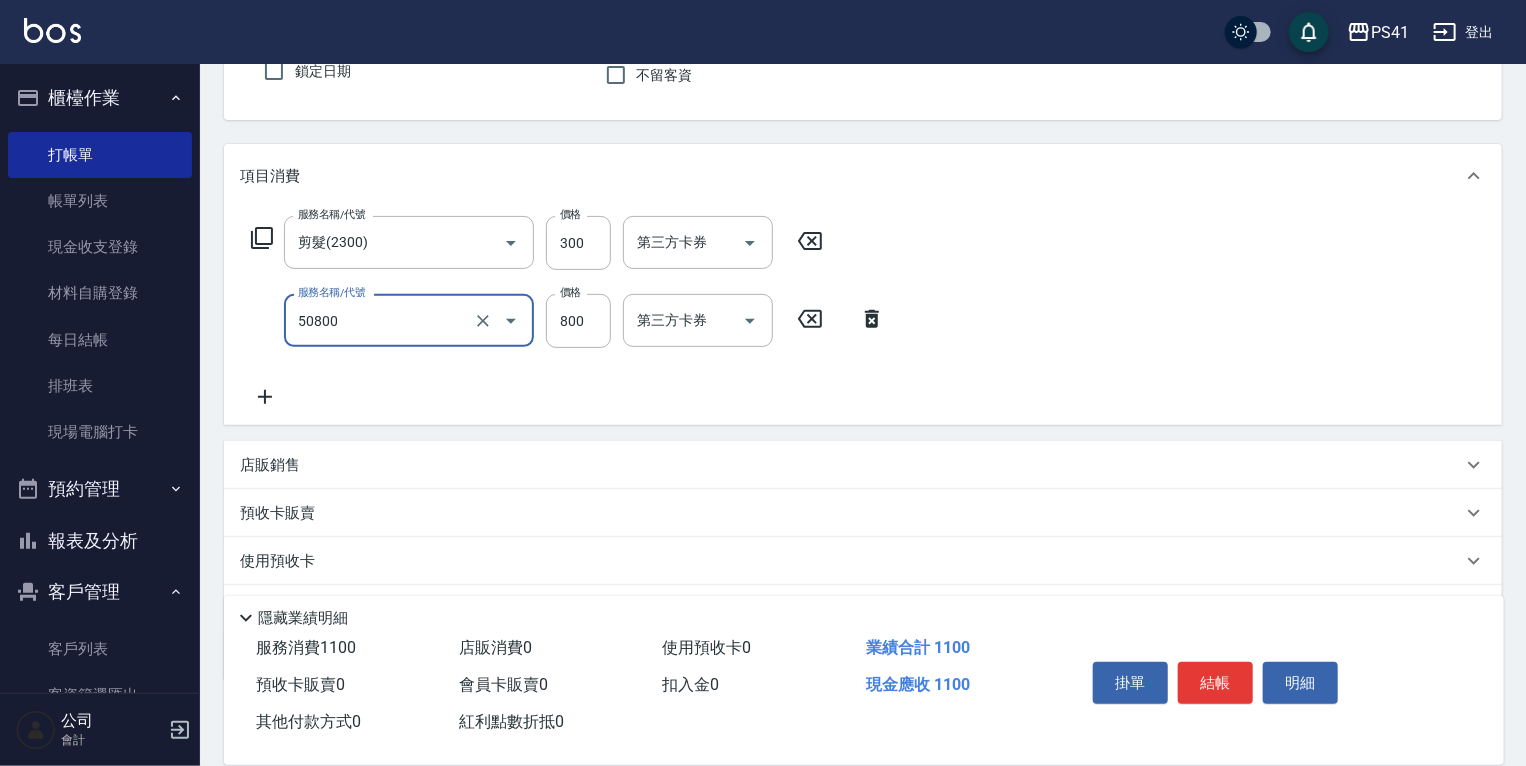 type on "原價401~800護髮(50800)" 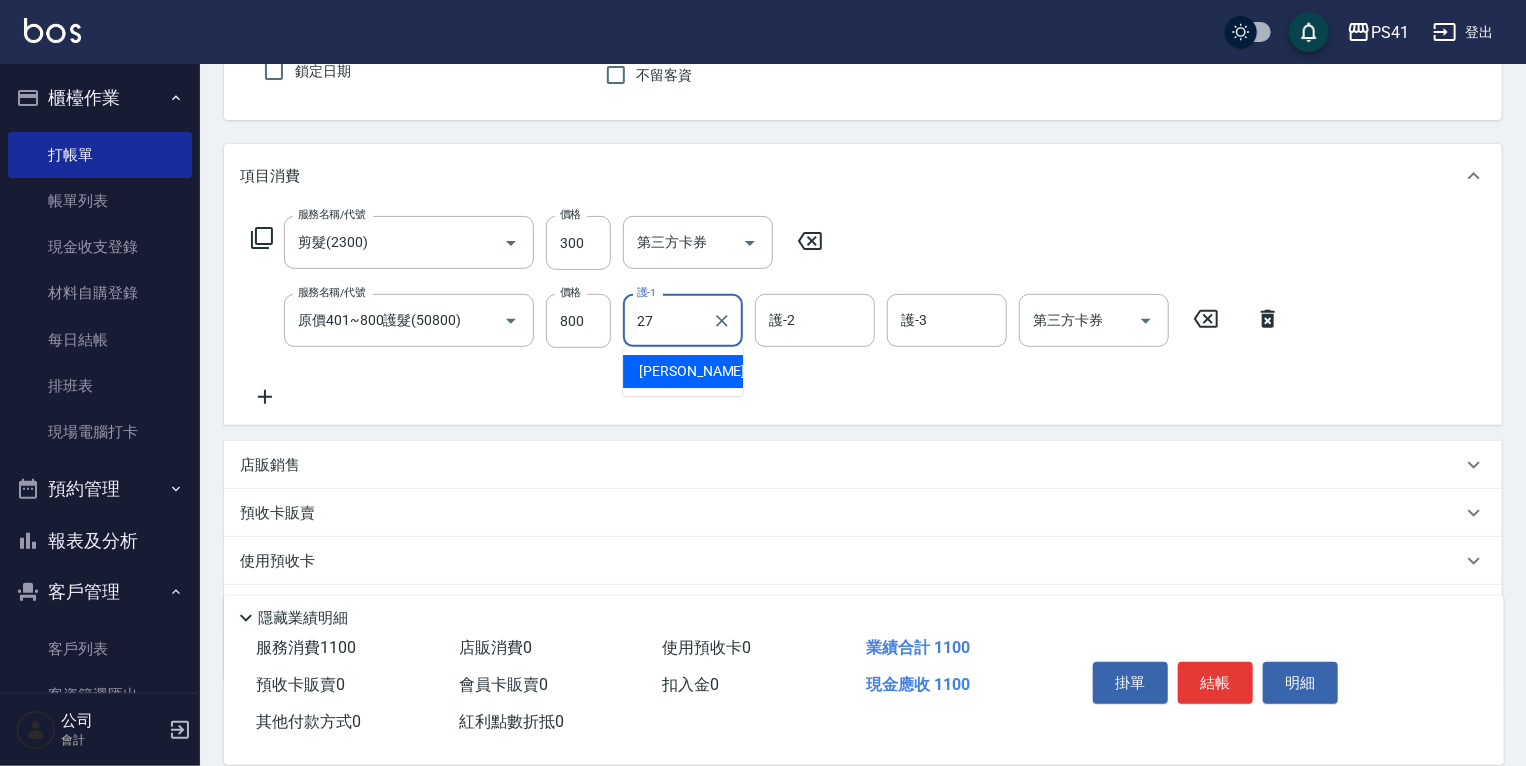 type on "佳佳-27" 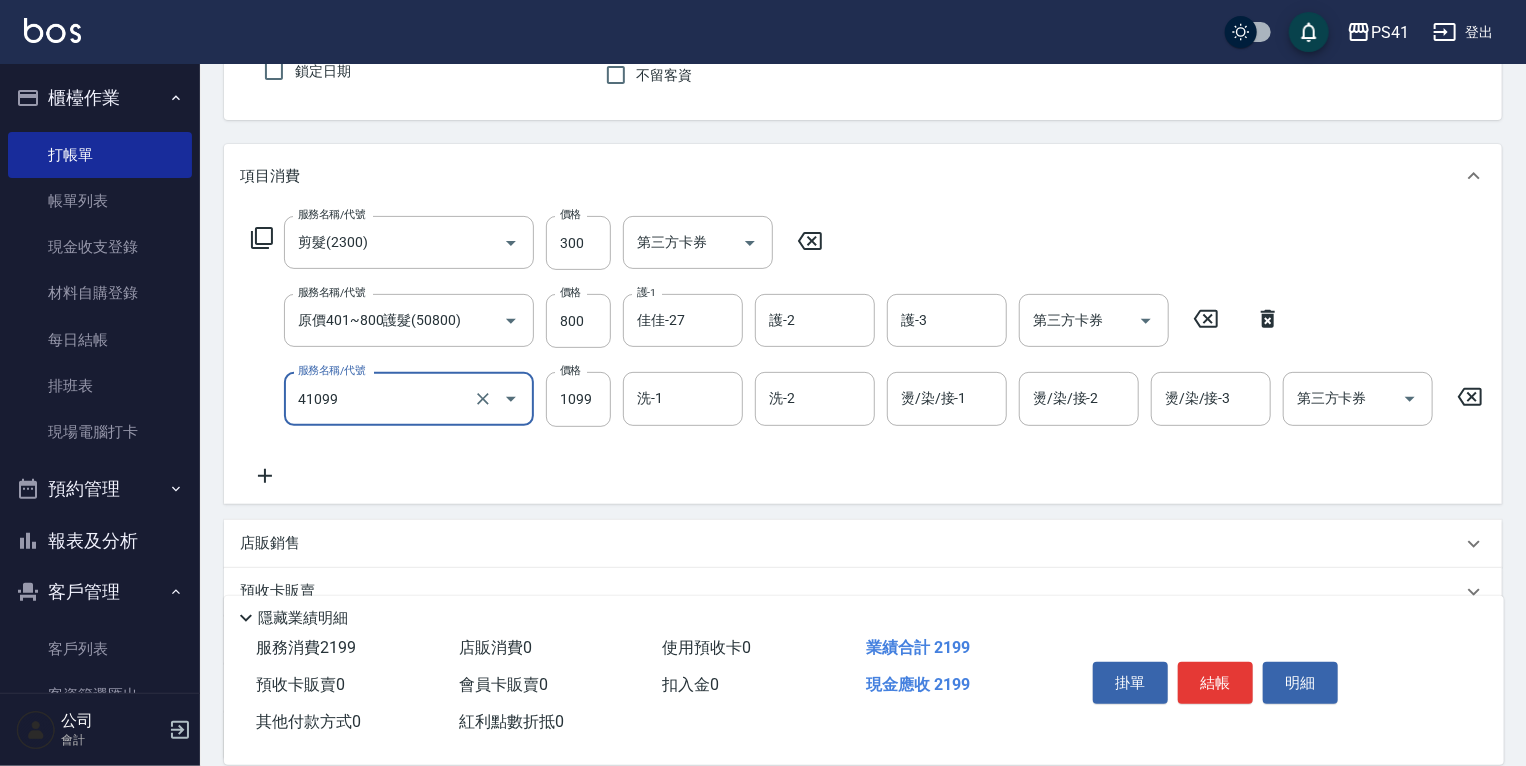 type on "公司活動/早鳥(41099)" 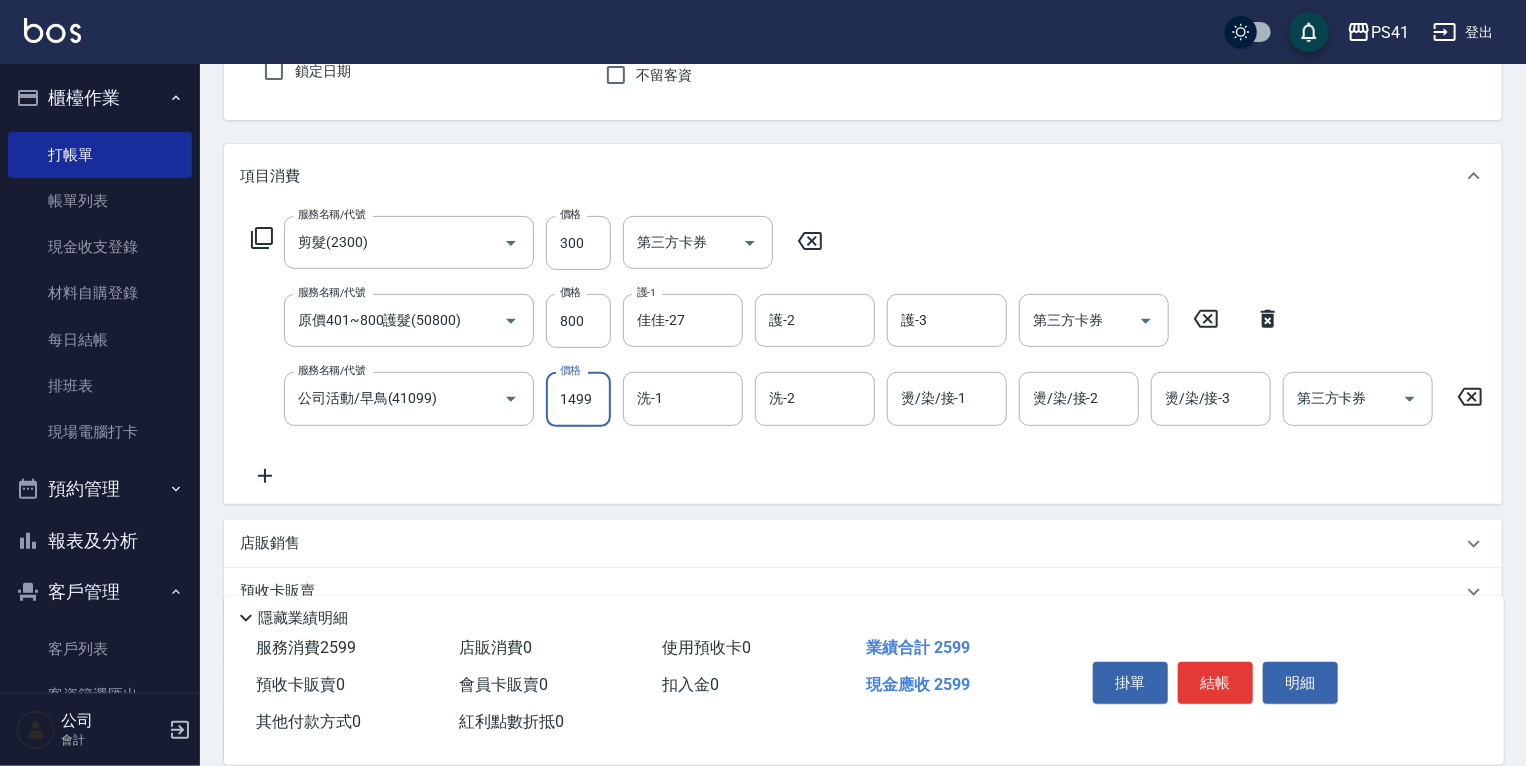 type on "1499" 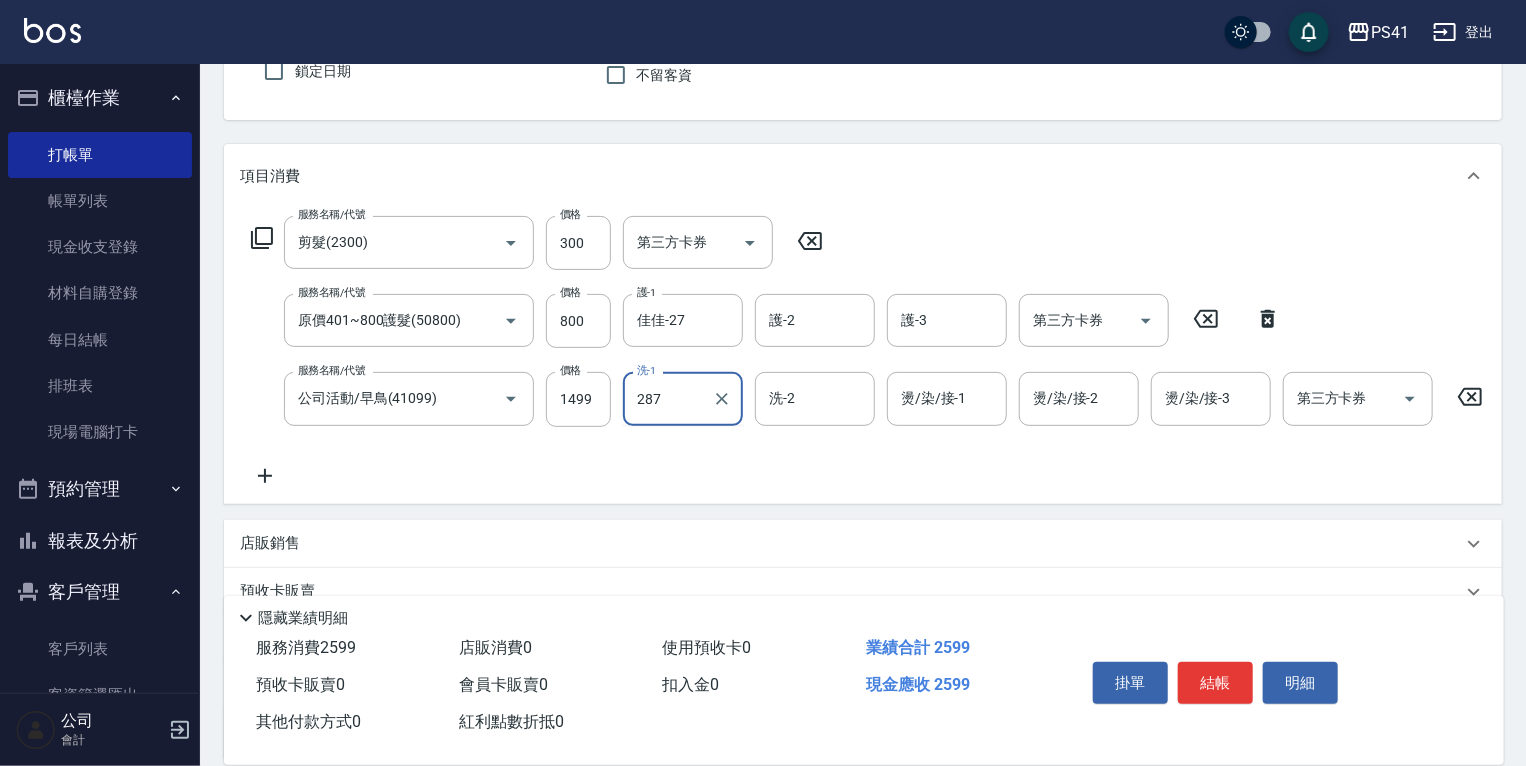 type on "287" 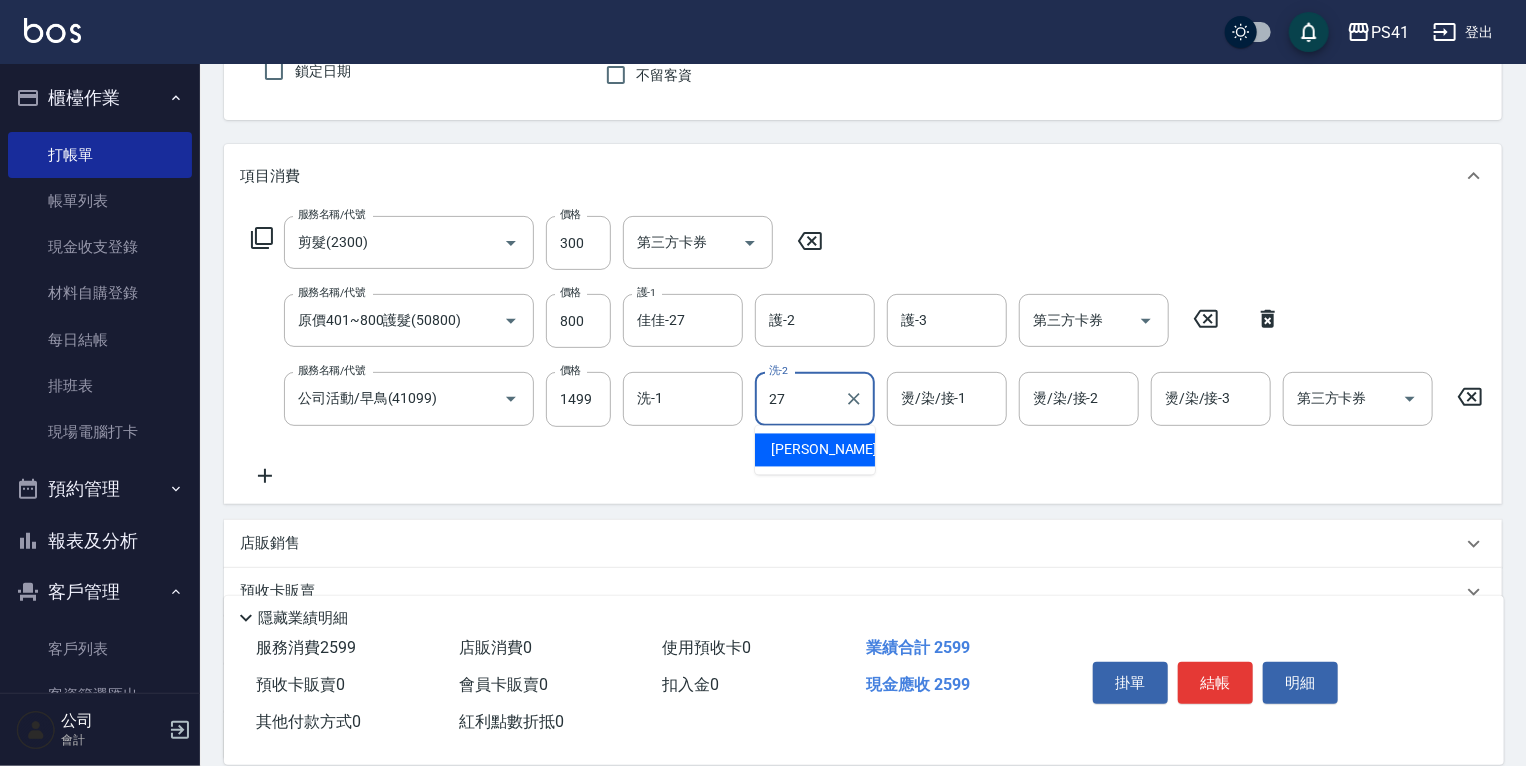 type on "佳佳-27" 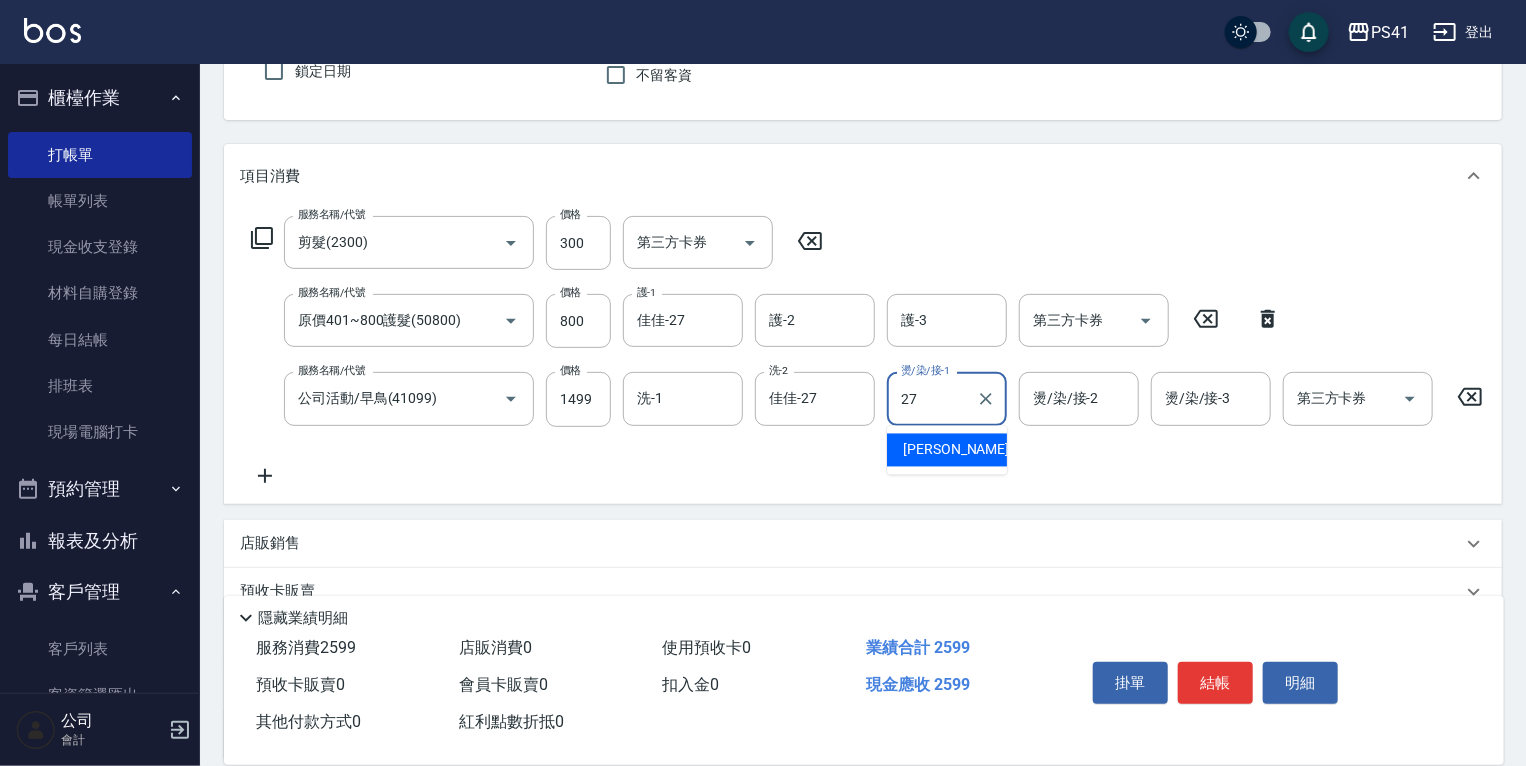 type on "佳佳-27" 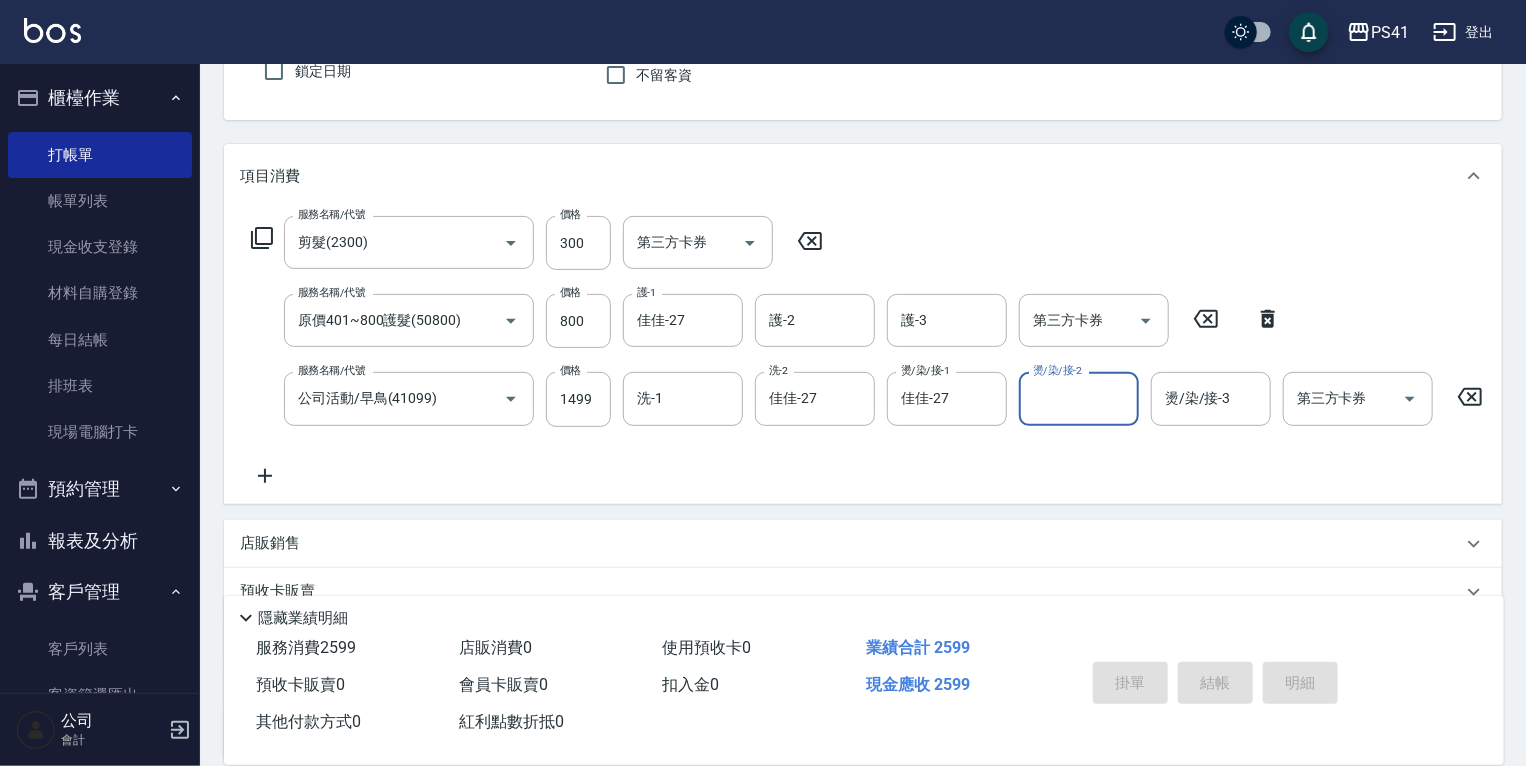 type 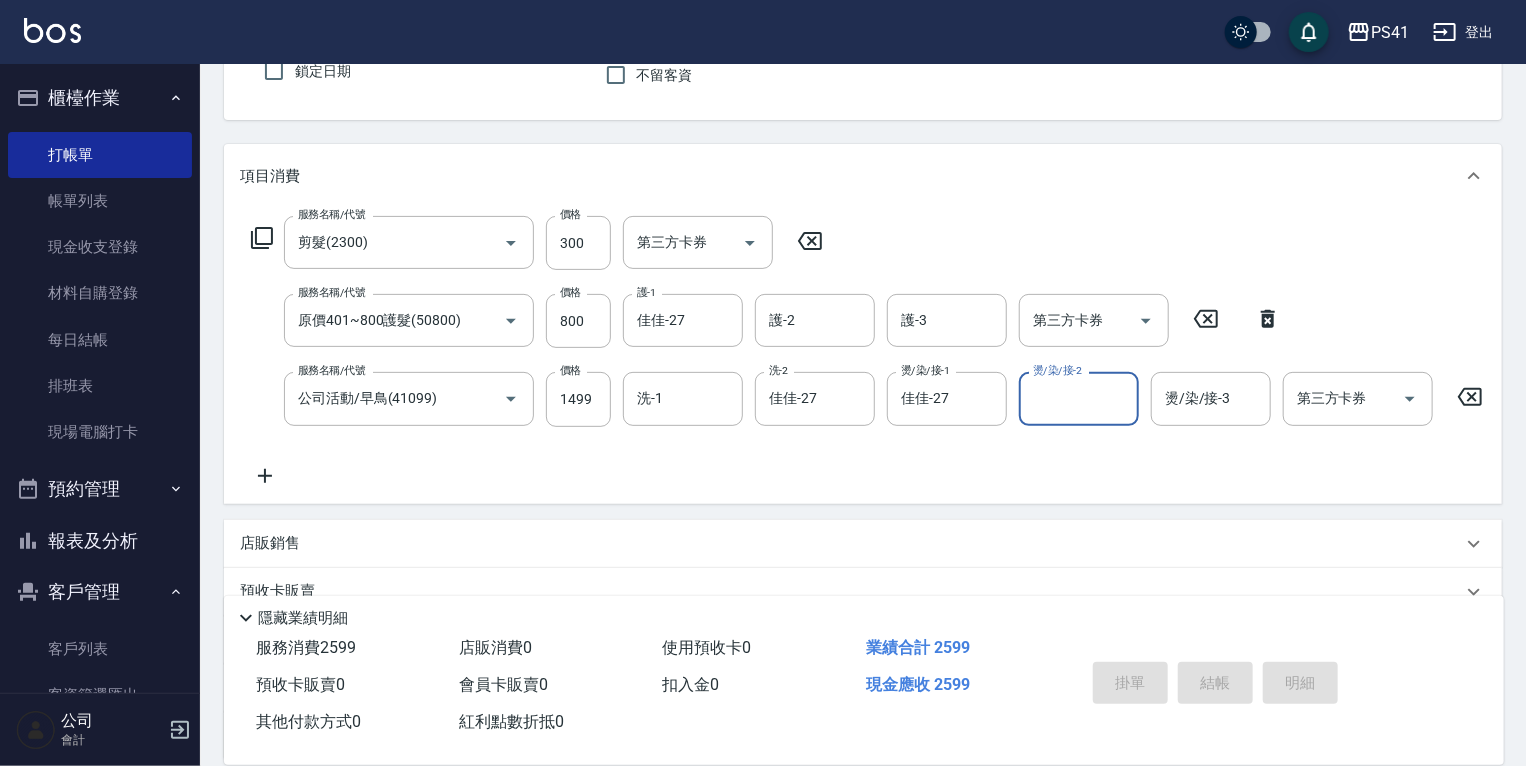 type 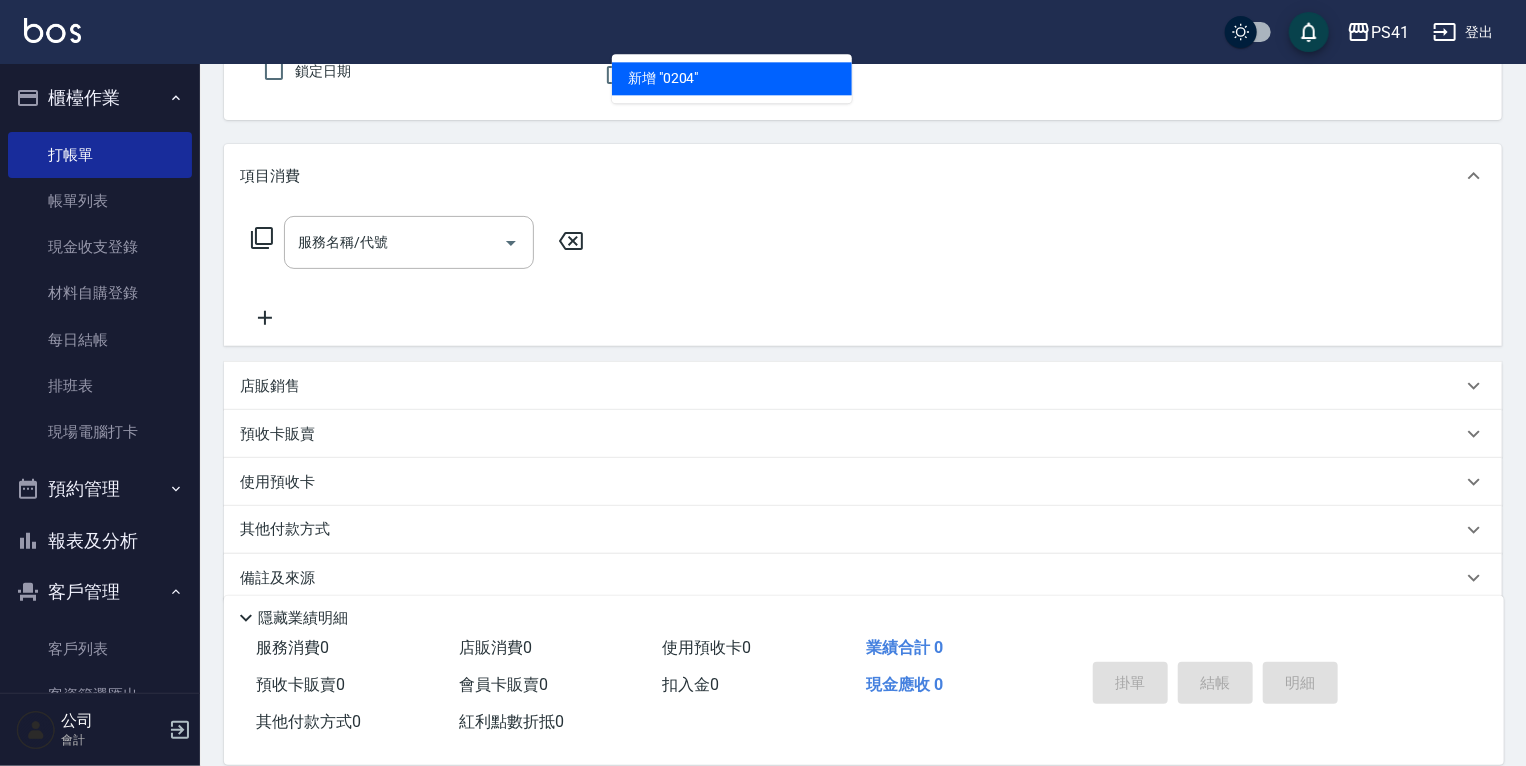 type on "0204" 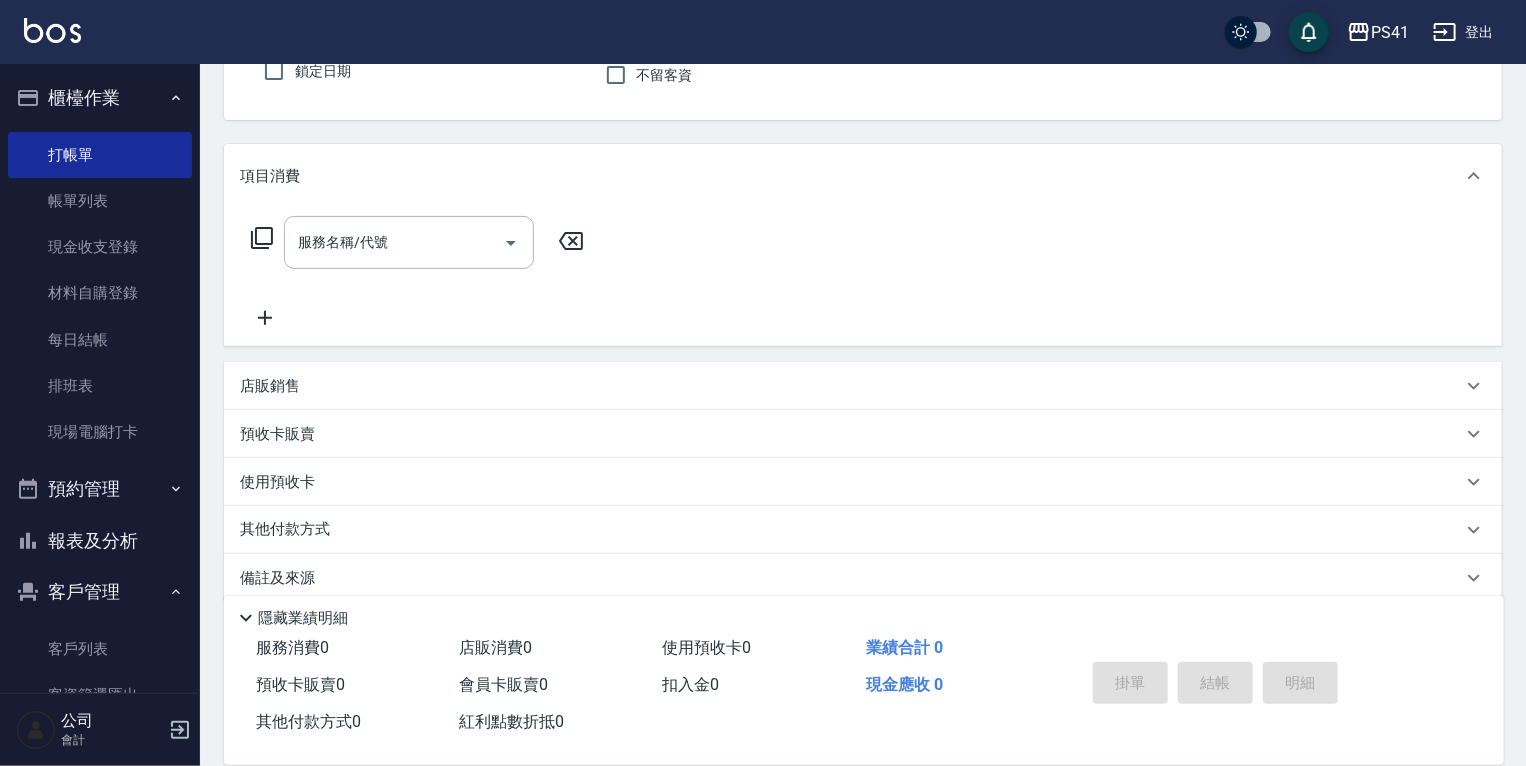 type on "謝淳蕙-2" 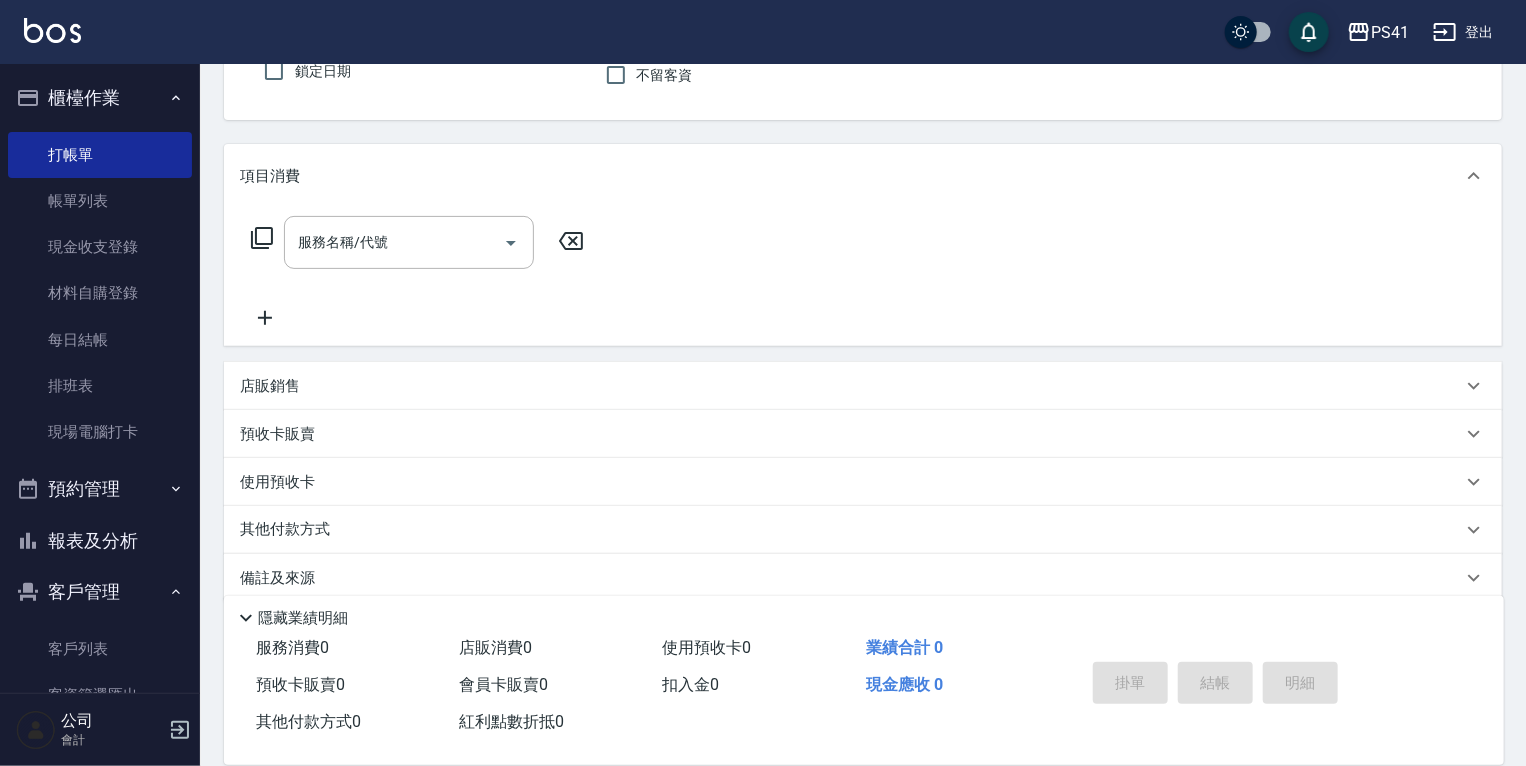 type on "柯霈禎/0939670172/0204" 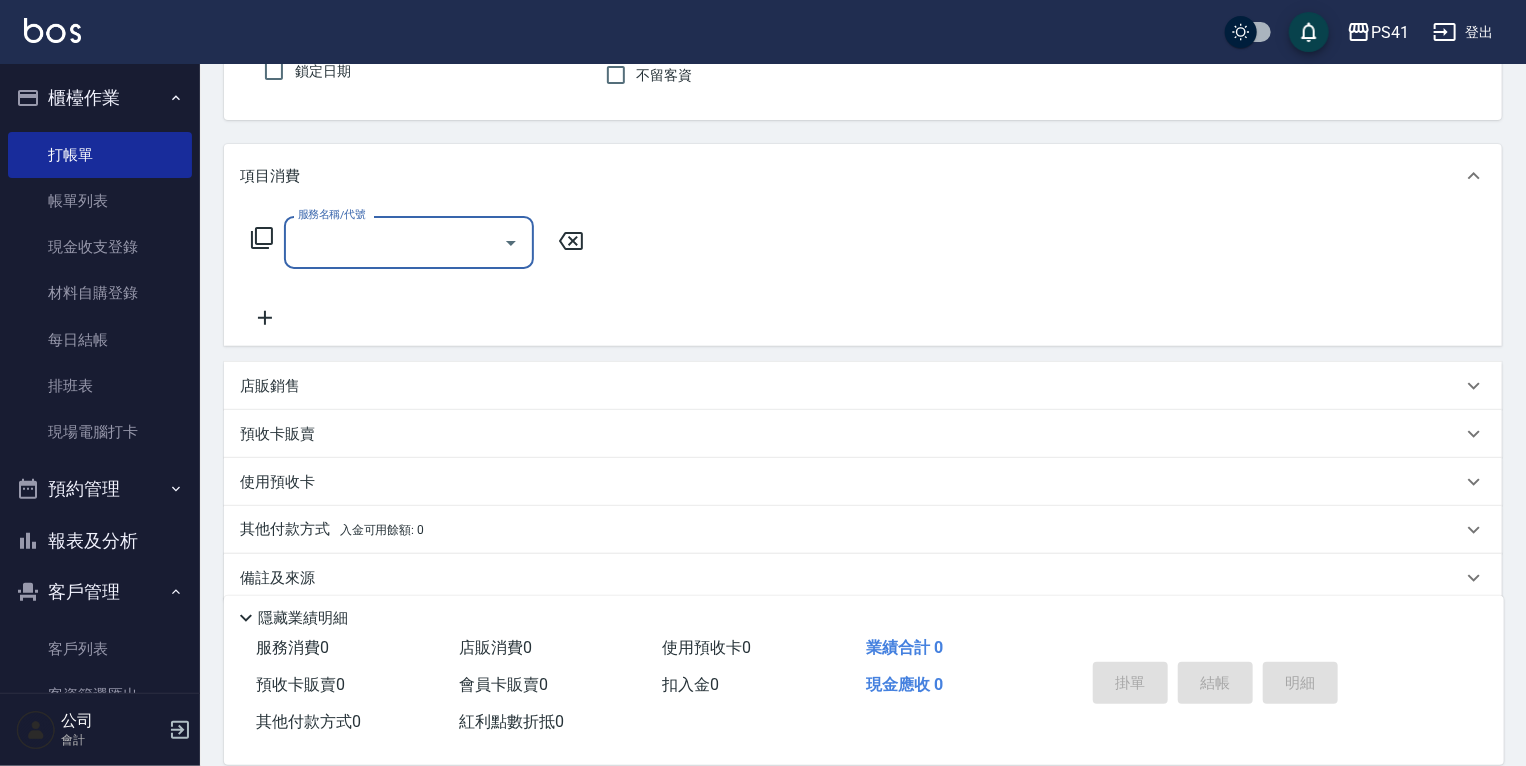 type on "4" 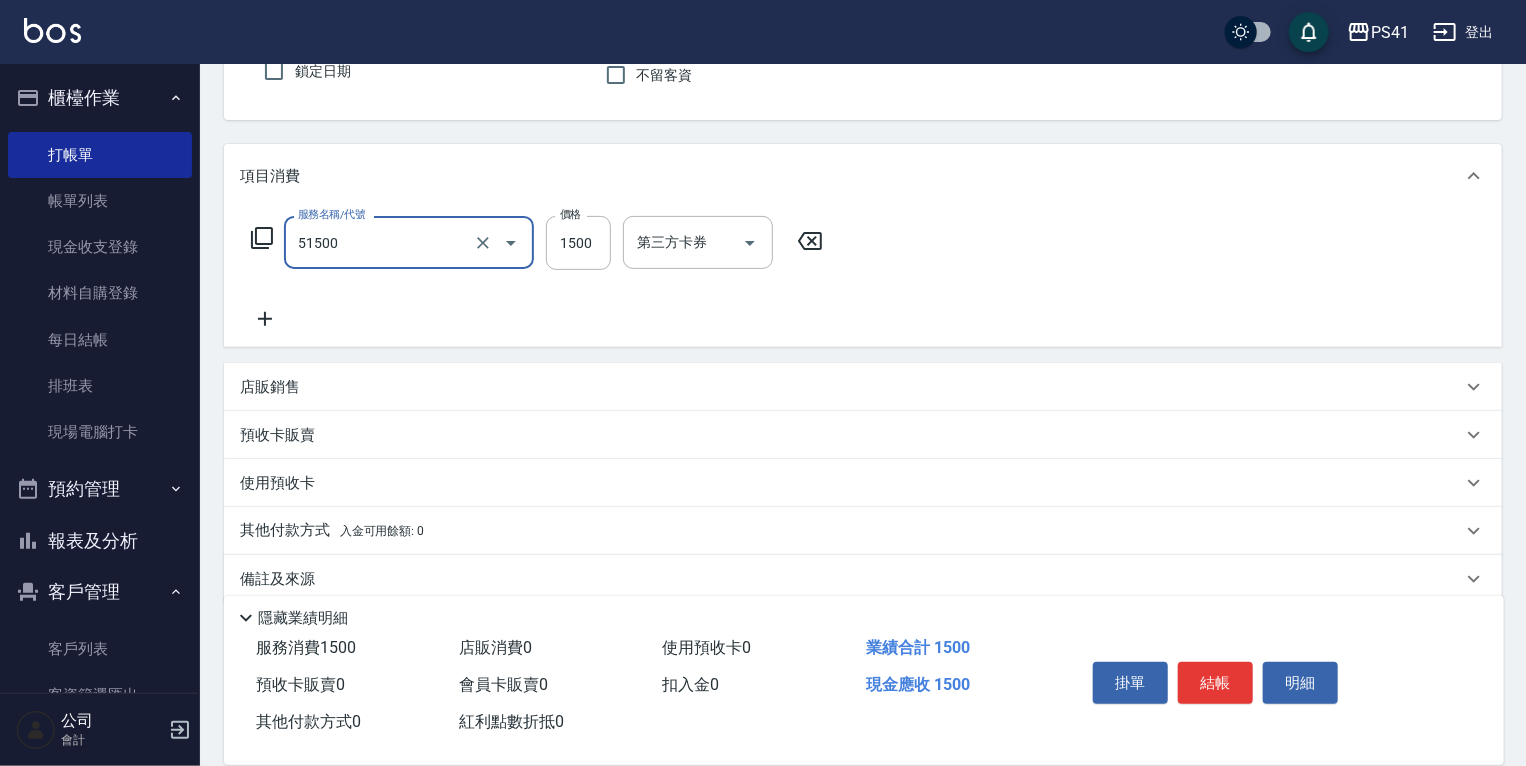 type on "原價1201~1500護髮(51500)" 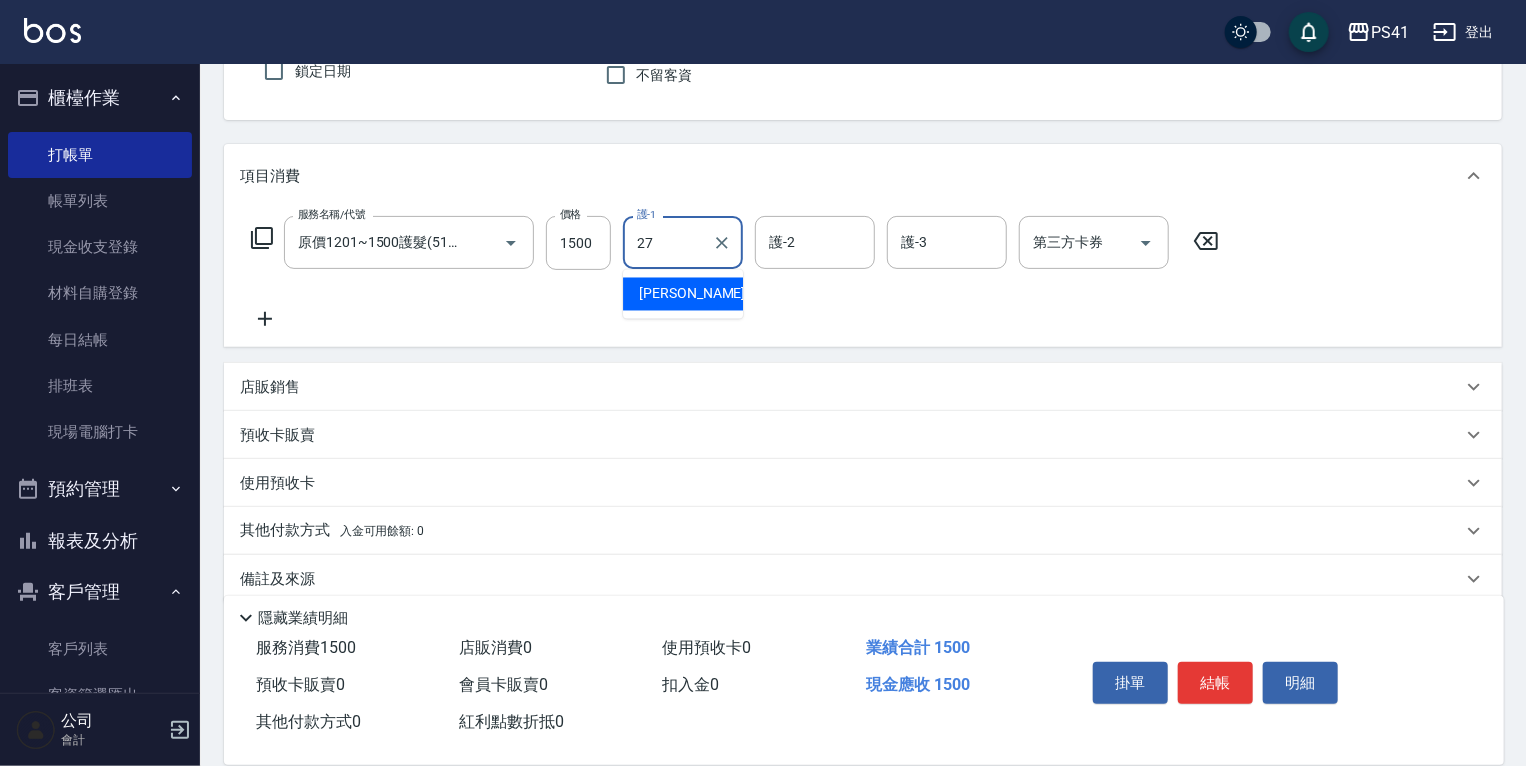 type on "佳佳-27" 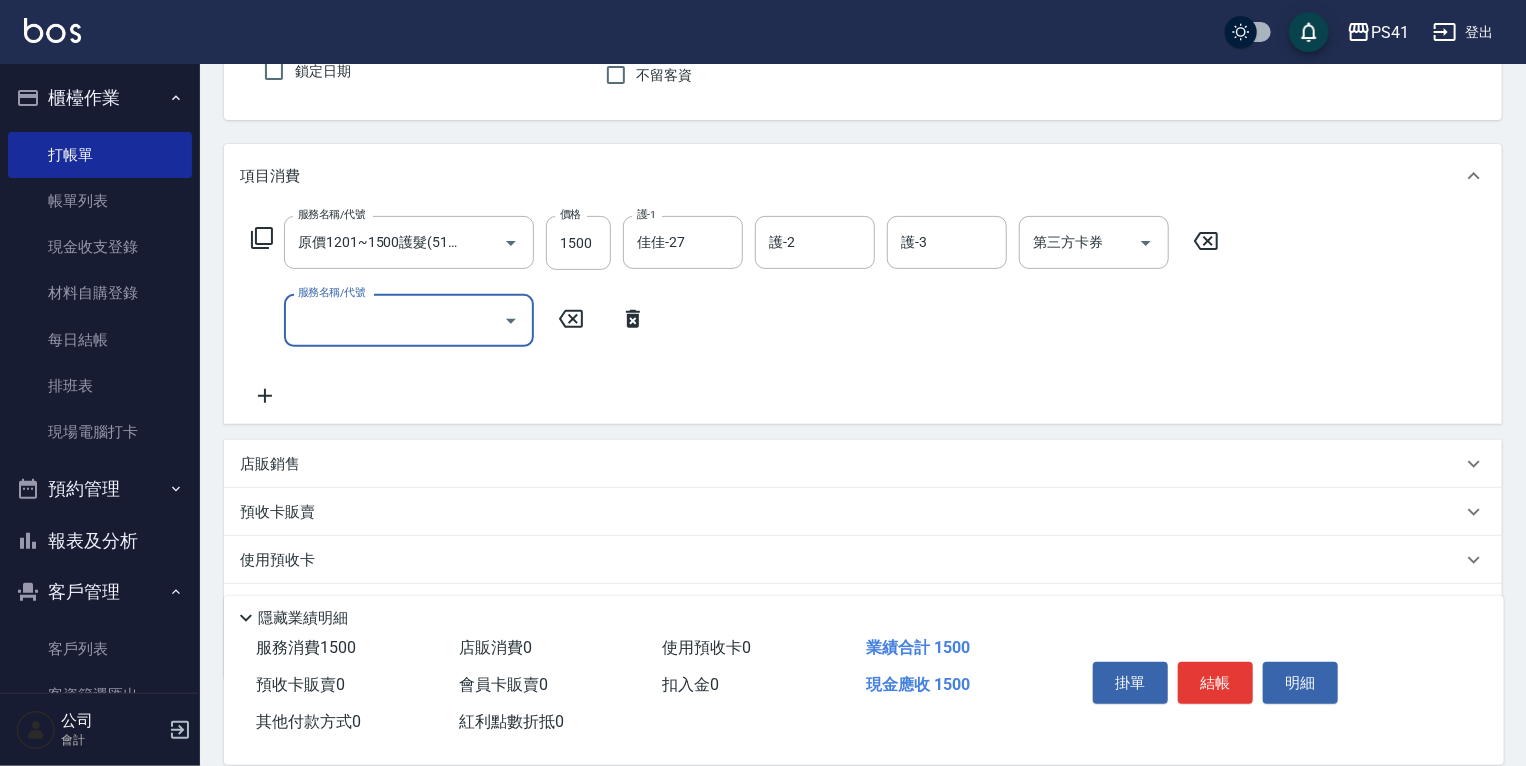 scroll, scrollTop: 0, scrollLeft: 0, axis: both 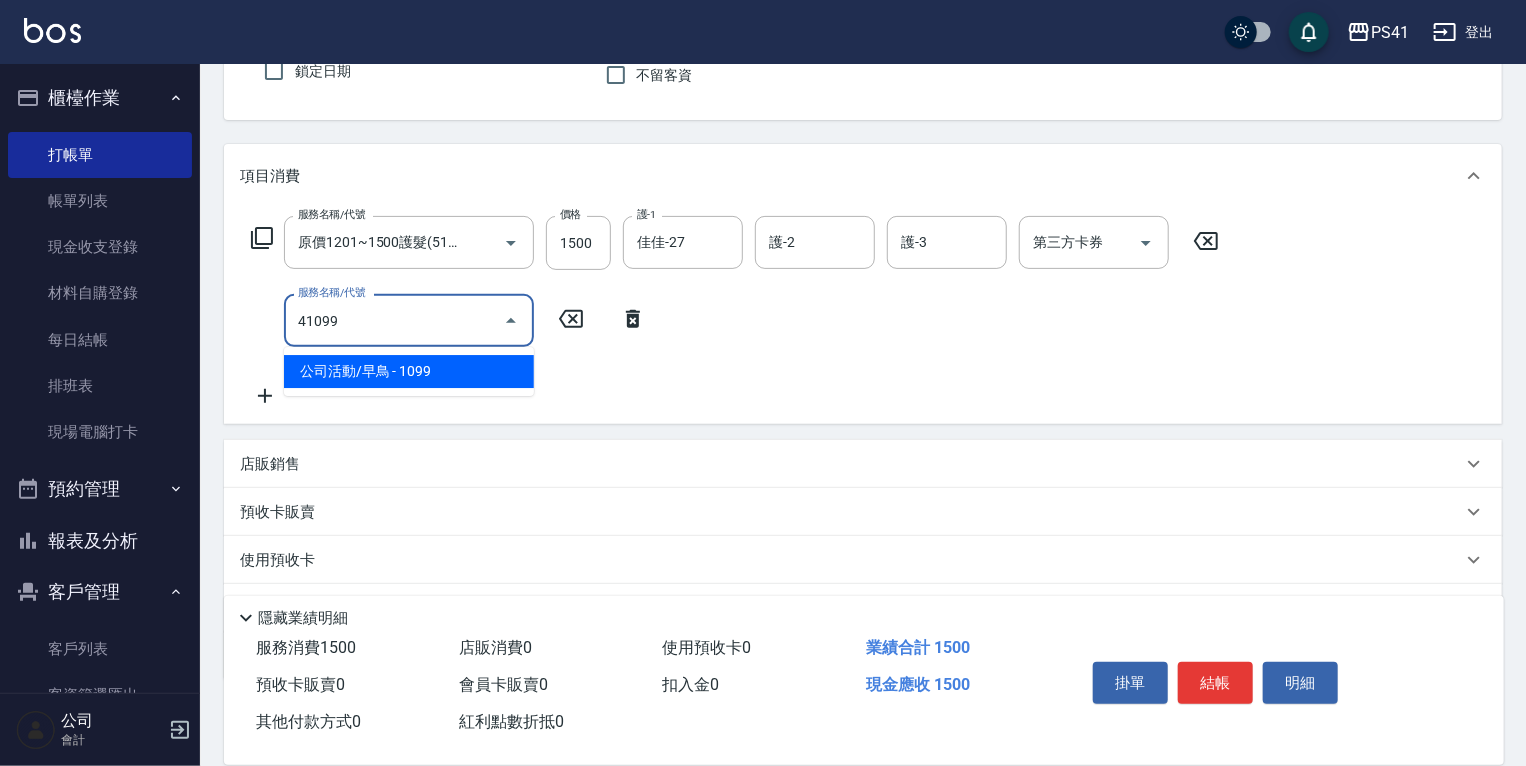 type on "公司活動/早鳥(41099)" 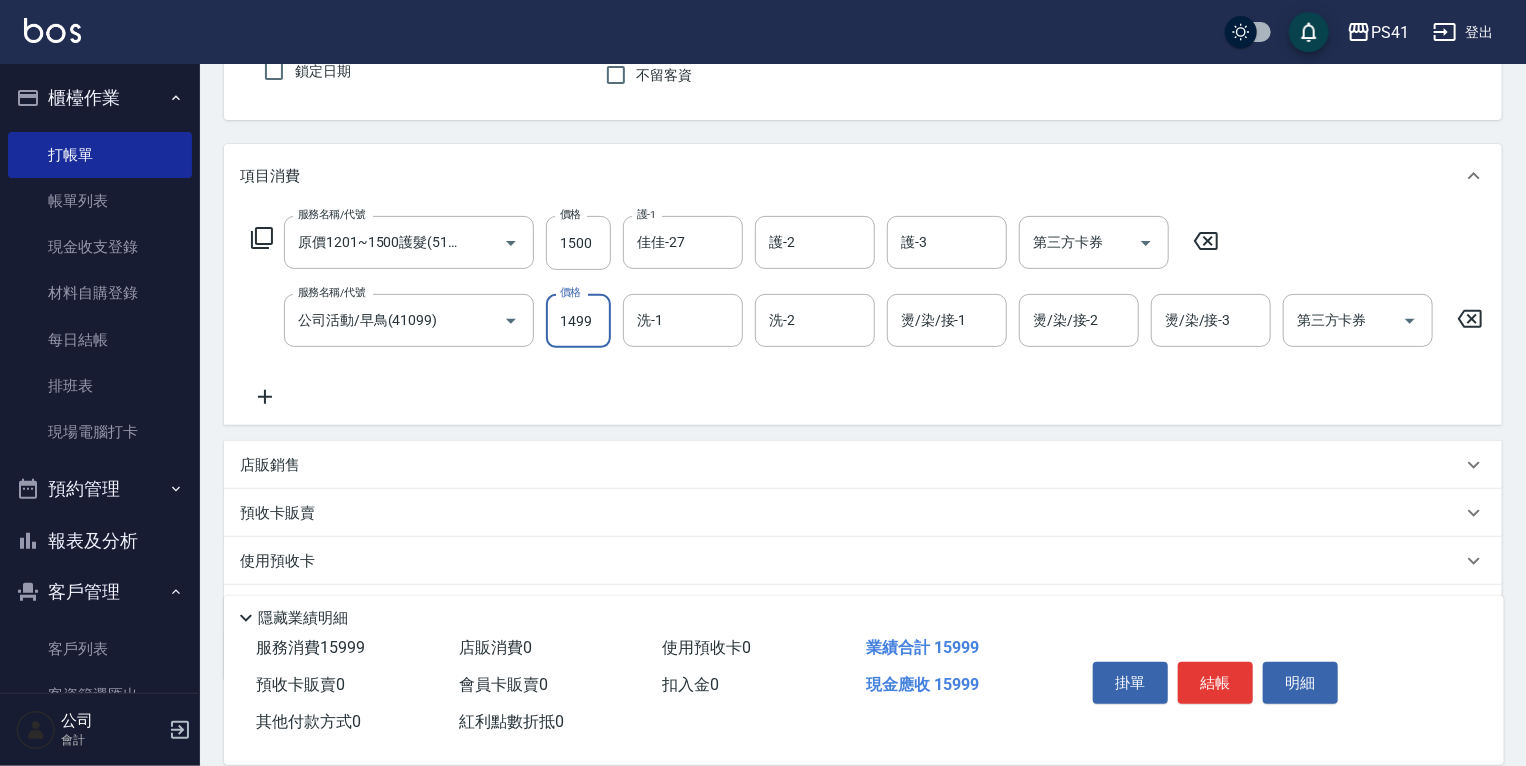 scroll, scrollTop: 0, scrollLeft: 0, axis: both 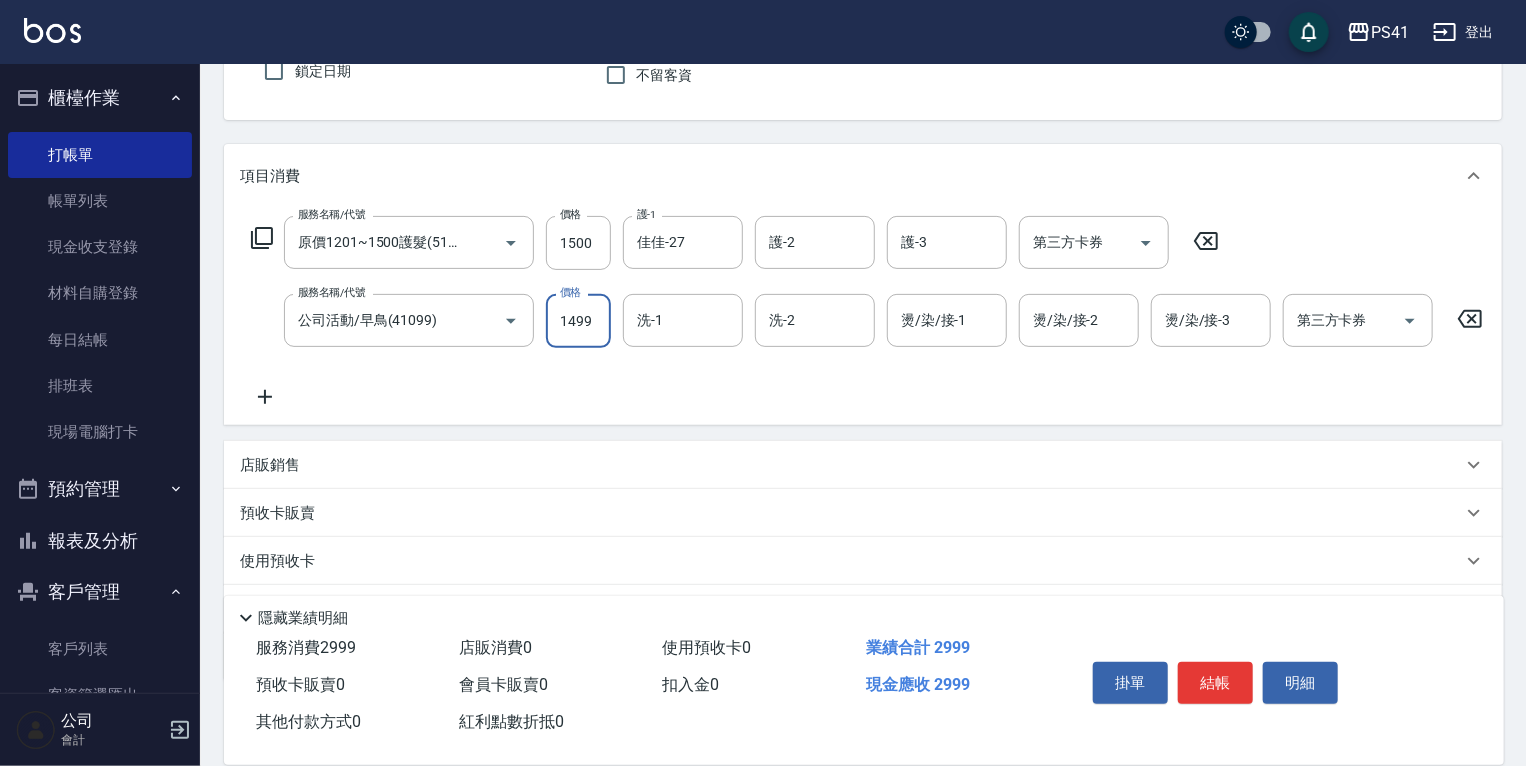 type on "1499" 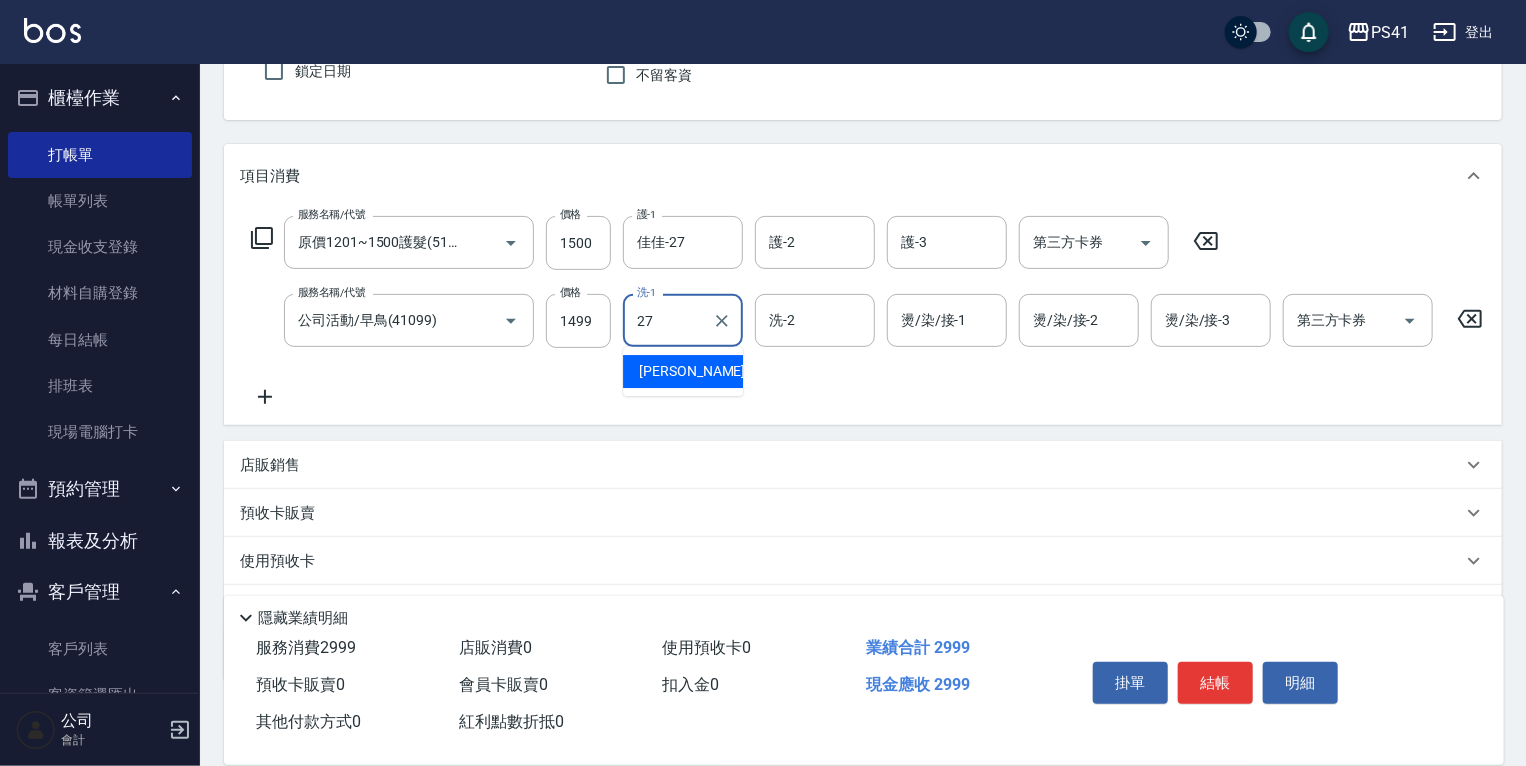 type on "佳佳-27" 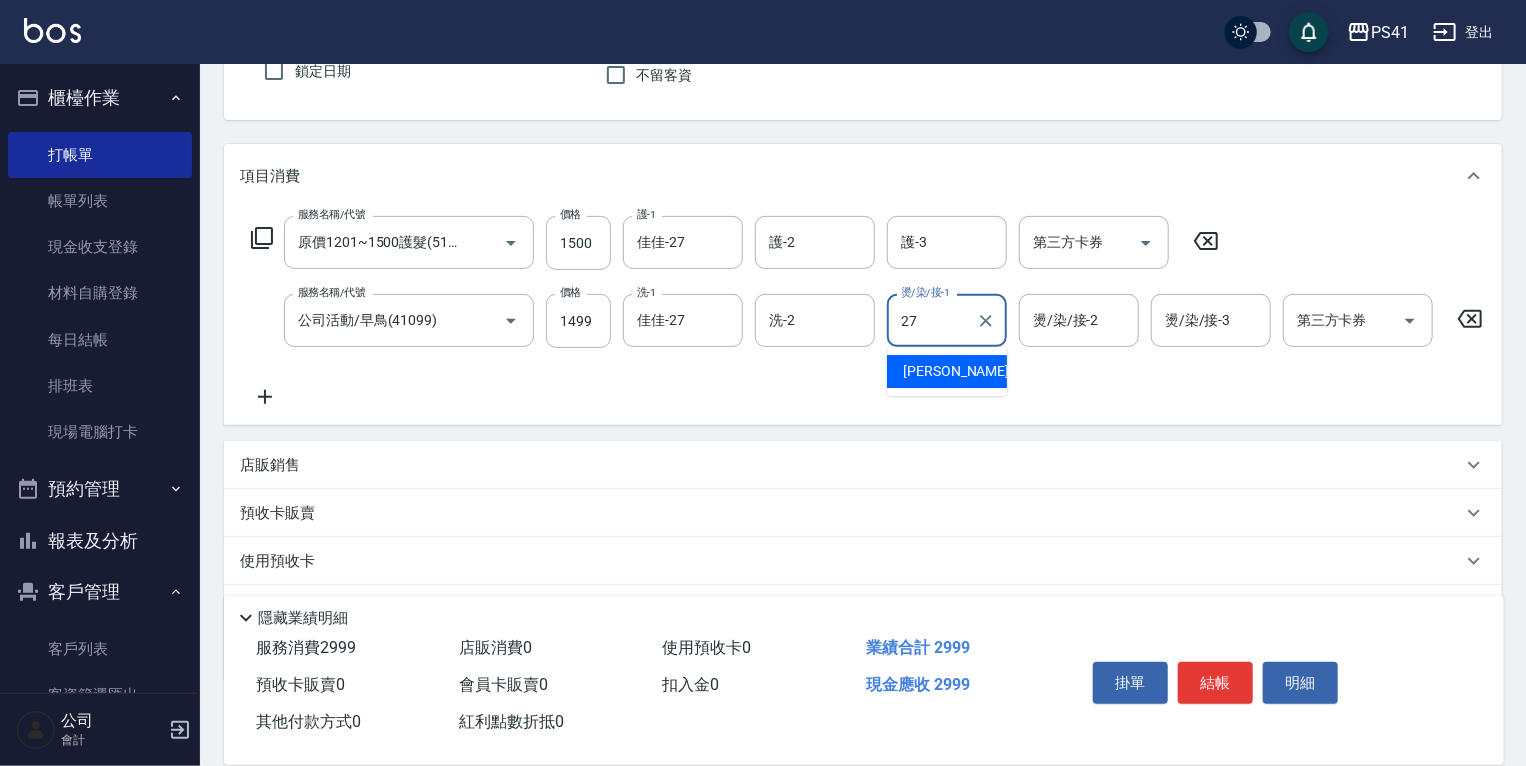 type on "佳佳-27" 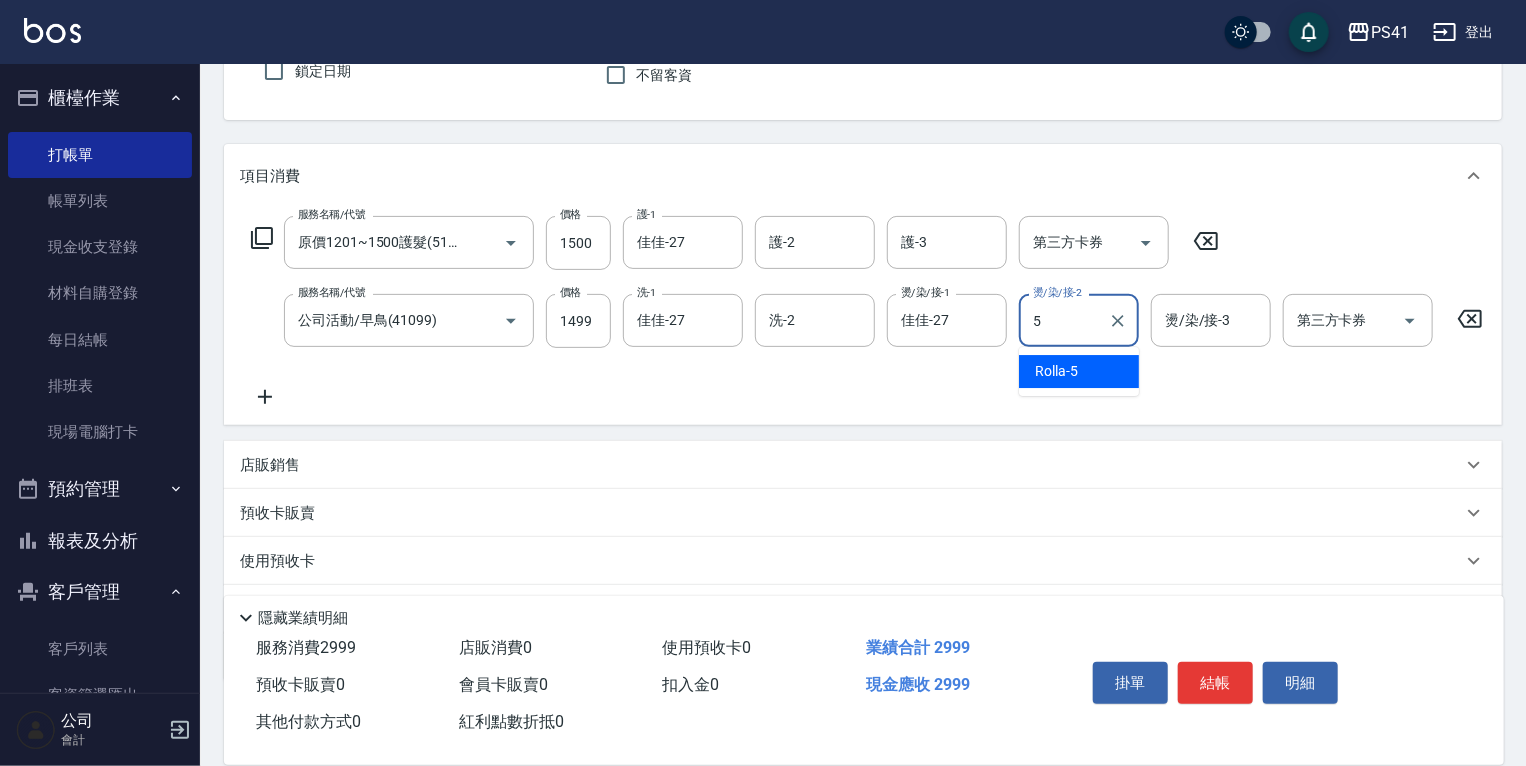 type on "Rolla-5" 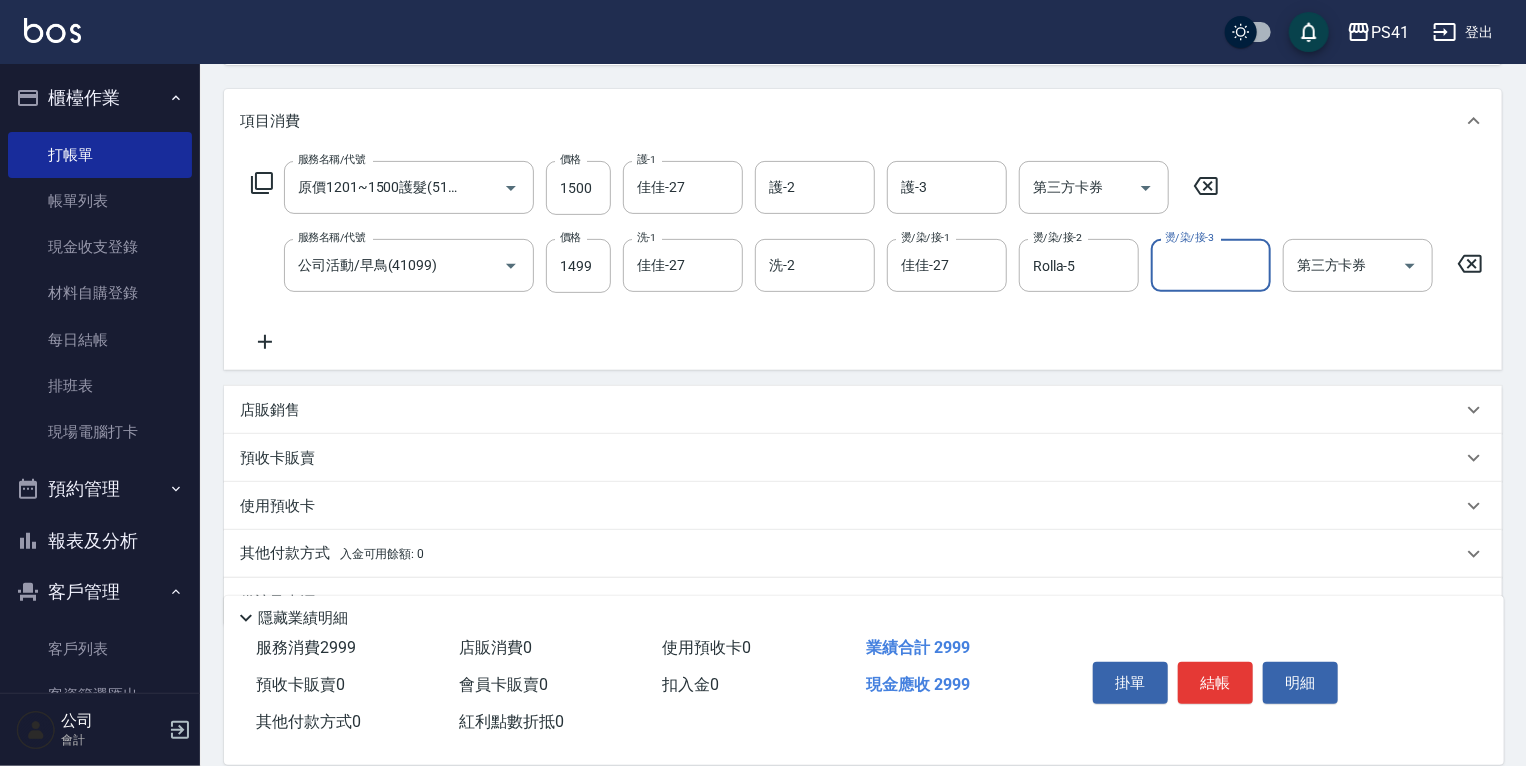 scroll, scrollTop: 300, scrollLeft: 0, axis: vertical 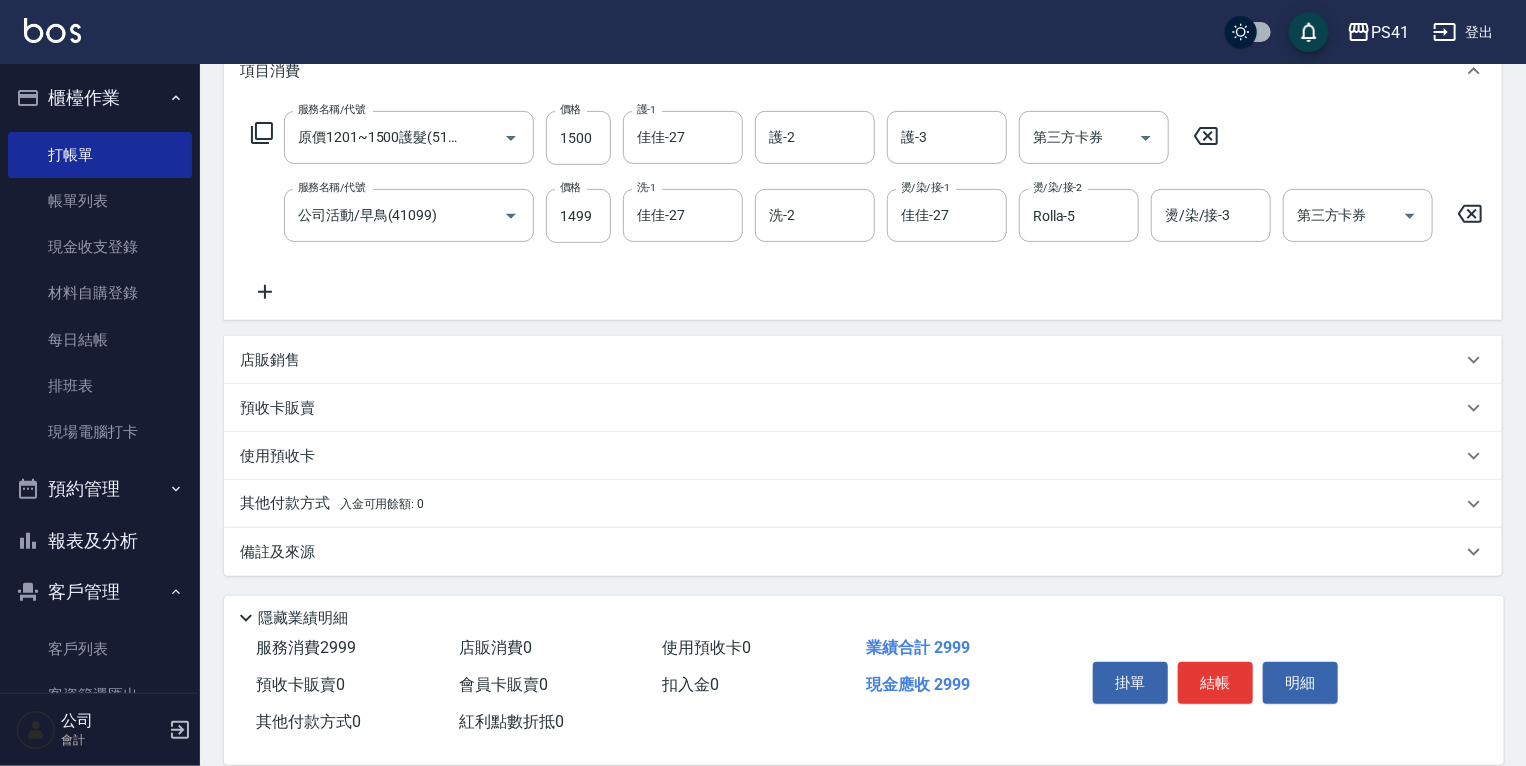 click on "入金可用餘額: 0" at bounding box center (382, 504) 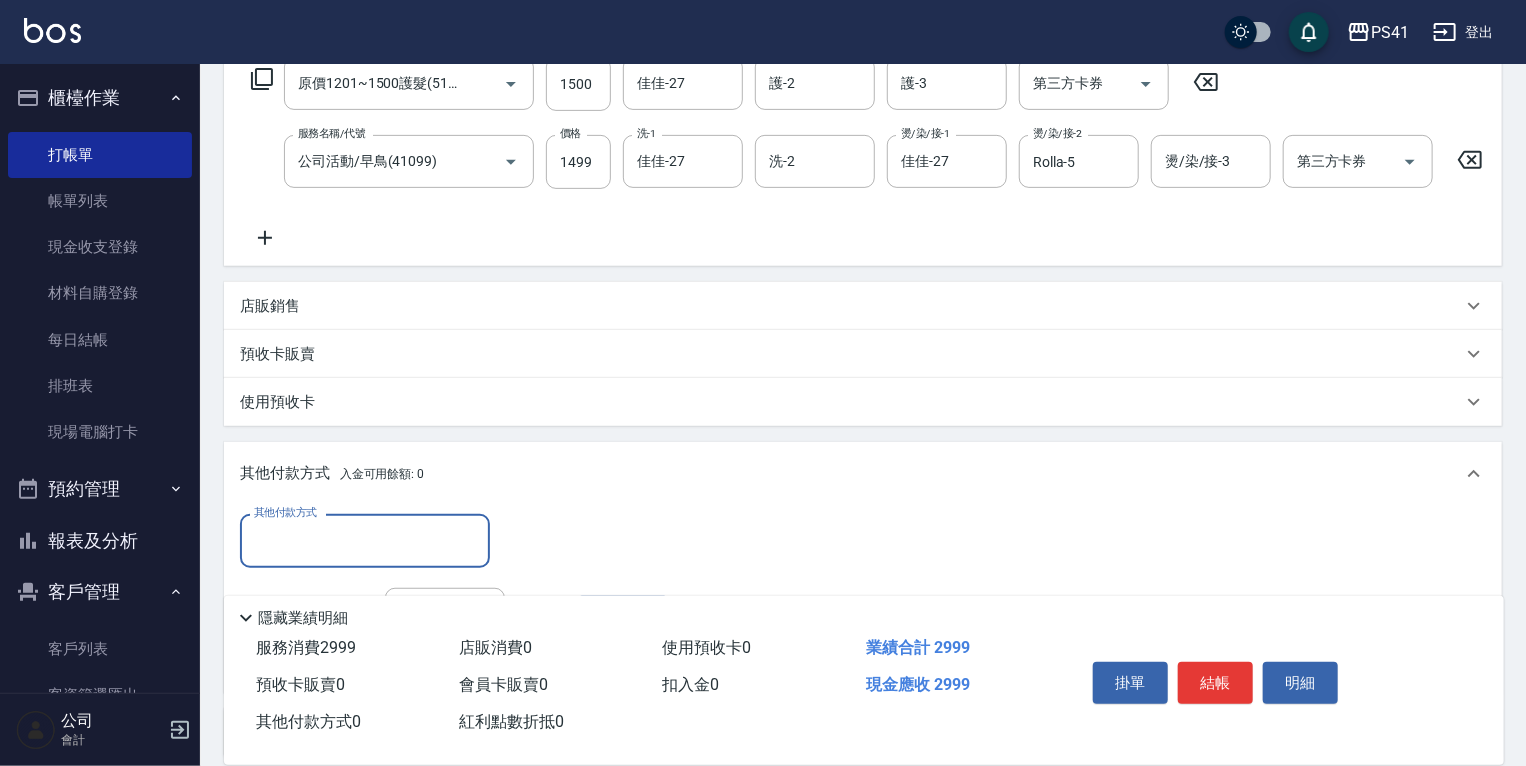 scroll, scrollTop: 460, scrollLeft: 0, axis: vertical 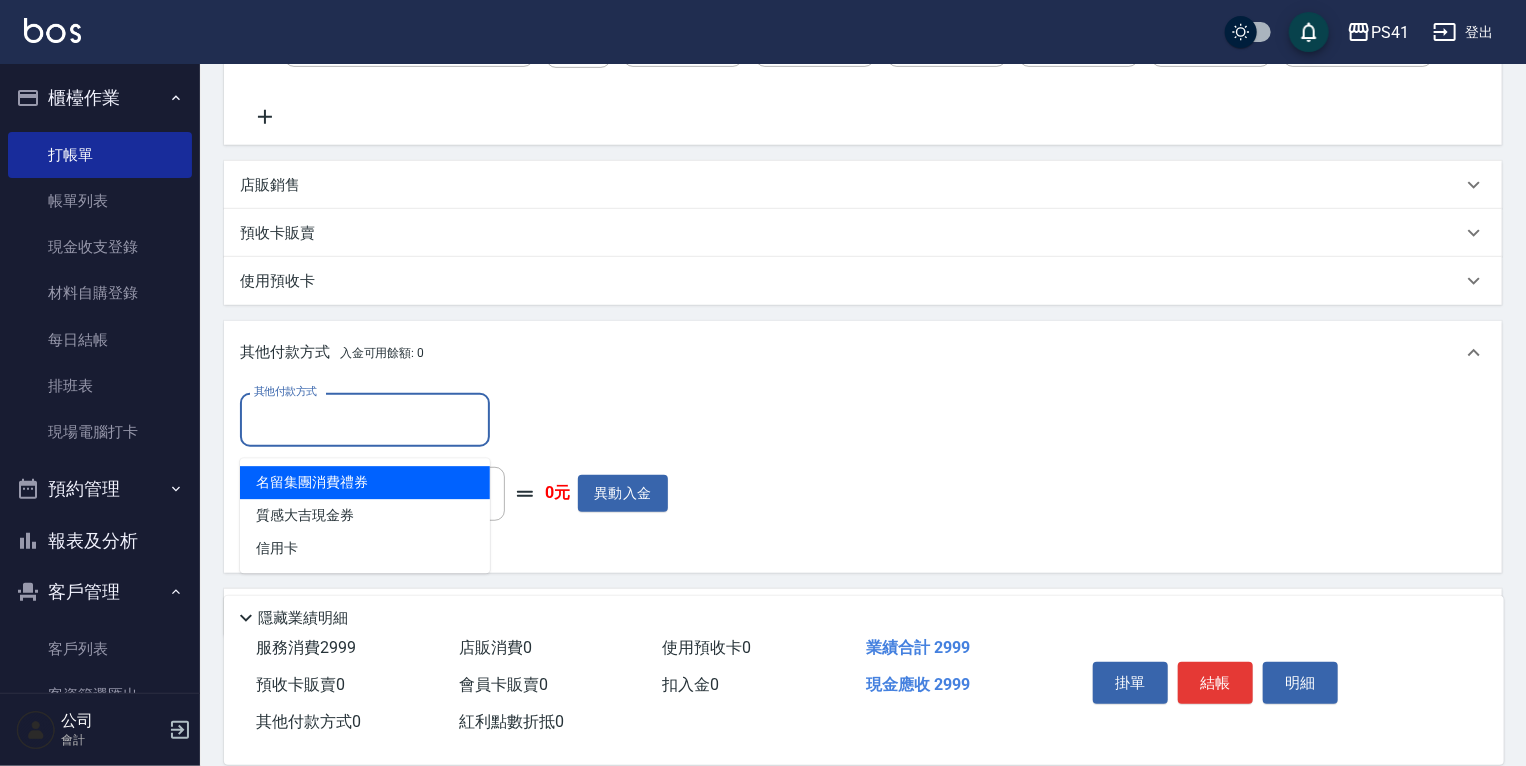 click on "其他付款方式" at bounding box center (365, 419) 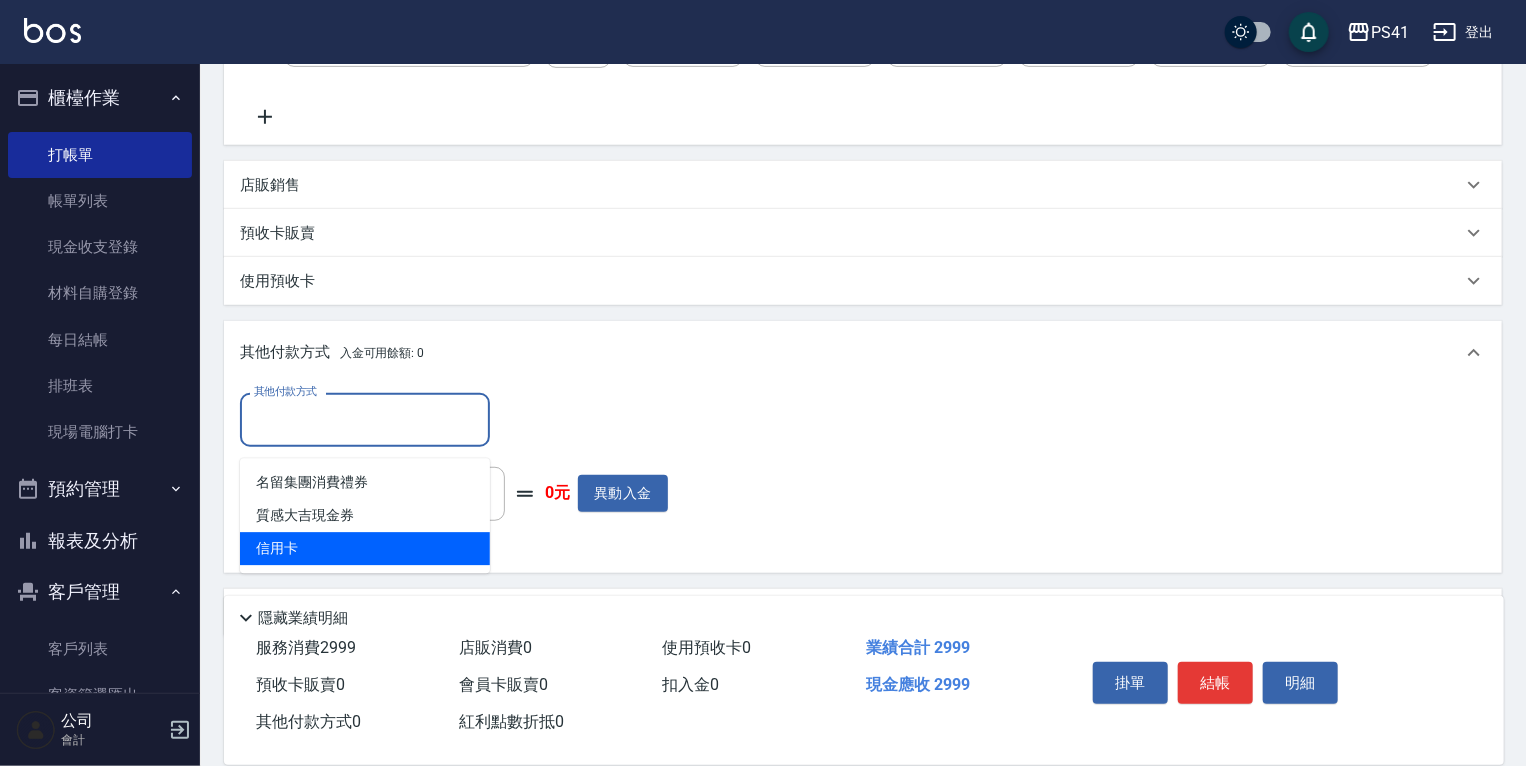 click on "信用卡" at bounding box center [365, 548] 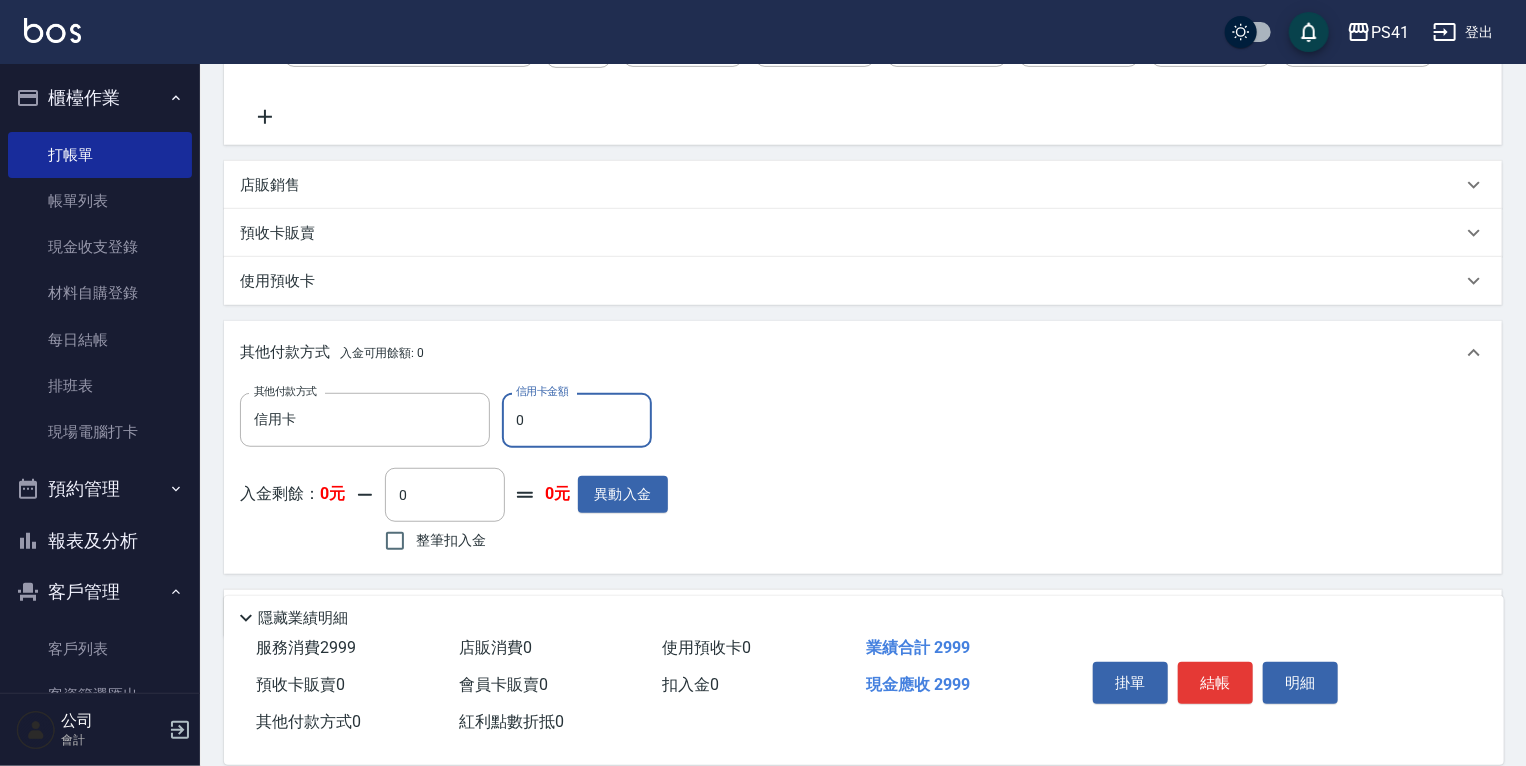 click on "入金剩餘： 0元 0 ​ 整筆扣入金 0元 異動入金" at bounding box center [454, 513] 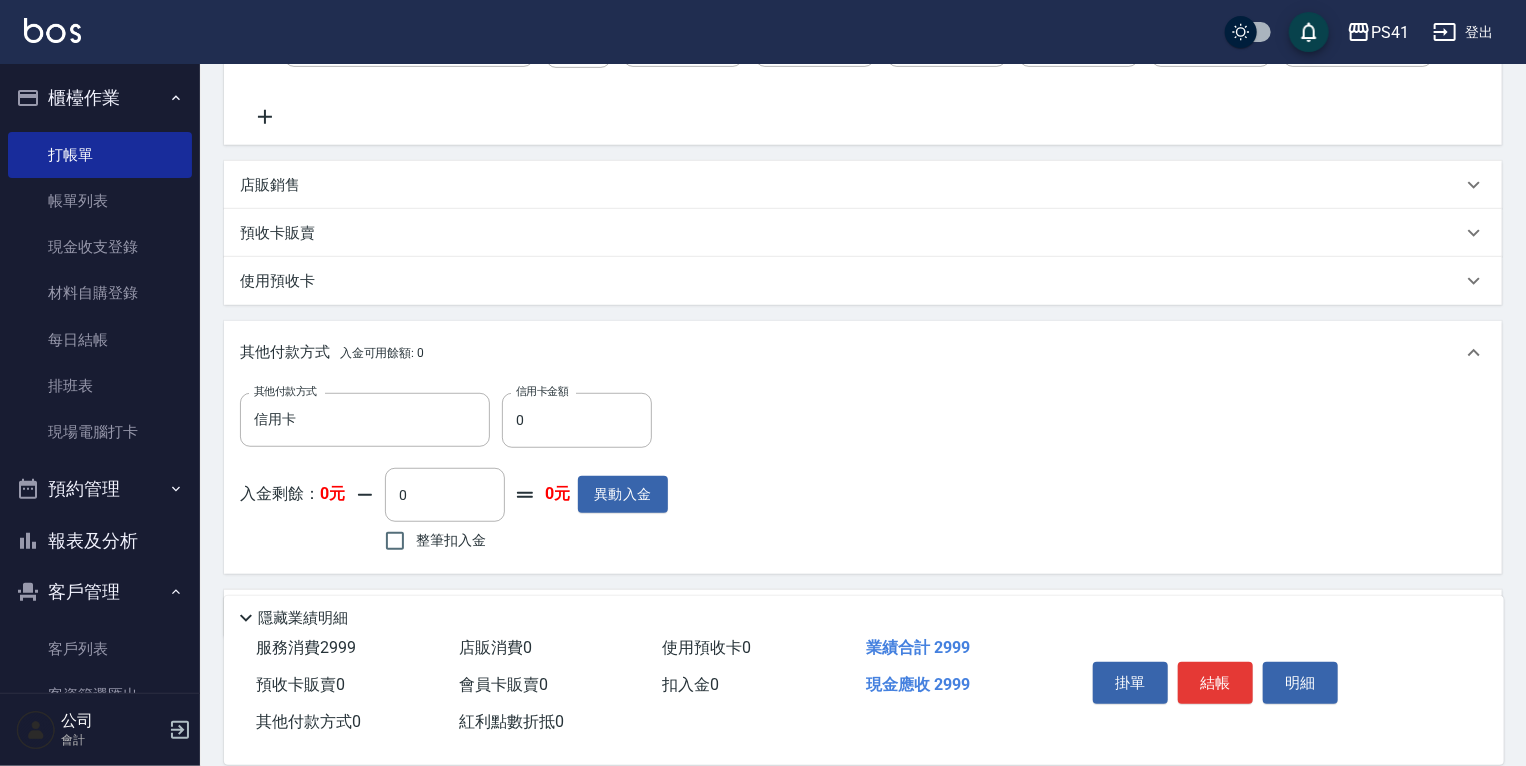 drag, startPoint x: 581, startPoint y: 433, endPoint x: 155, endPoint y: 458, distance: 426.73294 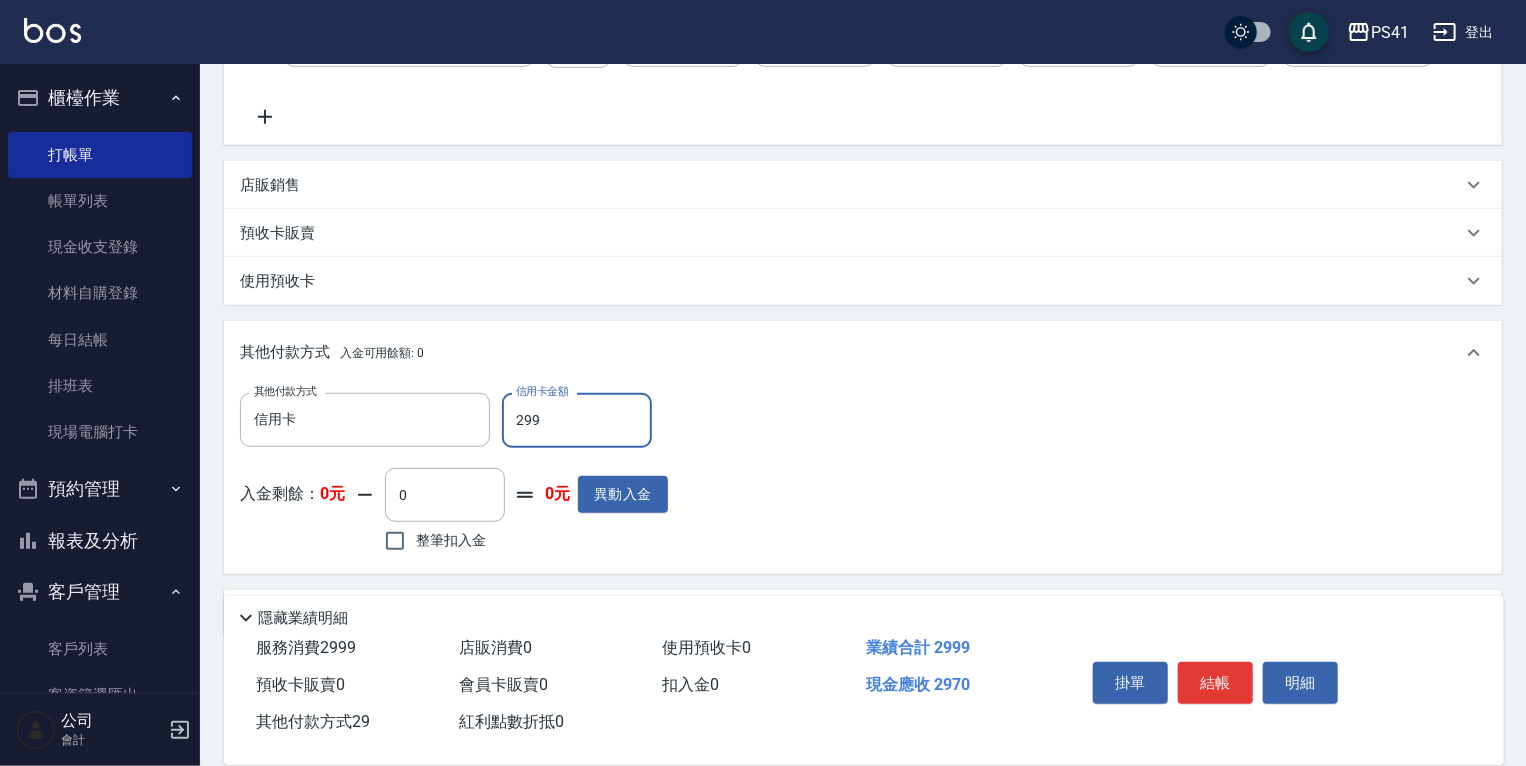 type on "2999" 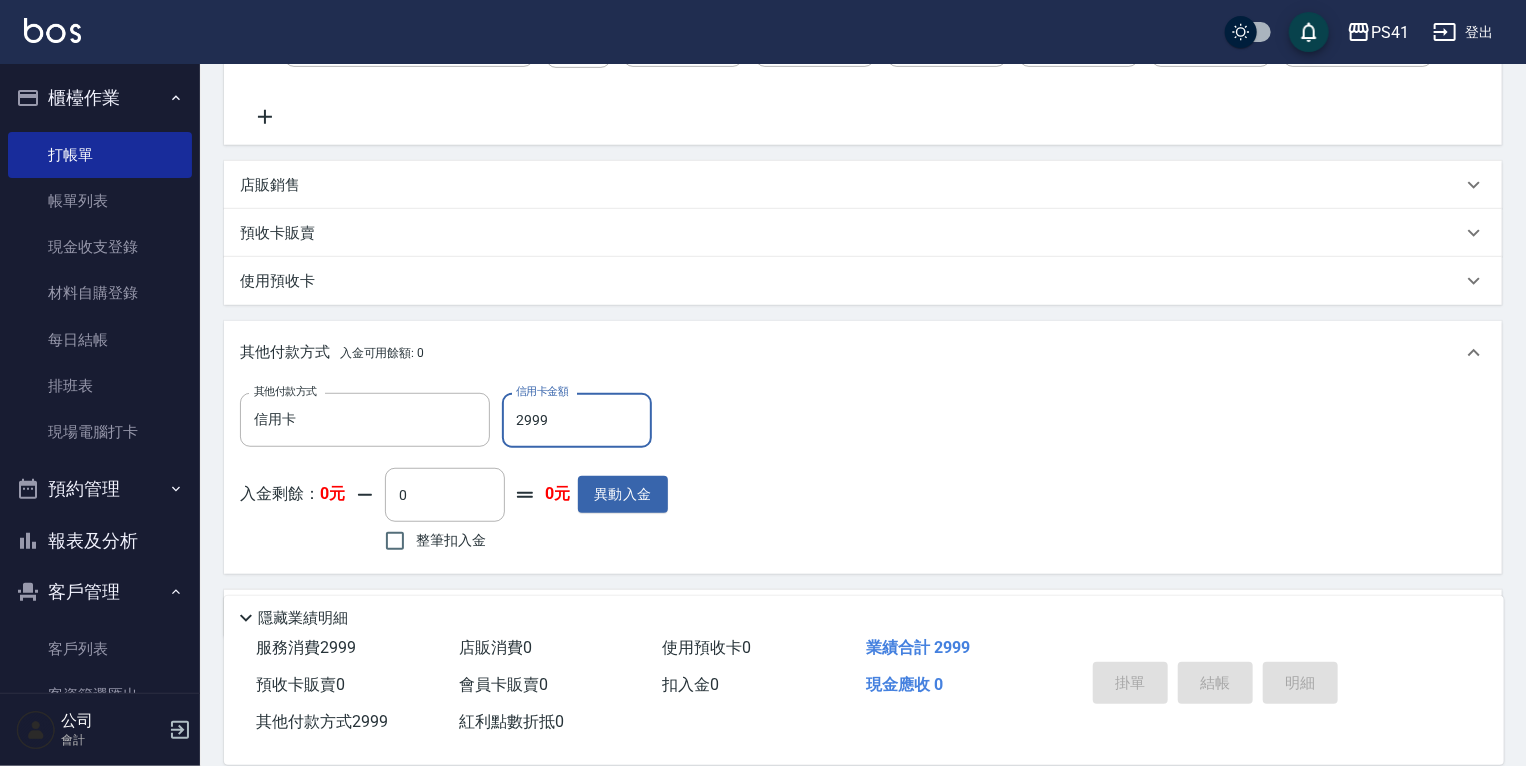 type on "2025/07/12 19:34" 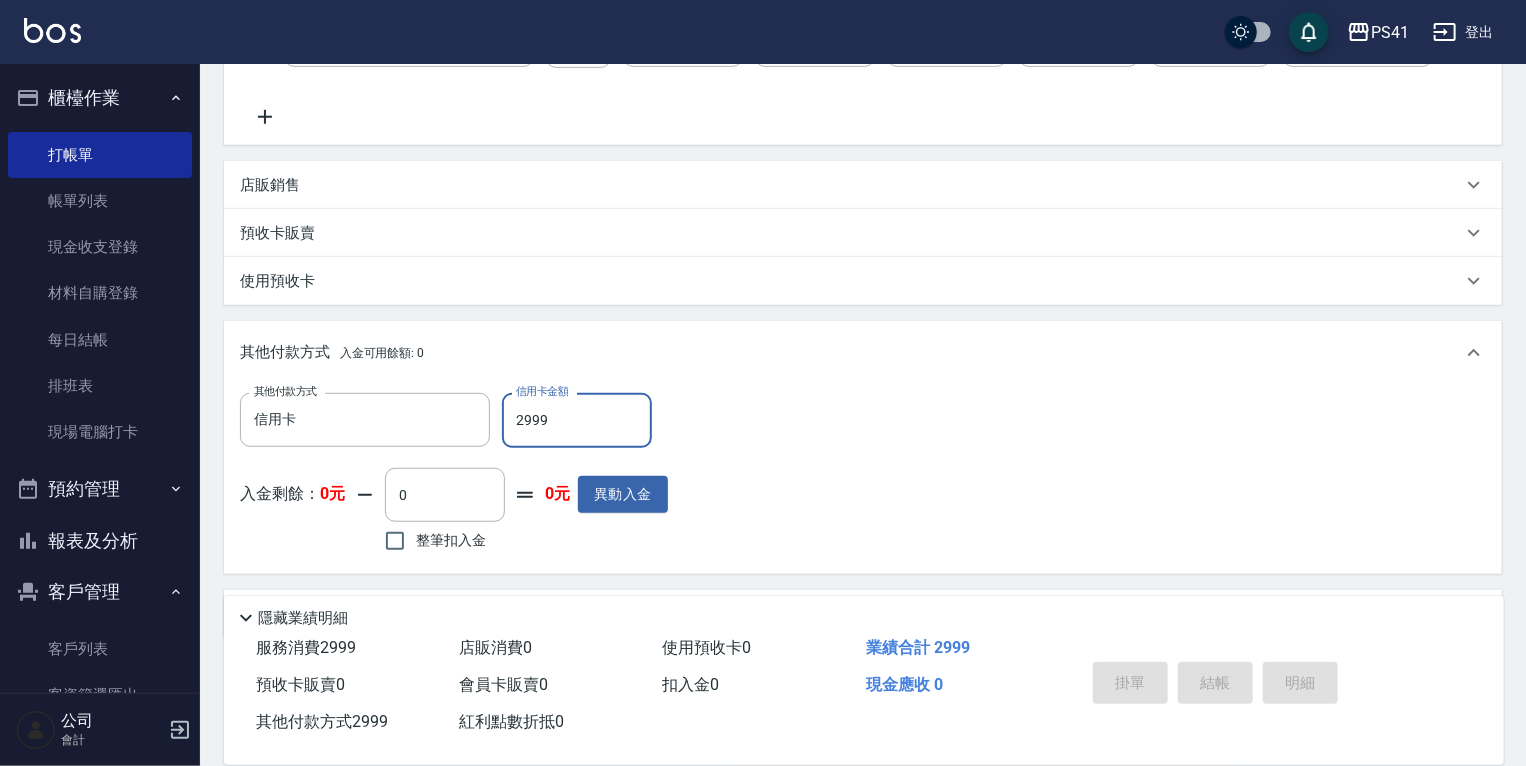 type 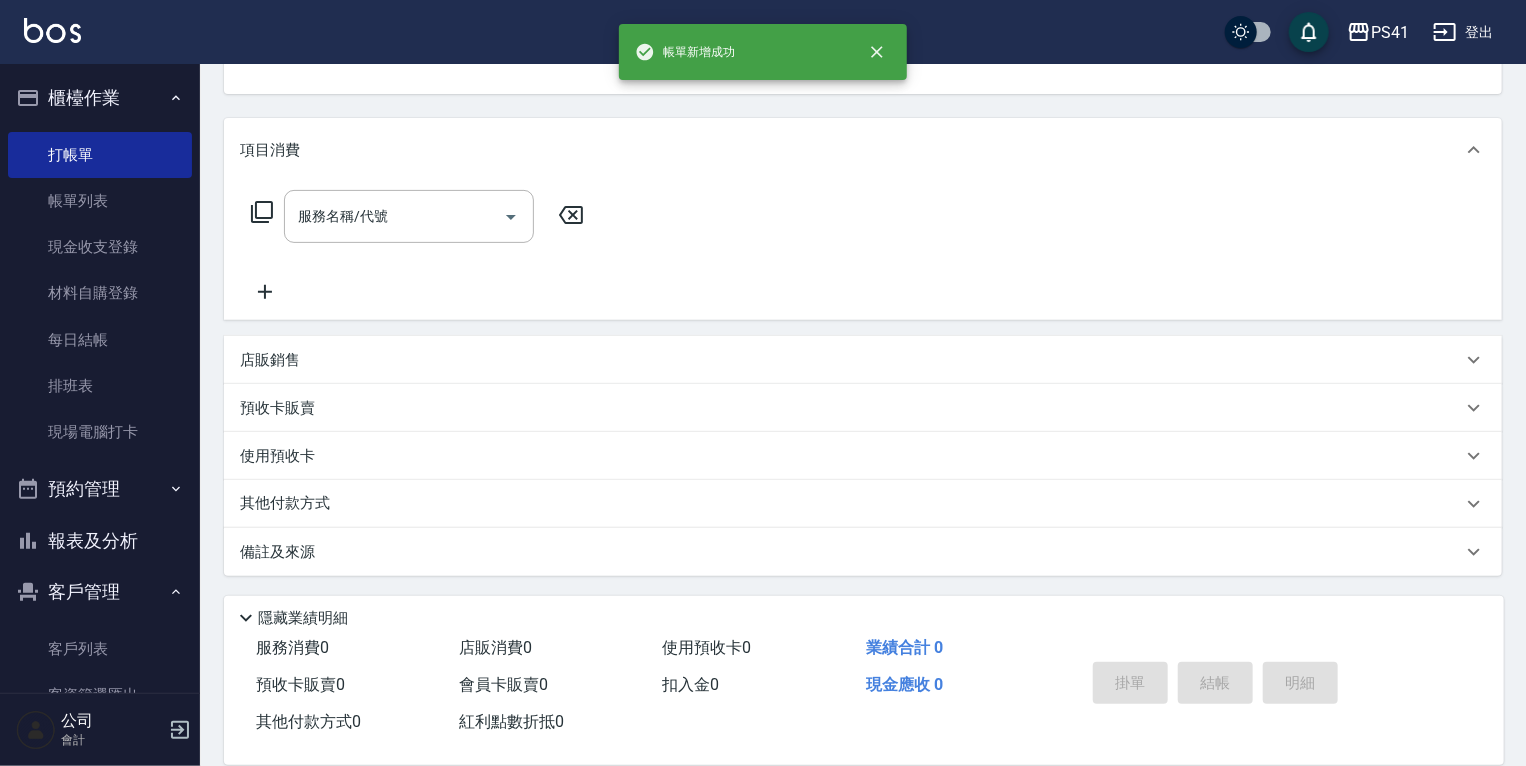 scroll, scrollTop: 0, scrollLeft: 0, axis: both 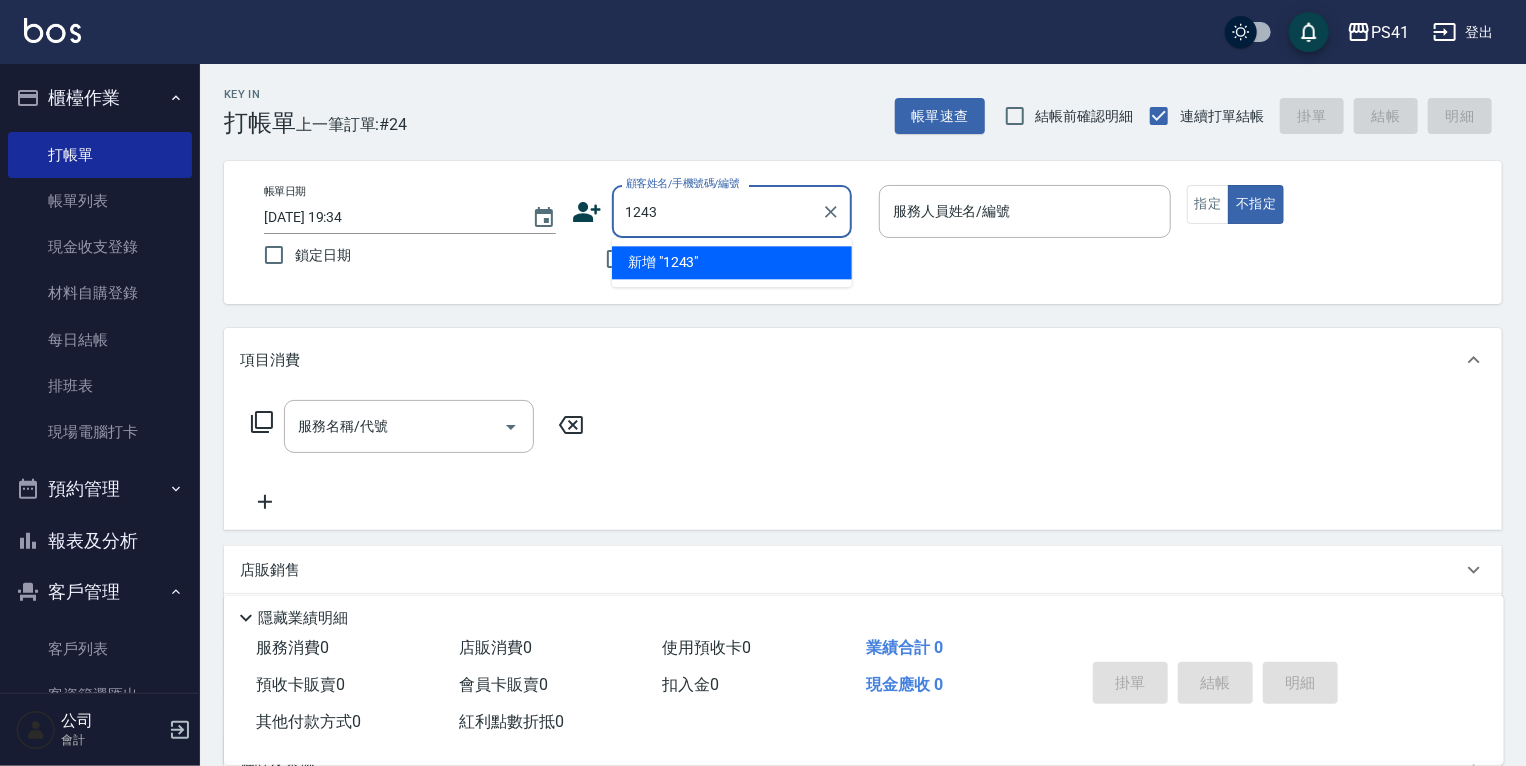 type on "1243" 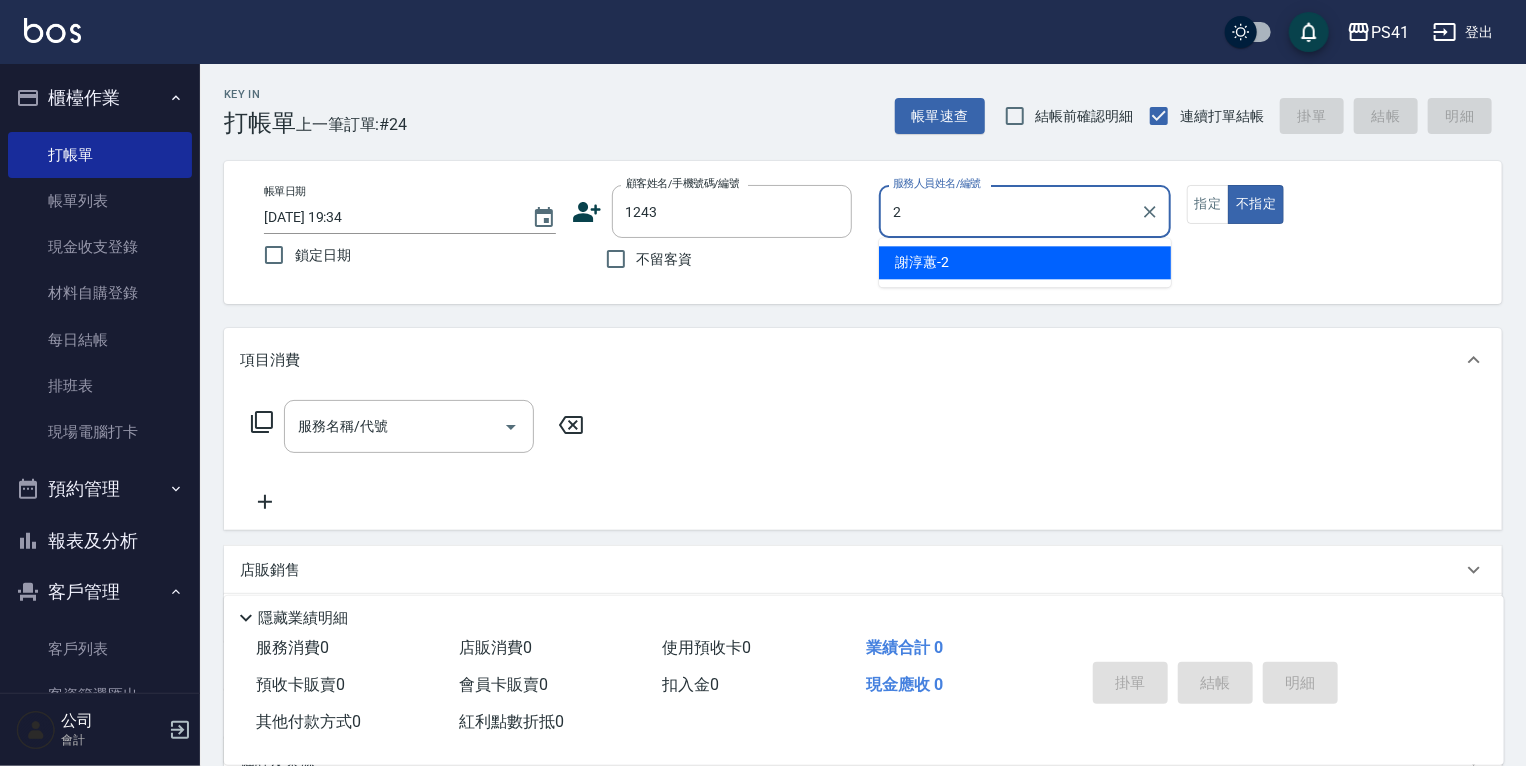 type on "謝淳蕙-2" 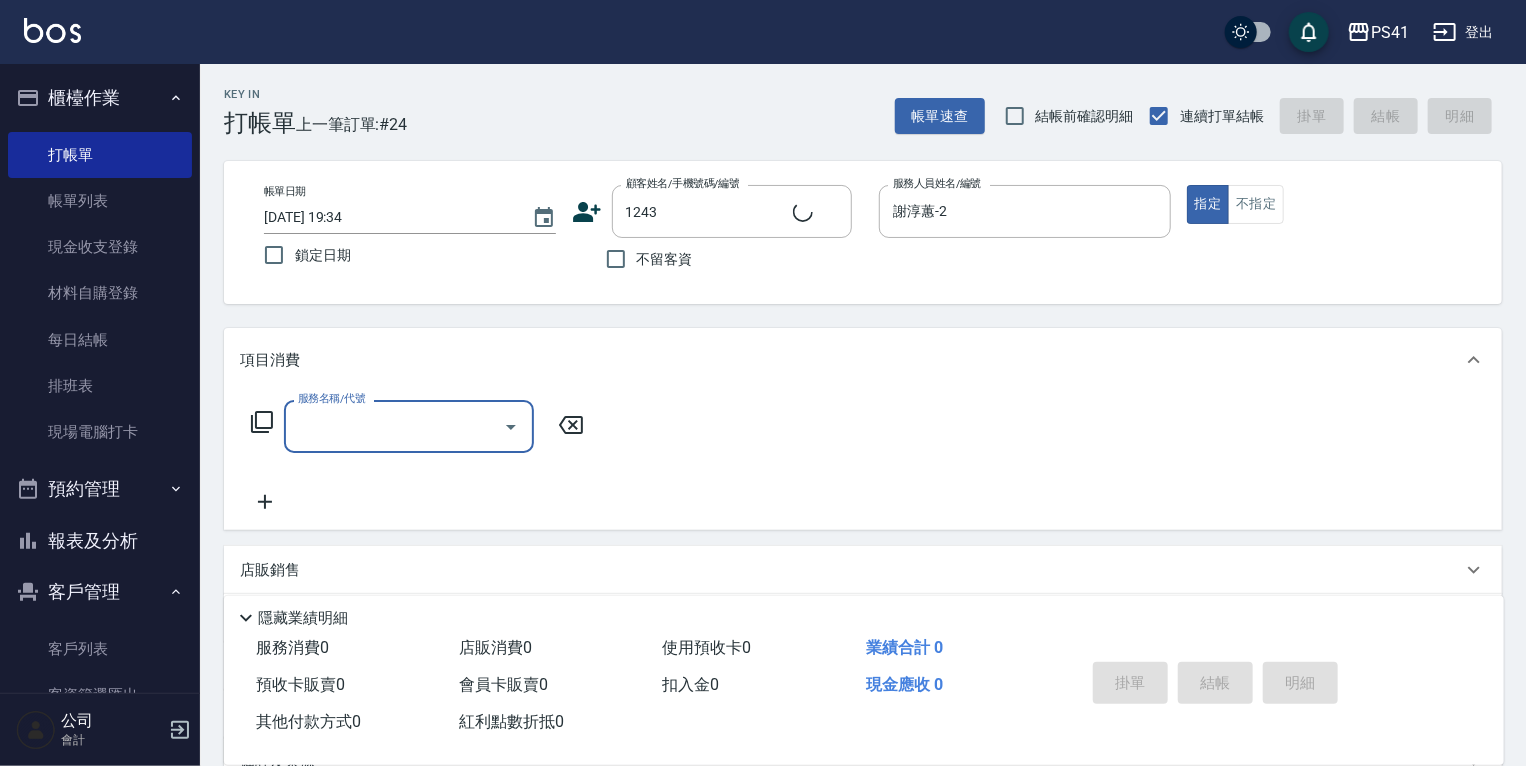 type on "謝貝文/0918923781/1243" 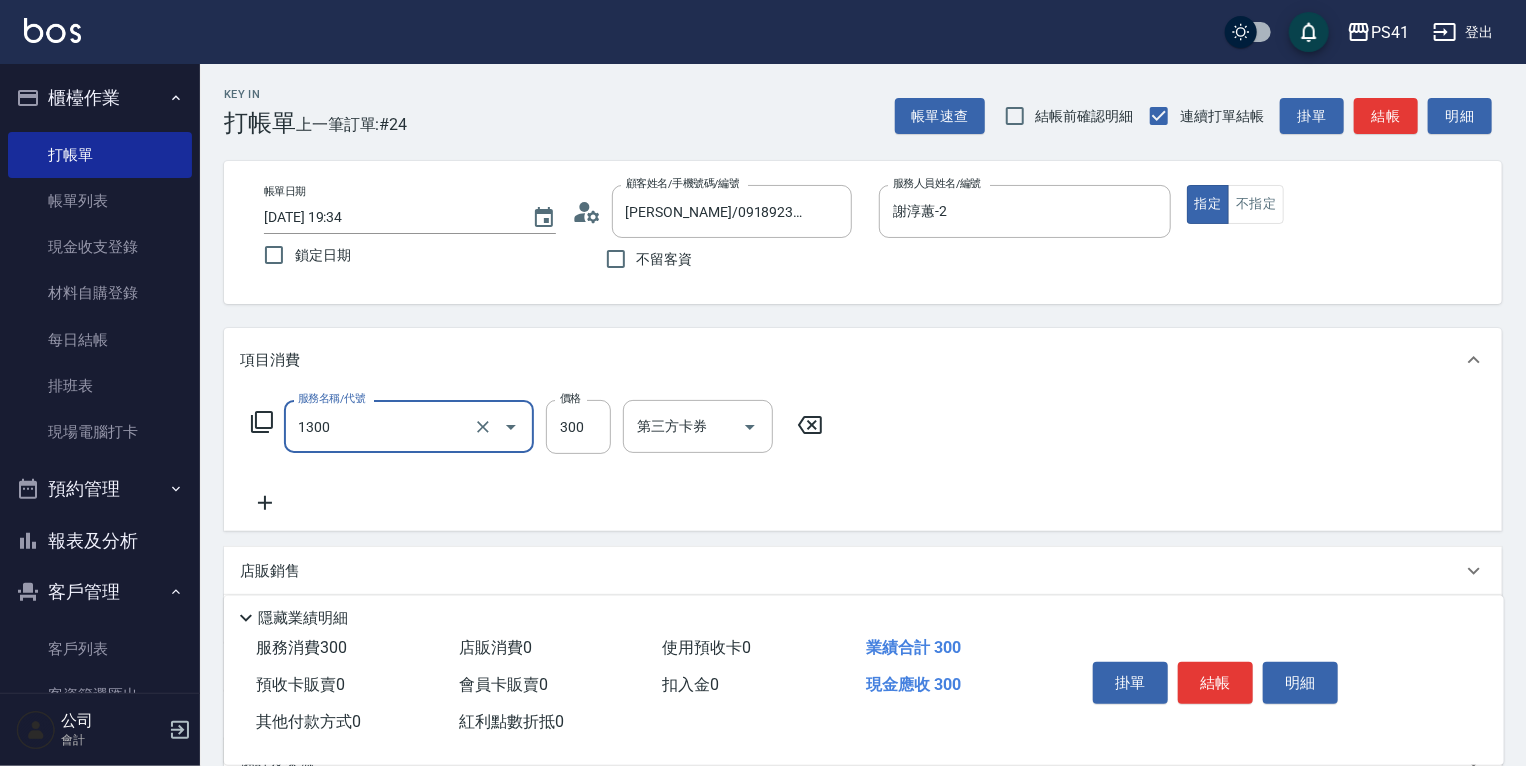 type on "洗髮300(1300)" 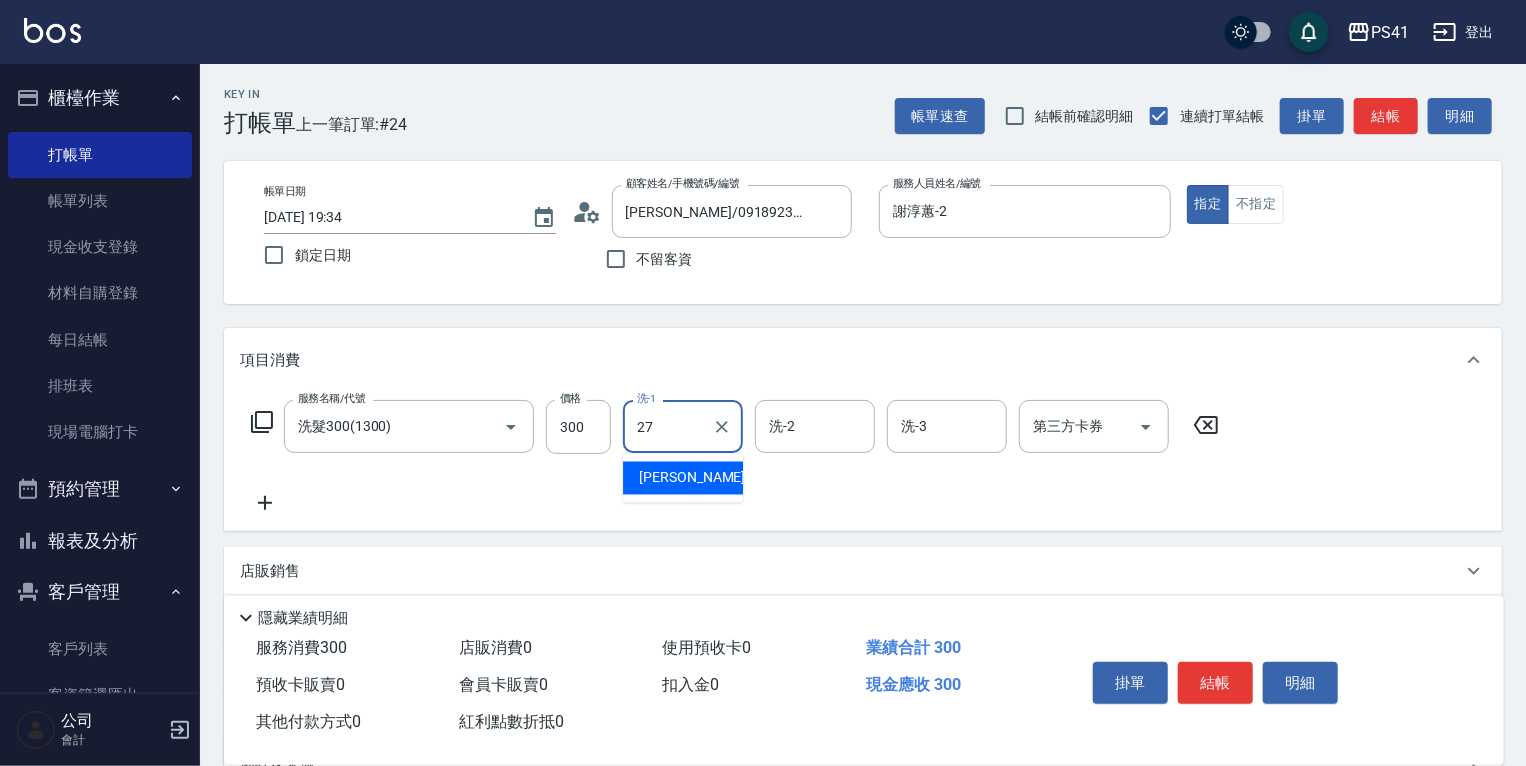 type on "佳佳-27" 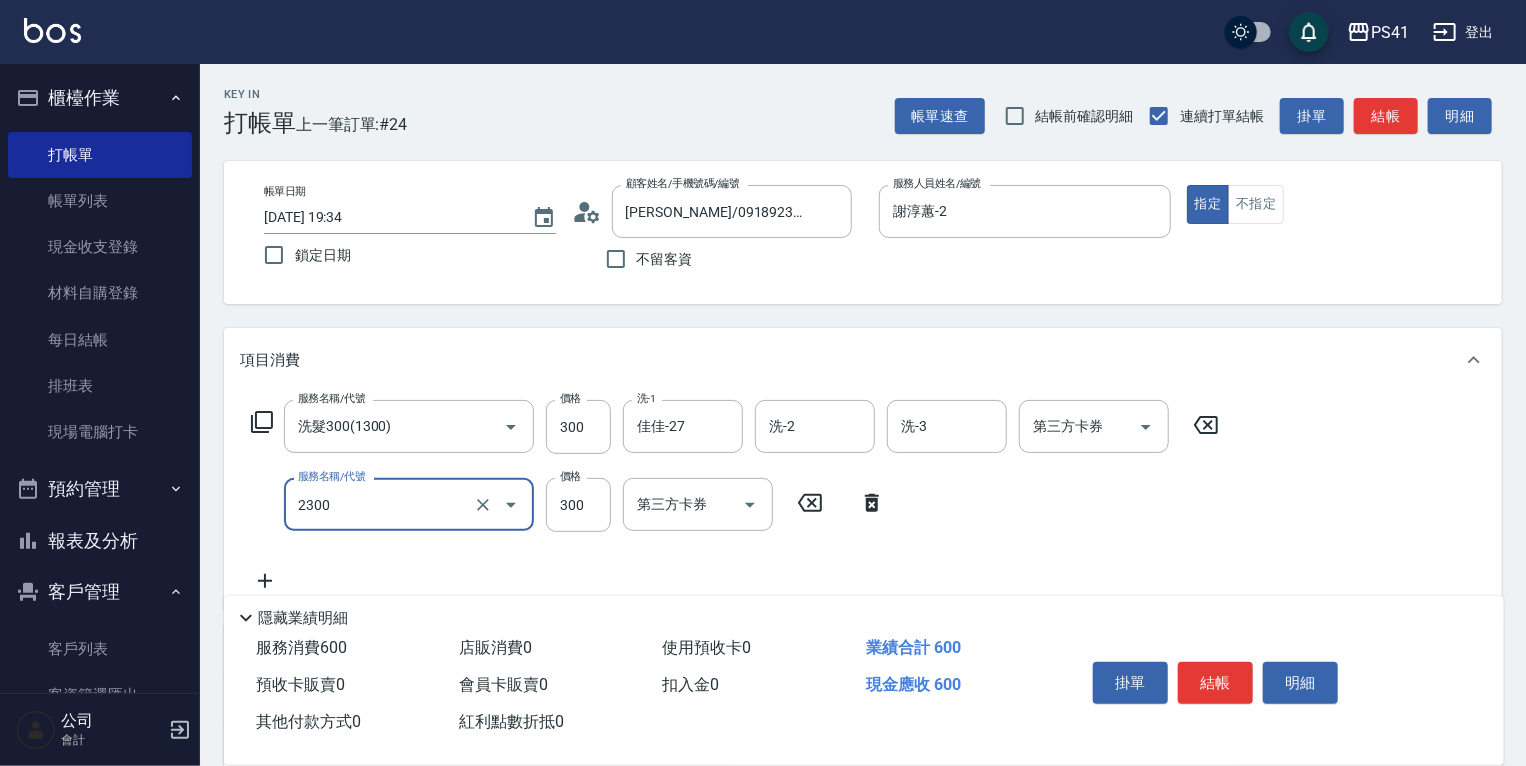type on "剪髮(2300)" 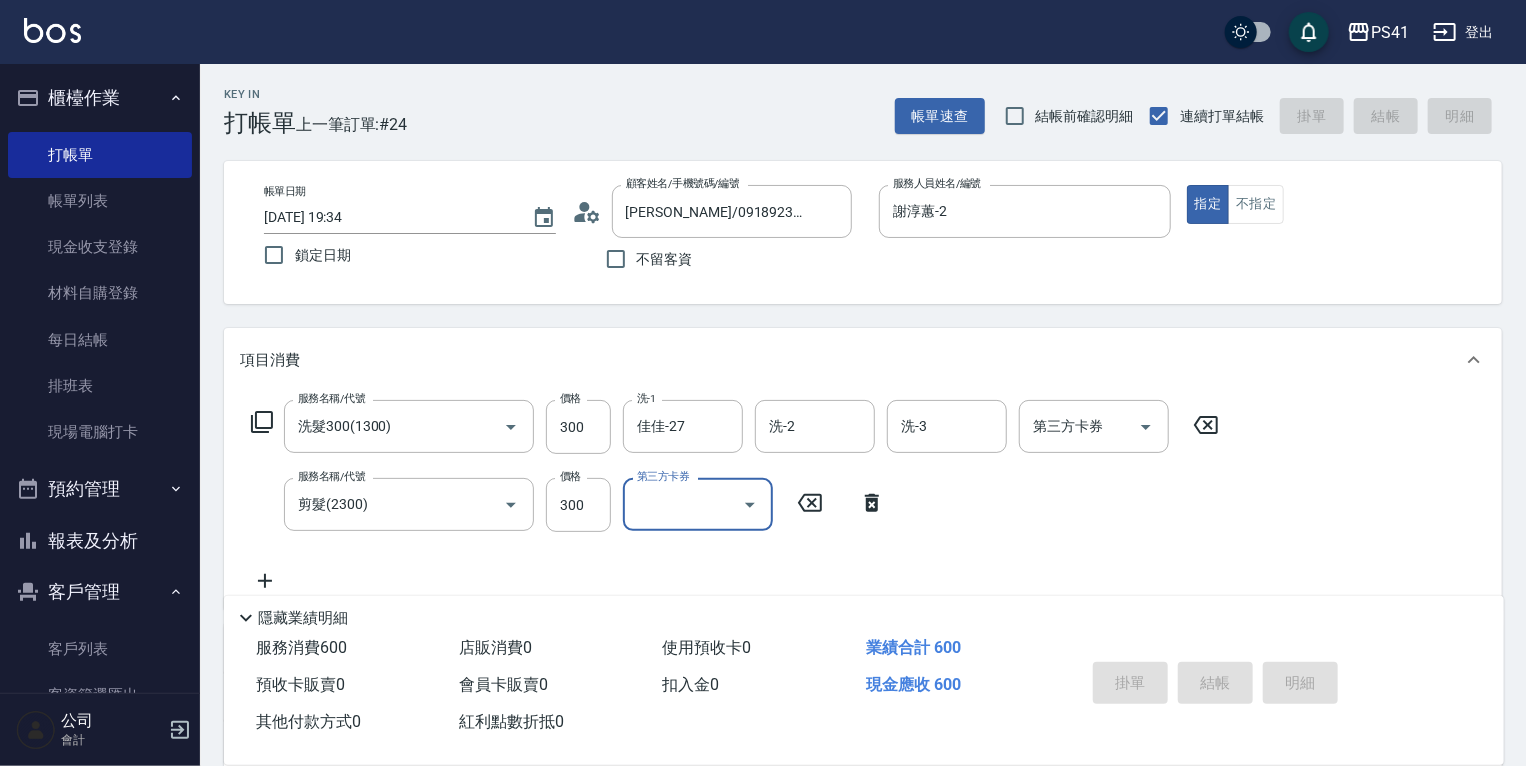 type 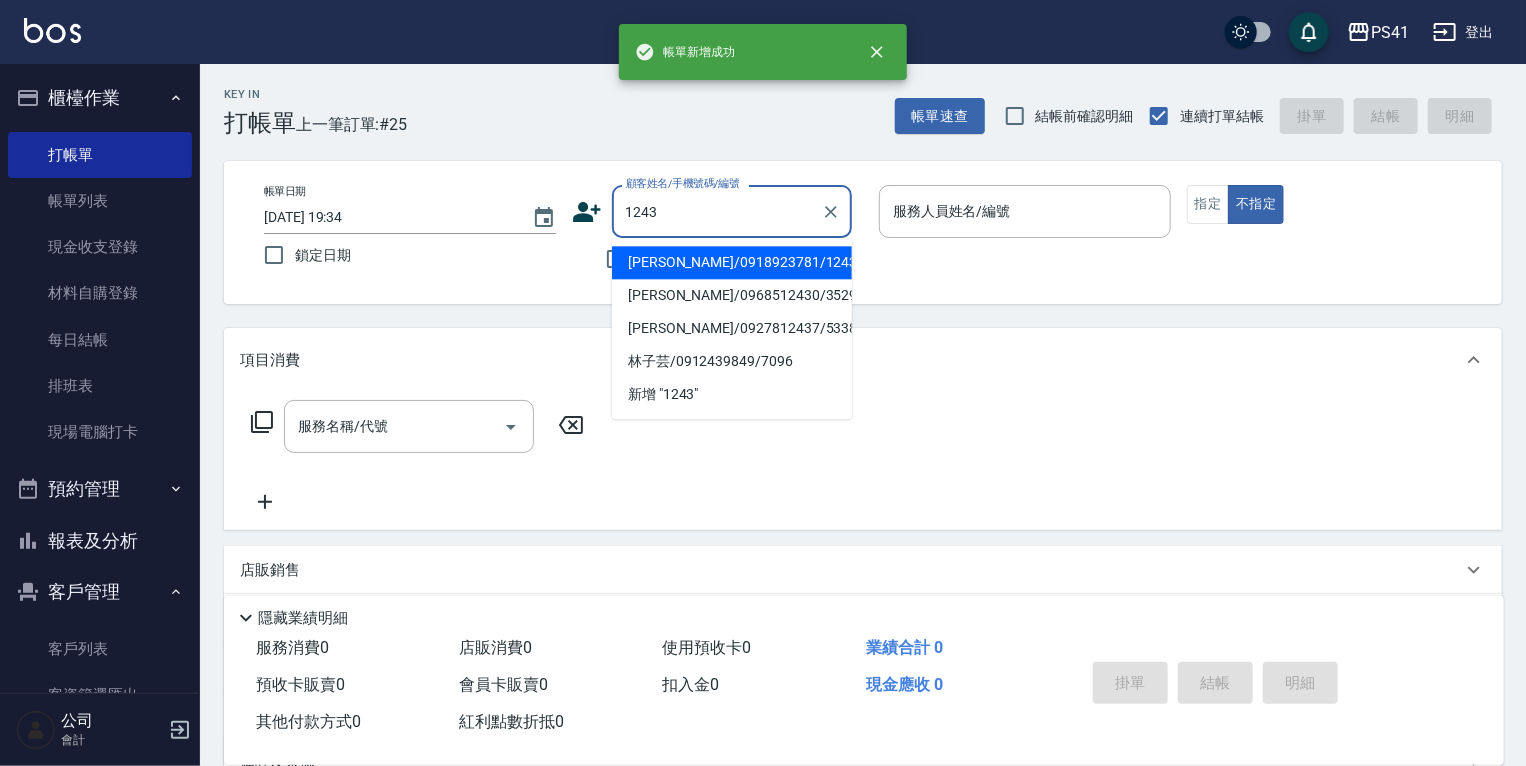 type on "謝貝文/0918923781/1243" 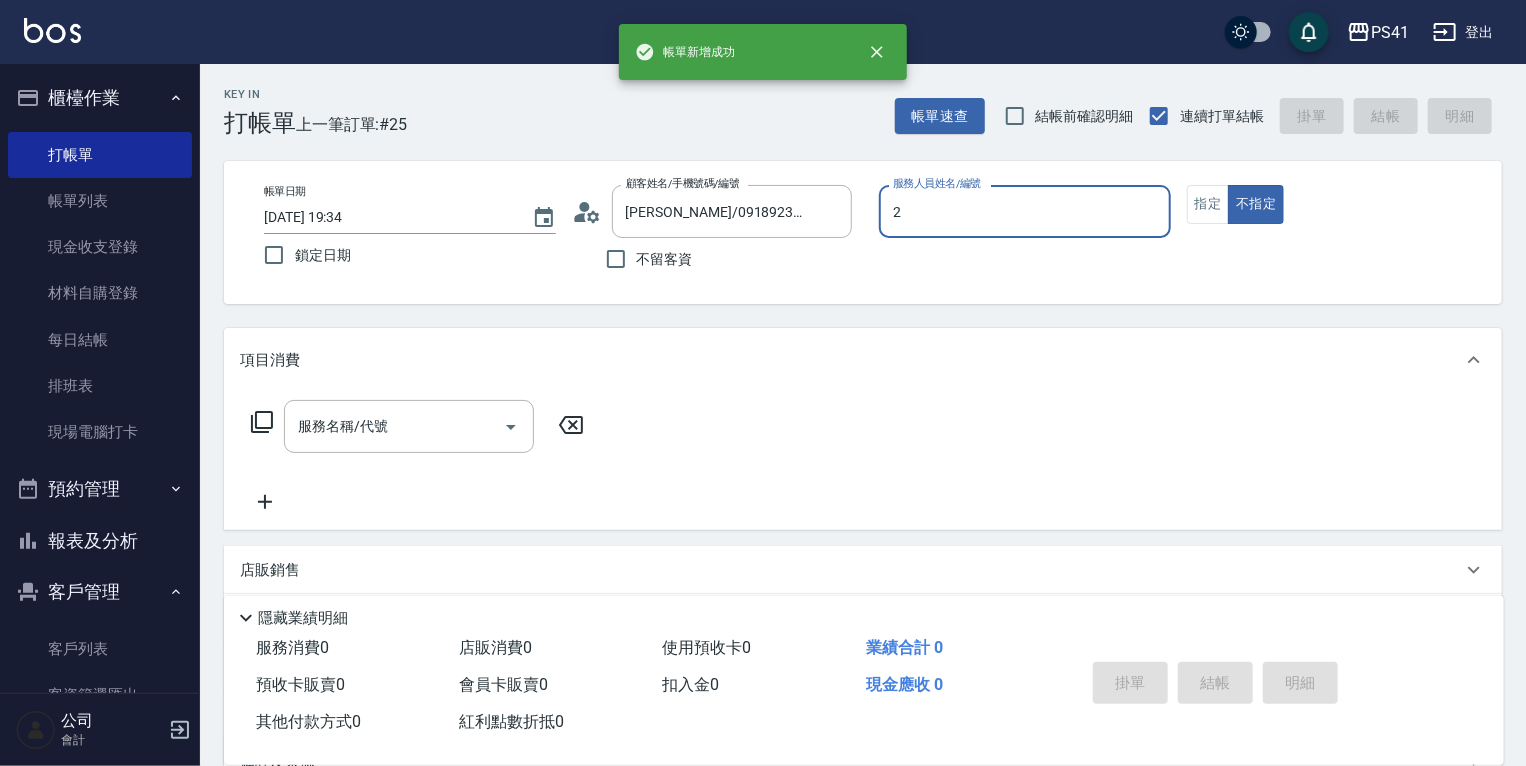 type on "謝淳蕙-2" 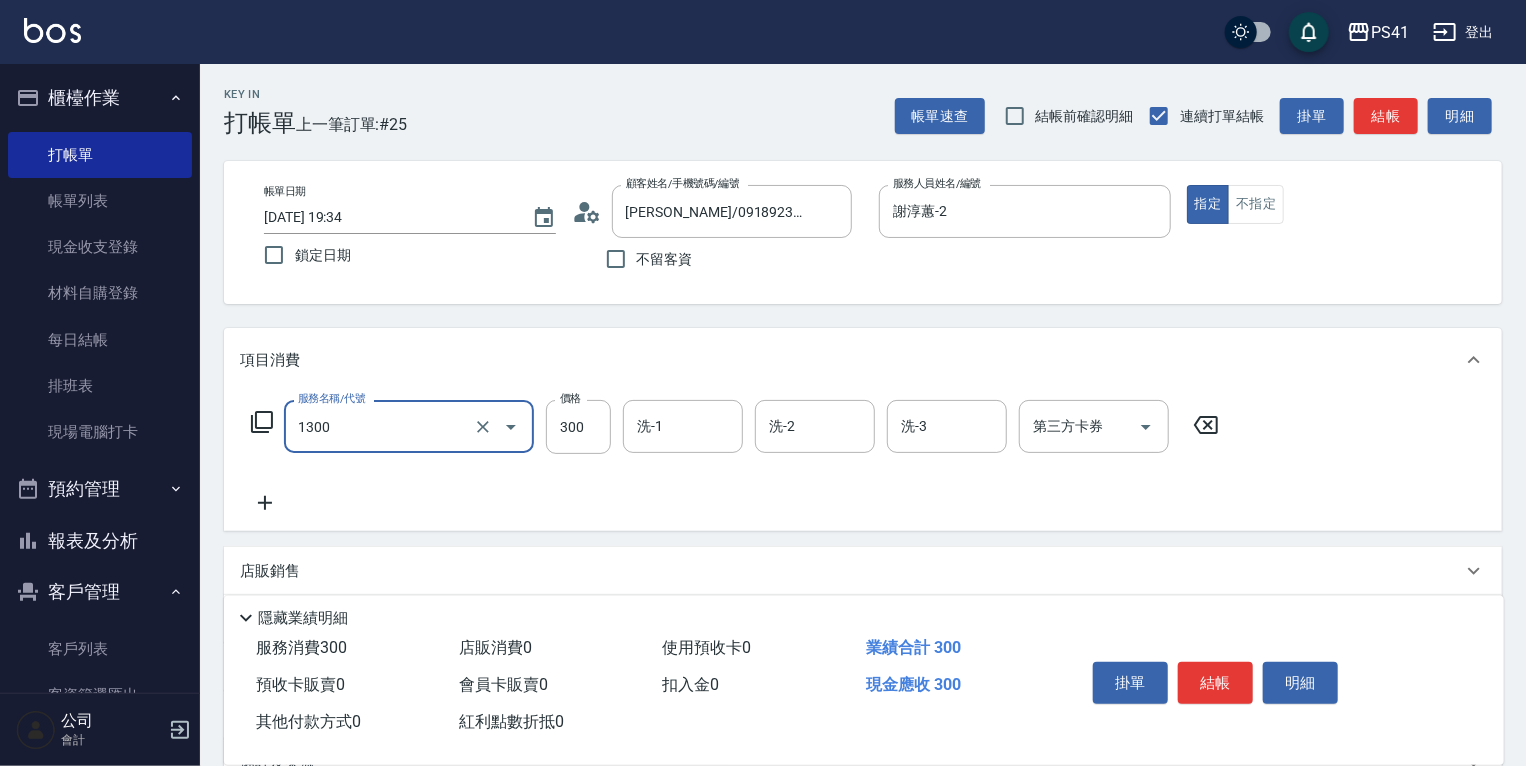 type on "洗髮300(1300)" 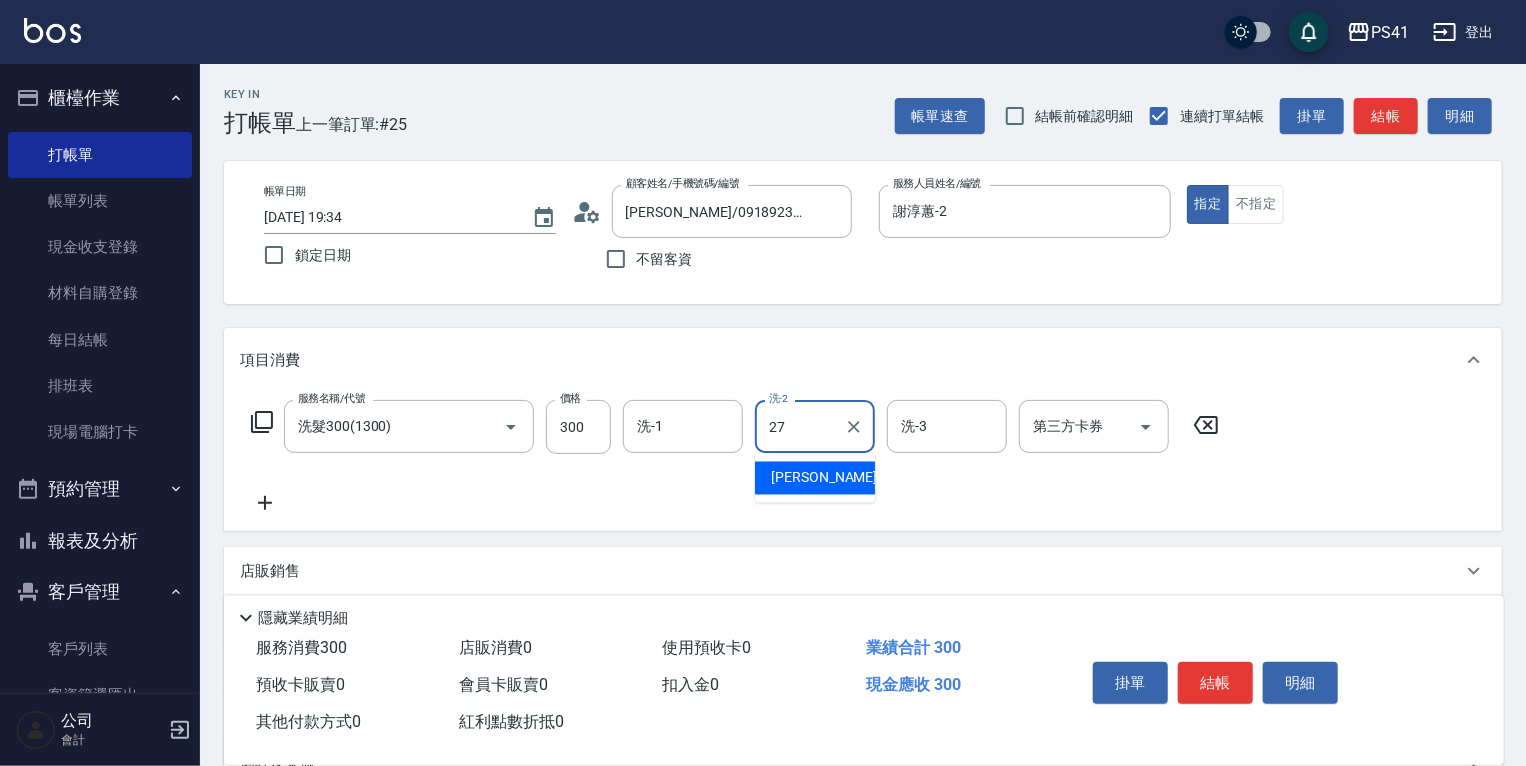 type on "佳佳-27" 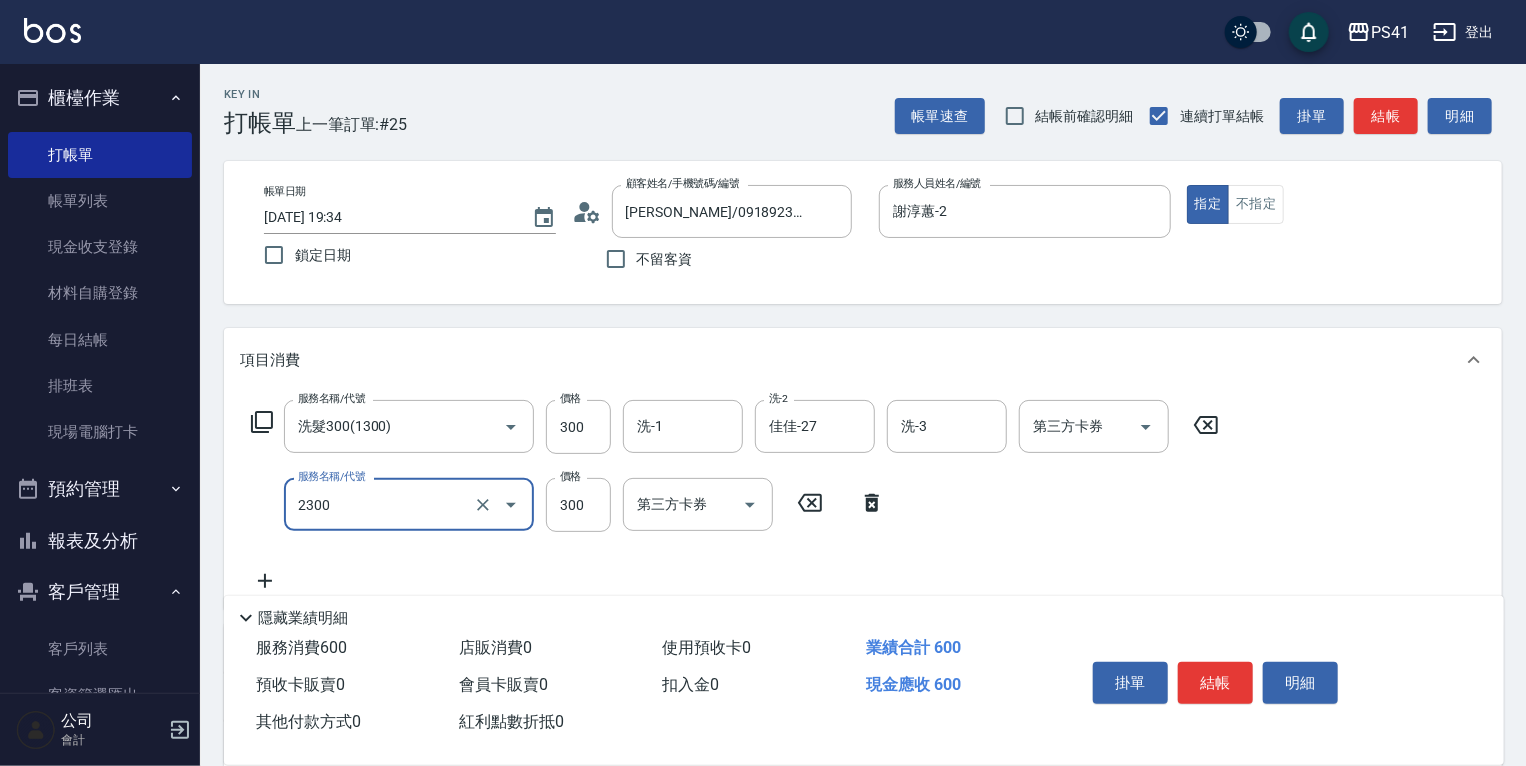 type on "剪髮(2300)" 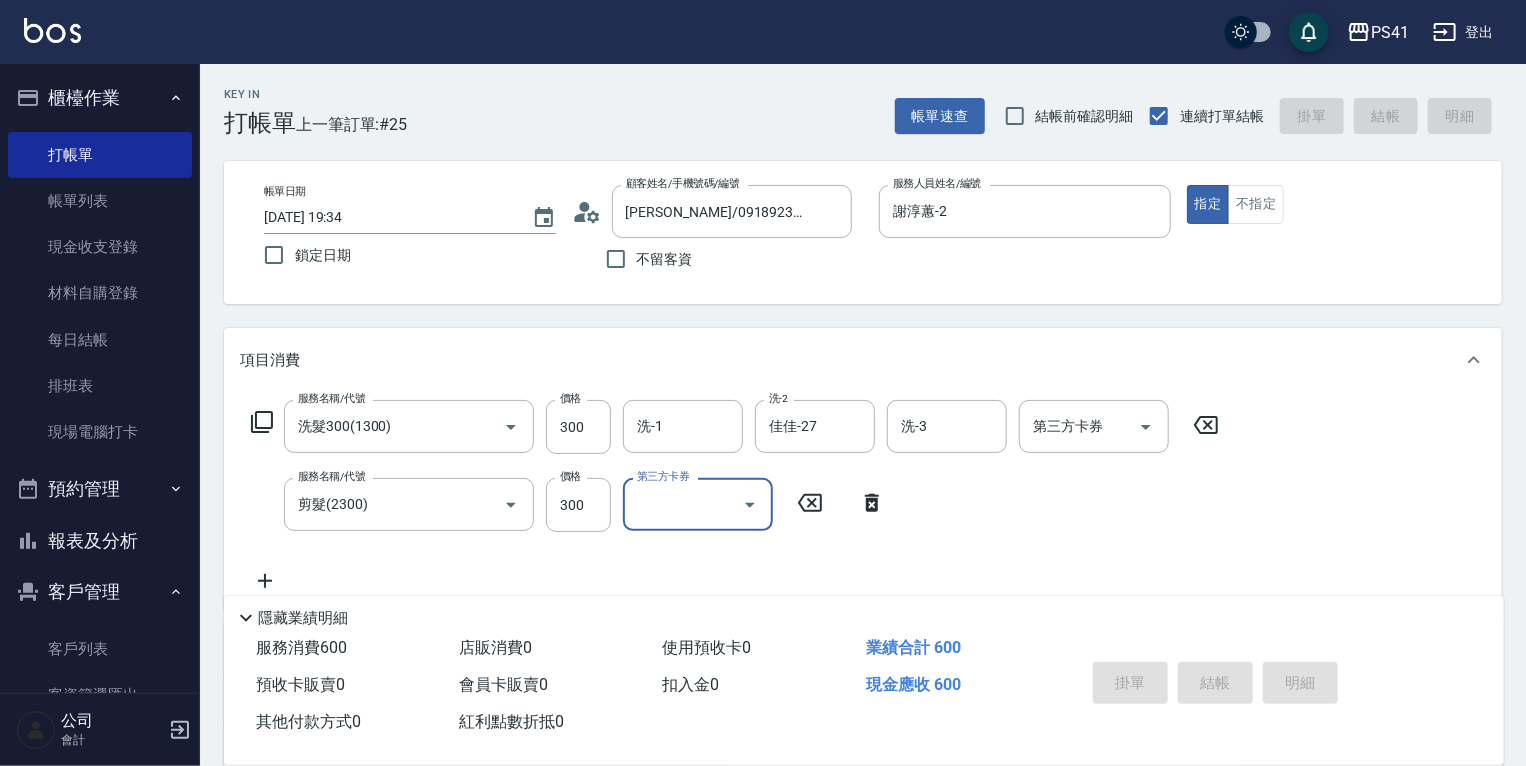 type 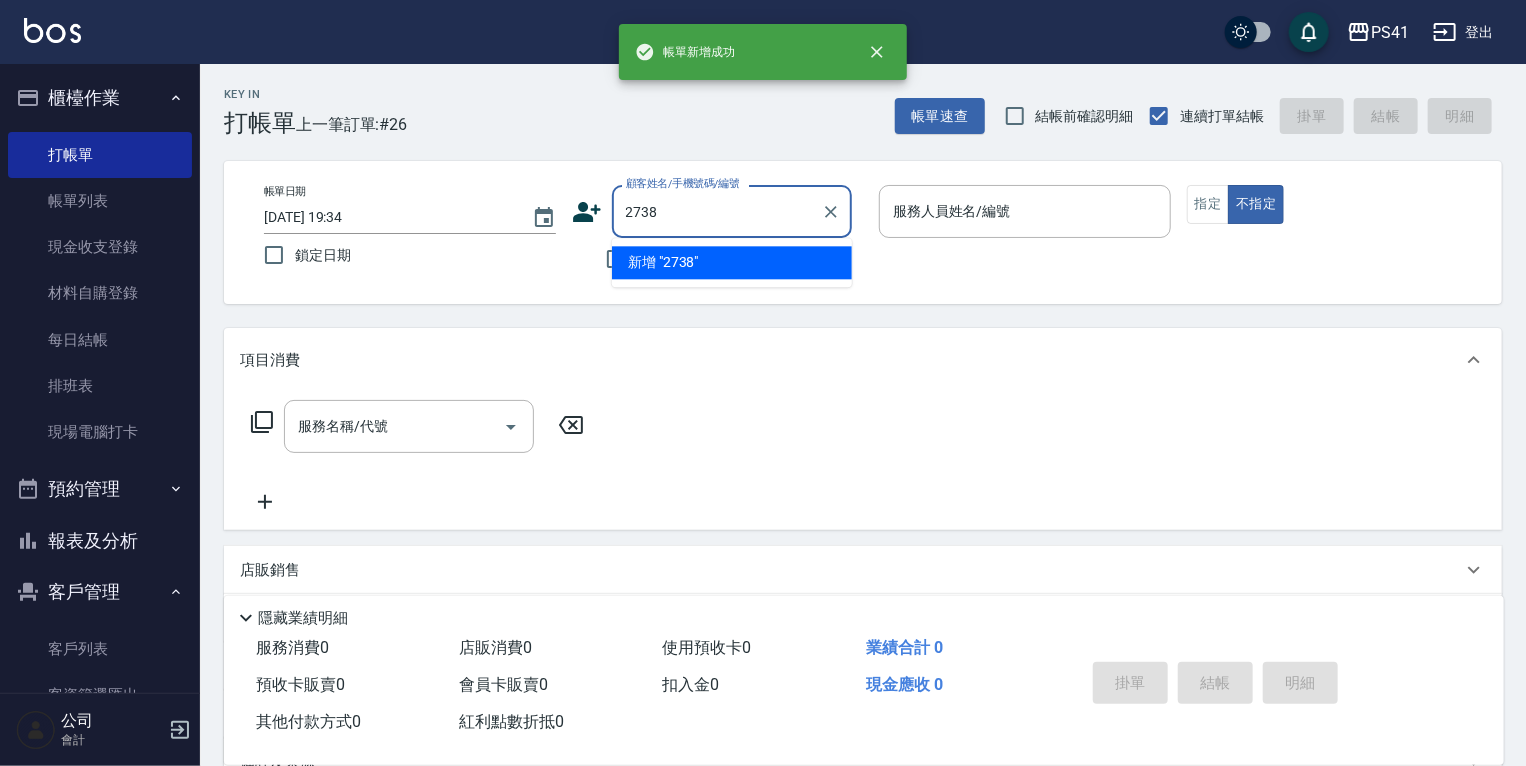 type on "2738" 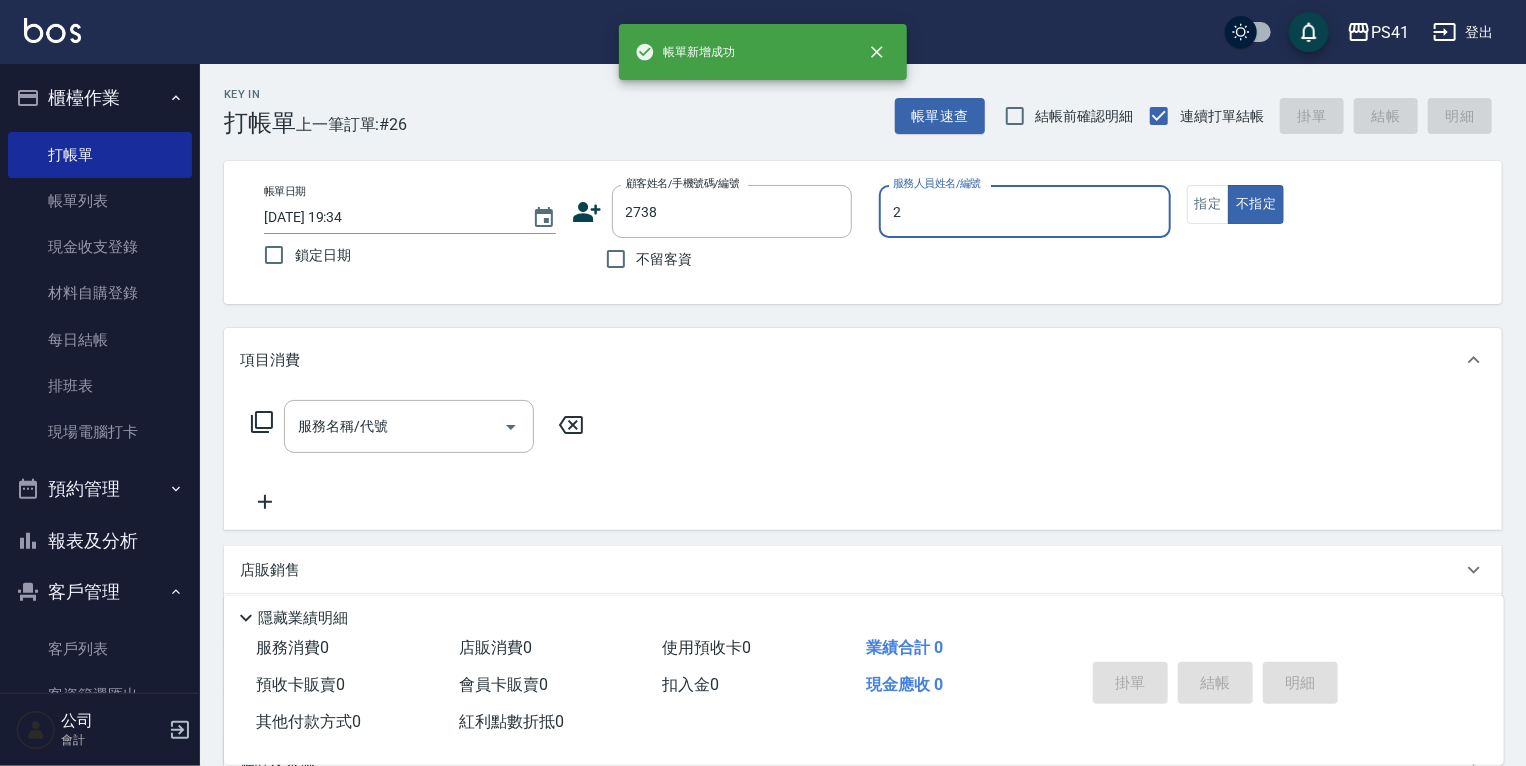 type on "謝淳蕙-2" 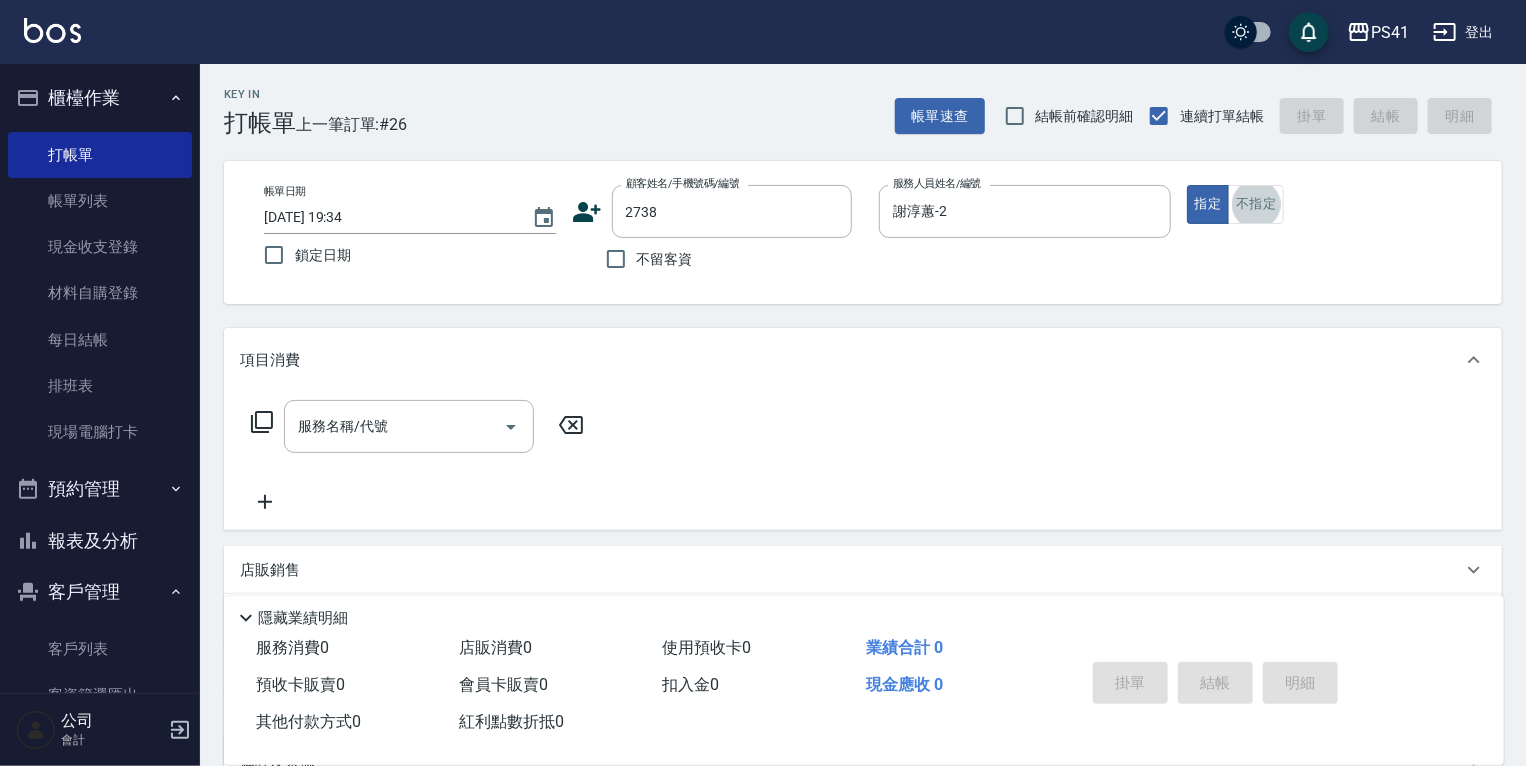 type on "楊淯任/0921312776/2738" 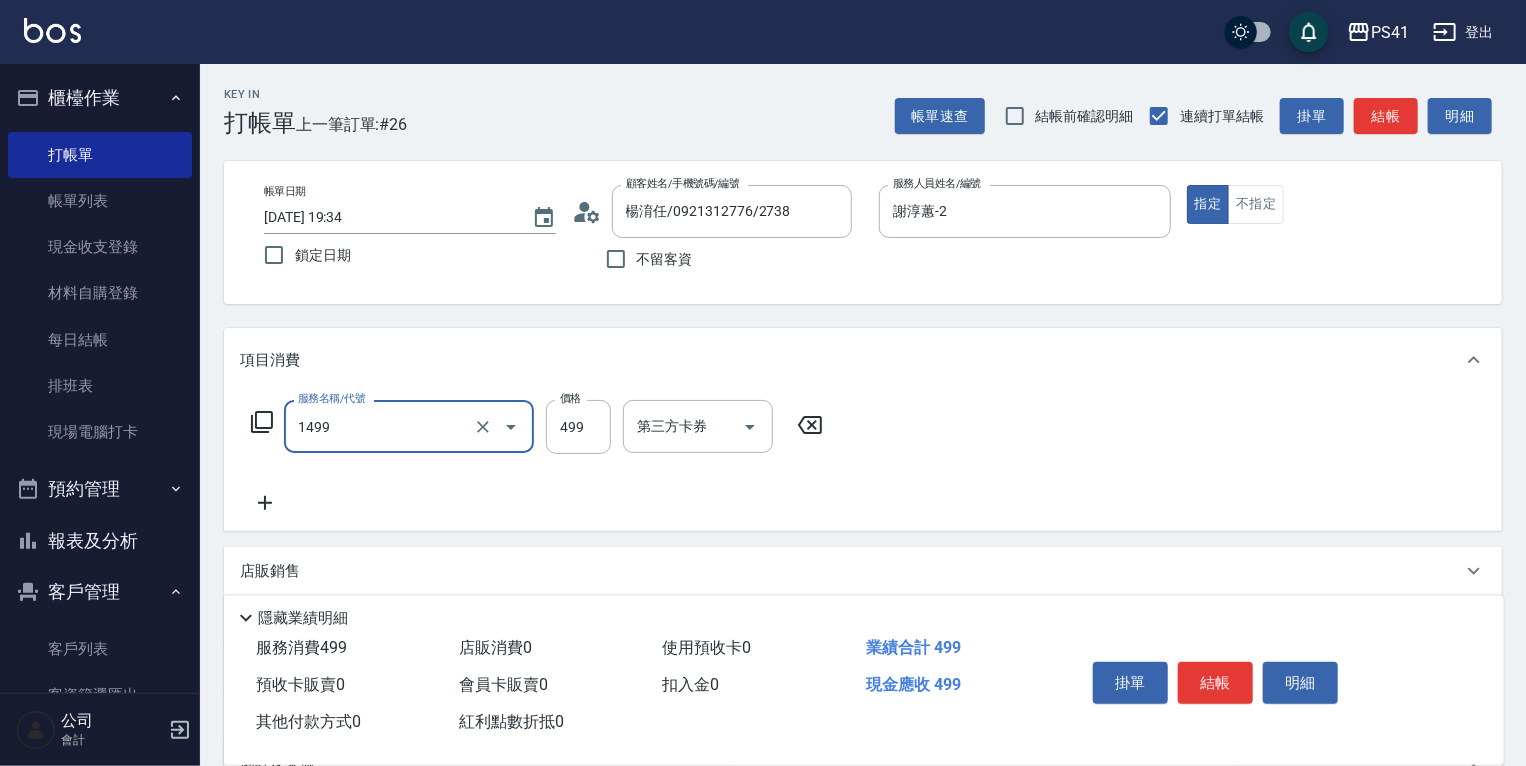 type on "活氧毛囊淨化髮浴(1499)" 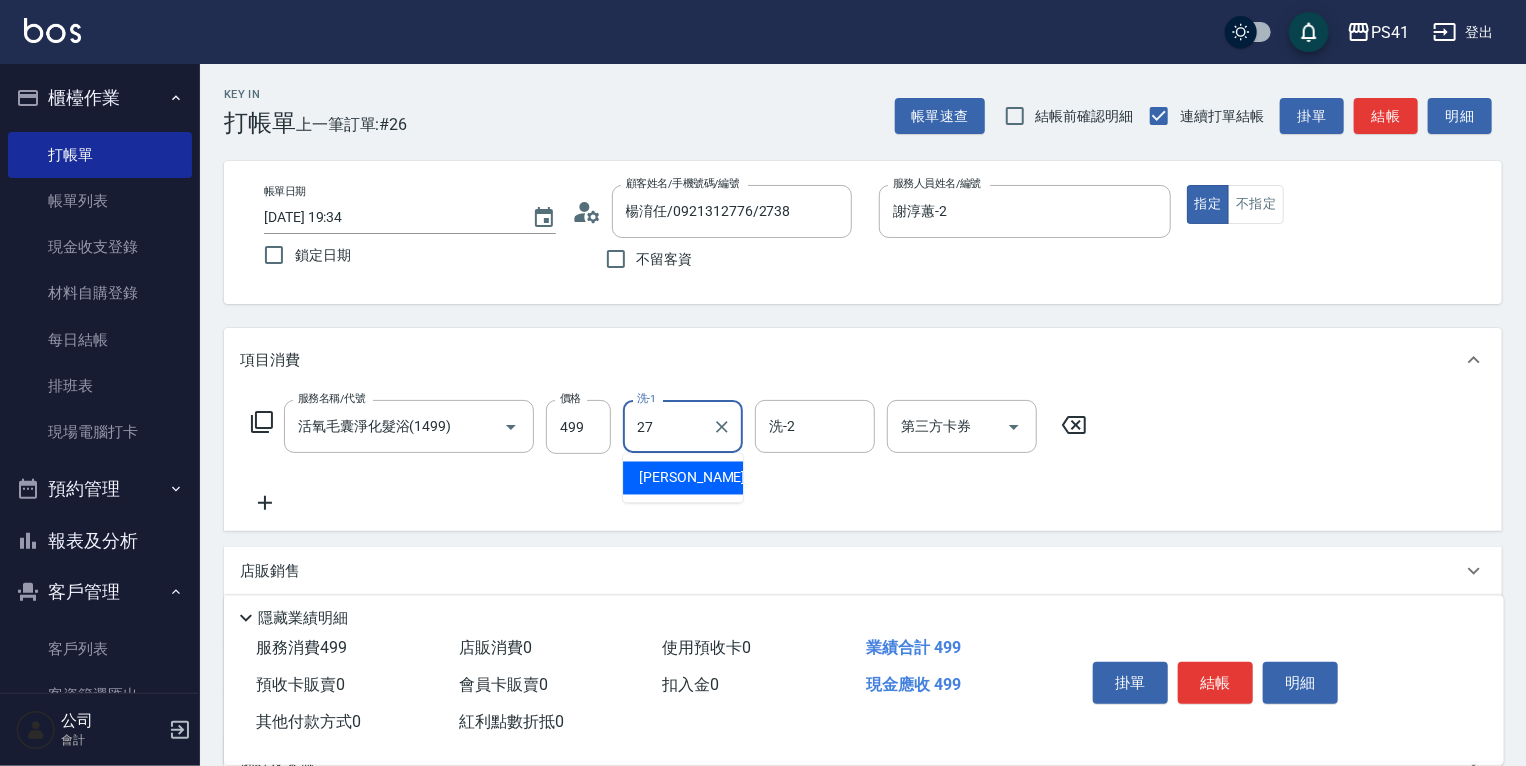 type on "佳佳-27" 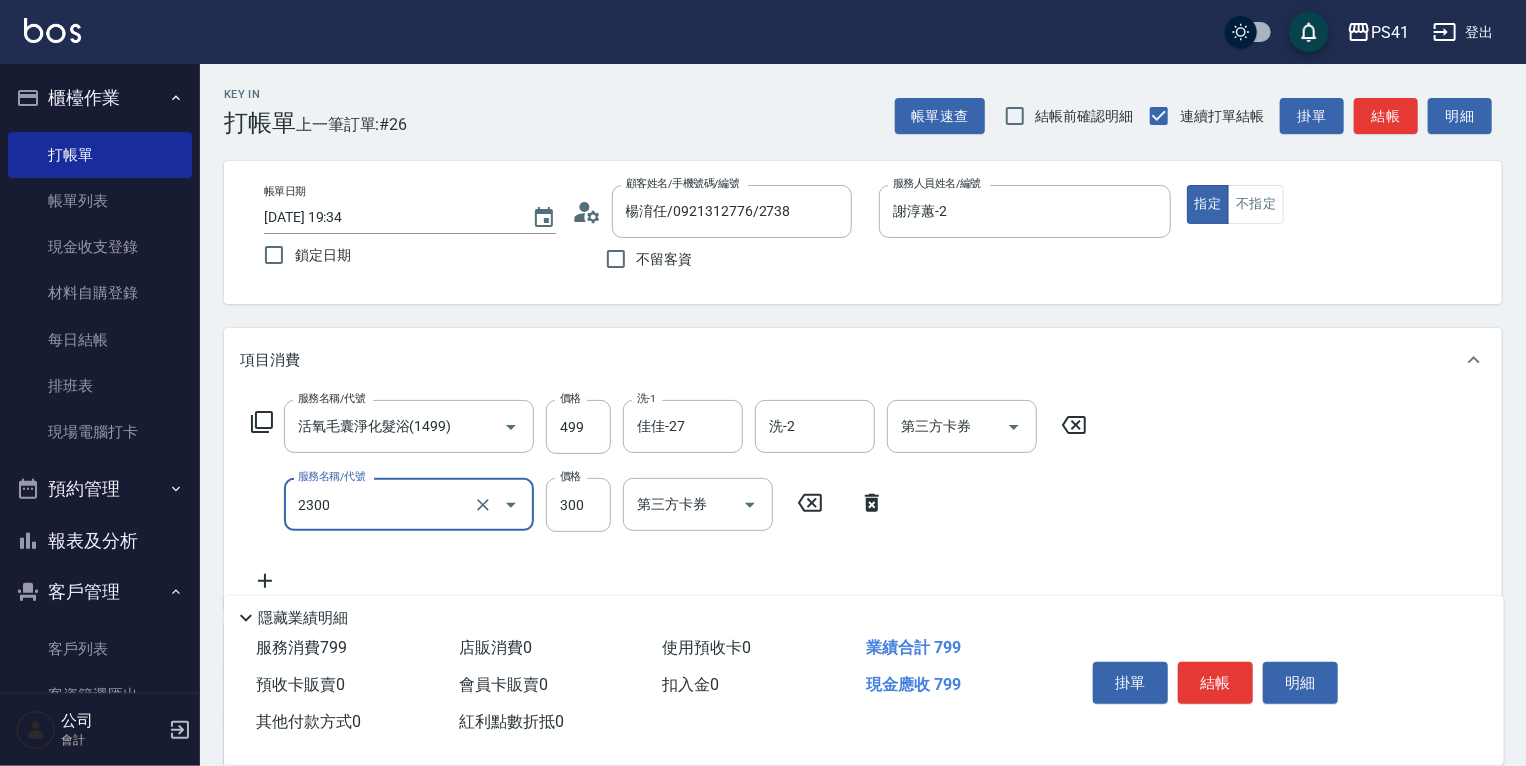 type on "剪髮(2300)" 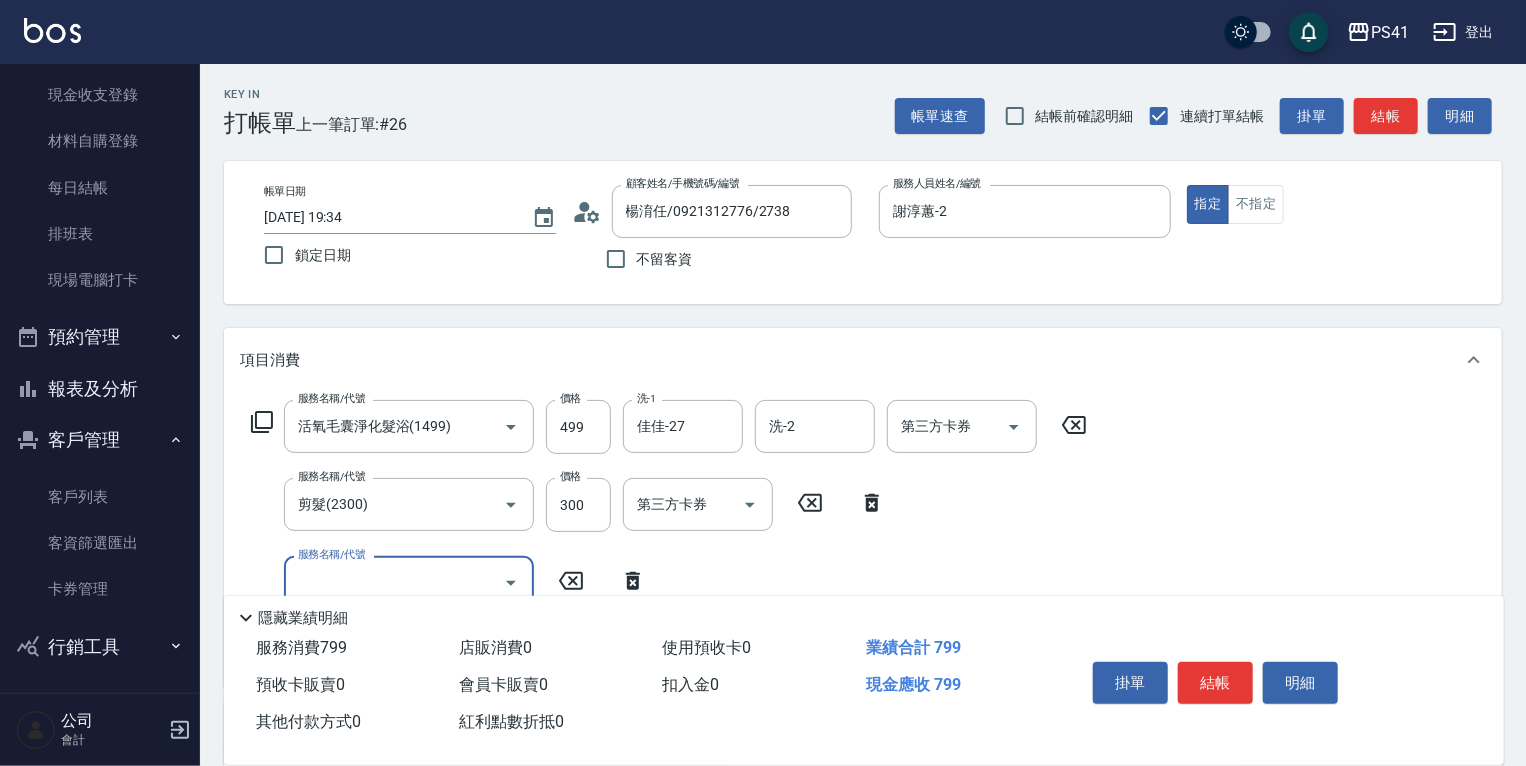 scroll, scrollTop: 154, scrollLeft: 0, axis: vertical 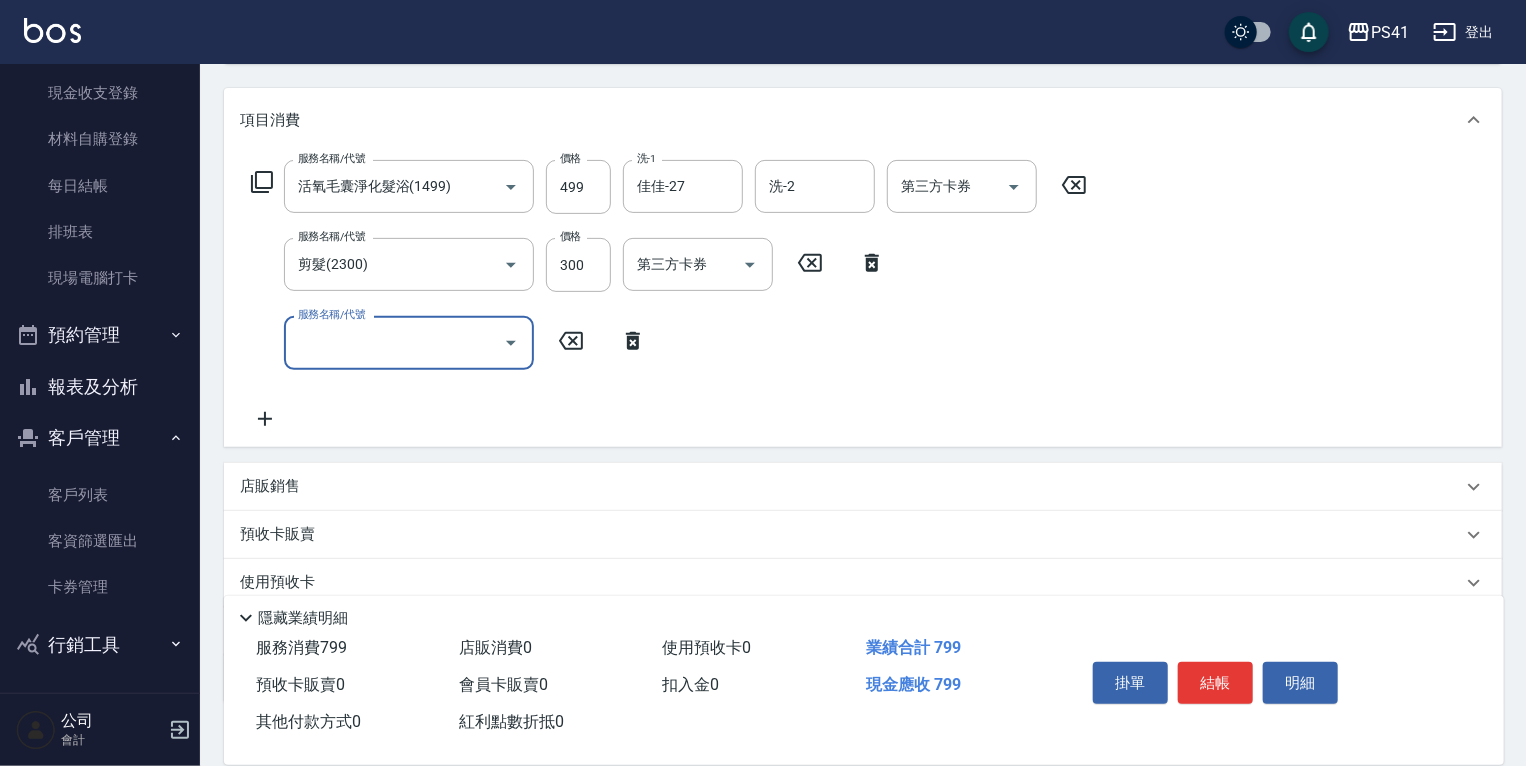 click on "店販銷售" at bounding box center (851, 486) 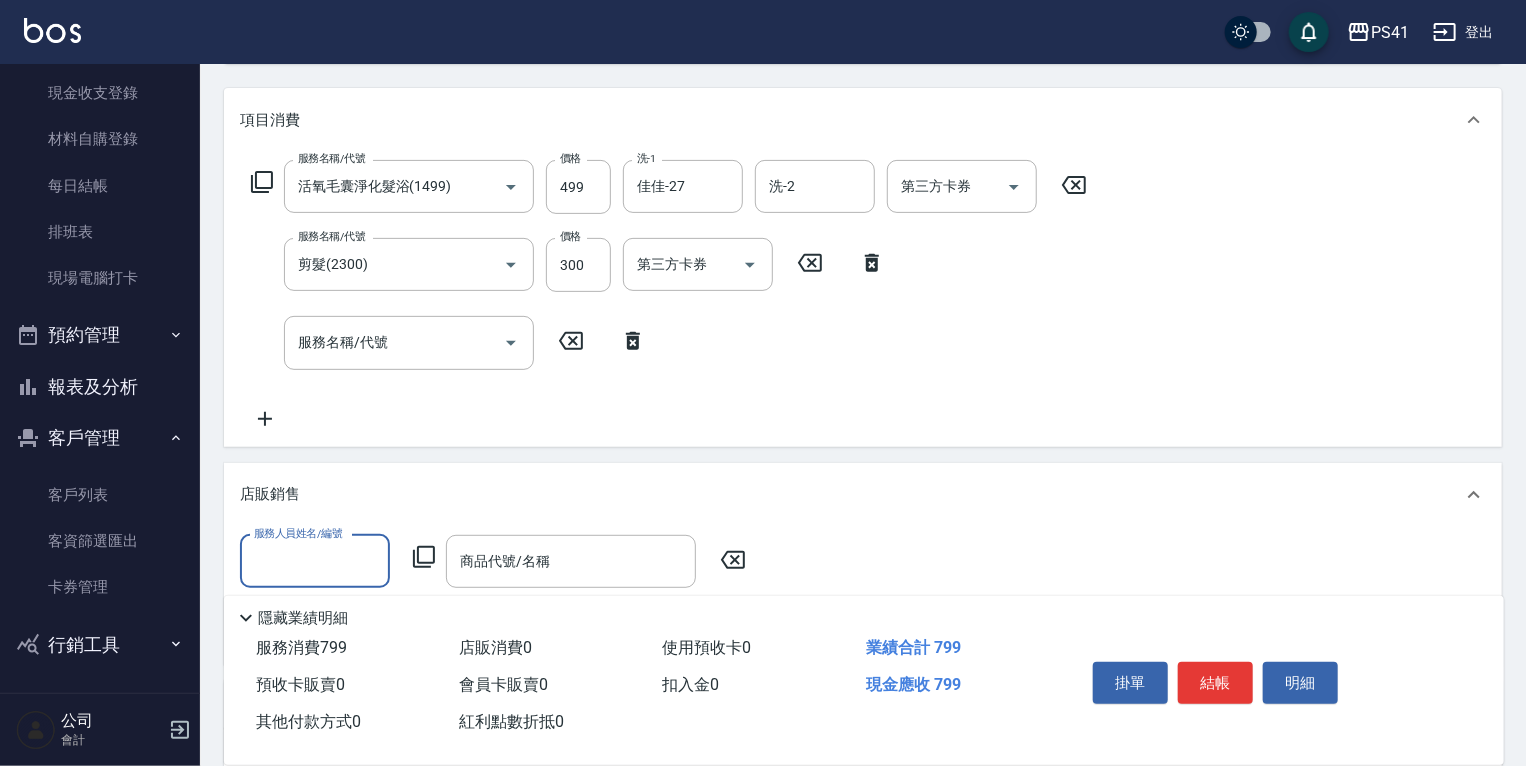 scroll, scrollTop: 0, scrollLeft: 0, axis: both 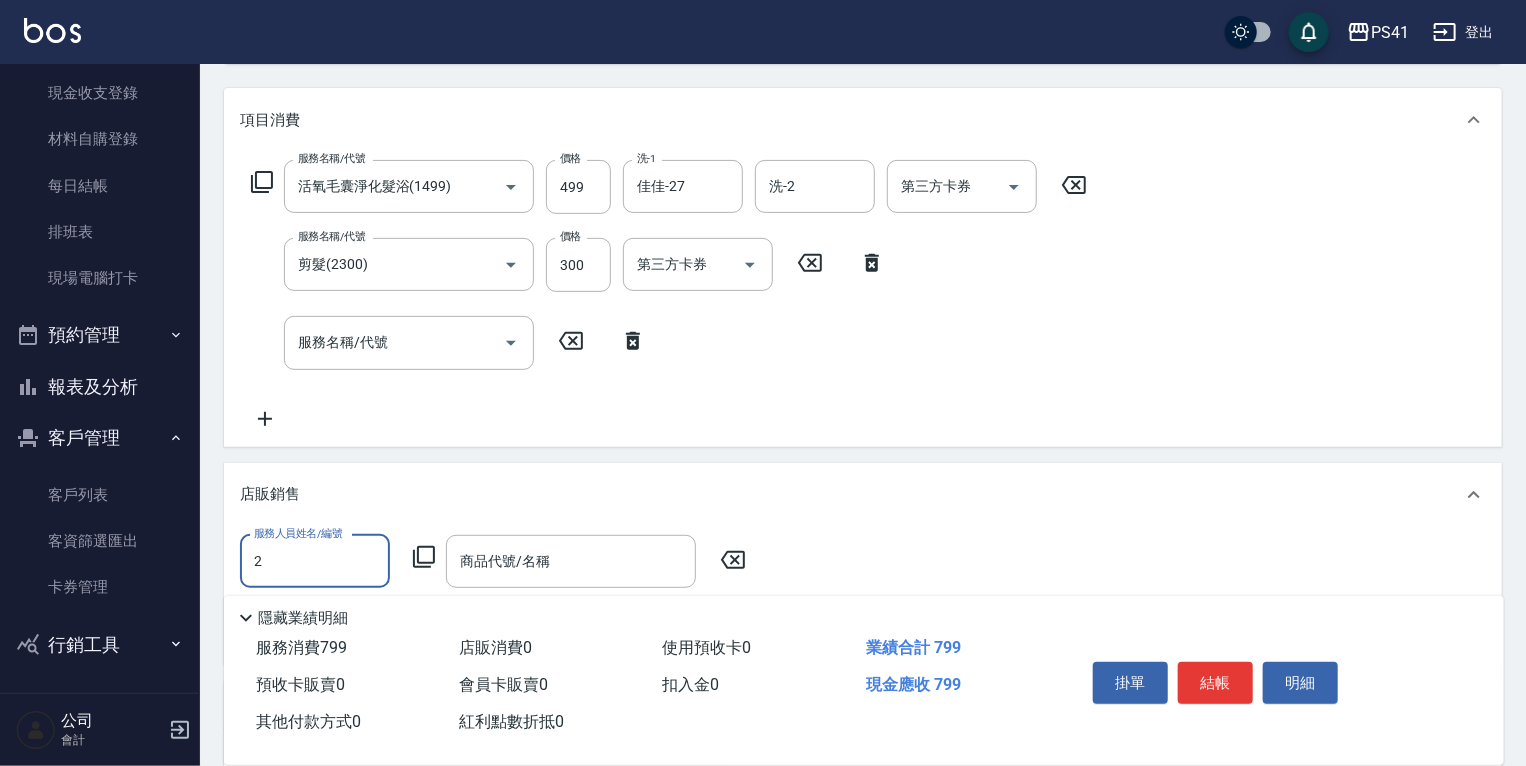 type on "謝淳蕙-2" 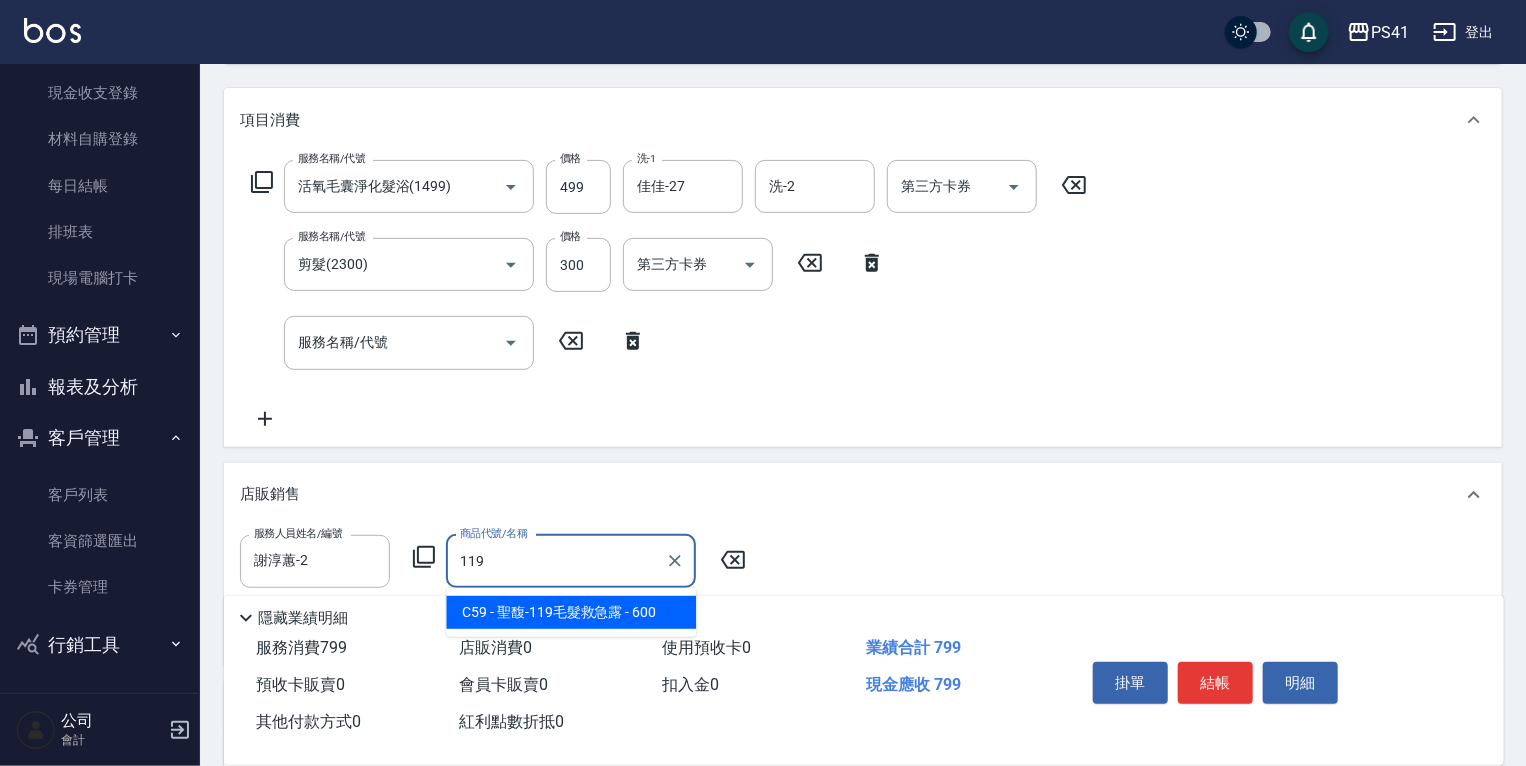 type on "聖馥-119毛髮救急露" 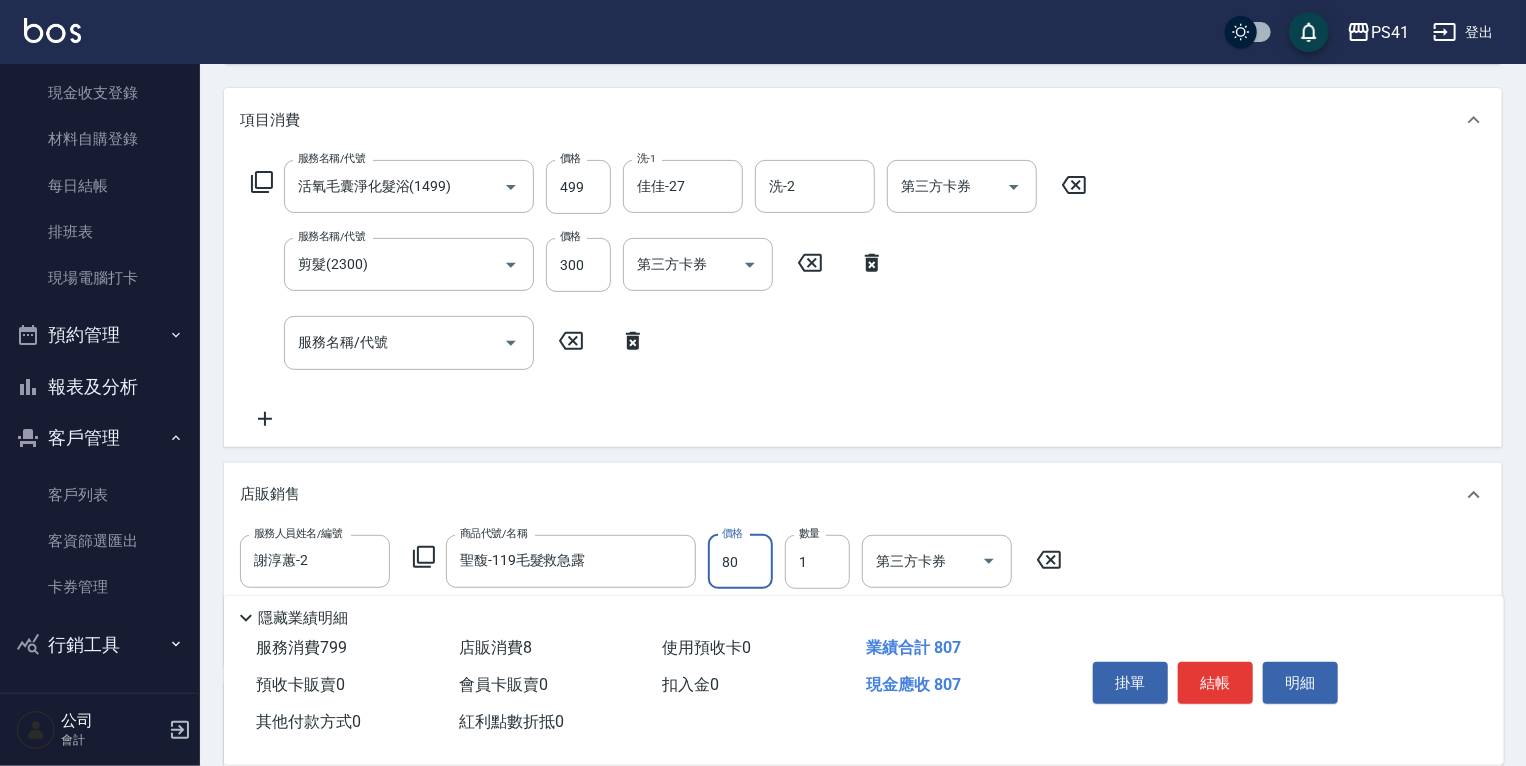 type on "800" 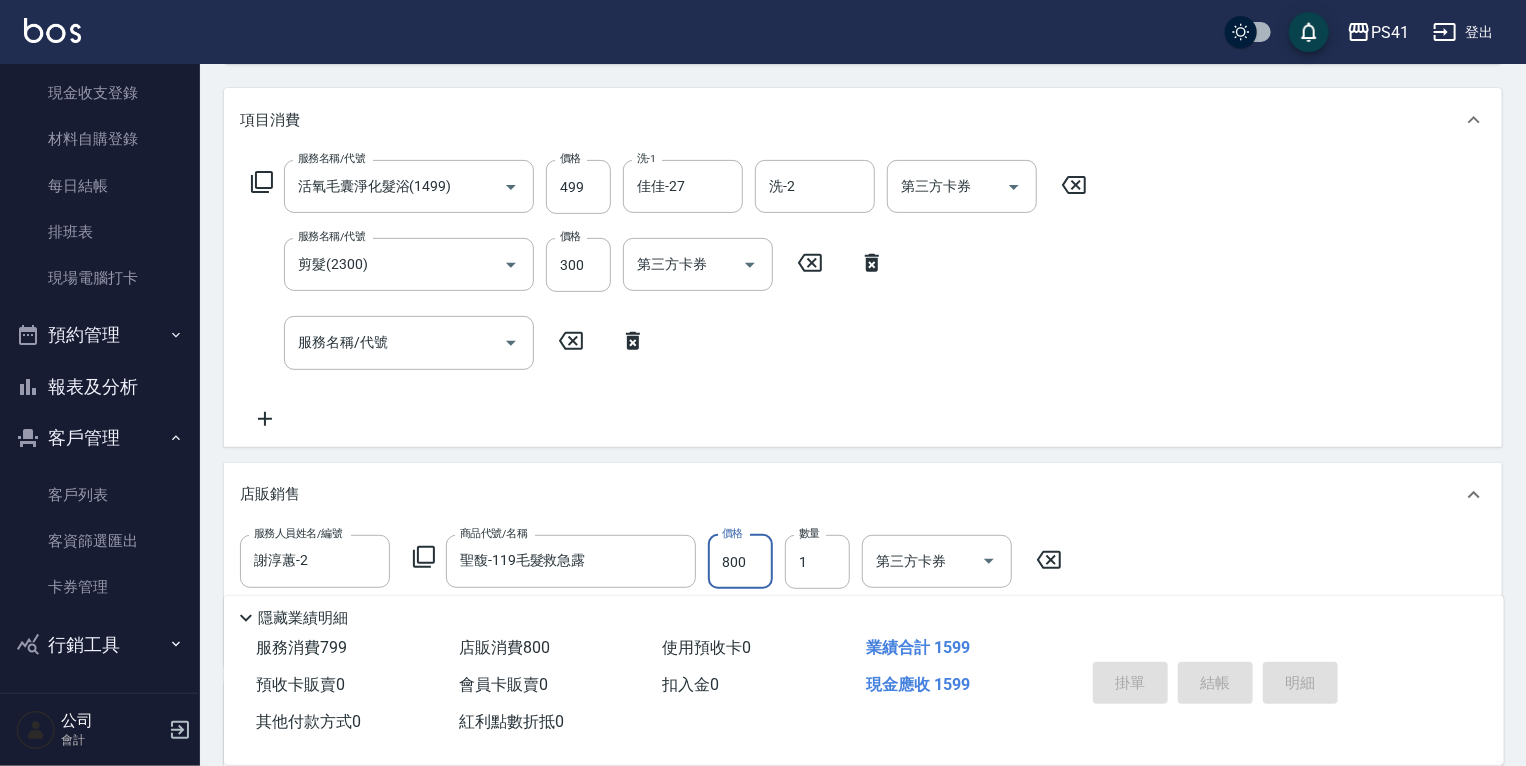 type on "2025/07/12 19:35" 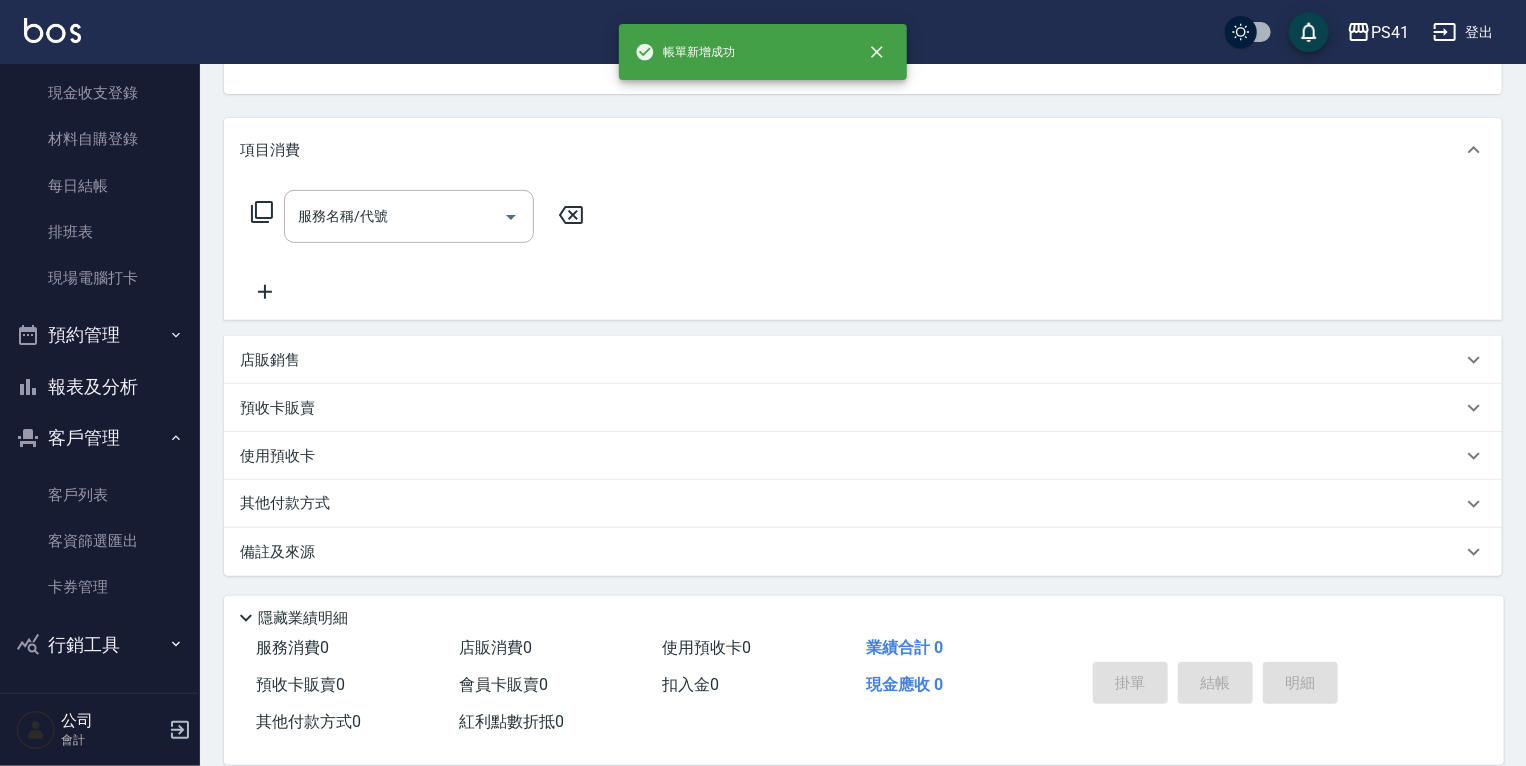 scroll, scrollTop: 0, scrollLeft: 0, axis: both 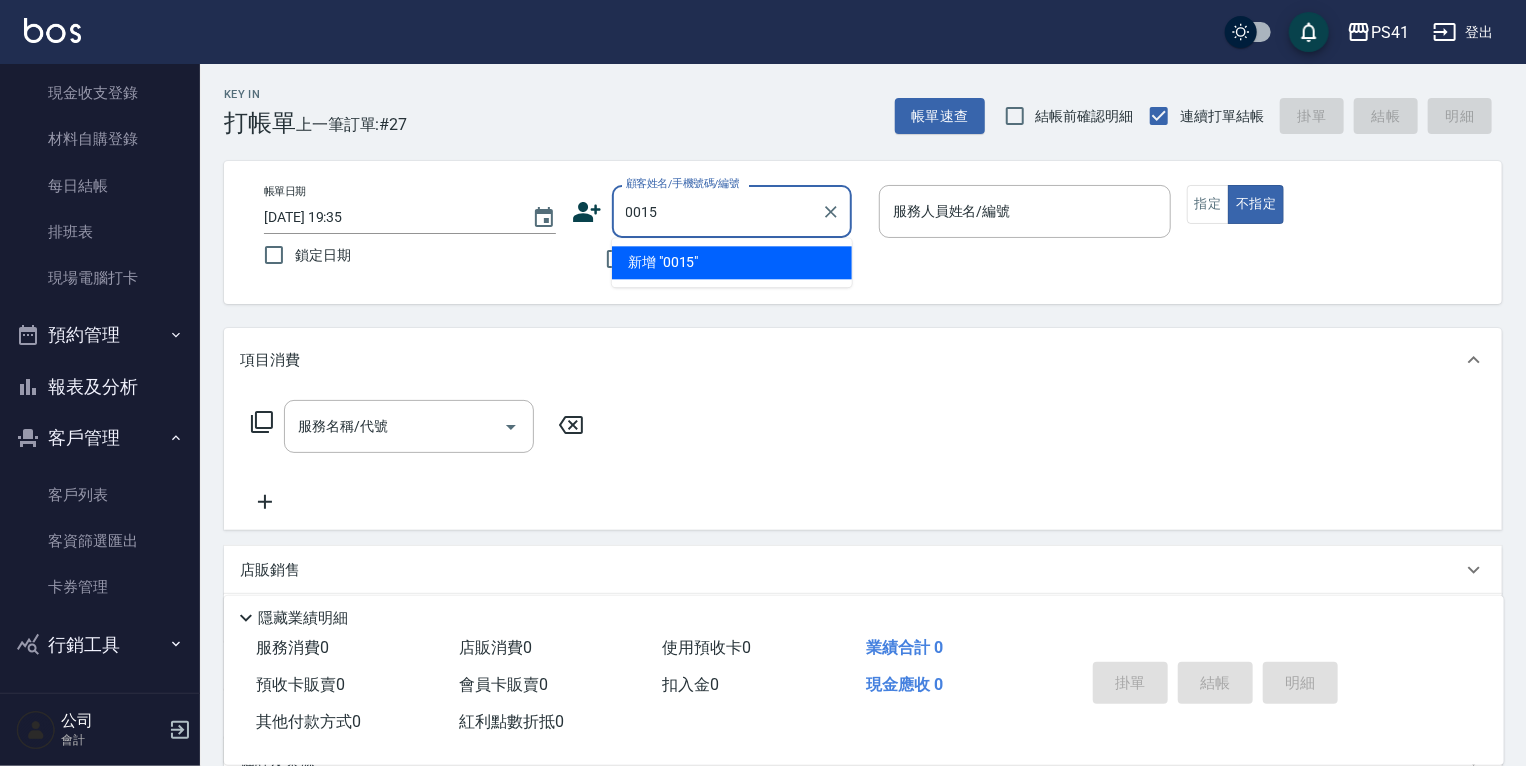 type on "0015" 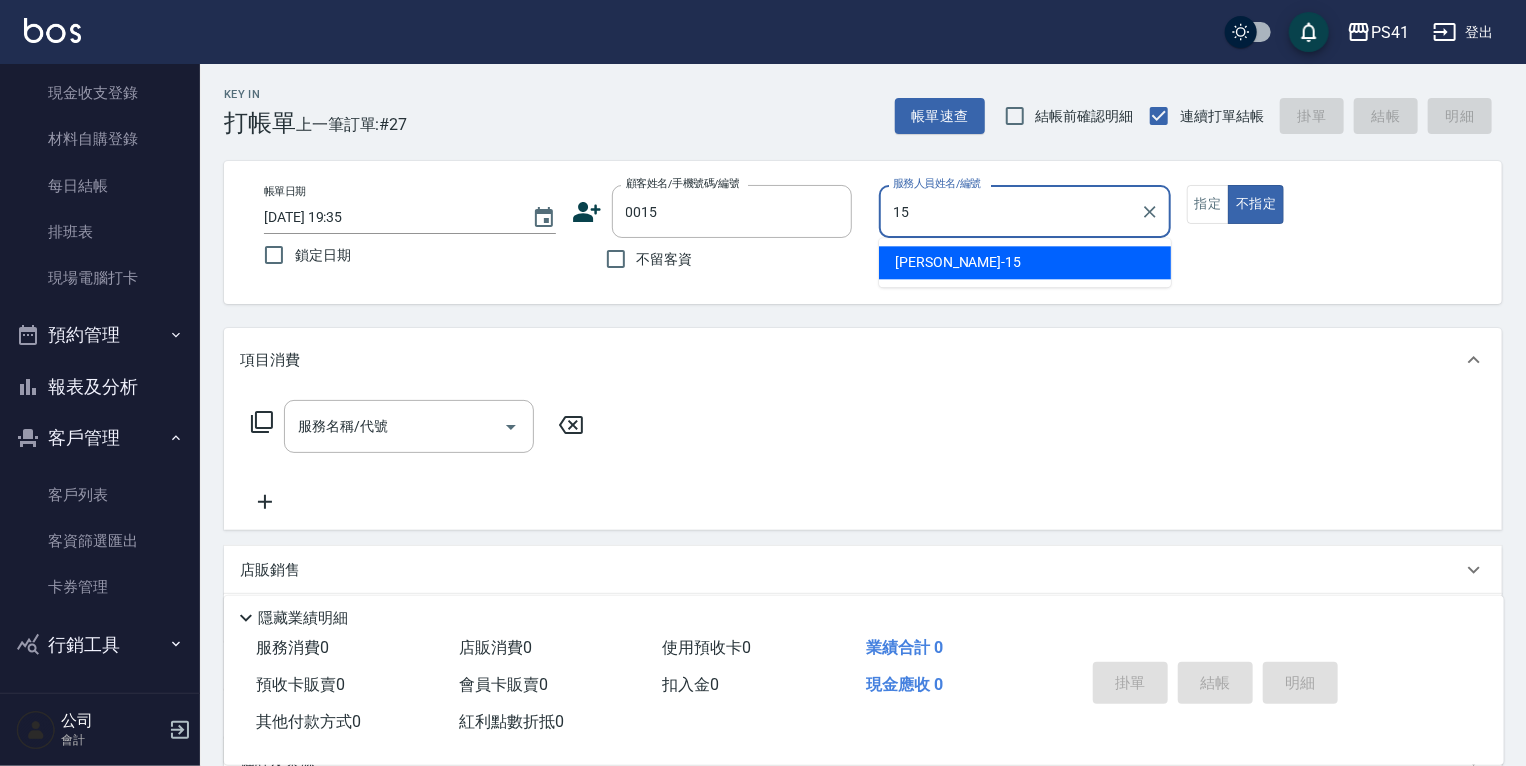 type on "李靜芳-15" 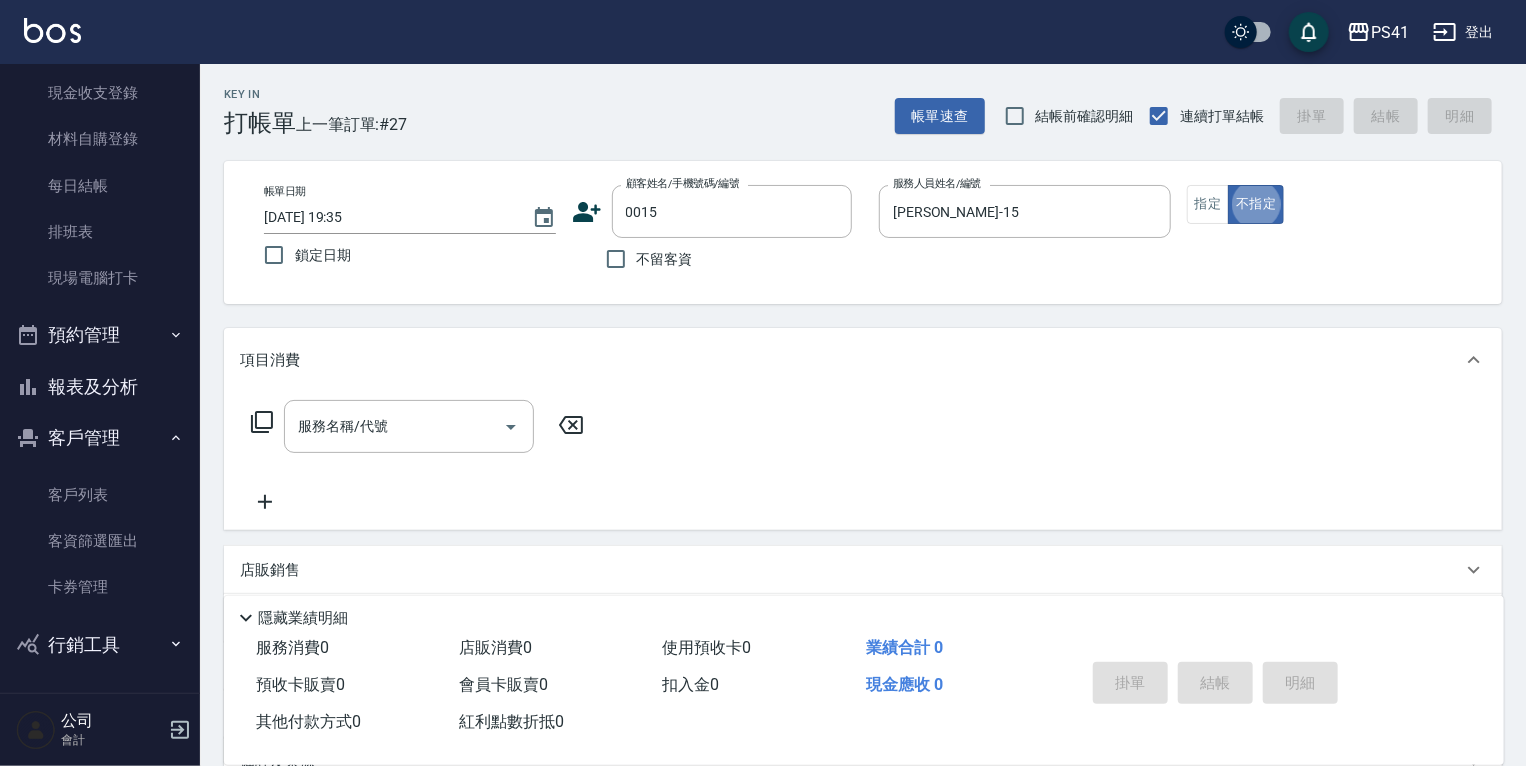 type on "米雪/15_米雪/0015" 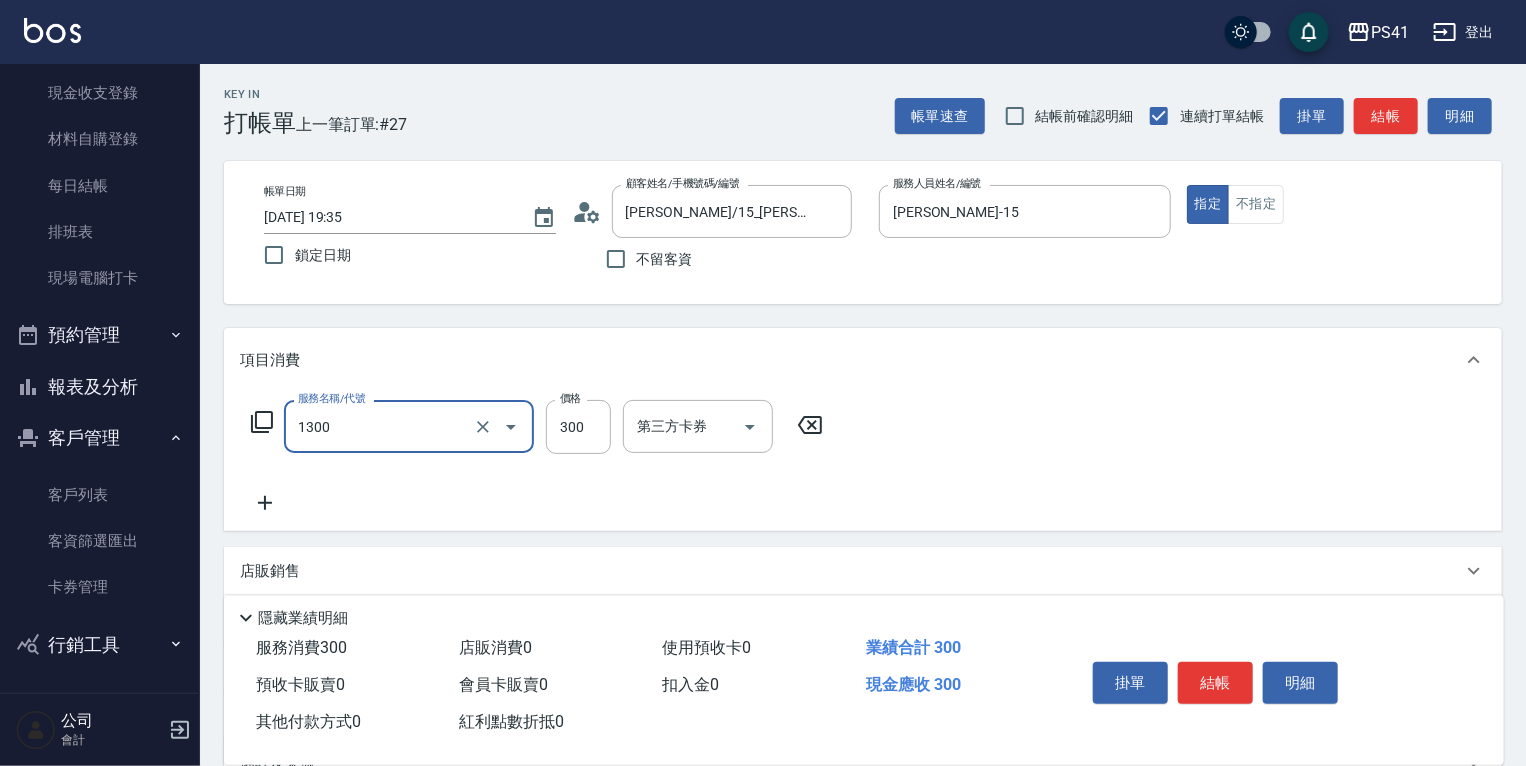 type on "洗髮300(1300)" 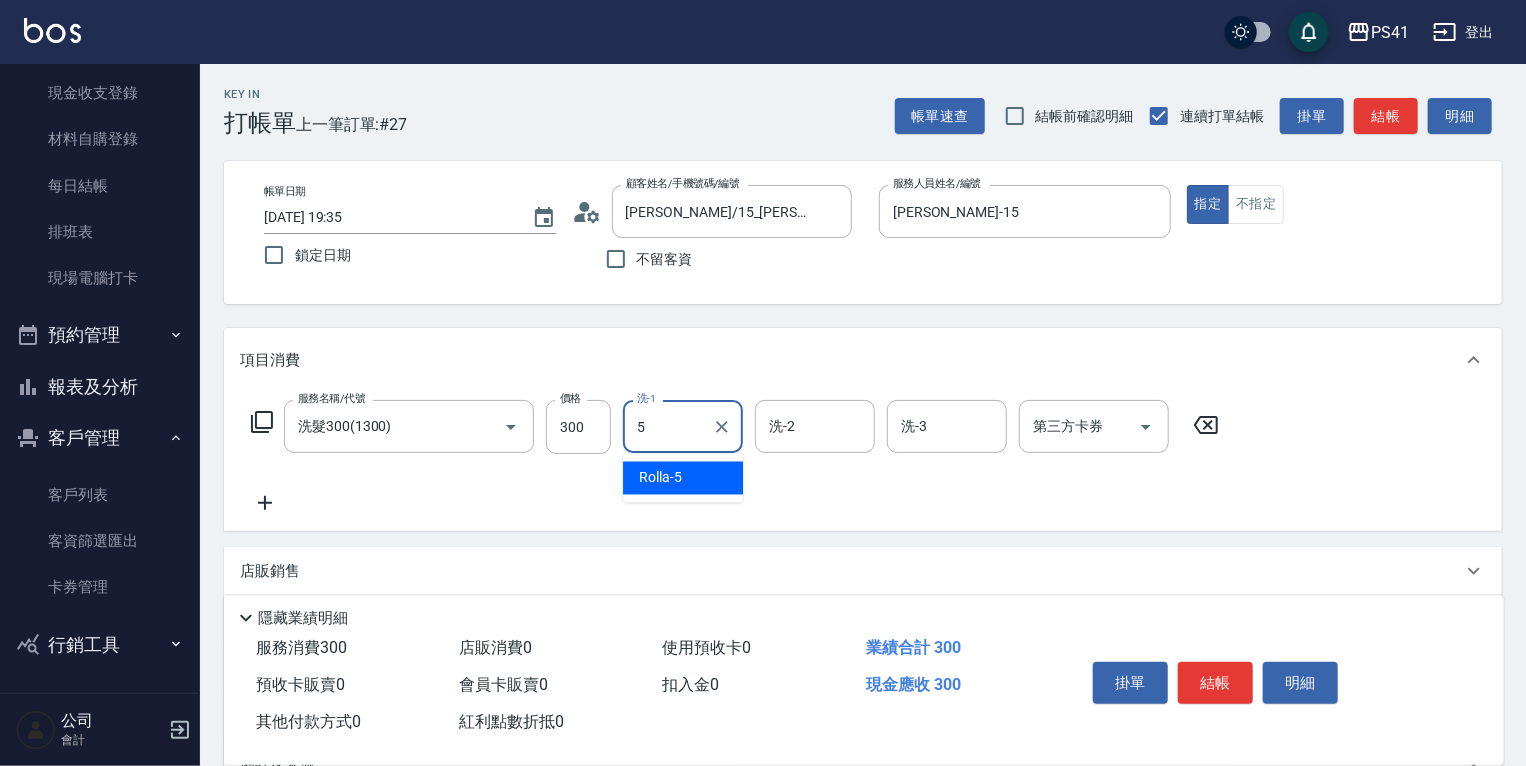 type on "Rolla-5" 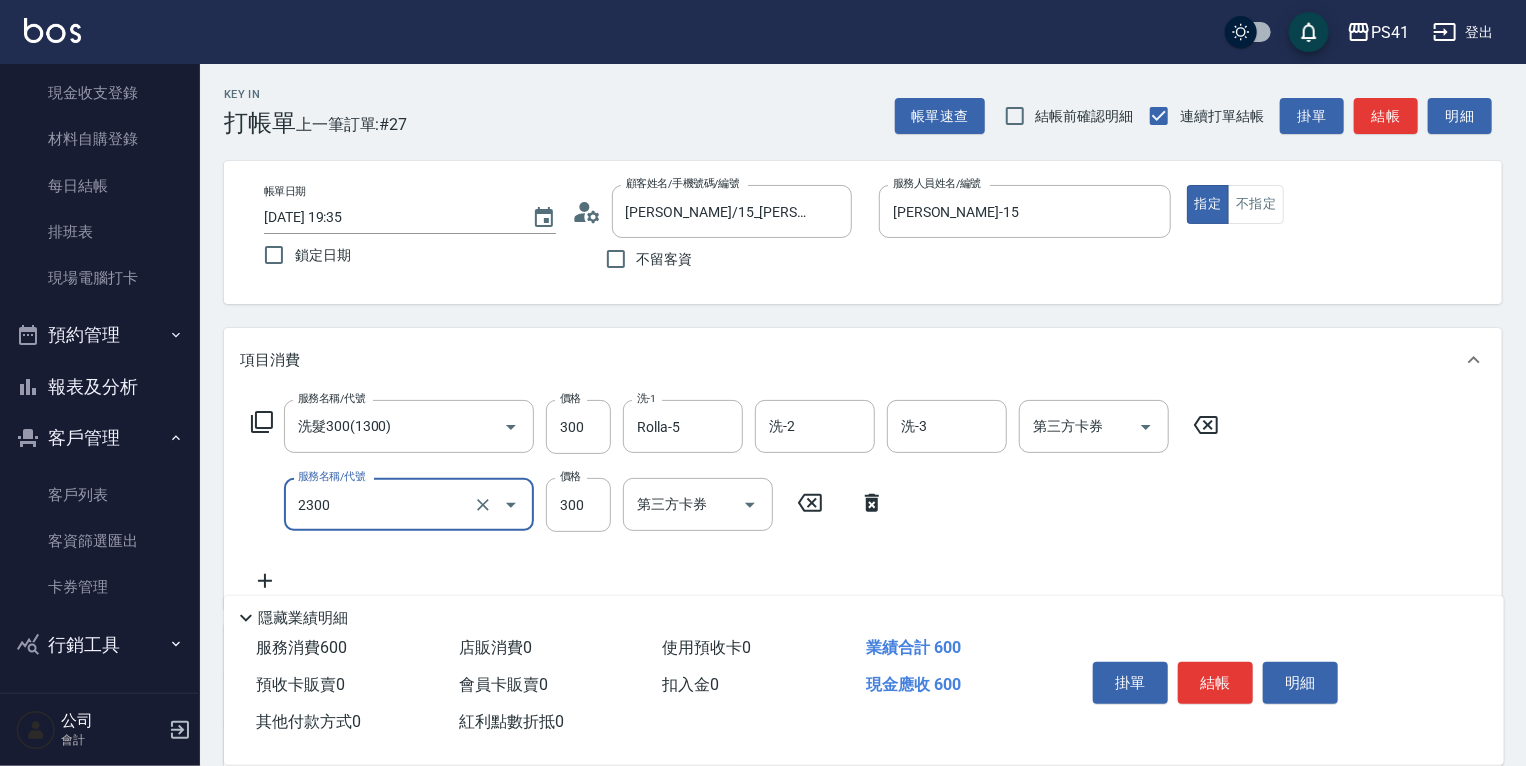 type on "剪髮(2300)" 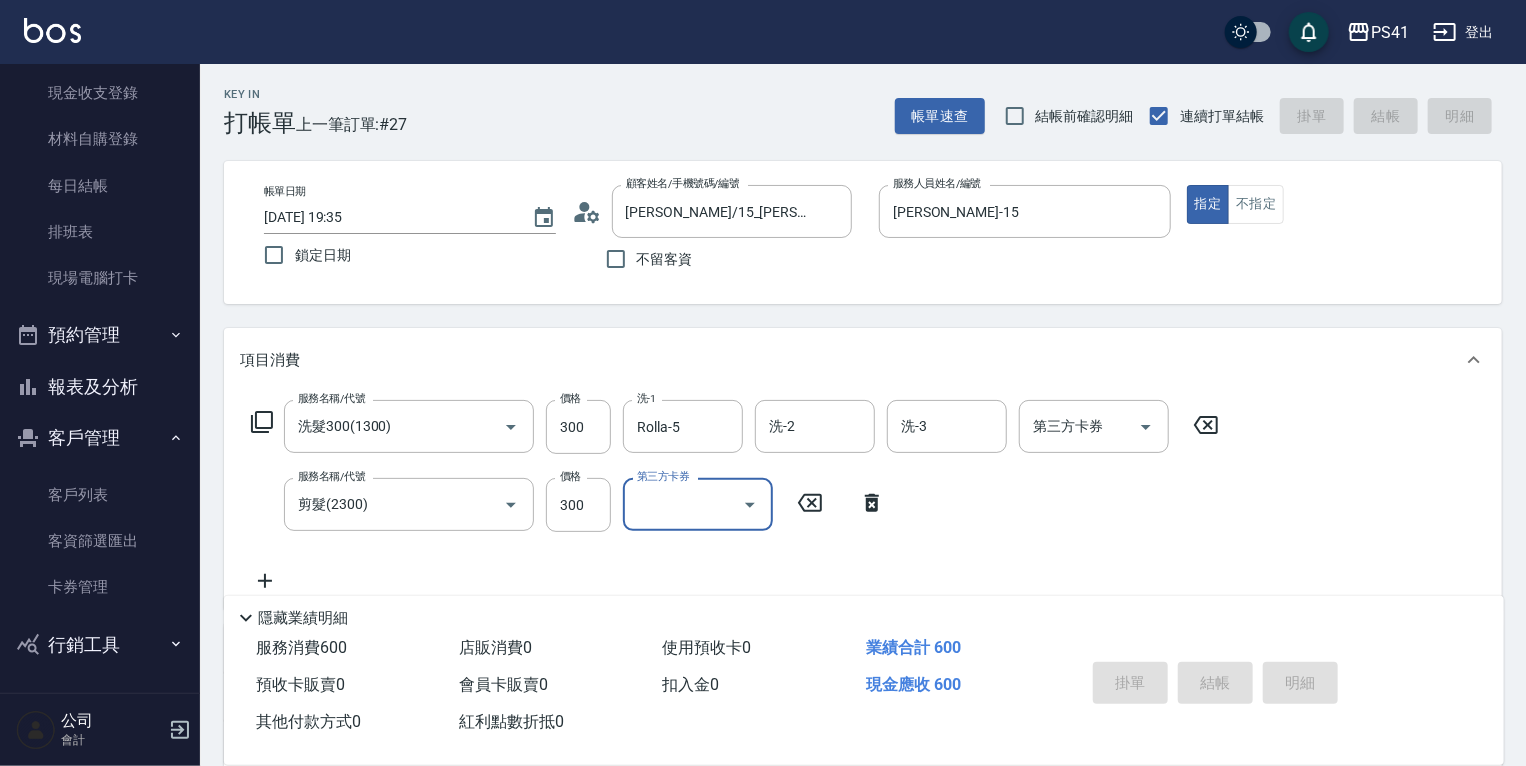 type 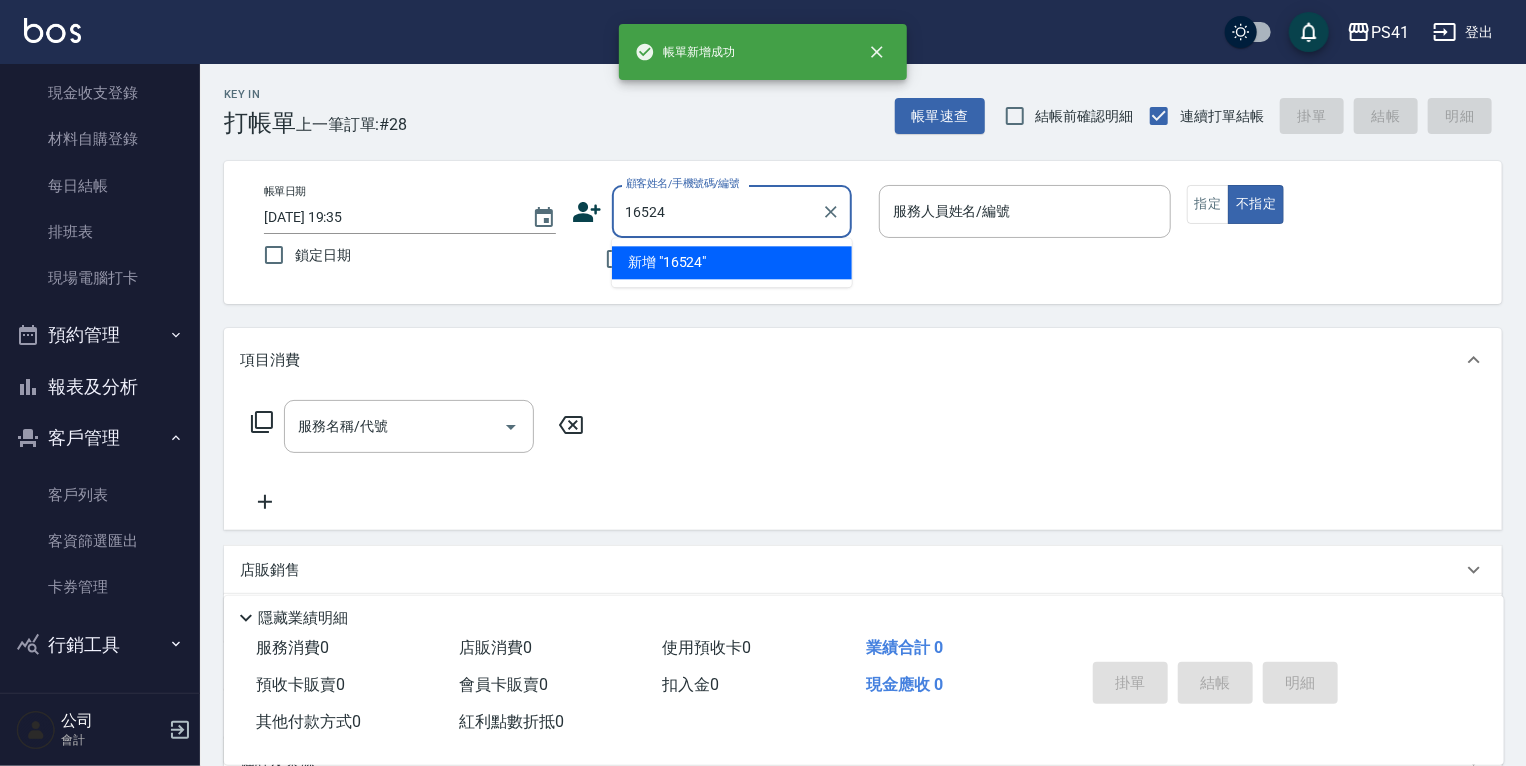 type on "16524" 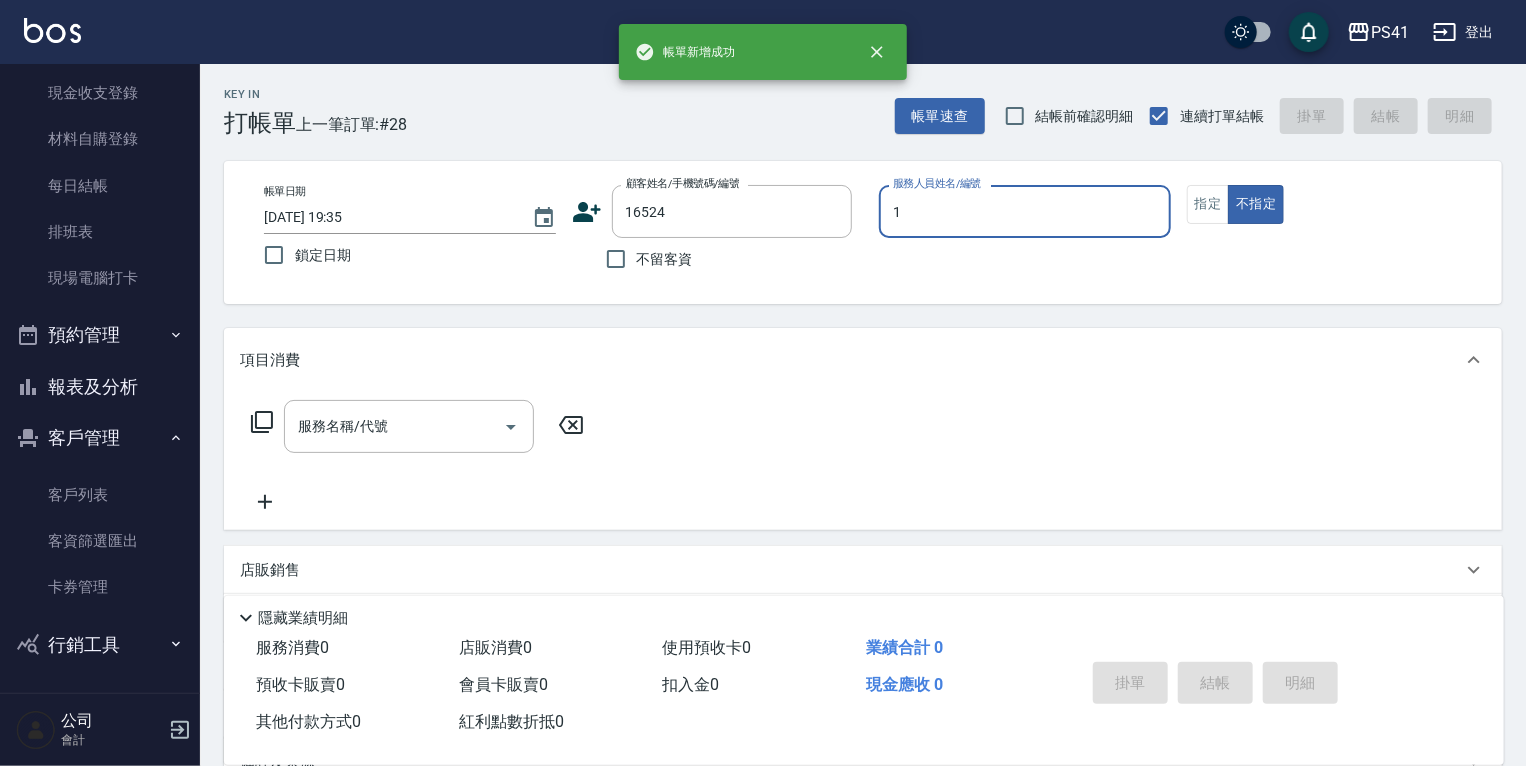 type on "柯易廷-1" 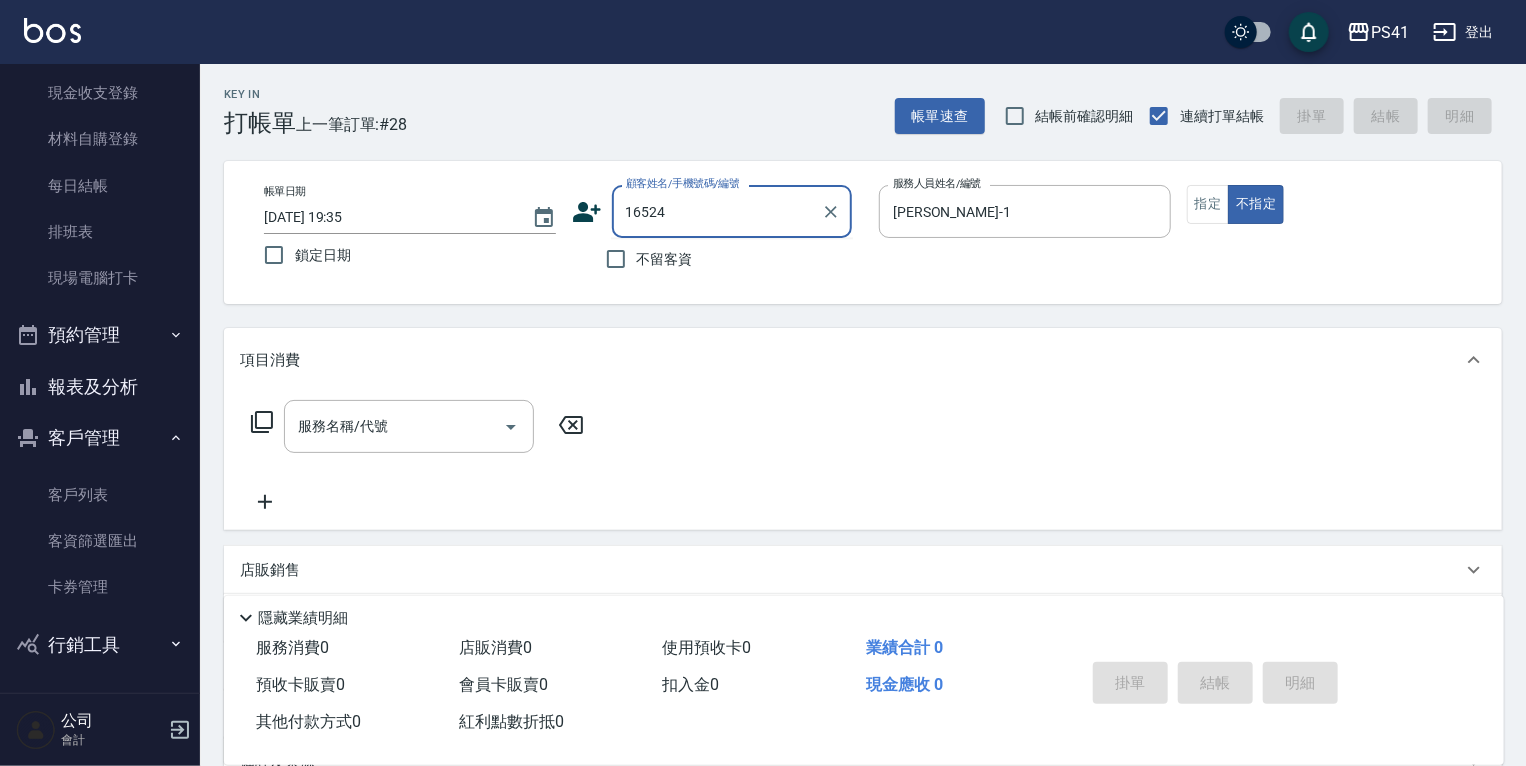 drag, startPoint x: 690, startPoint y: 215, endPoint x: 0, endPoint y: 480, distance: 739.138 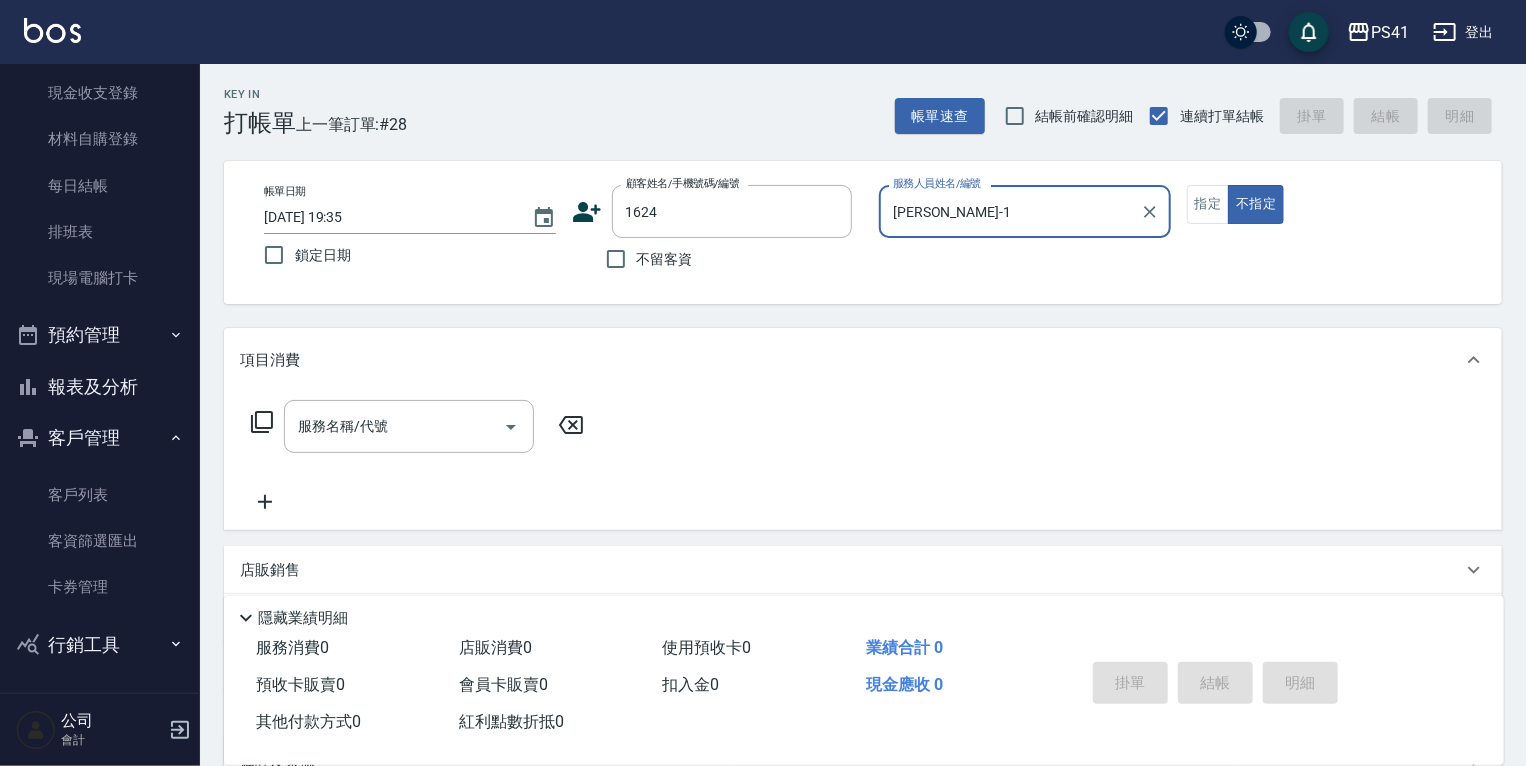 click on "不指定" at bounding box center (1256, 204) 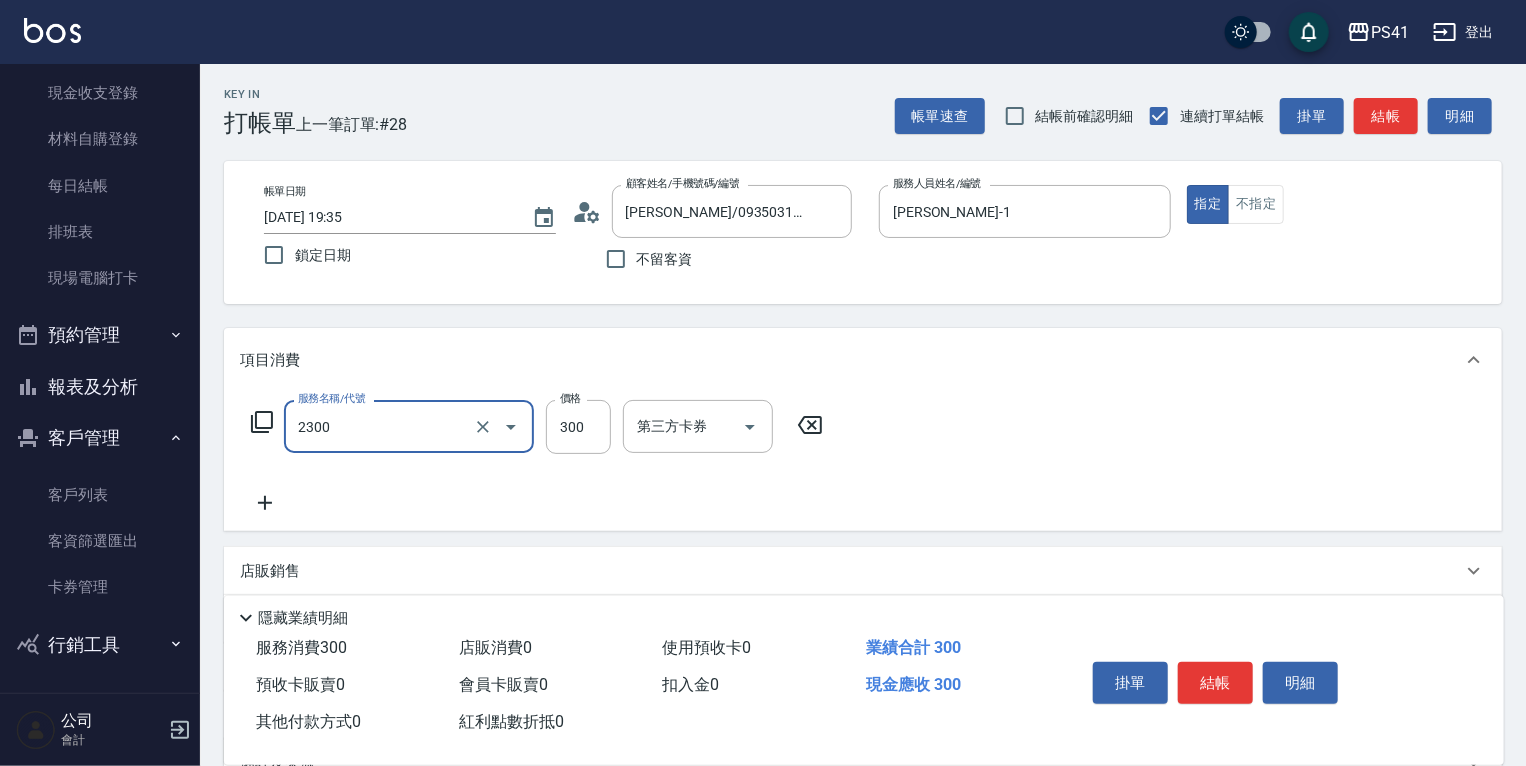 type on "剪髮(2300)" 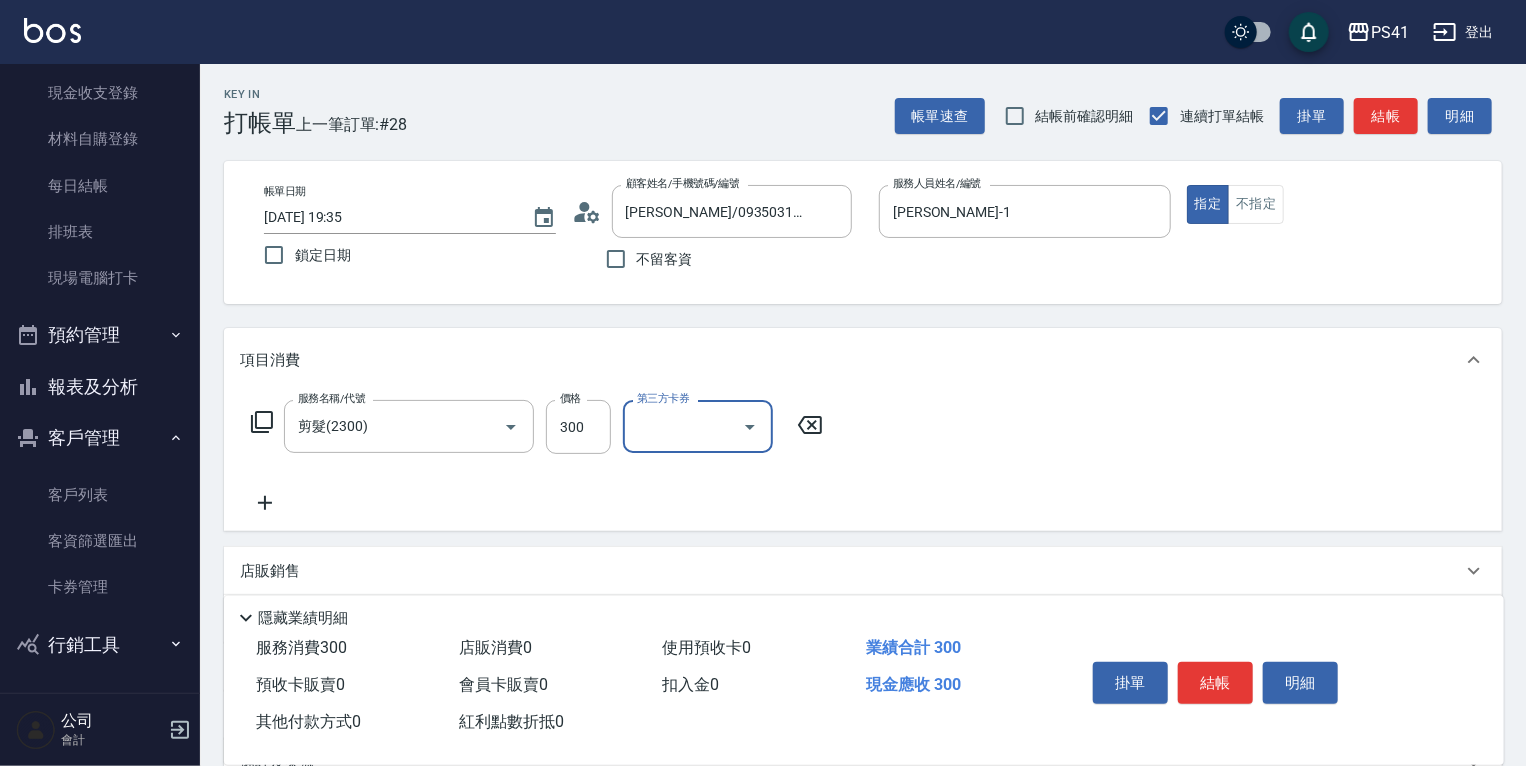 type 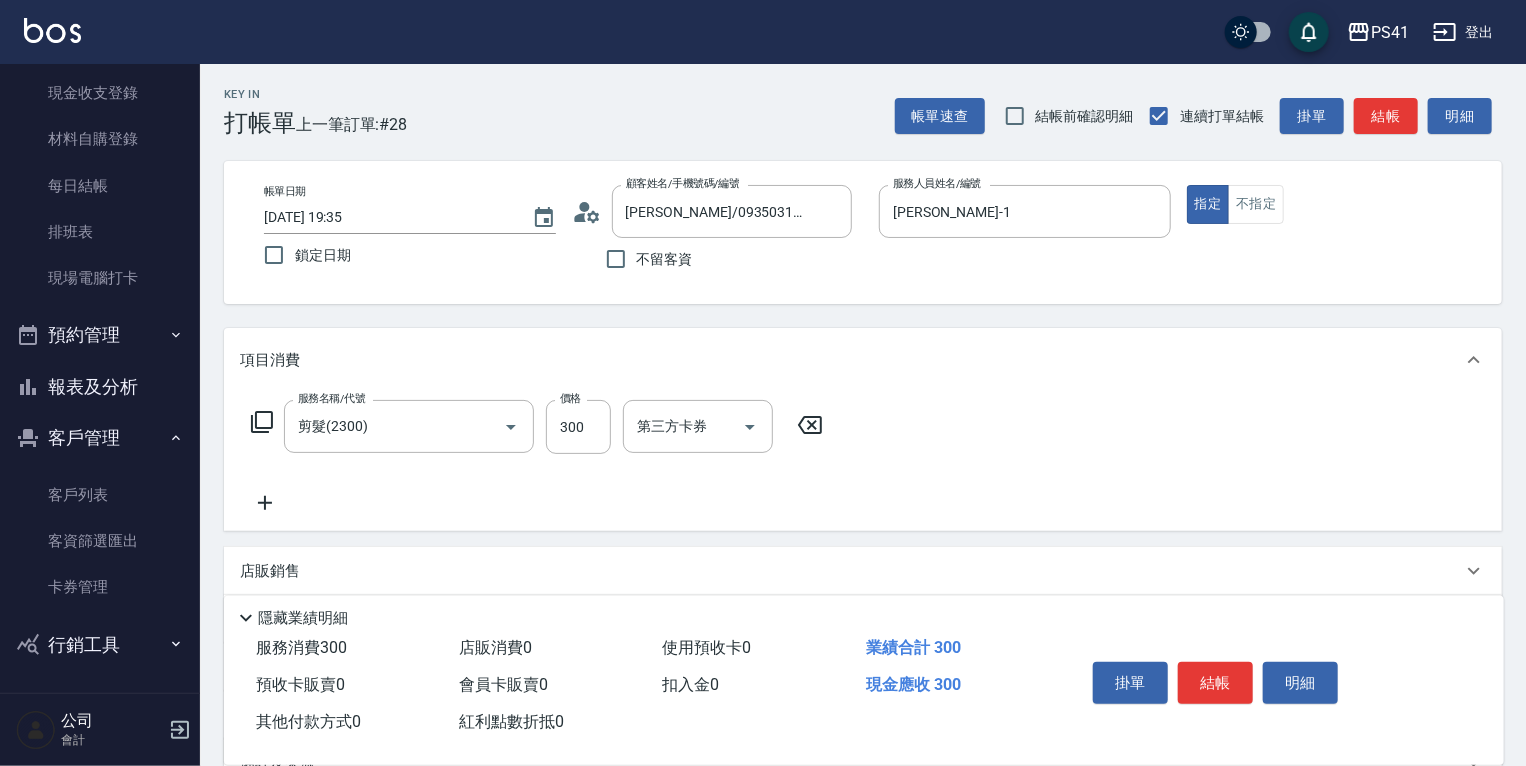 click 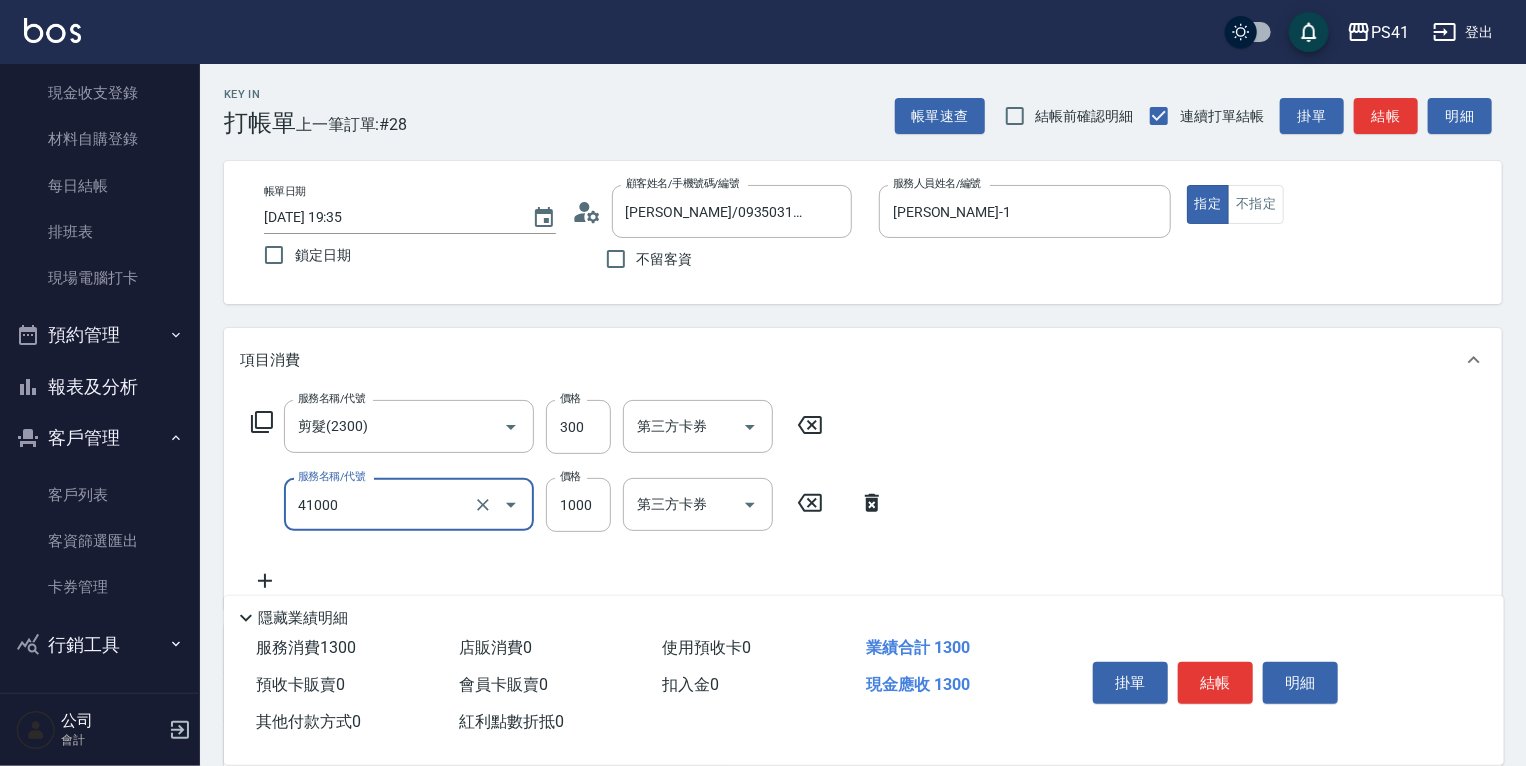 type on "漂髮(41000)" 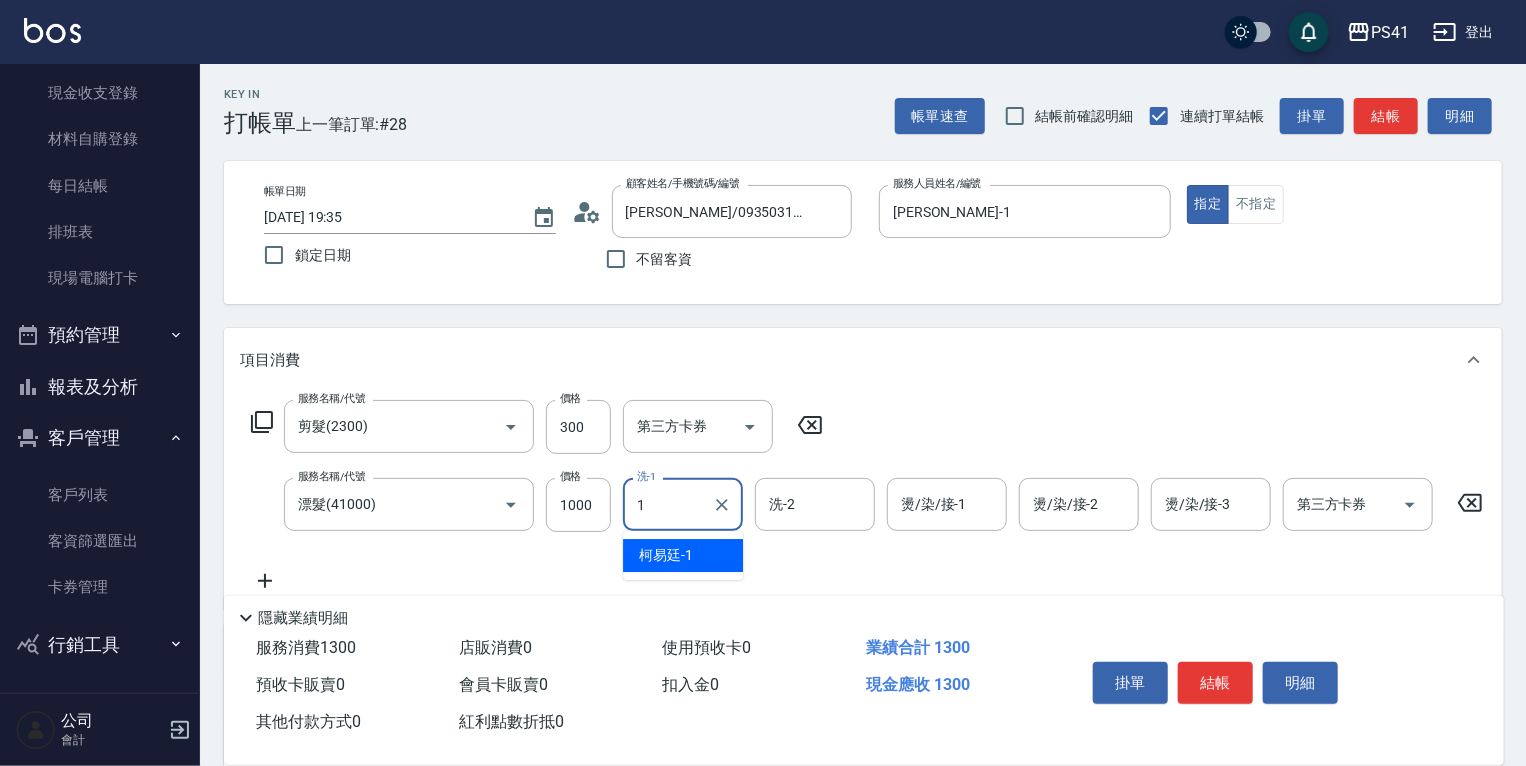 type on "柯易廷-1" 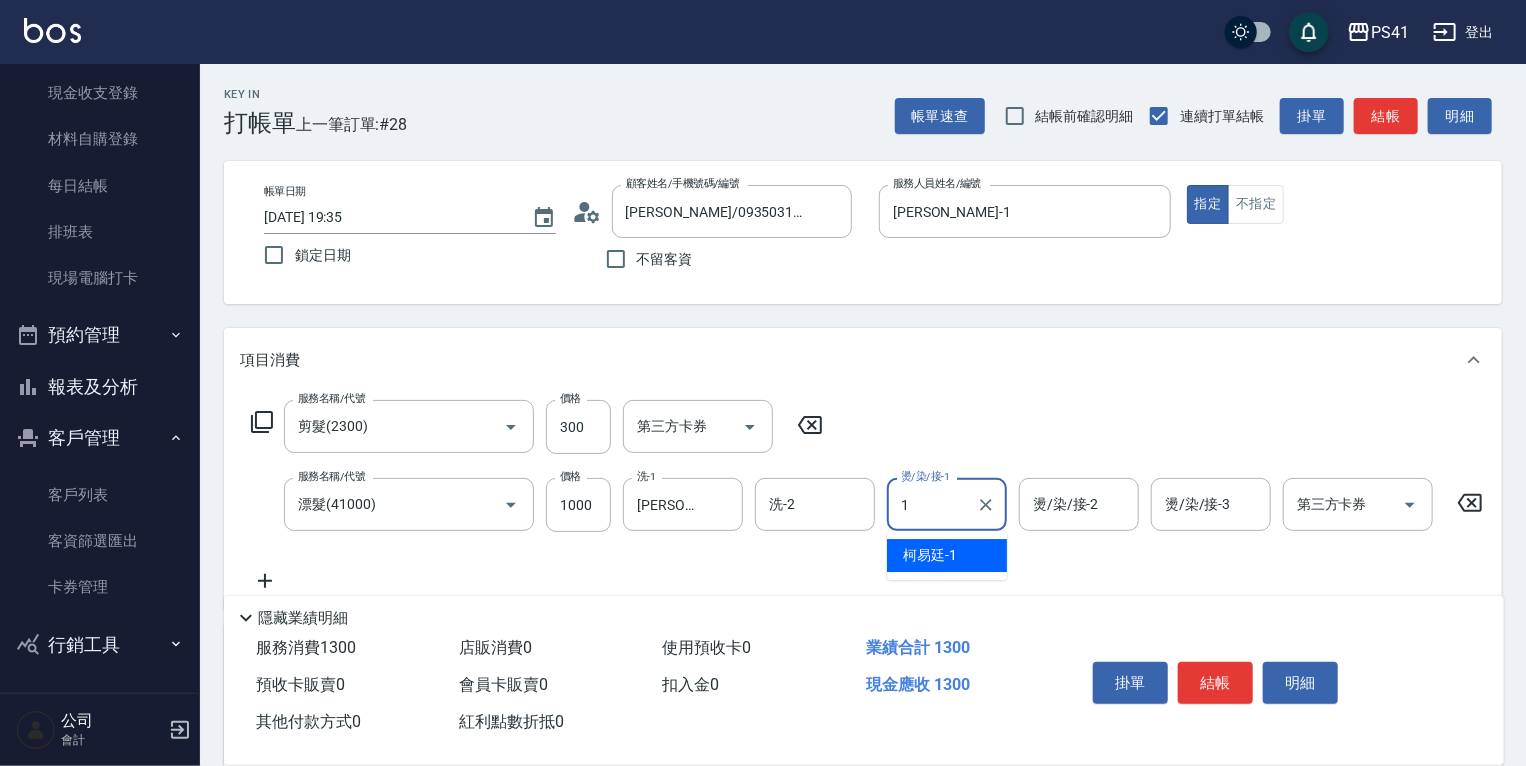 type on "柯易廷-1" 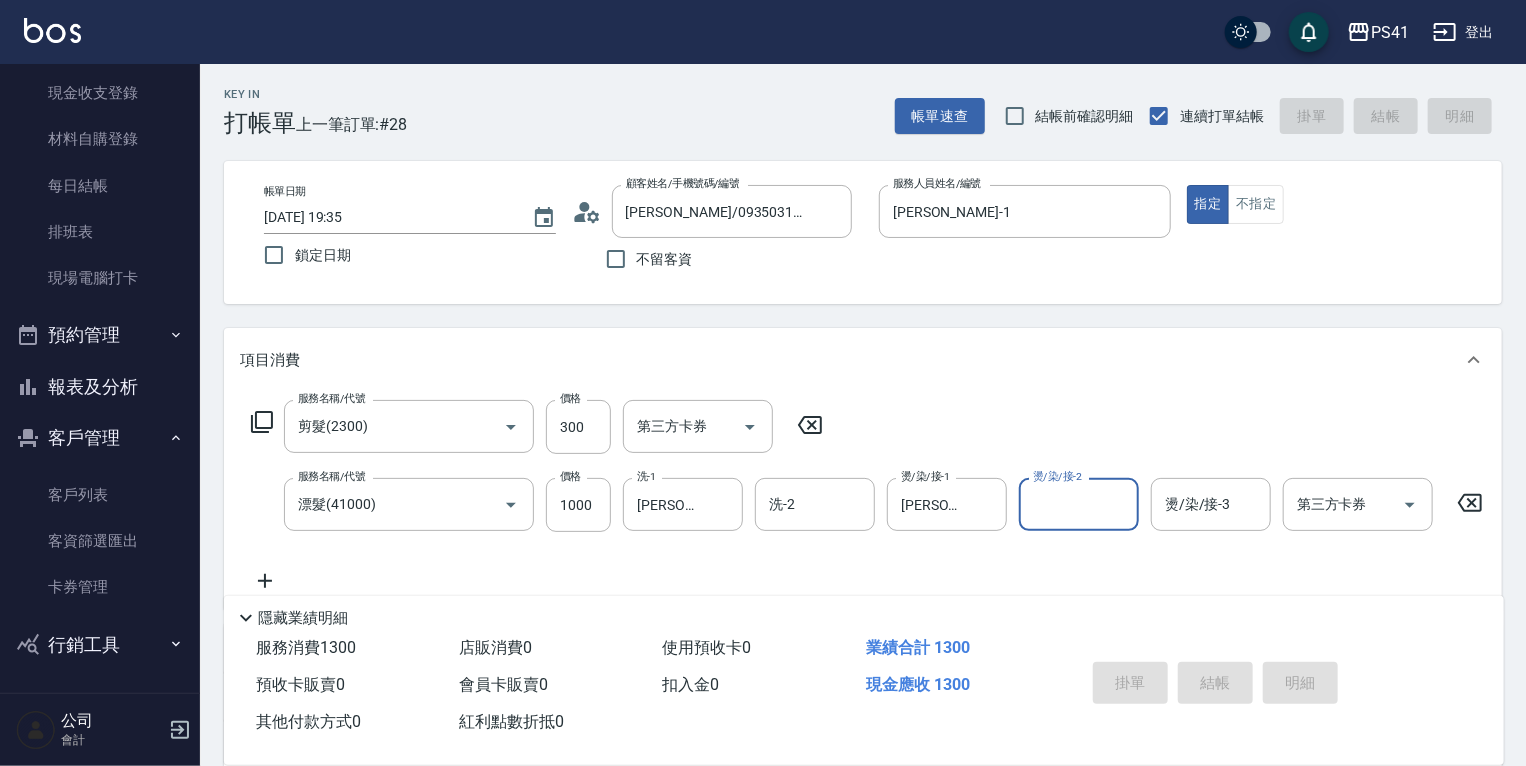 type 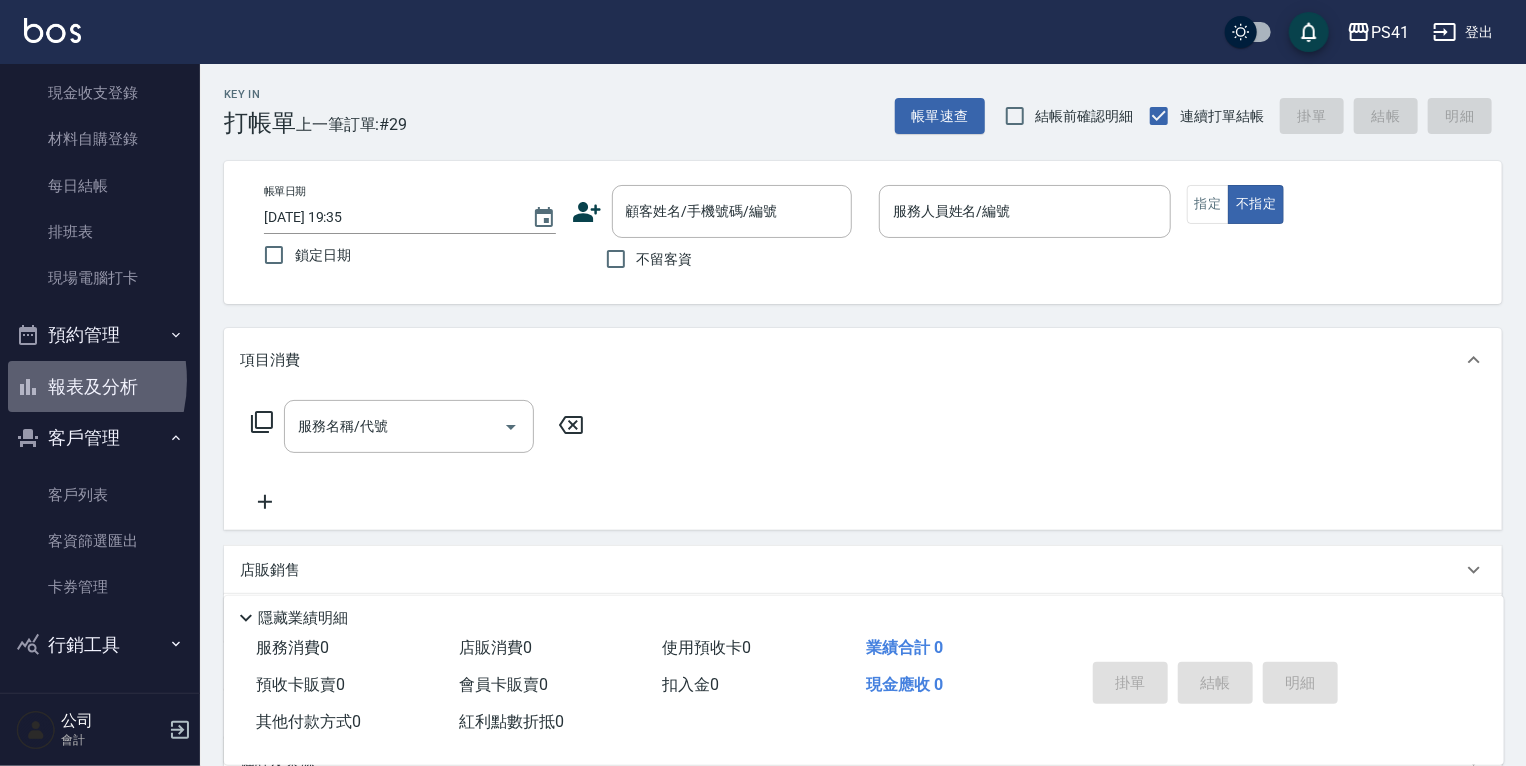 drag, startPoint x: 32, startPoint y: 380, endPoint x: 53, endPoint y: 363, distance: 27.018513 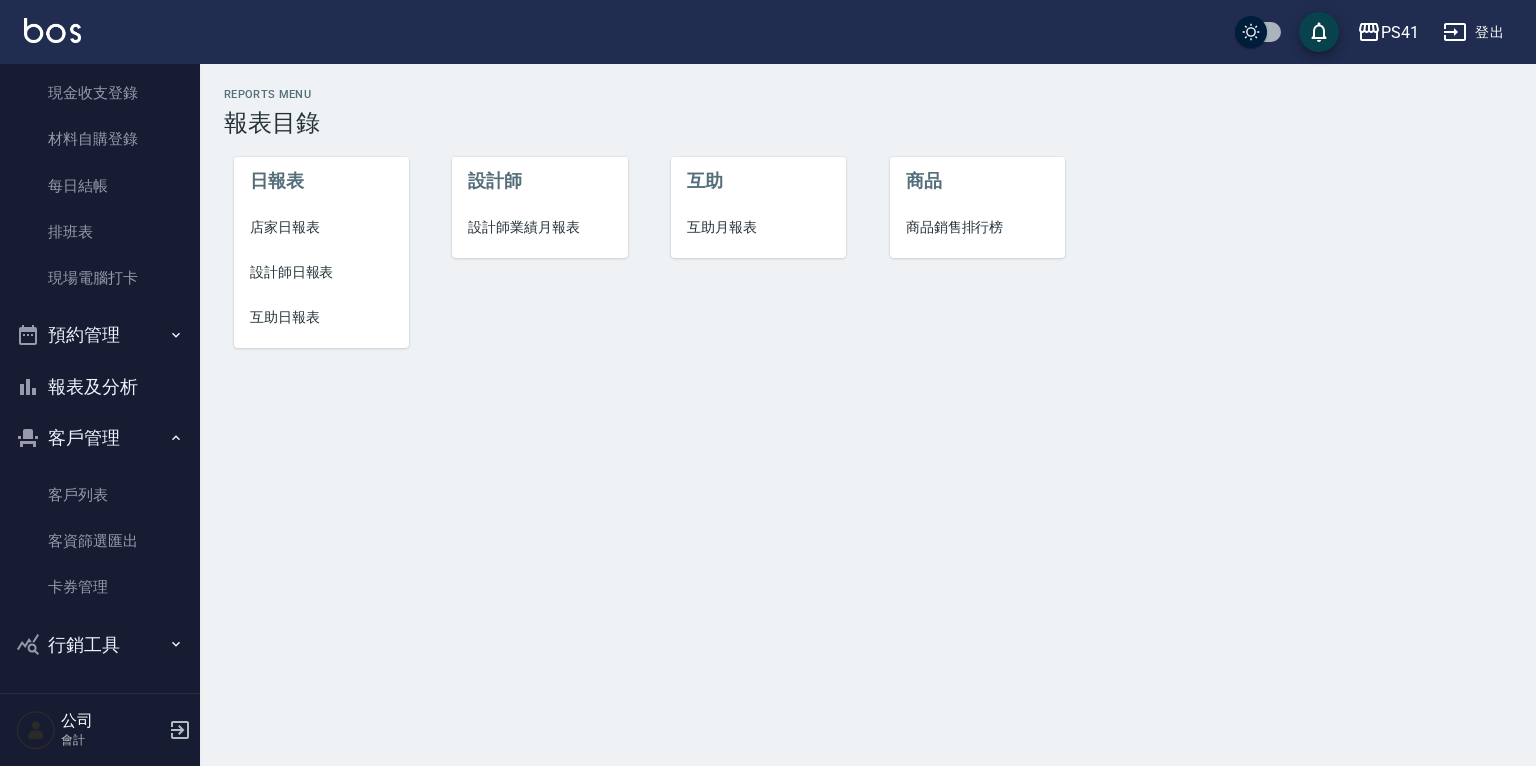 click on "店家日報表" at bounding box center [321, 227] 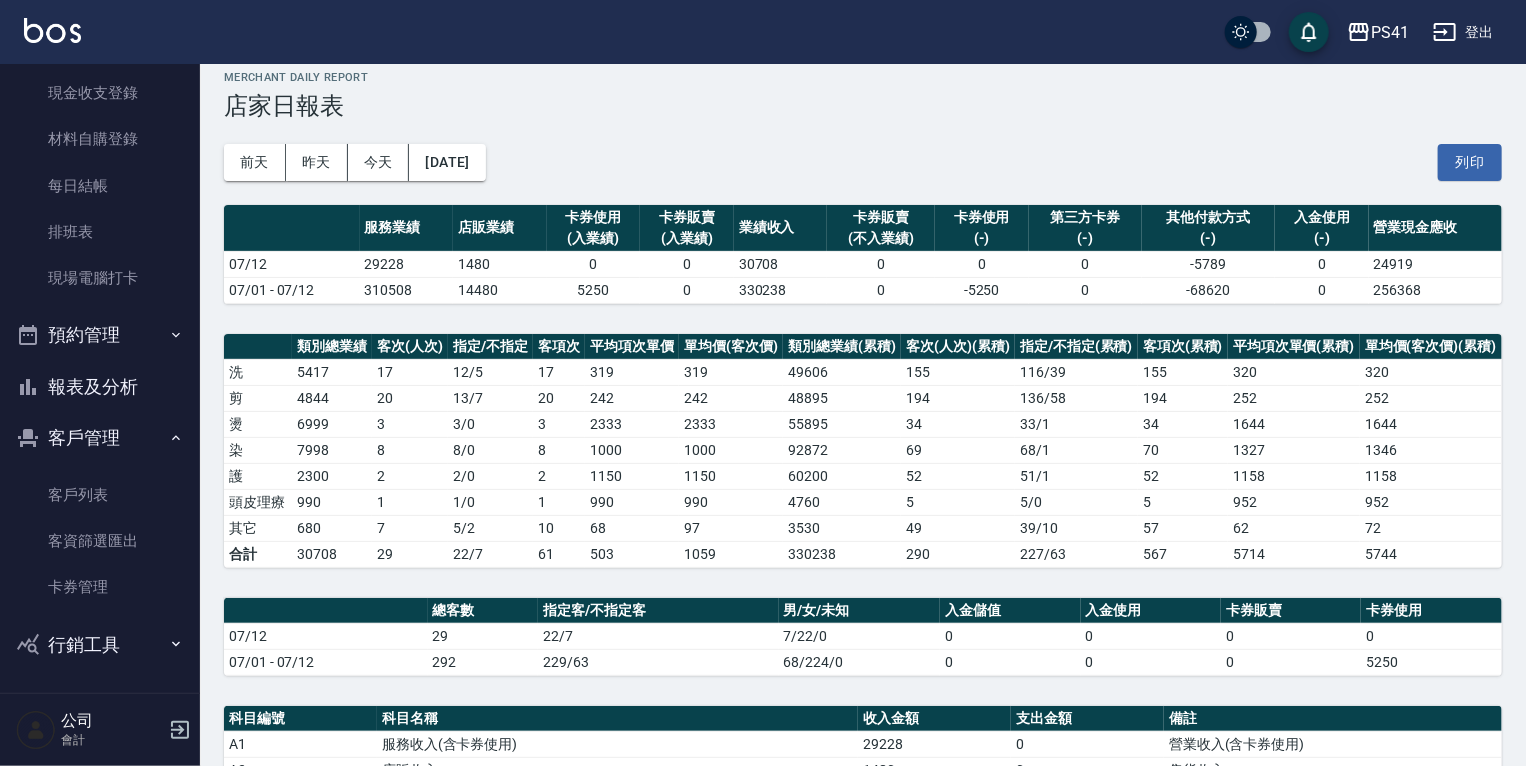 scroll, scrollTop: 0, scrollLeft: 0, axis: both 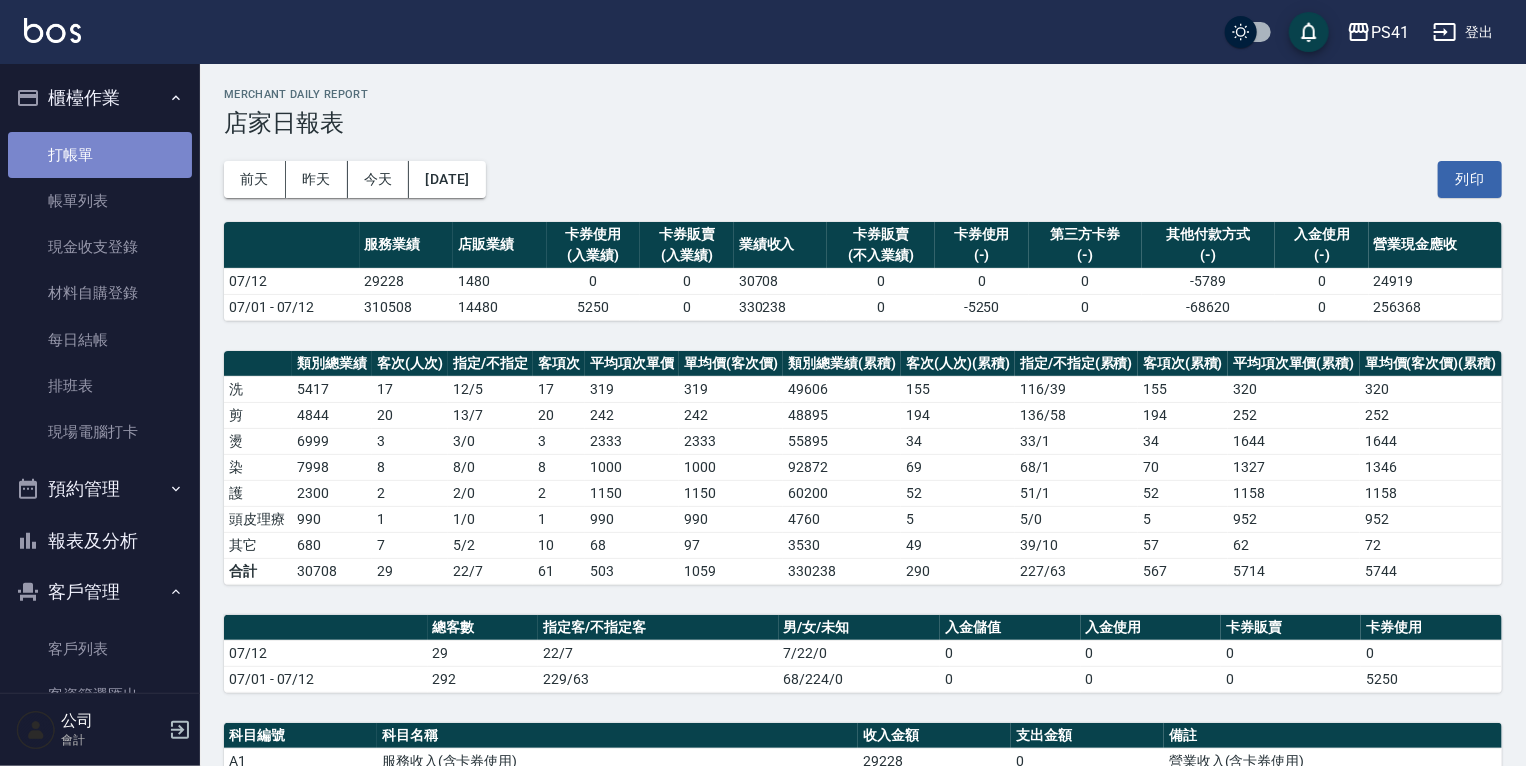 click on "打帳單" at bounding box center (100, 155) 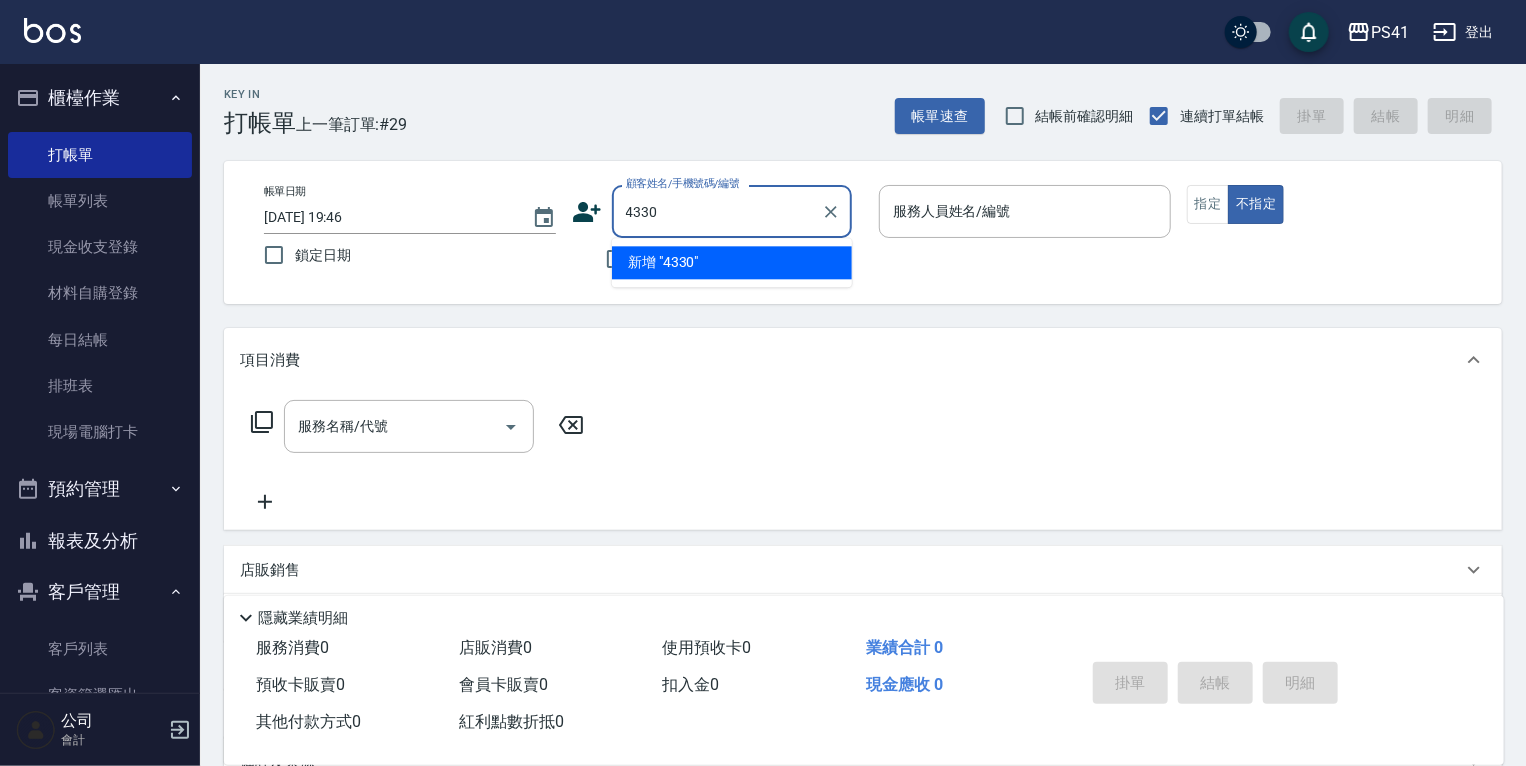 type on "4330" 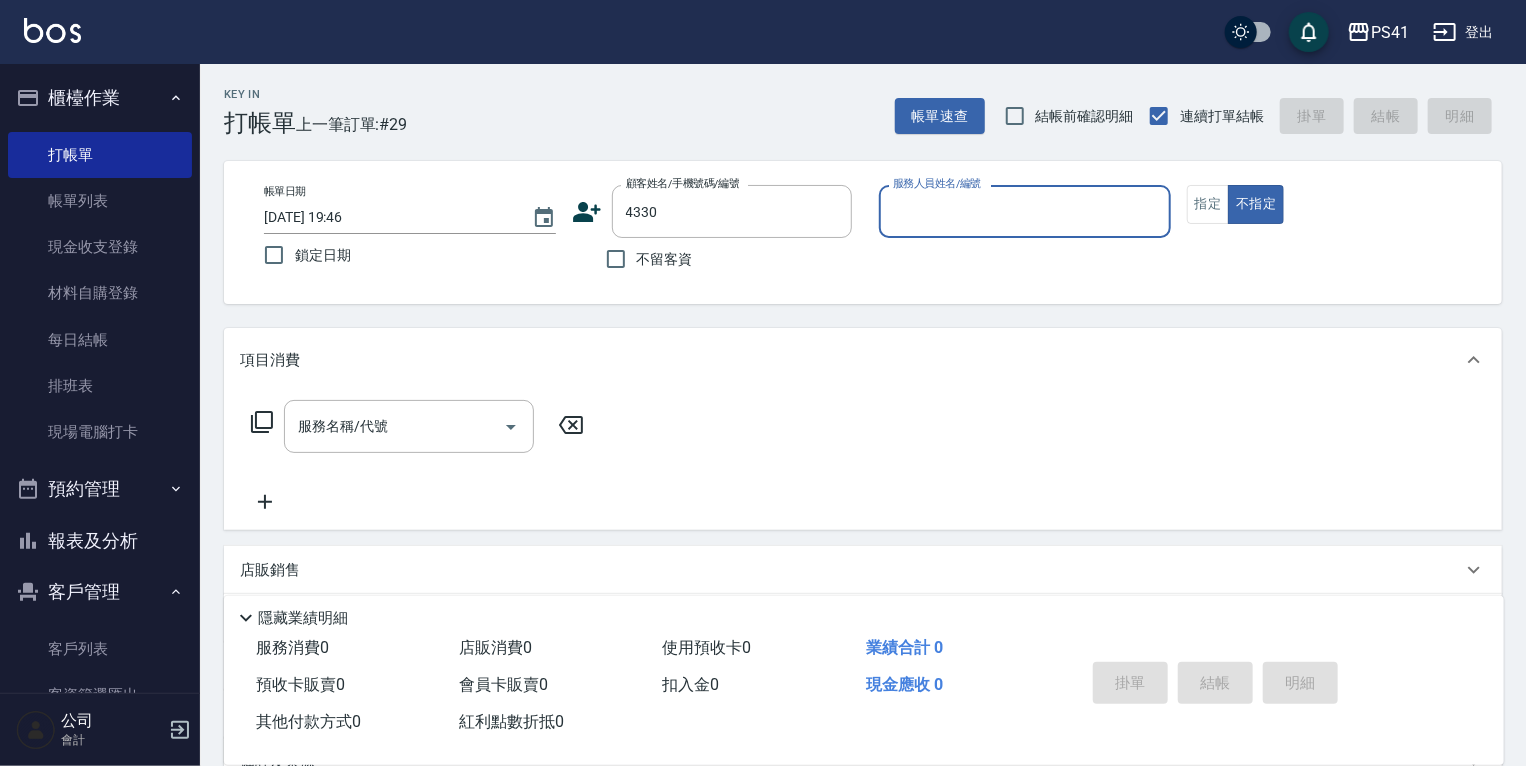 type on "2" 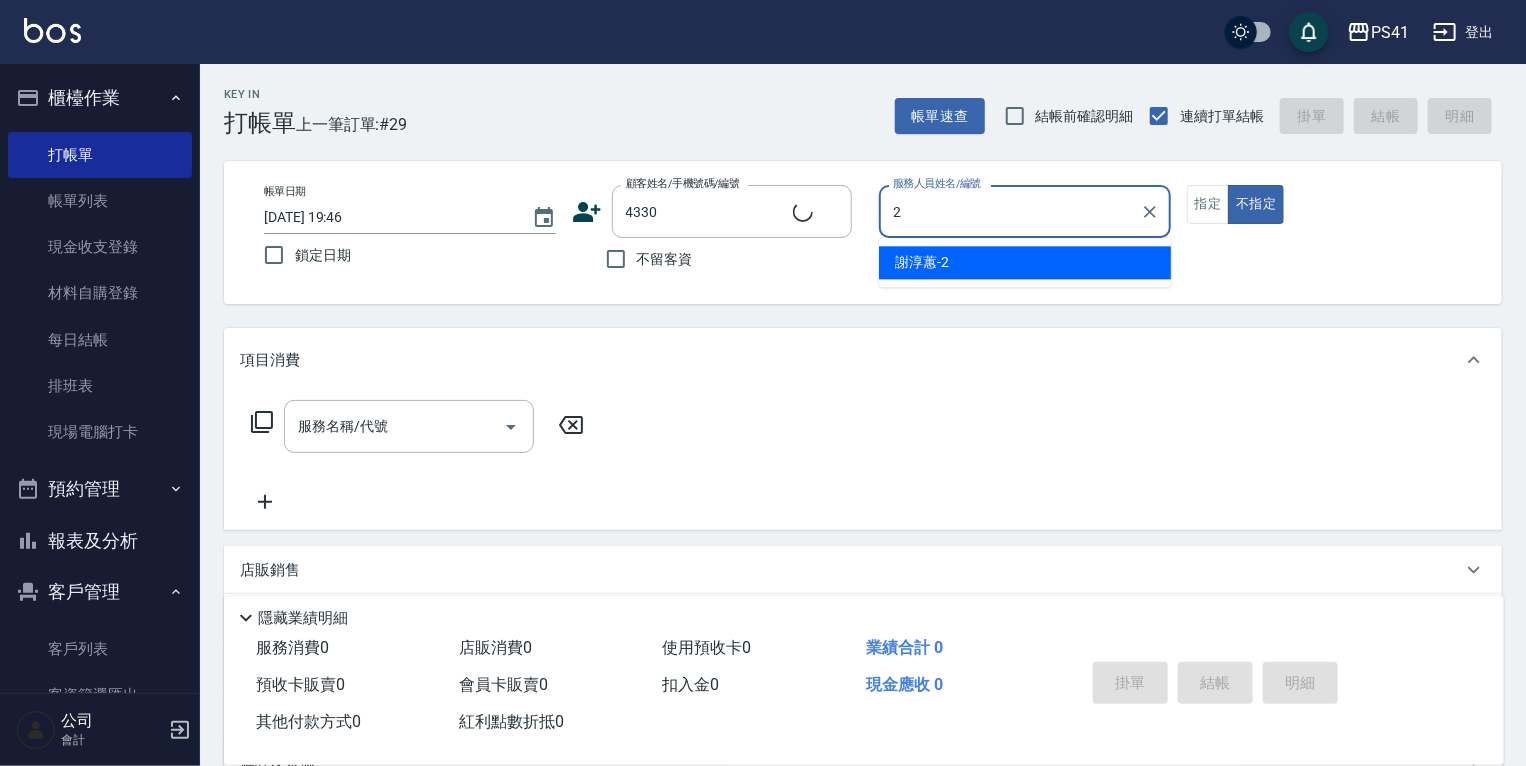 type on "陳美瑩/0939739193/4330" 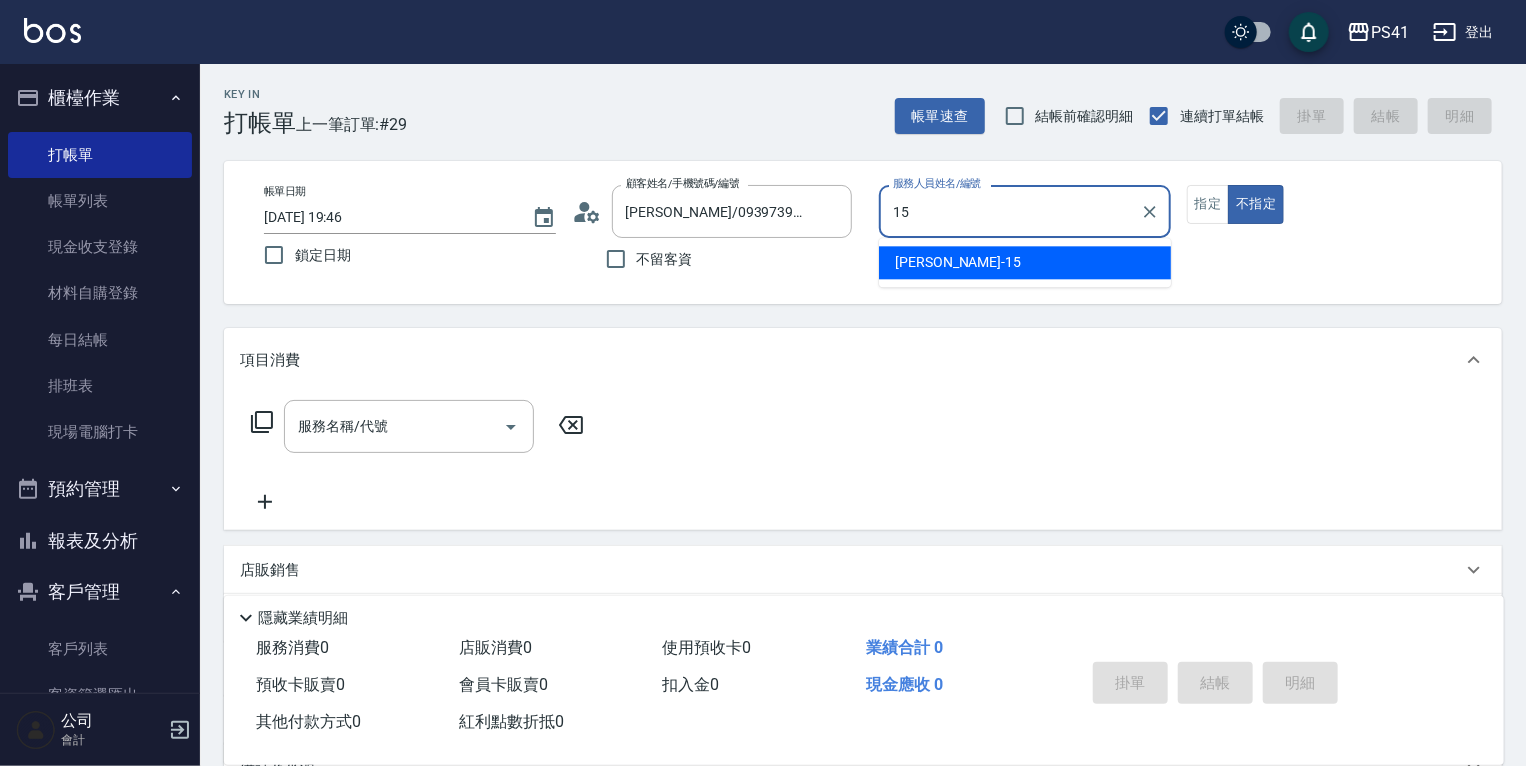 type on "李靜芳-15" 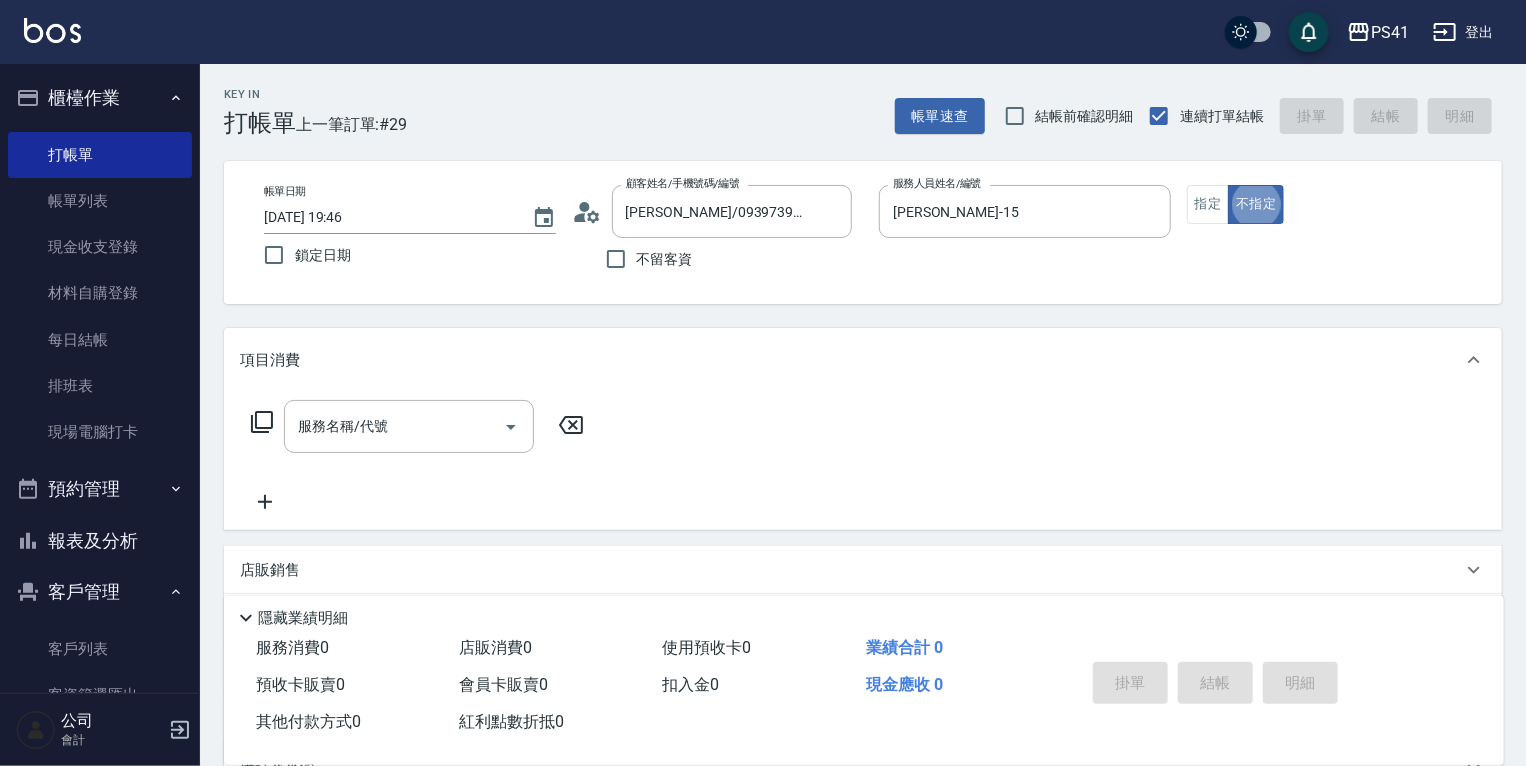 type on "false" 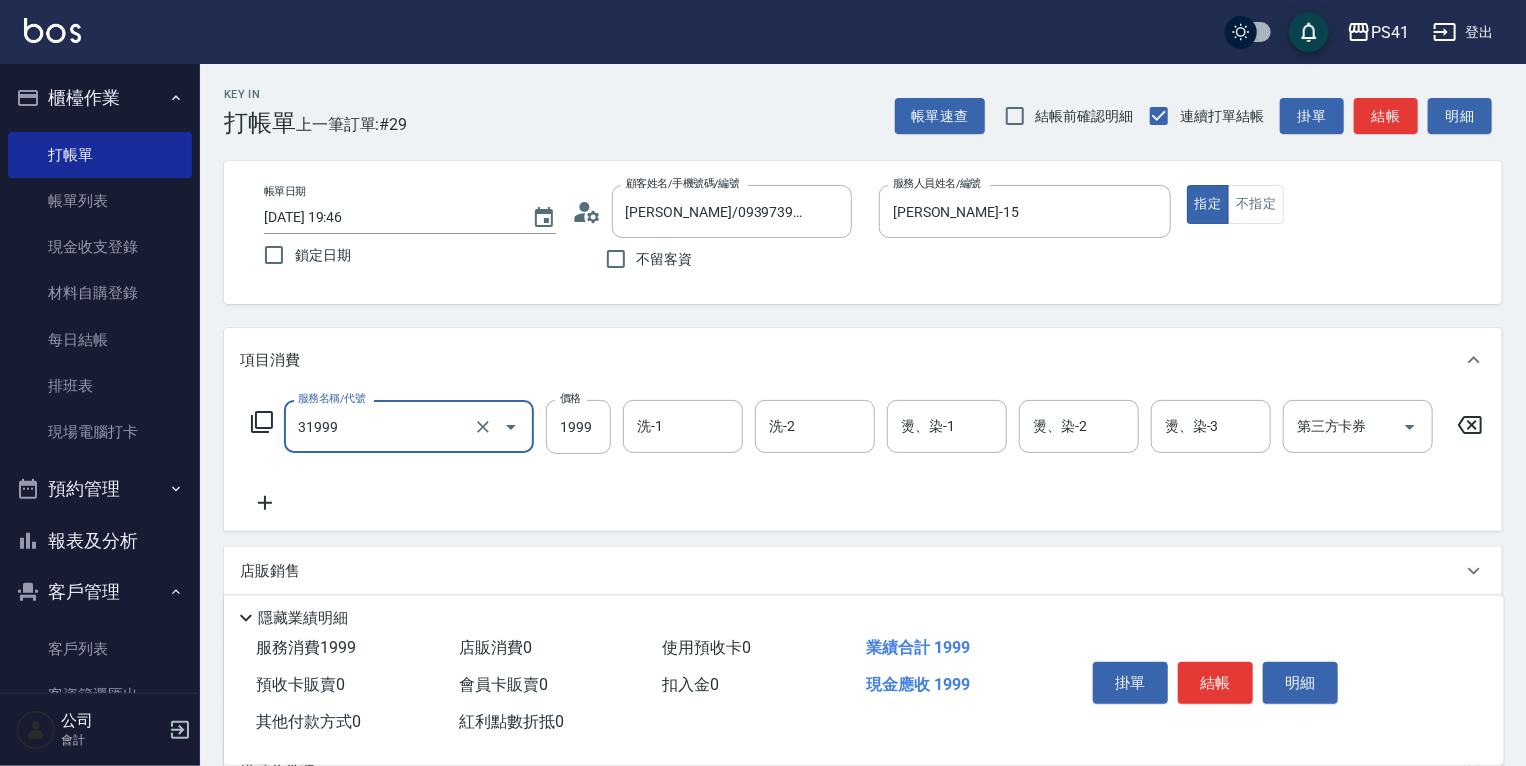 type on "1999以下燙髮(31999)" 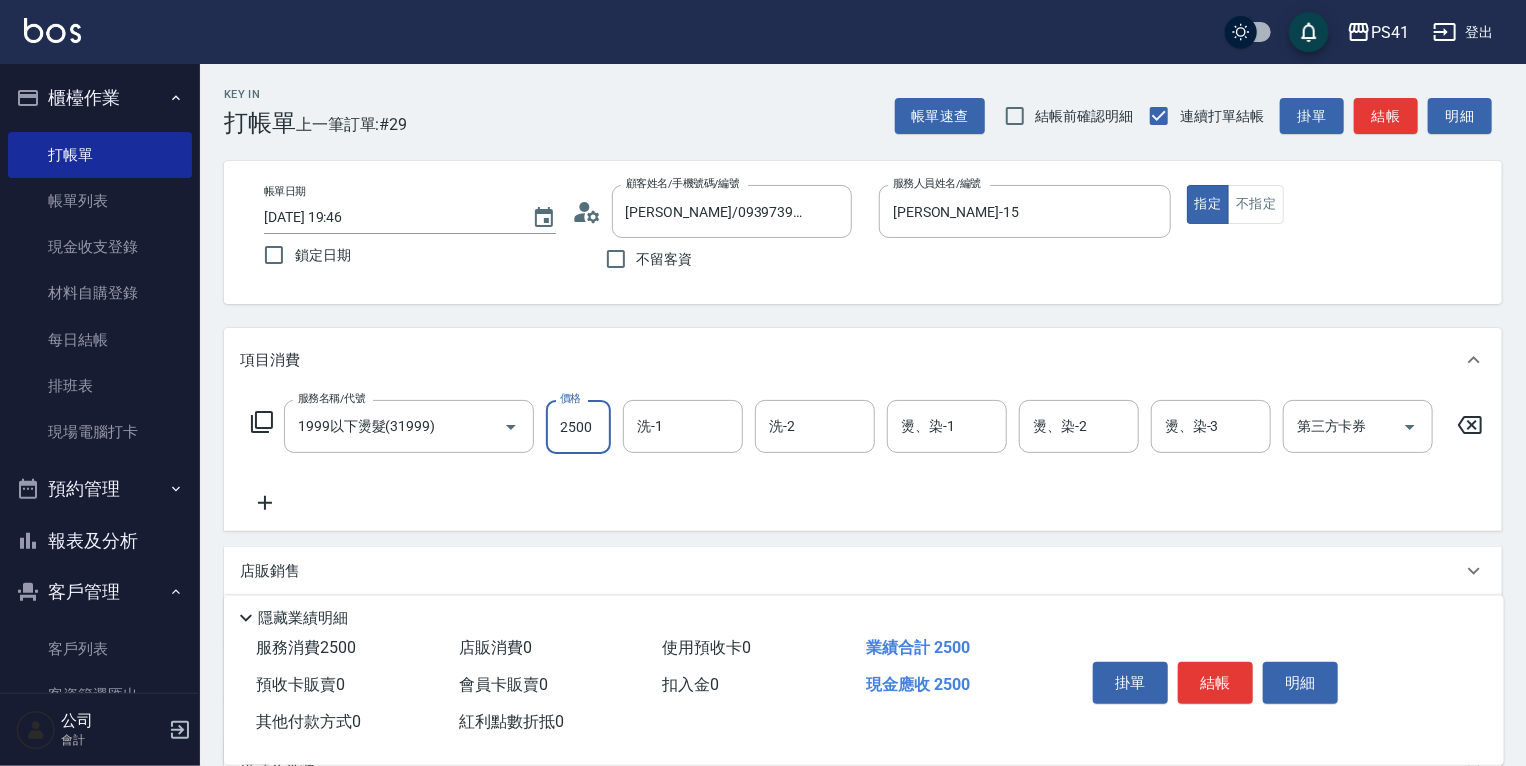 type on "2500" 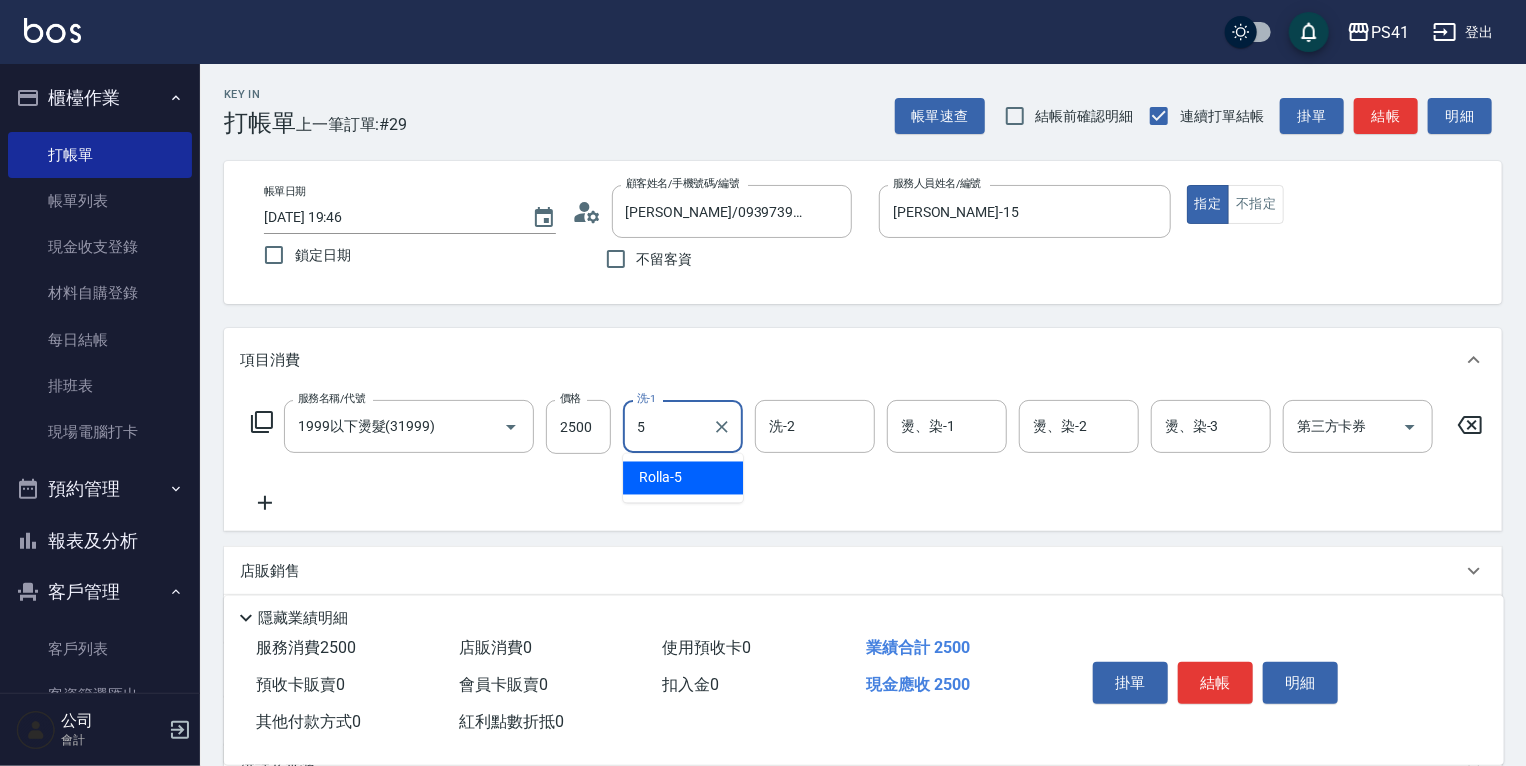 type on "Rolla-5" 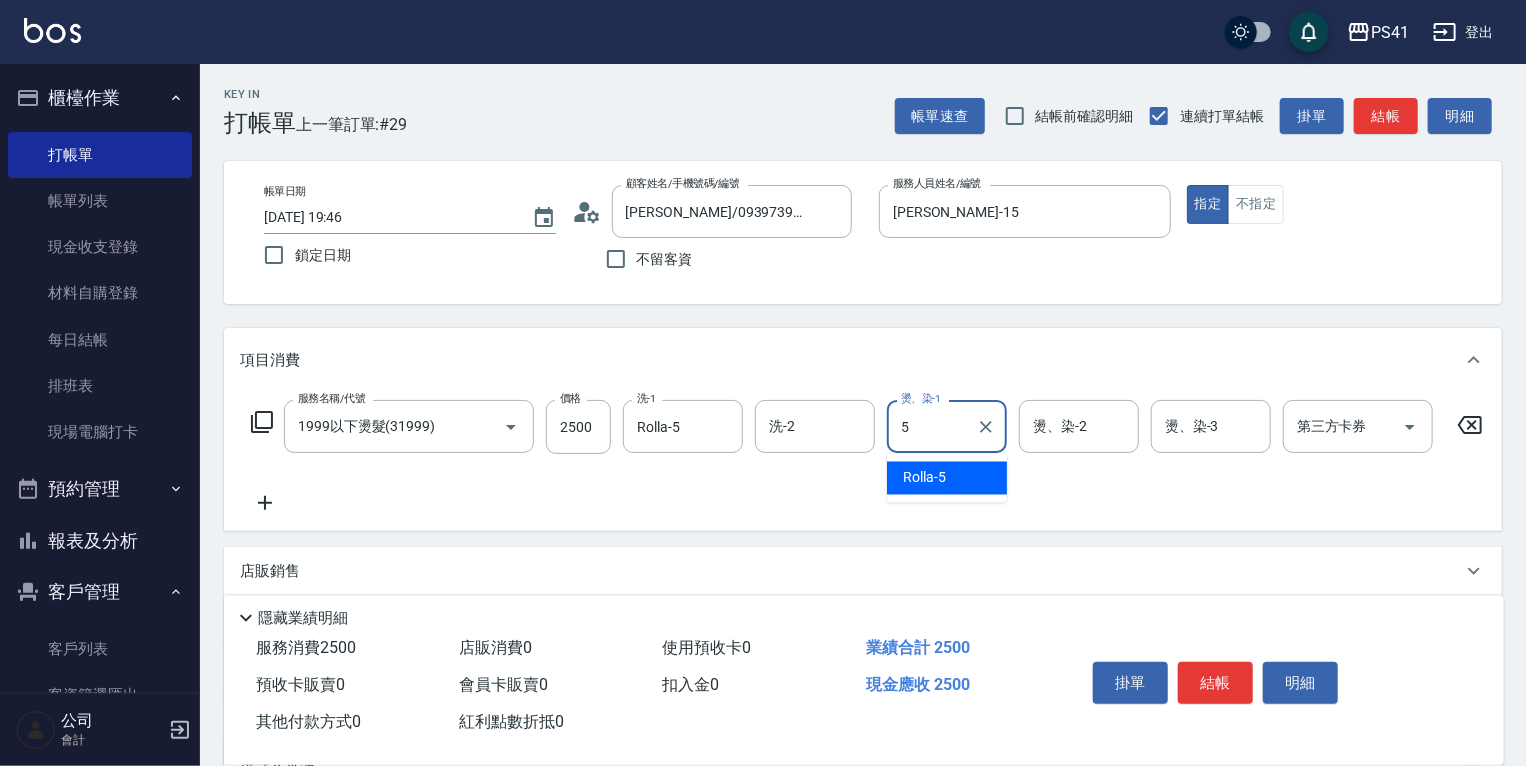 type on "Rolla-5" 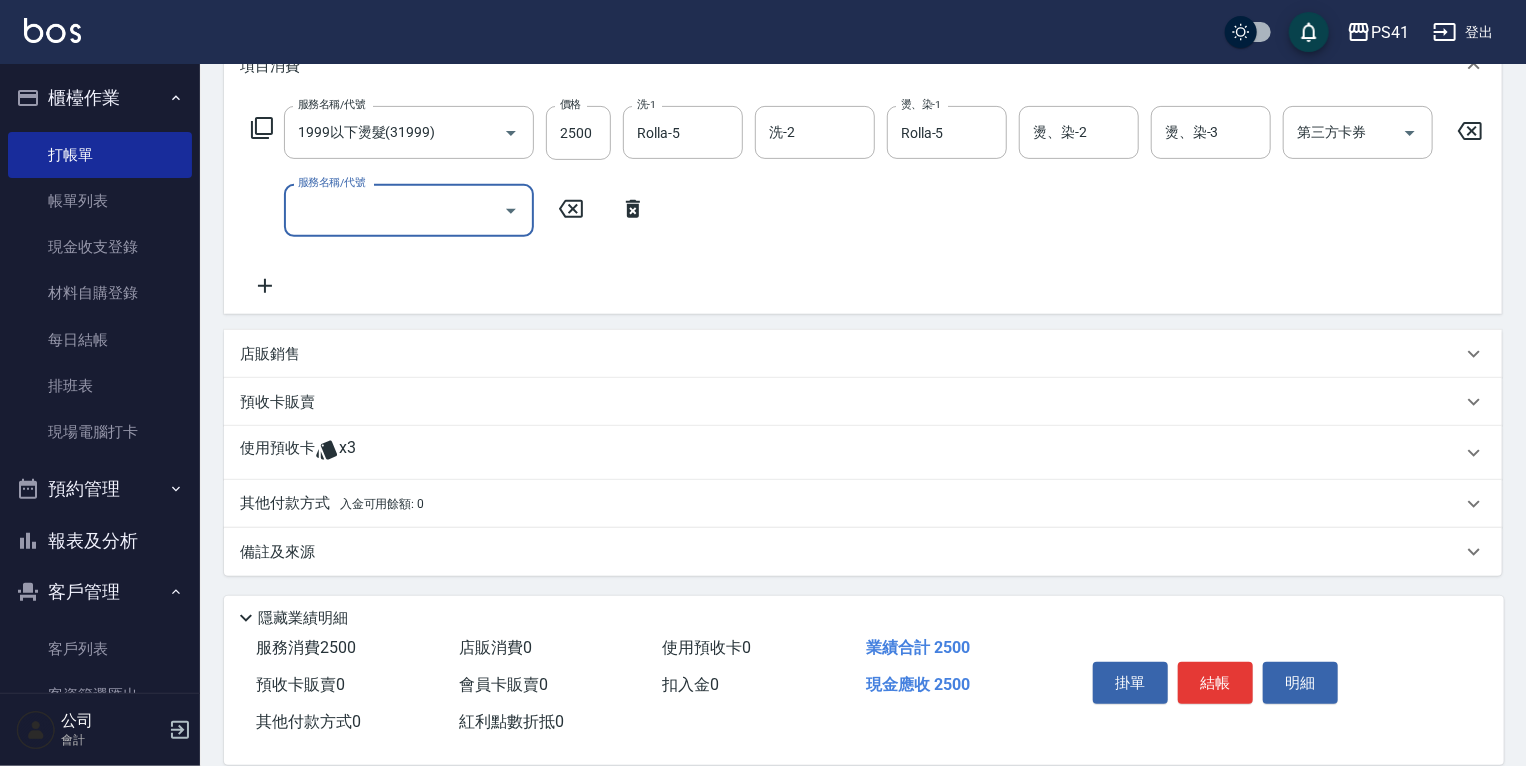 scroll, scrollTop: 305, scrollLeft: 0, axis: vertical 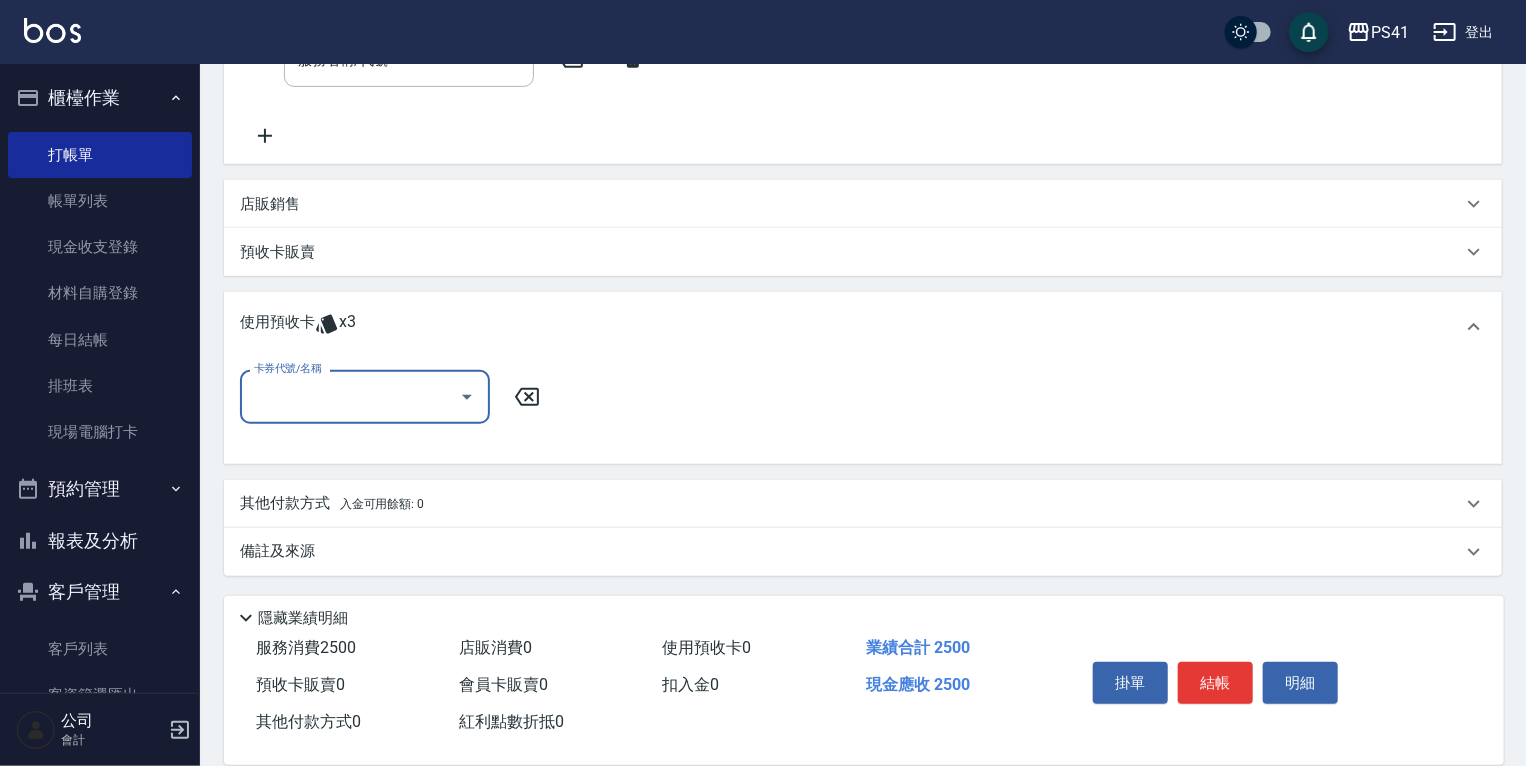 click on "卡券代號/名稱" at bounding box center [350, 396] 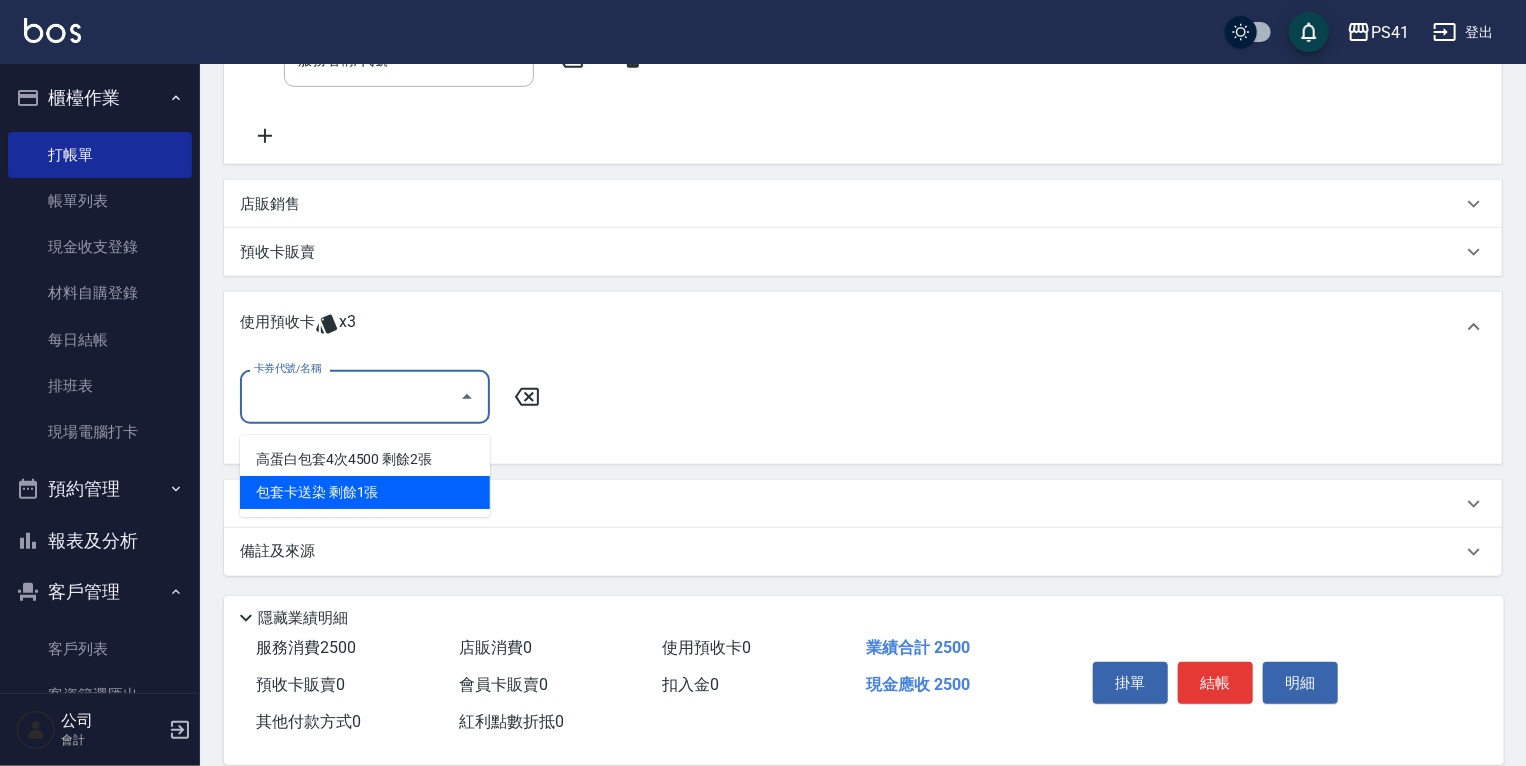 click on "包套卡送染 剩餘1張" at bounding box center [365, 492] 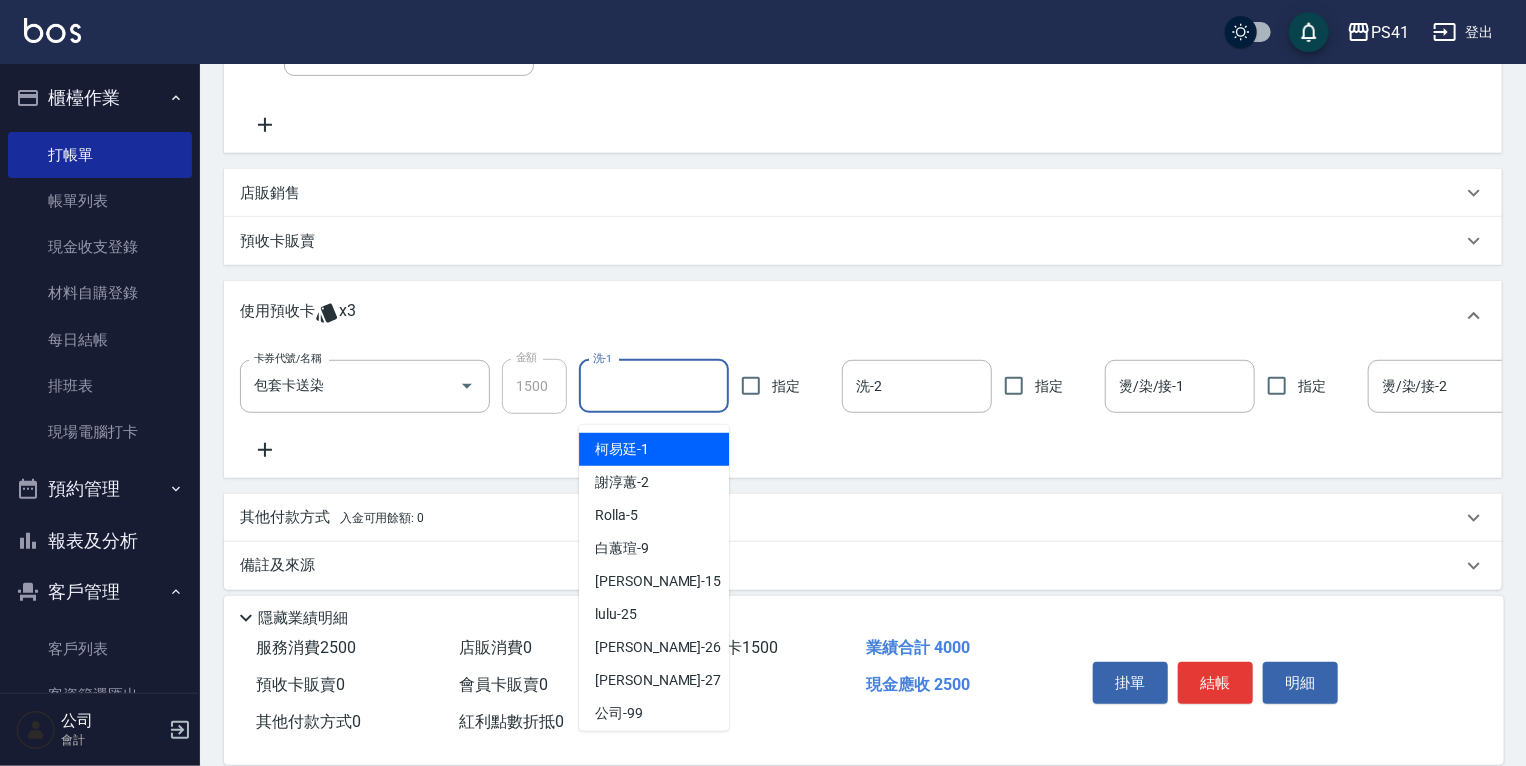 click on "洗-1" at bounding box center [654, 386] 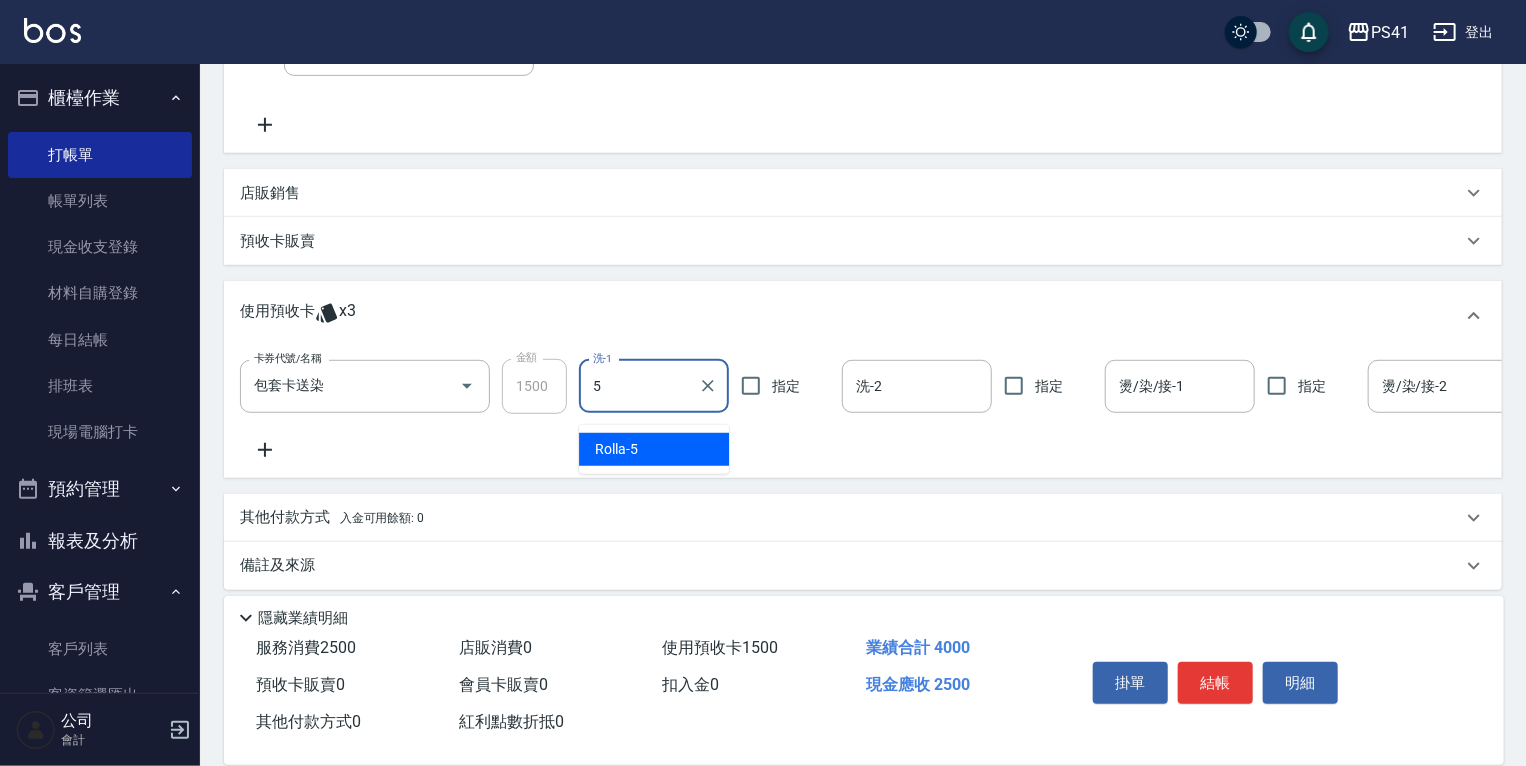 type on "Rolla-5" 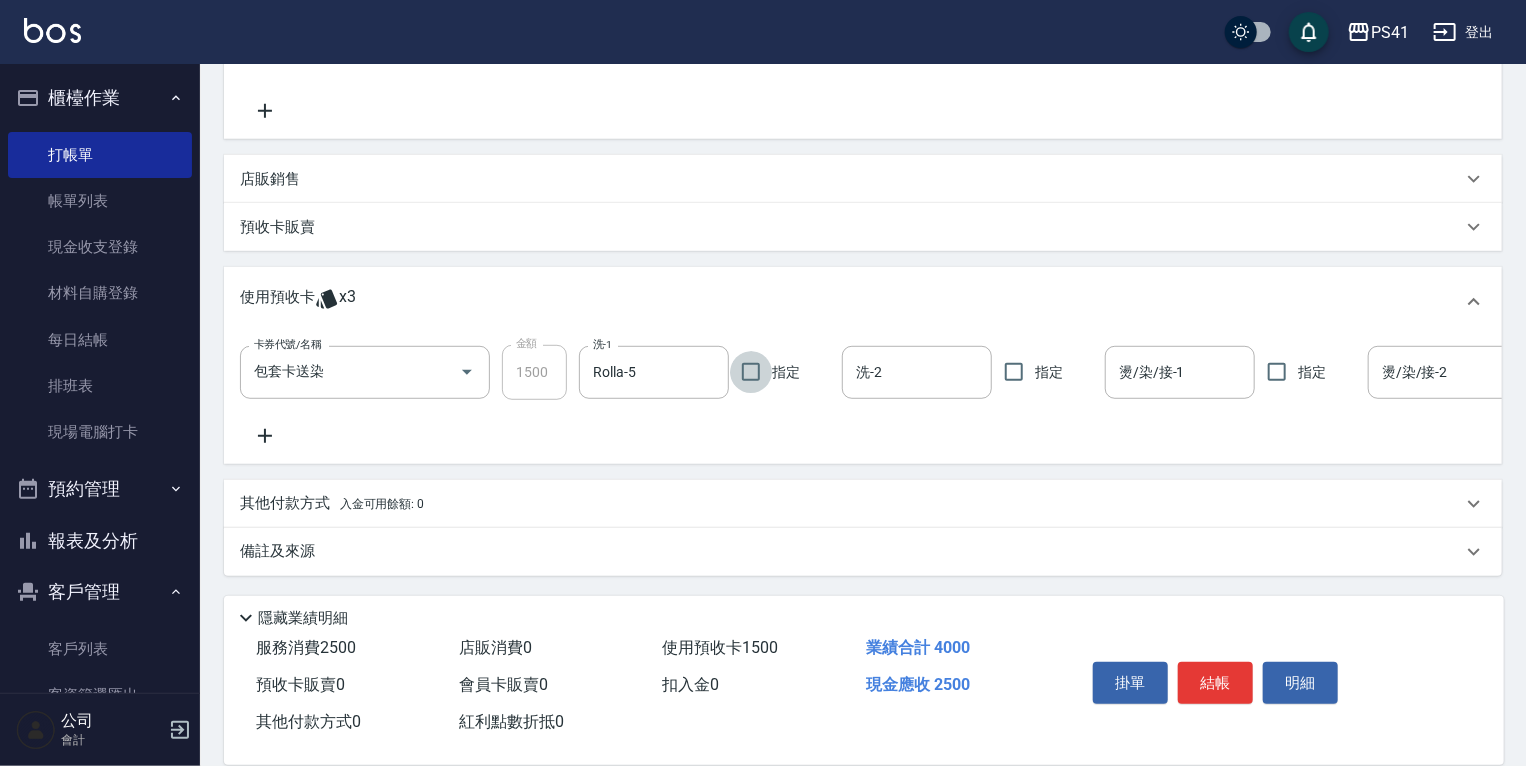scroll, scrollTop: 492, scrollLeft: 0, axis: vertical 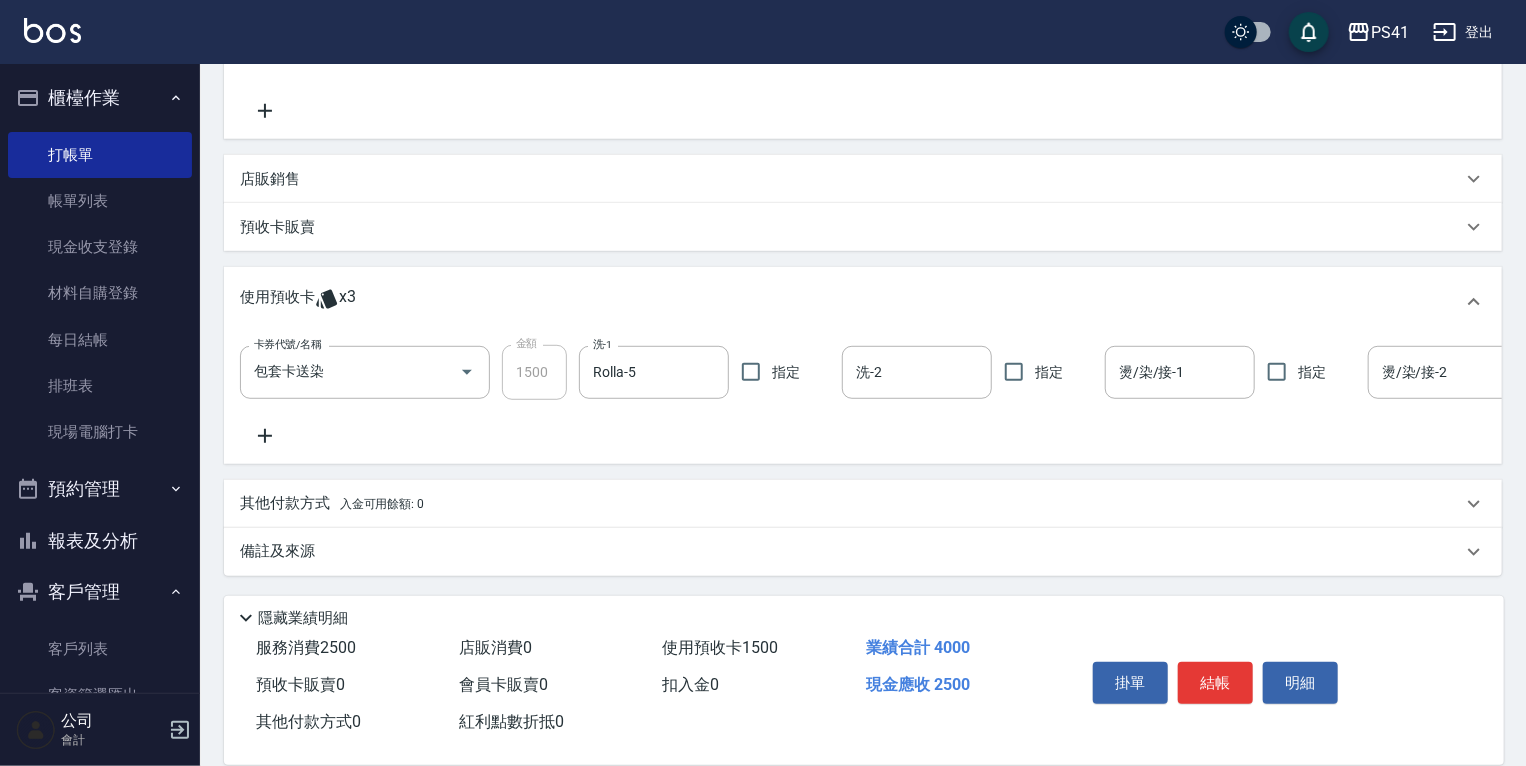 click 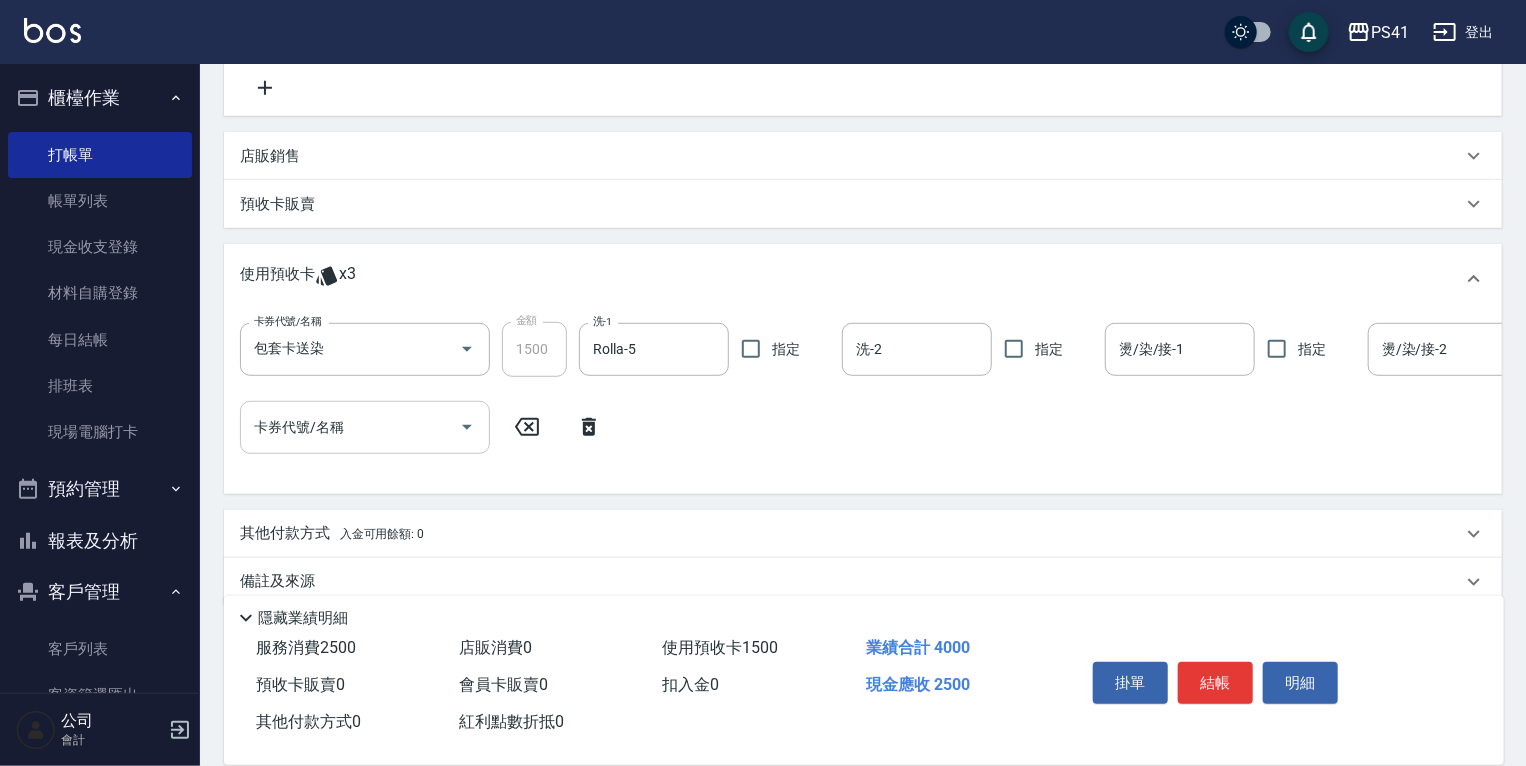 click on "卡券代號/名稱" at bounding box center [350, 427] 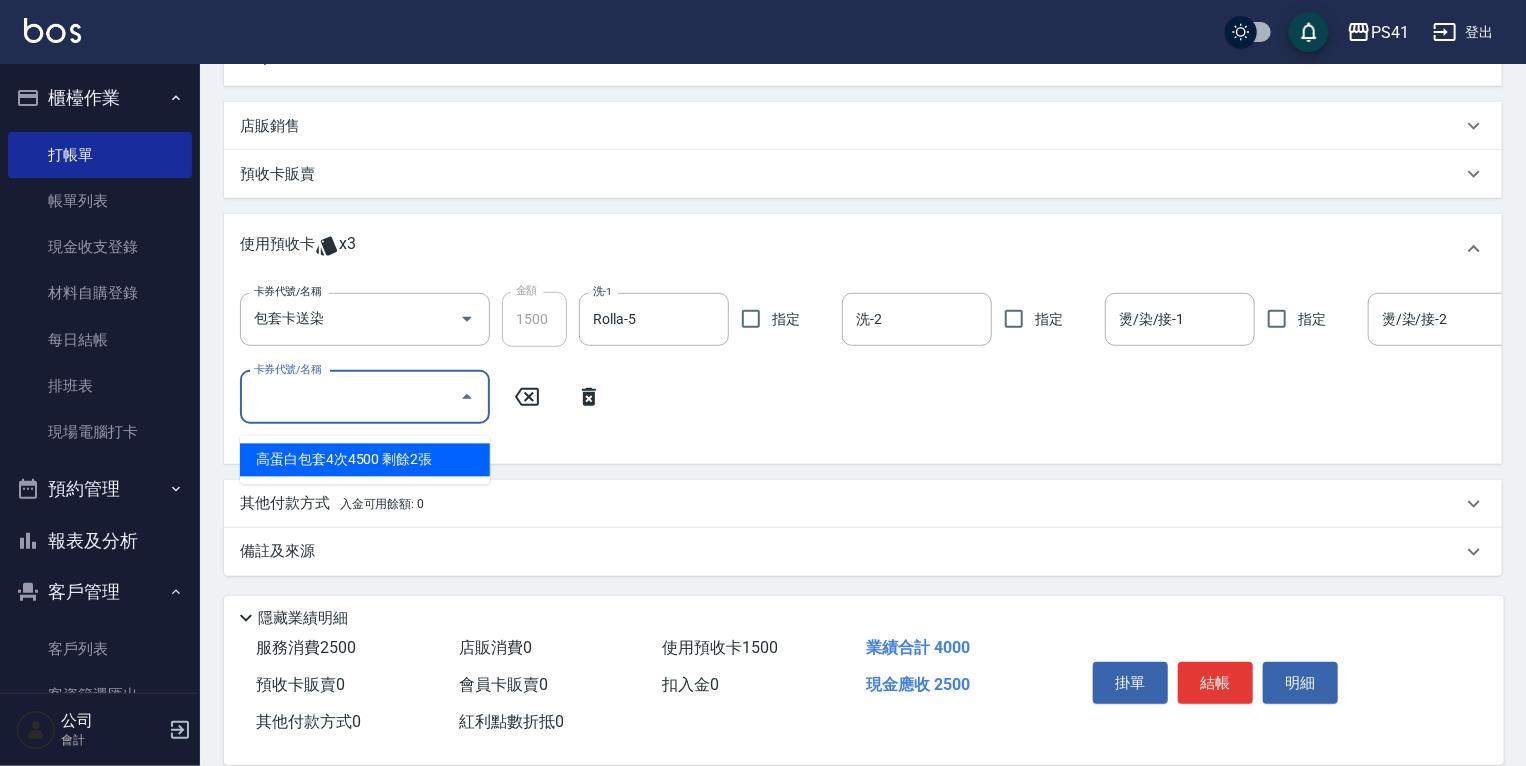 scroll, scrollTop: 544, scrollLeft: 0, axis: vertical 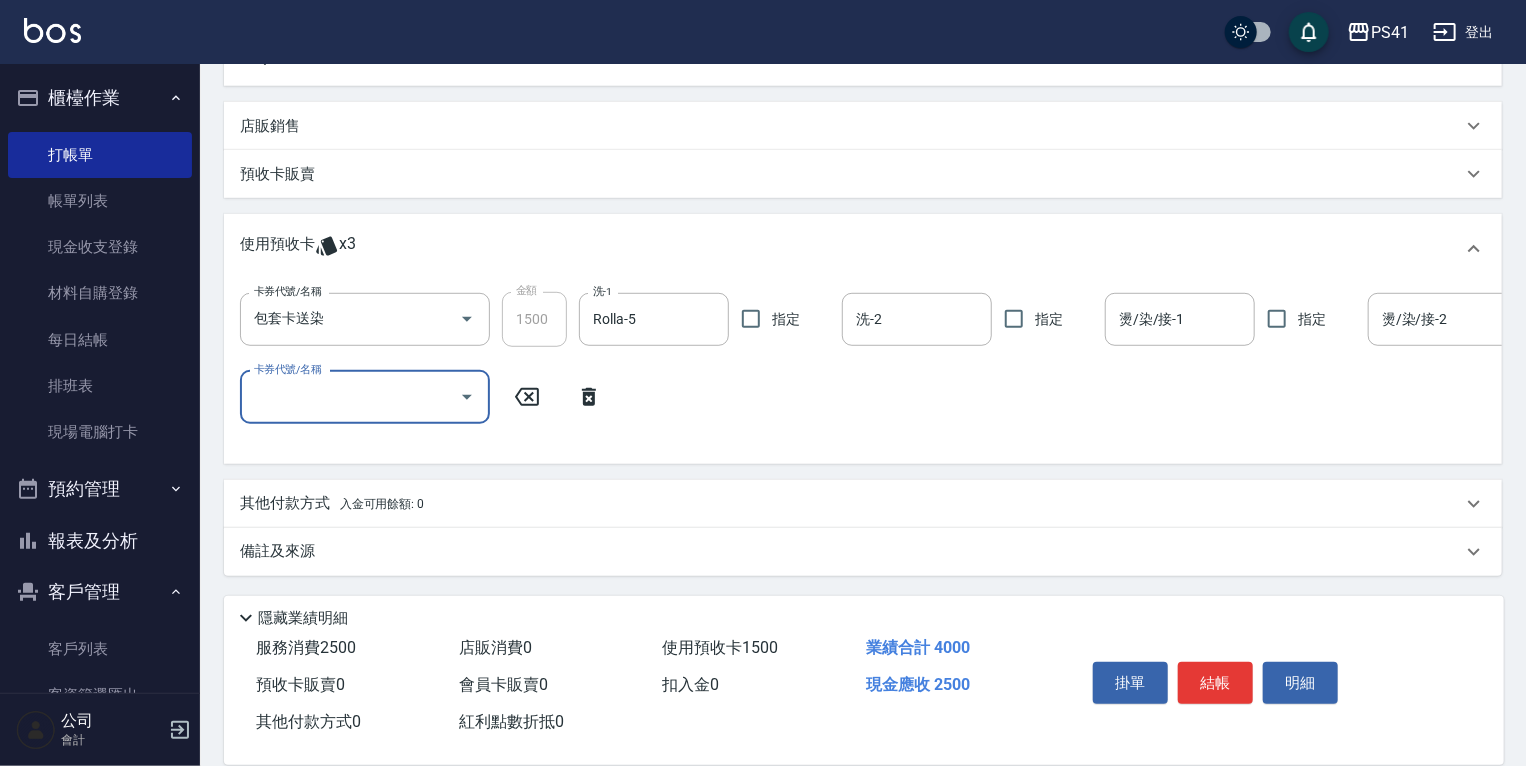 click on "卡券代號/名稱" at bounding box center (350, 397) 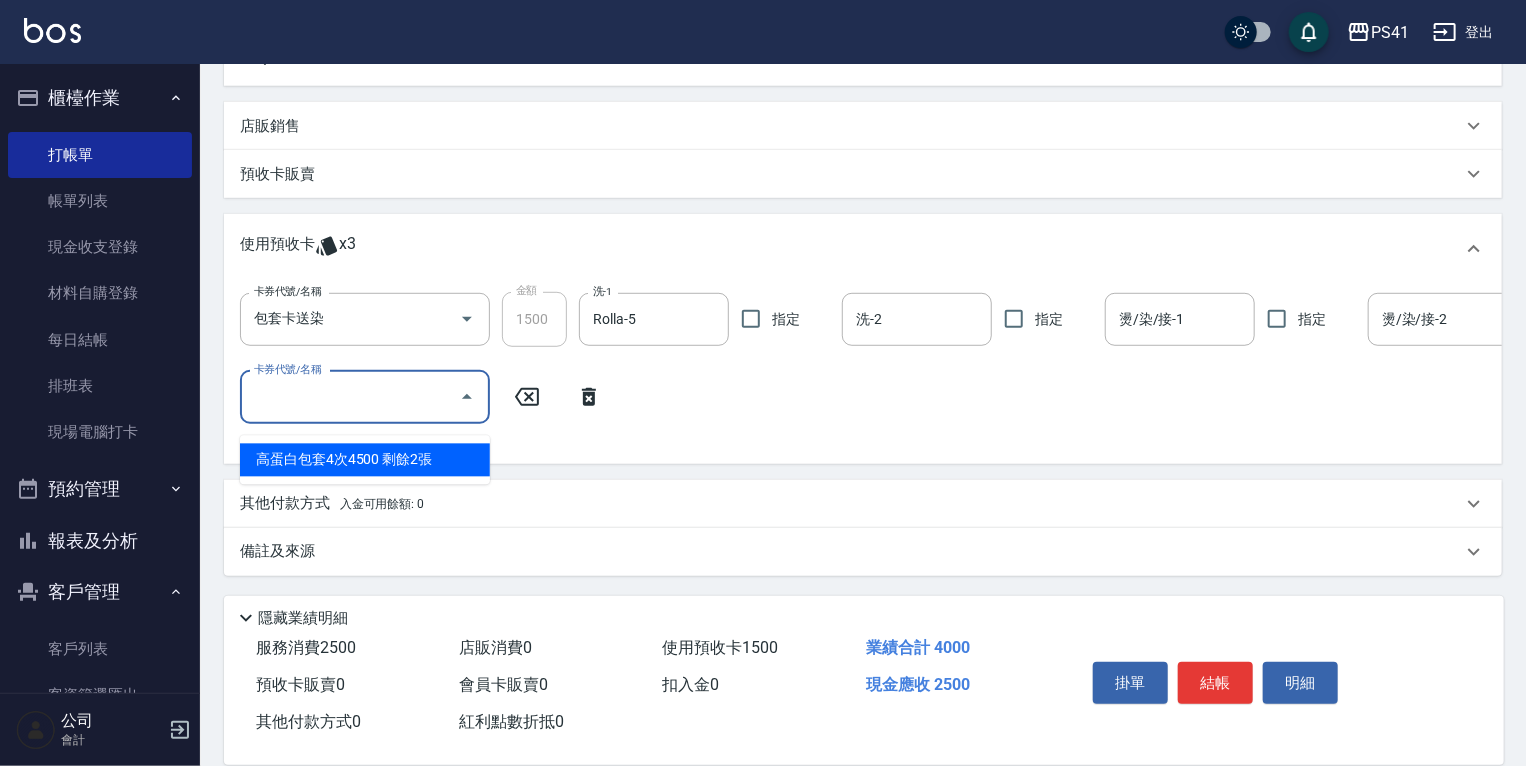 click on "卡券代號/名稱" at bounding box center (350, 397) 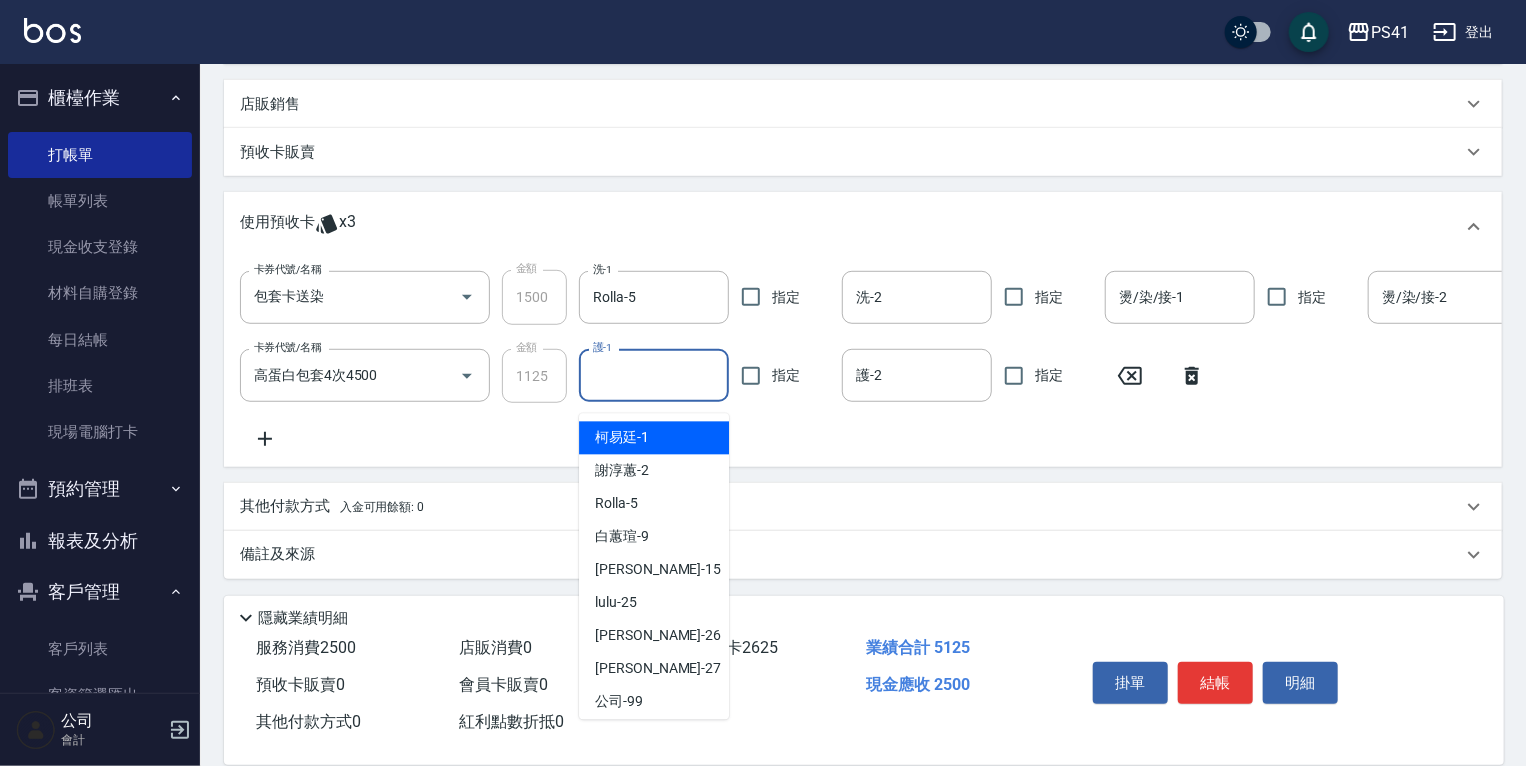 click on "護-1" at bounding box center [654, 375] 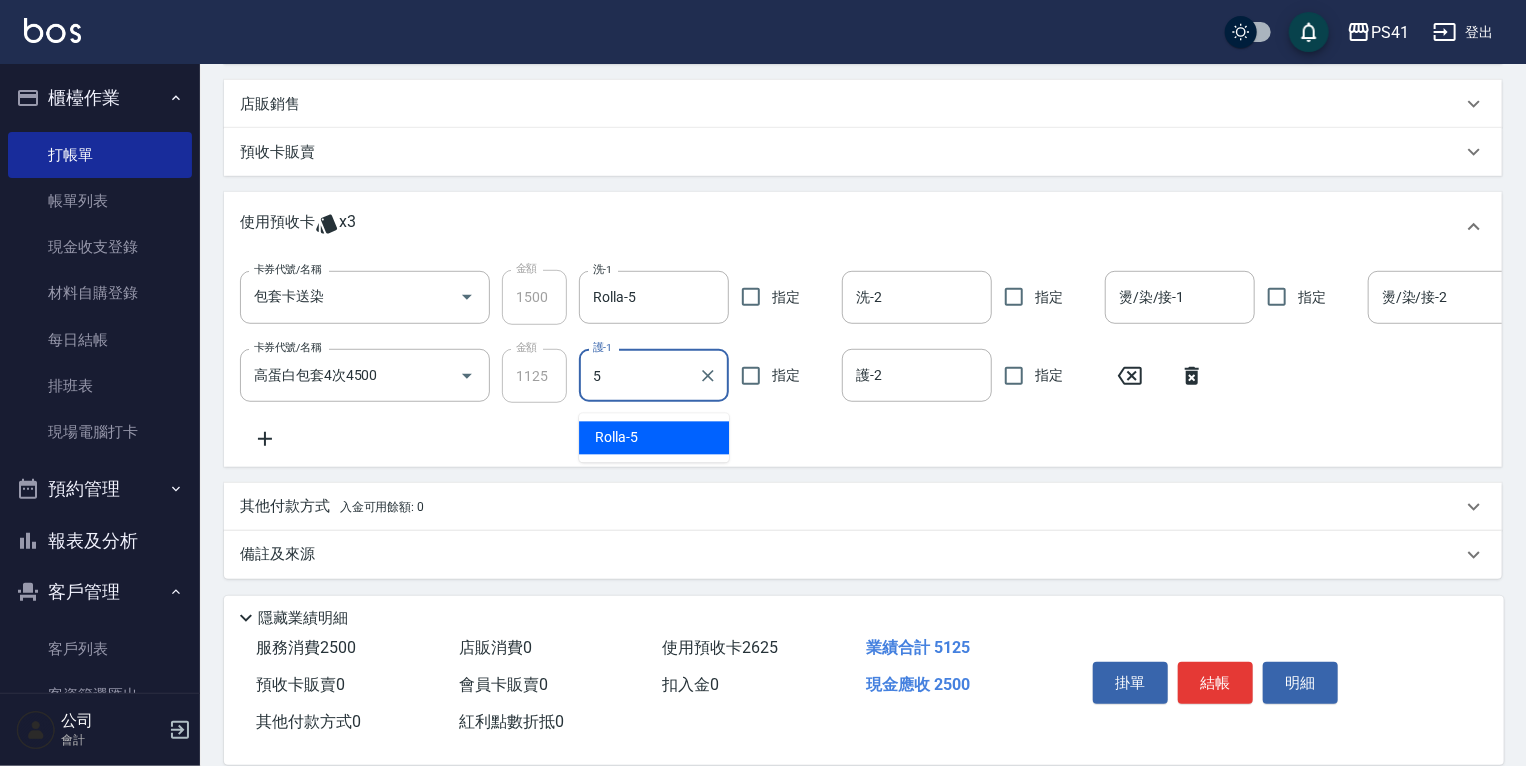 type on "Rolla-5" 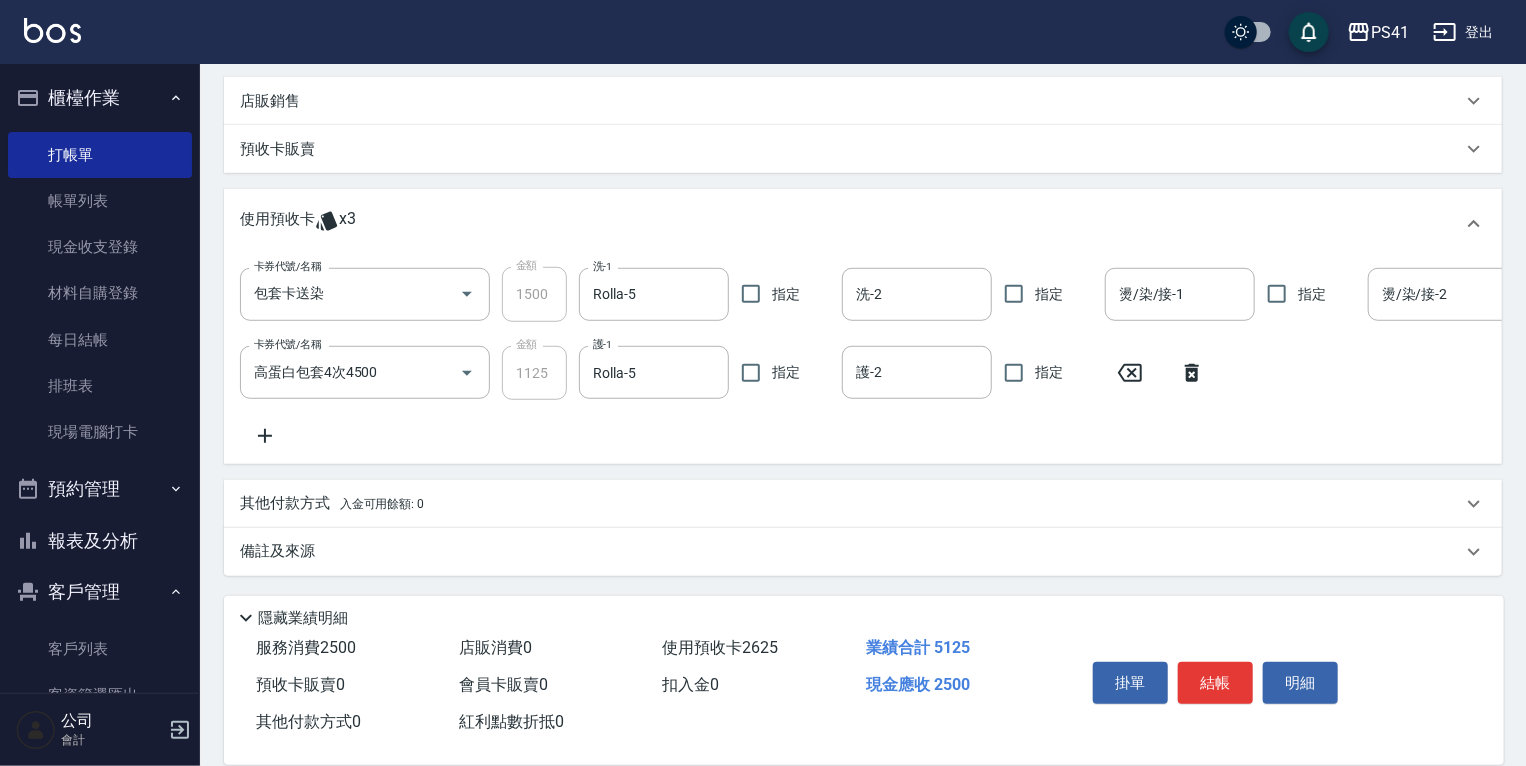 scroll, scrollTop: 570, scrollLeft: 0, axis: vertical 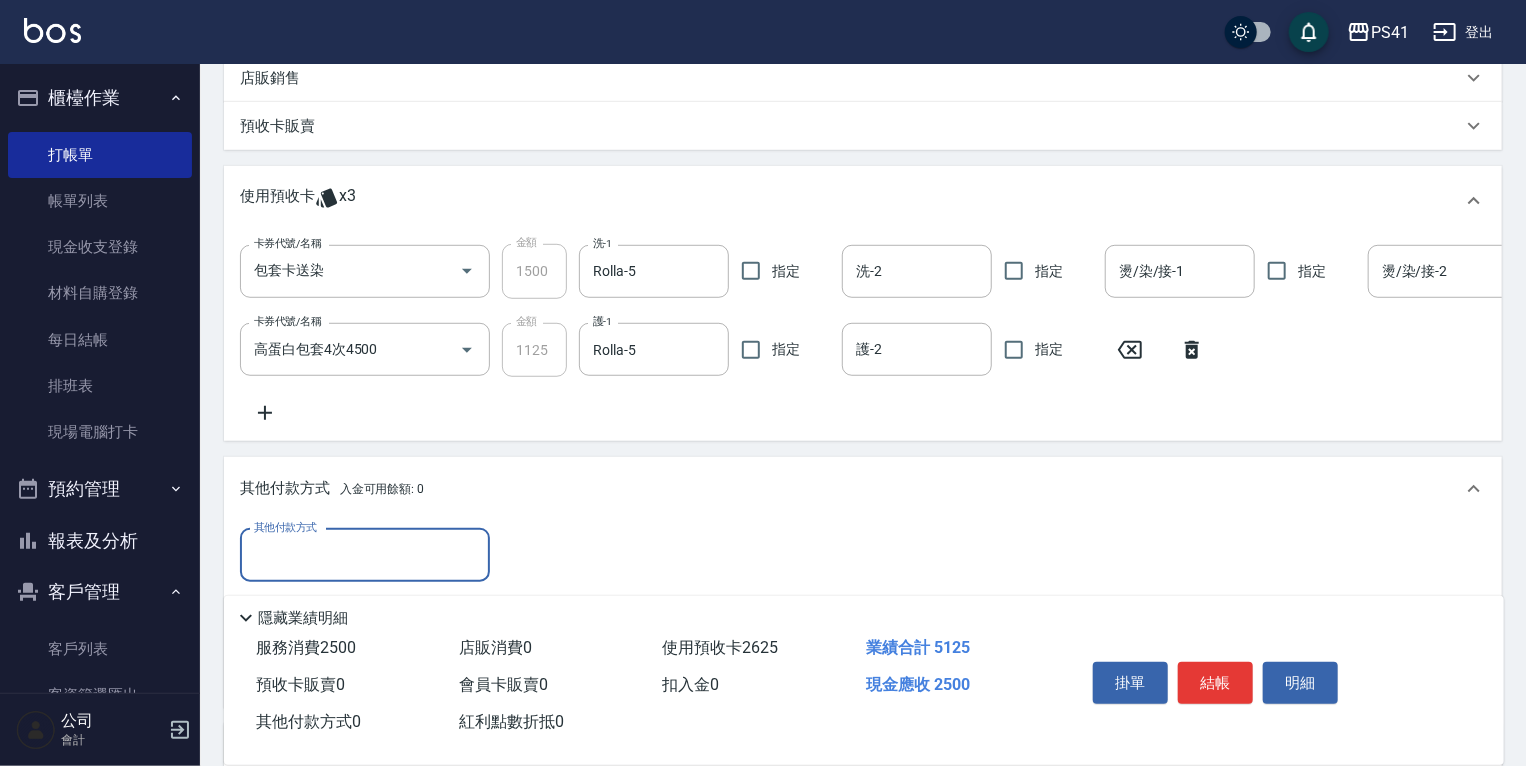 click on "其他付款方式" at bounding box center (365, 555) 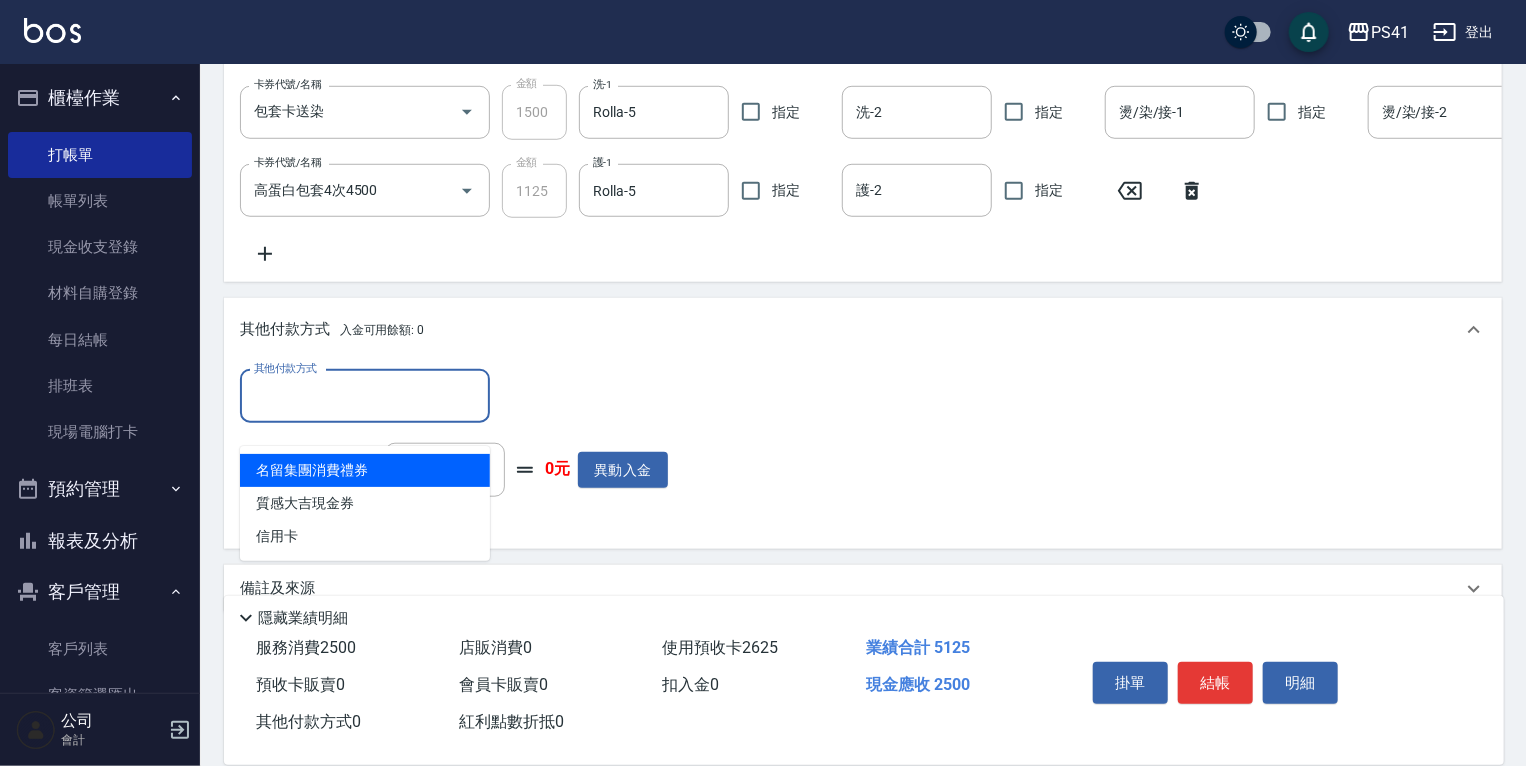 scroll, scrollTop: 730, scrollLeft: 0, axis: vertical 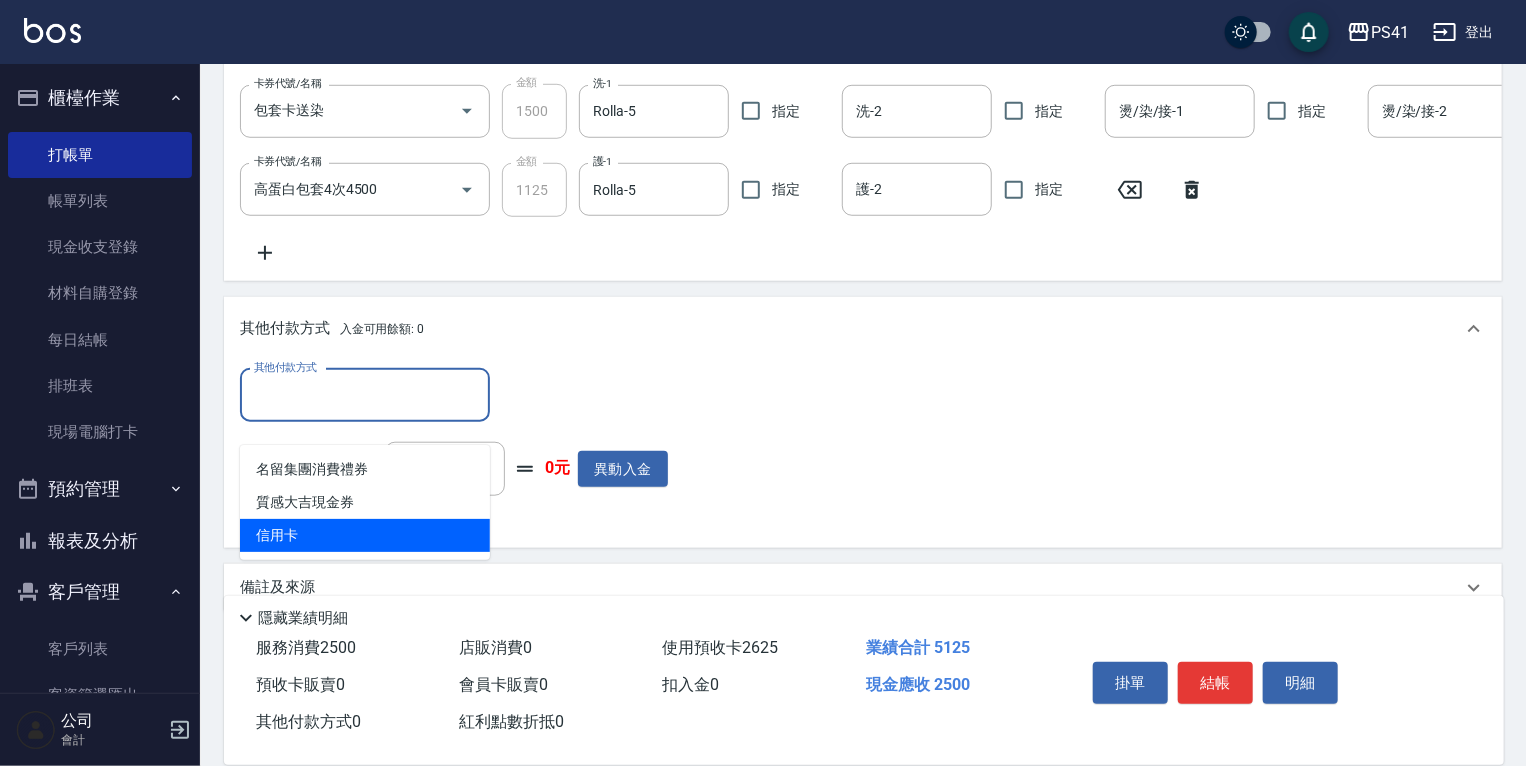 click on "信用卡" at bounding box center (365, 535) 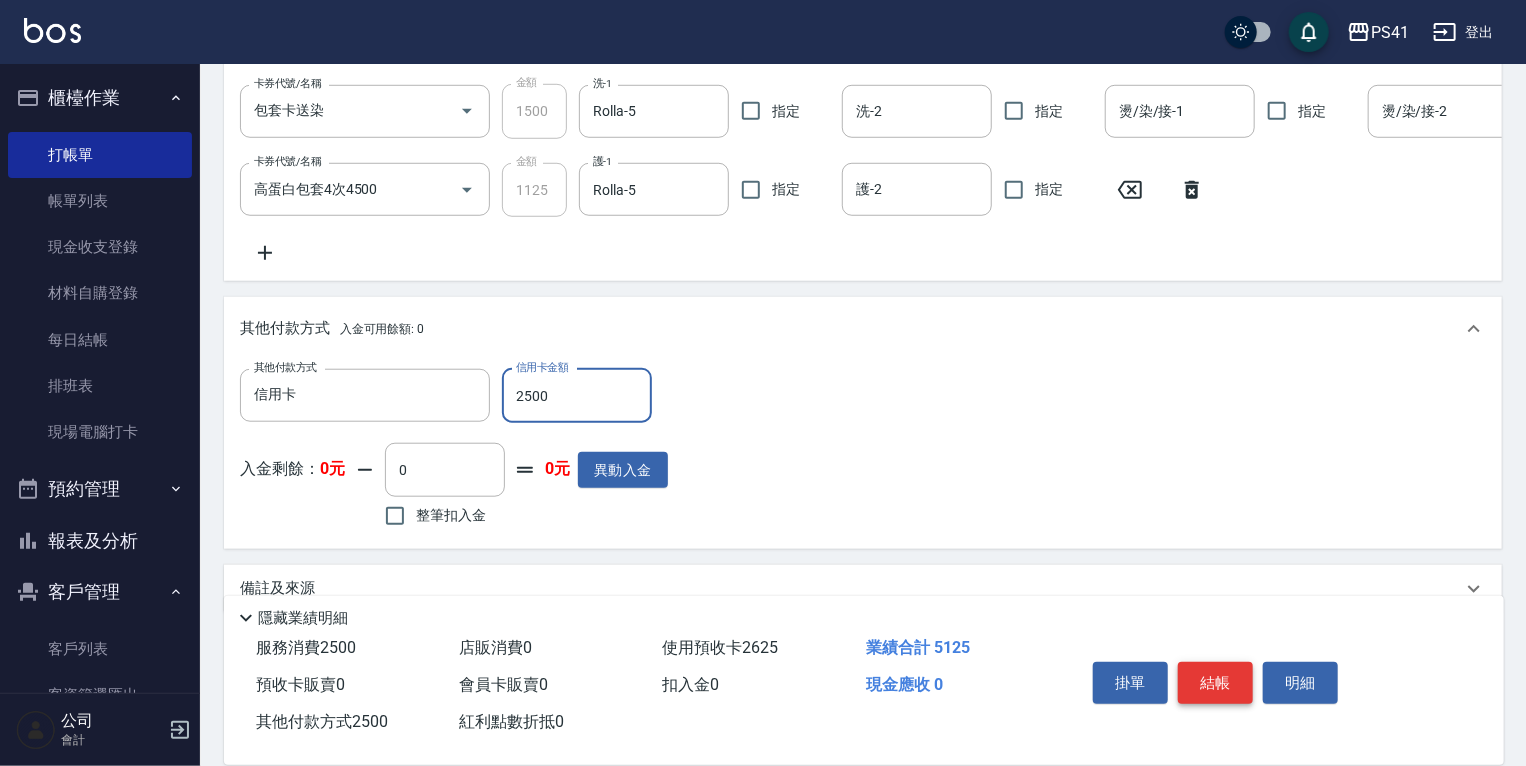 type on "2500" 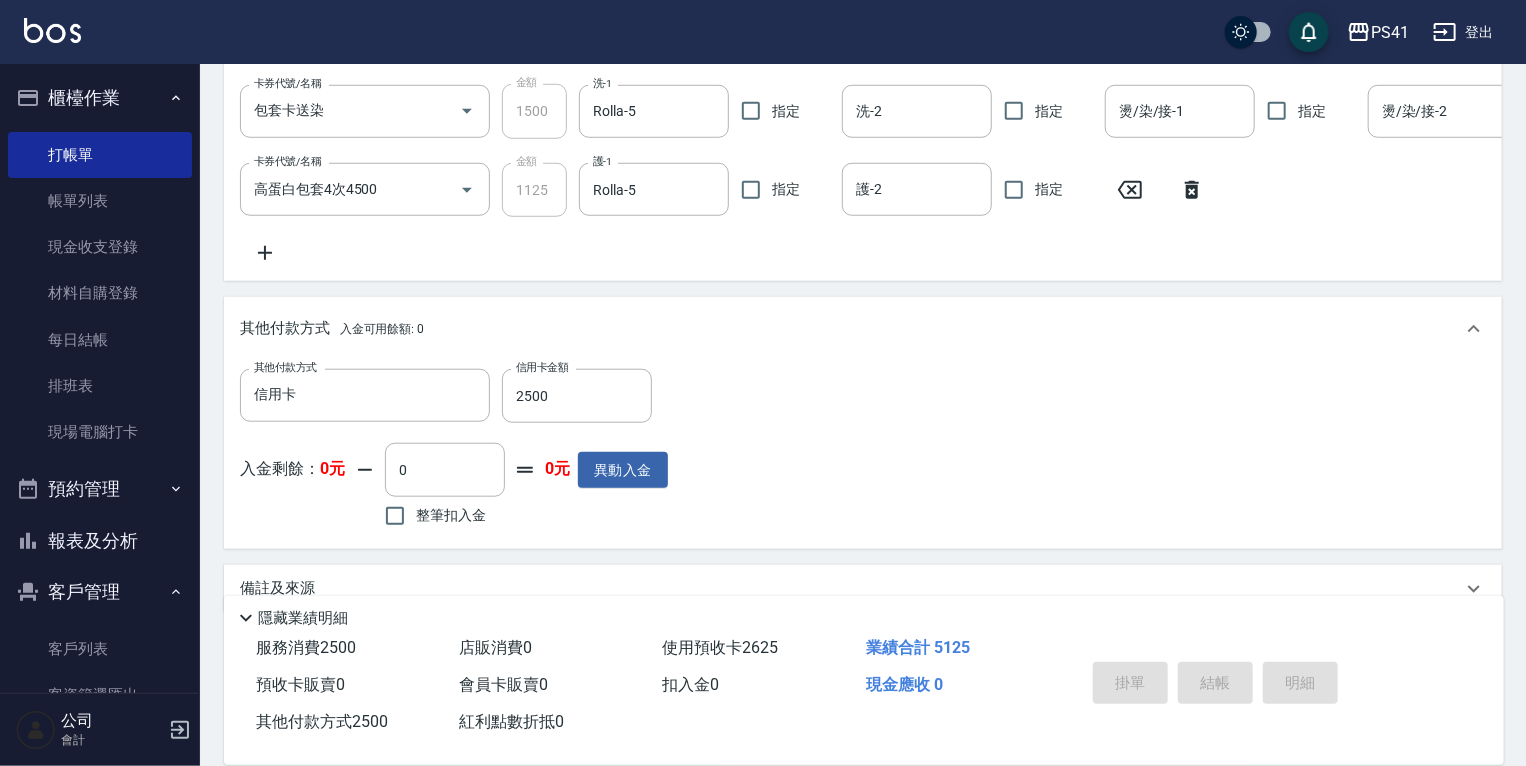 type on "2025/07/12 19:47" 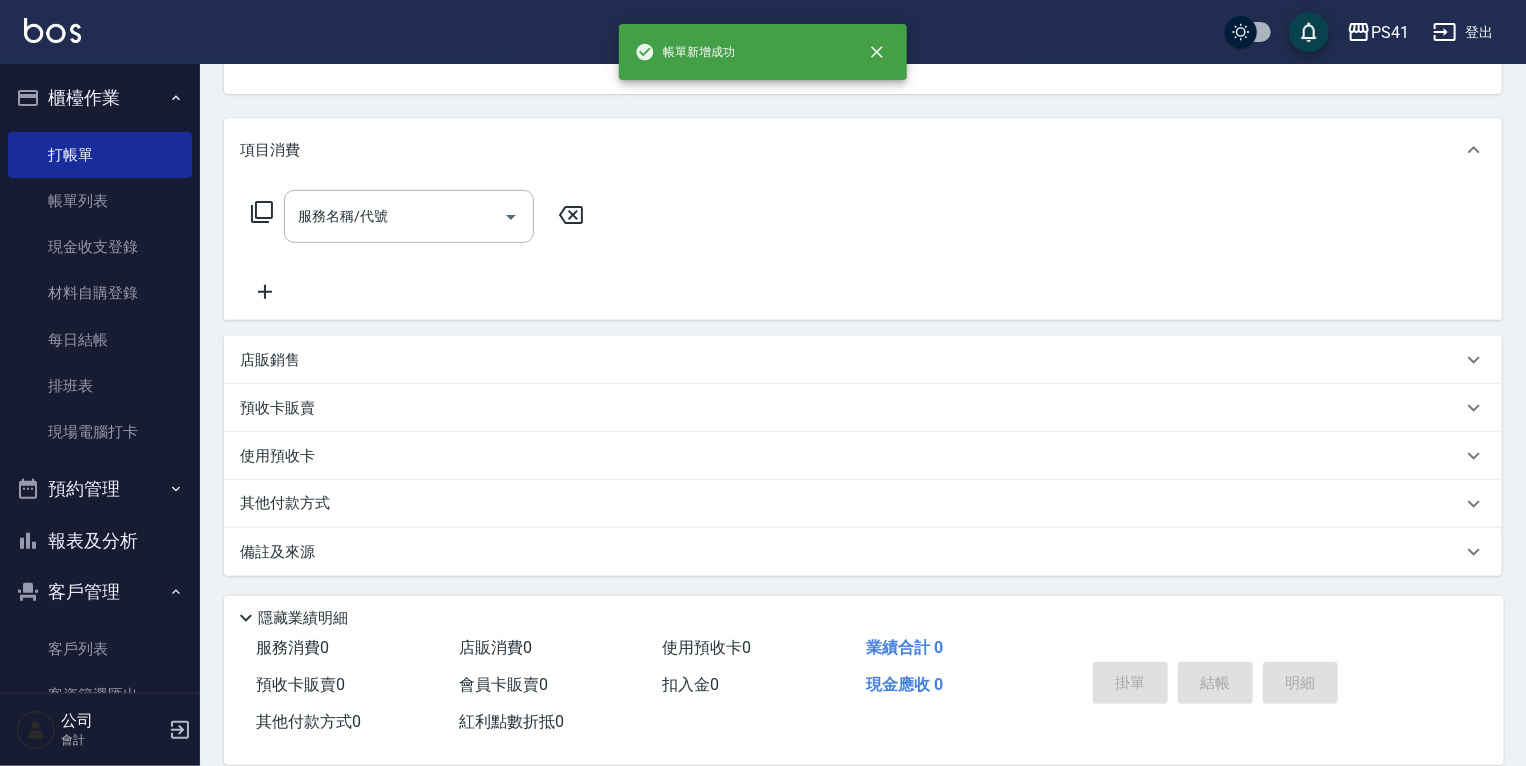 scroll, scrollTop: 0, scrollLeft: 0, axis: both 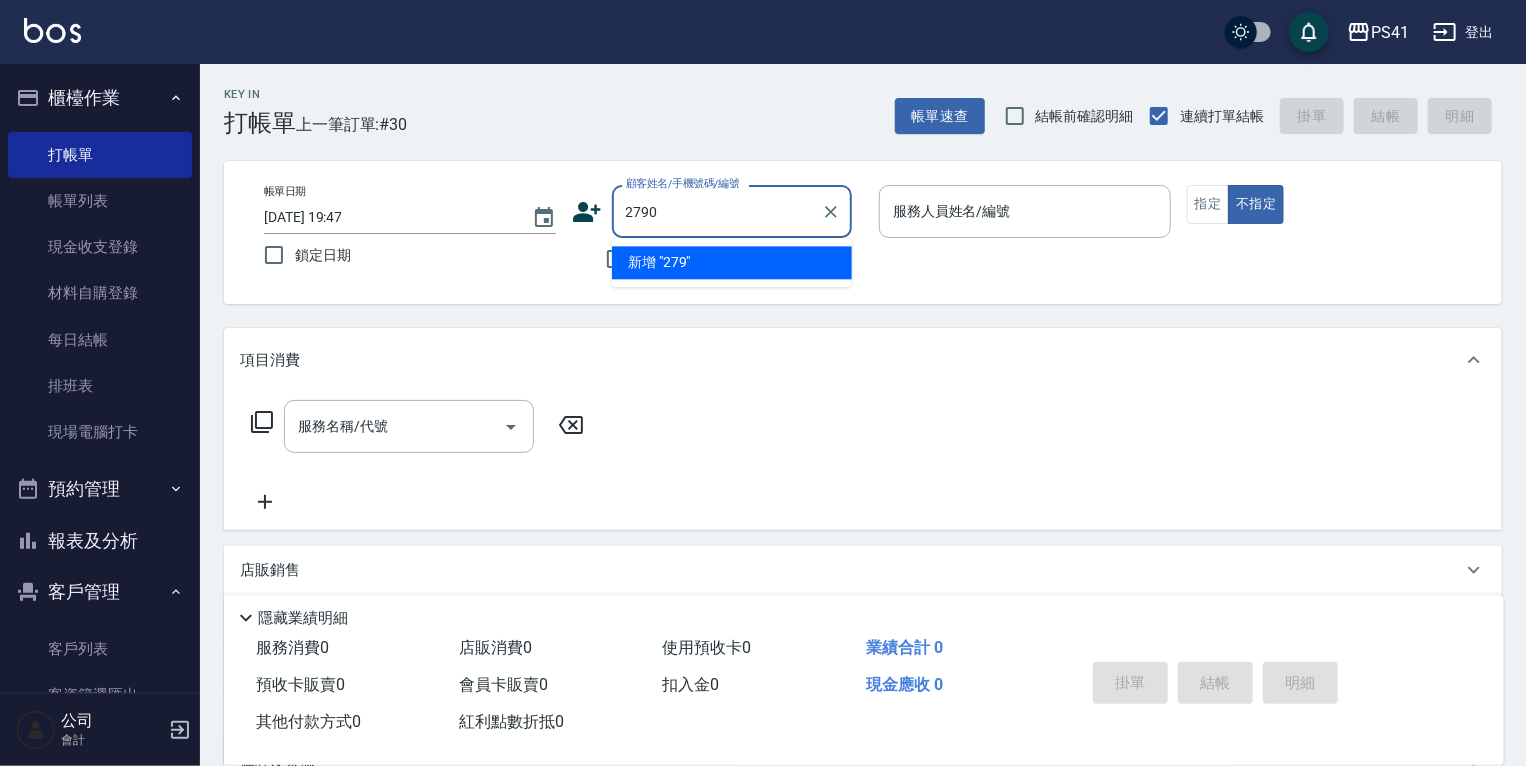 type on "2790" 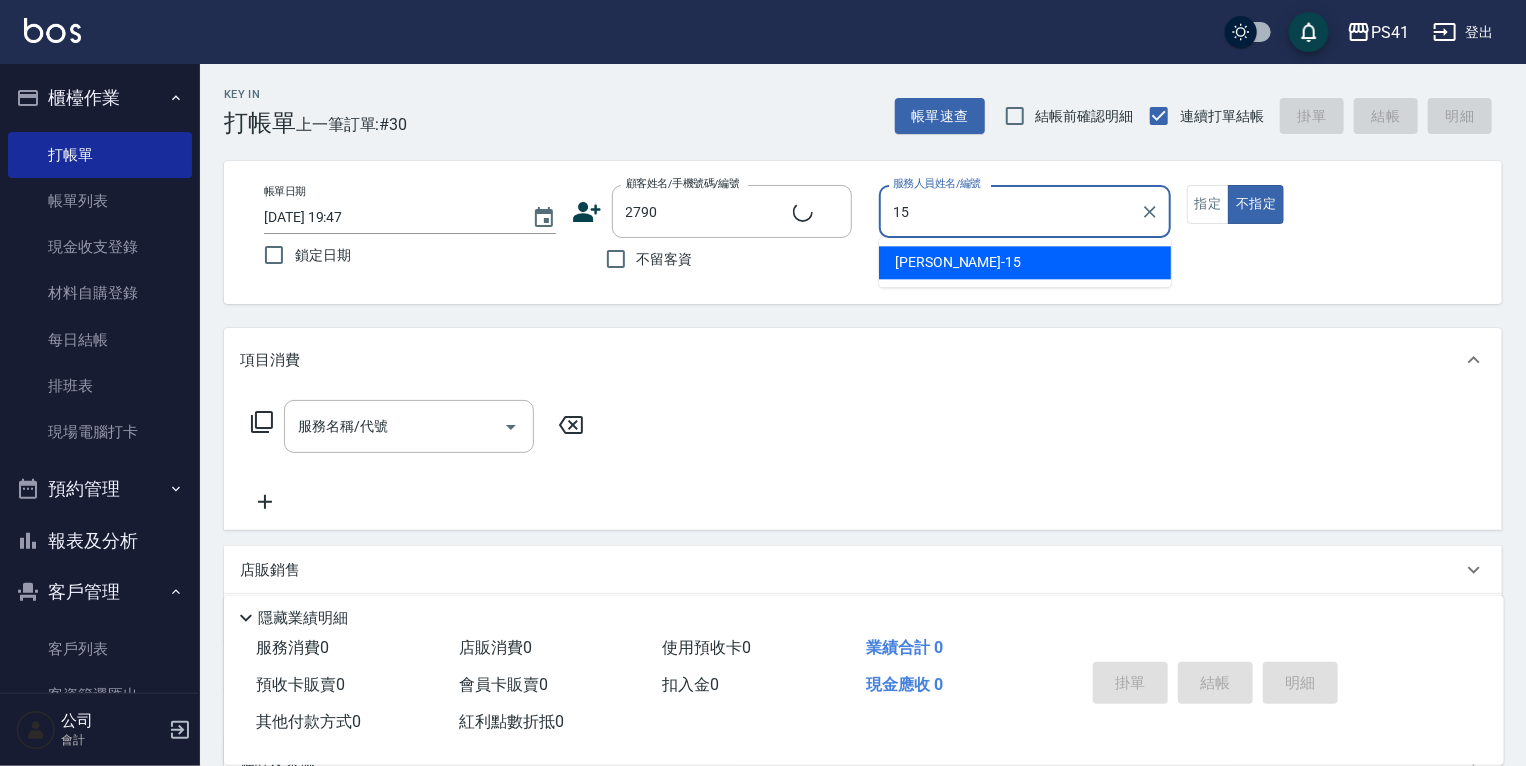 type on "李靜芳-15" 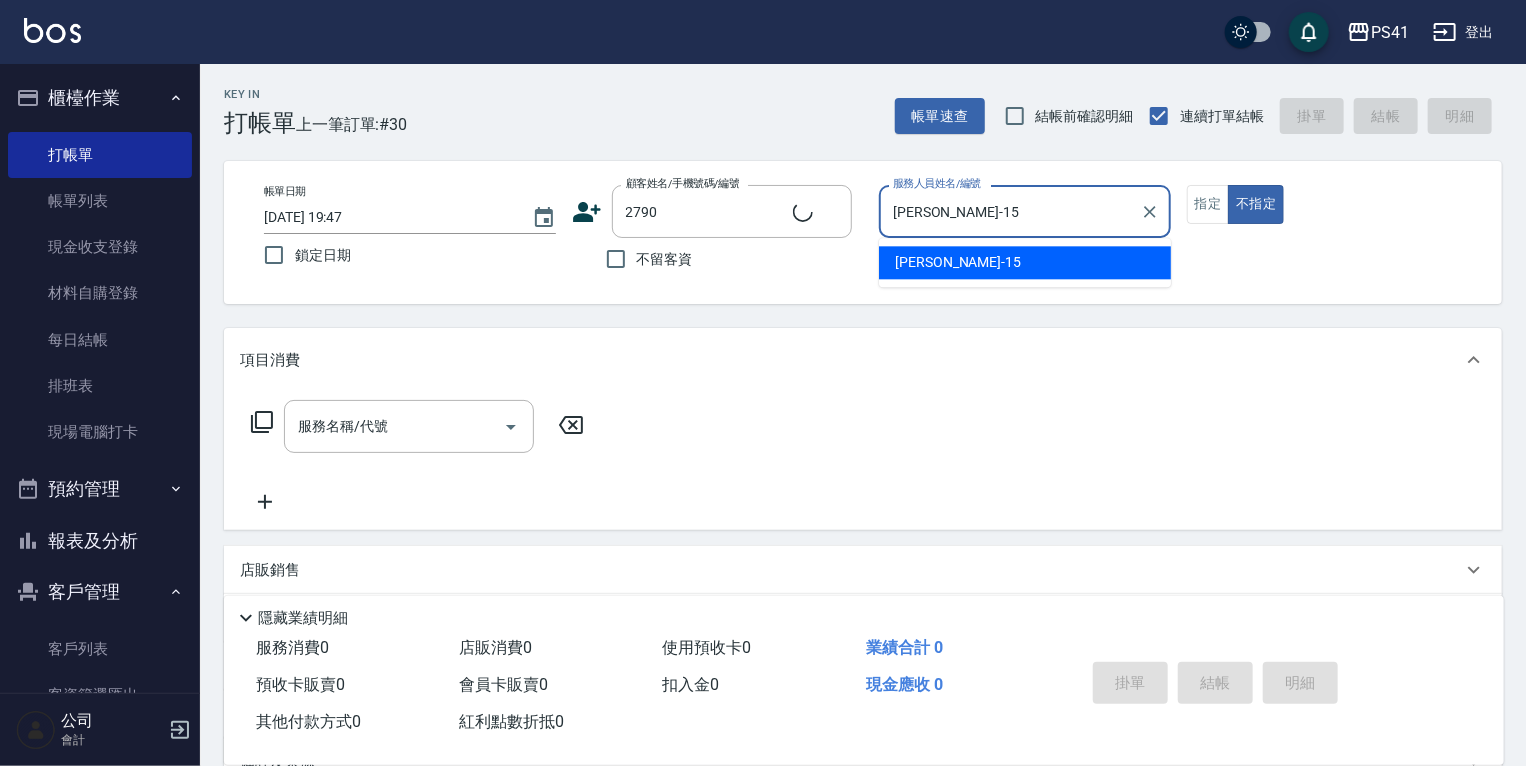type on "吳語彤/0938698817/2790" 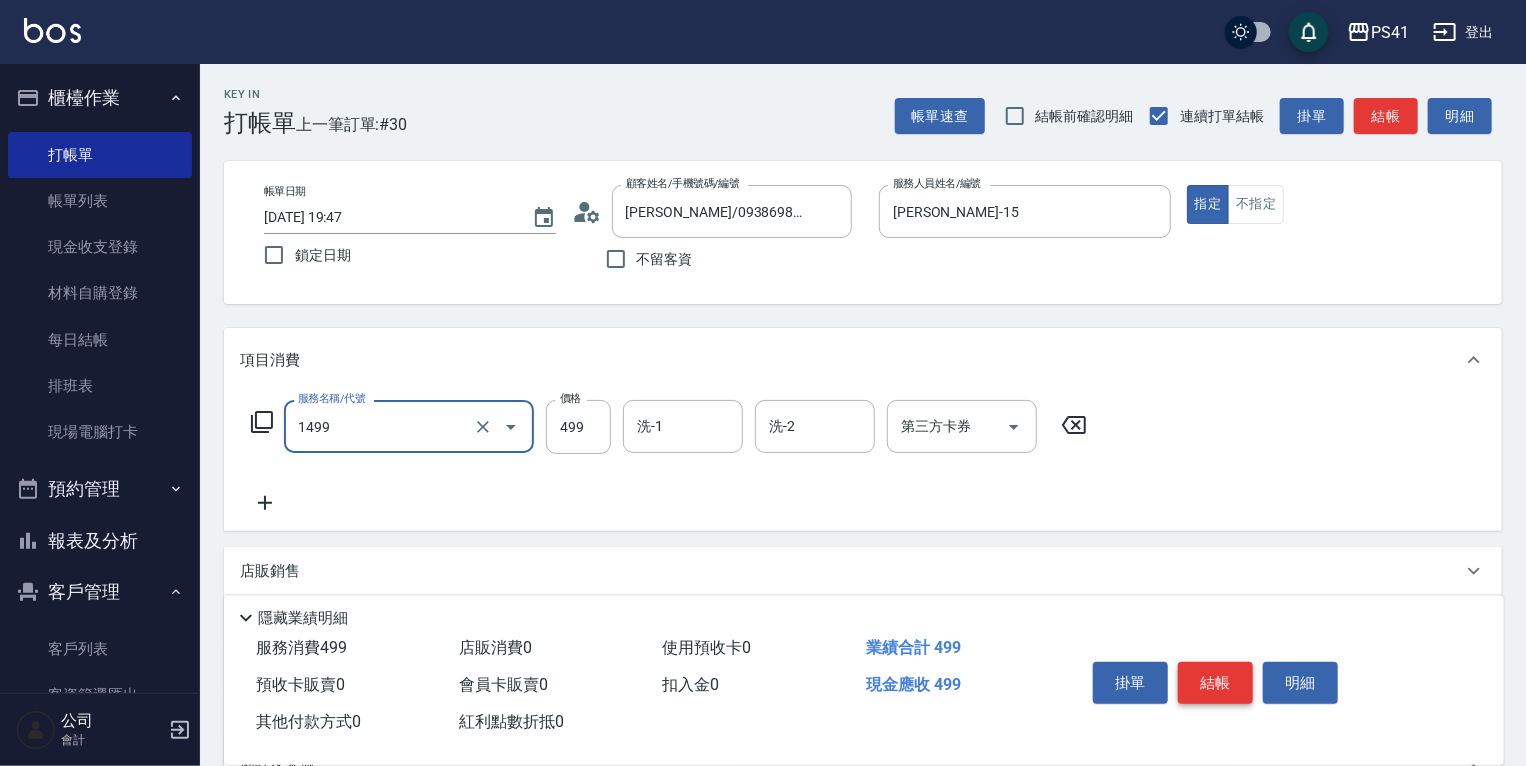 type on "活氧毛囊淨化髮浴(1499)" 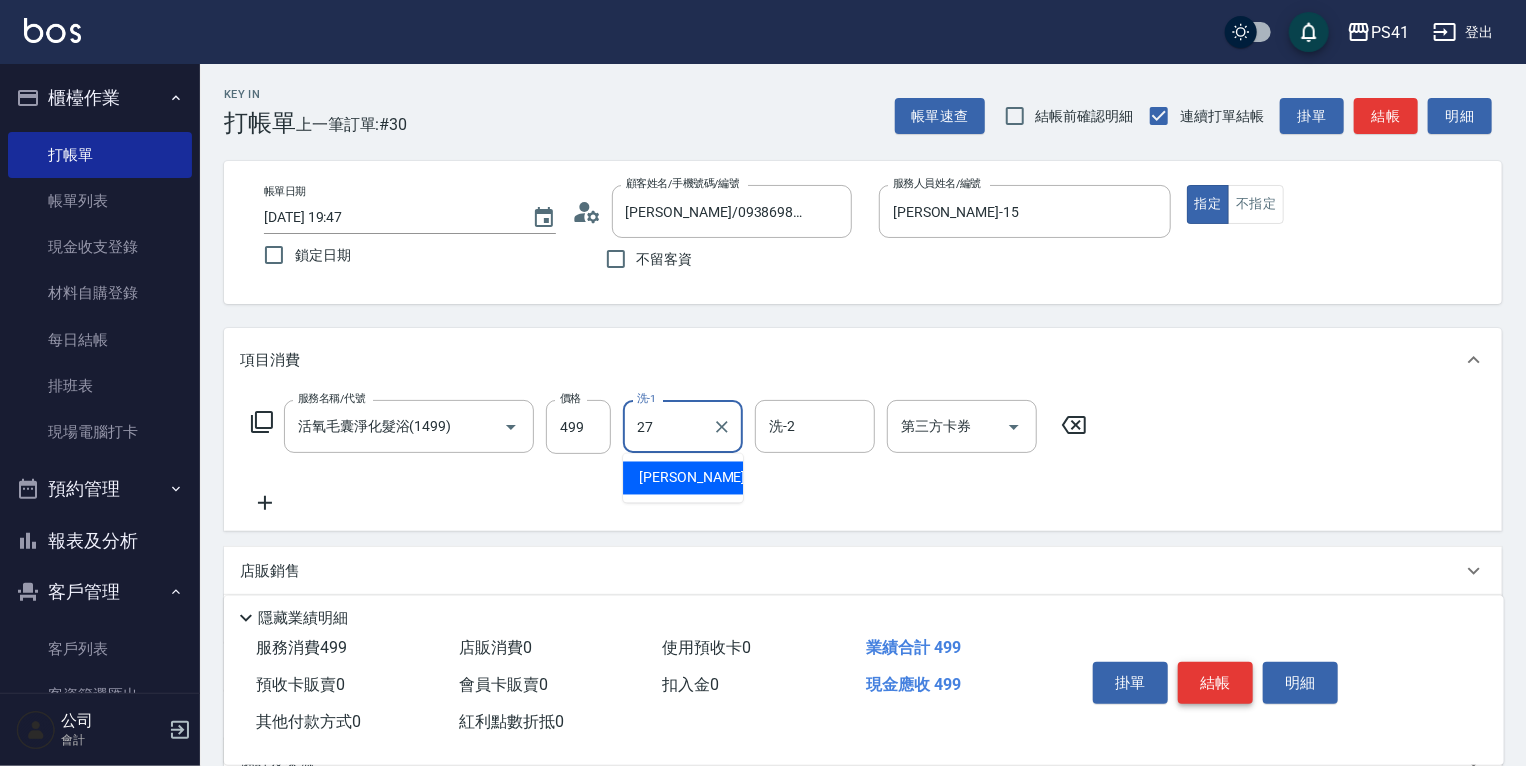 type on "佳佳-27" 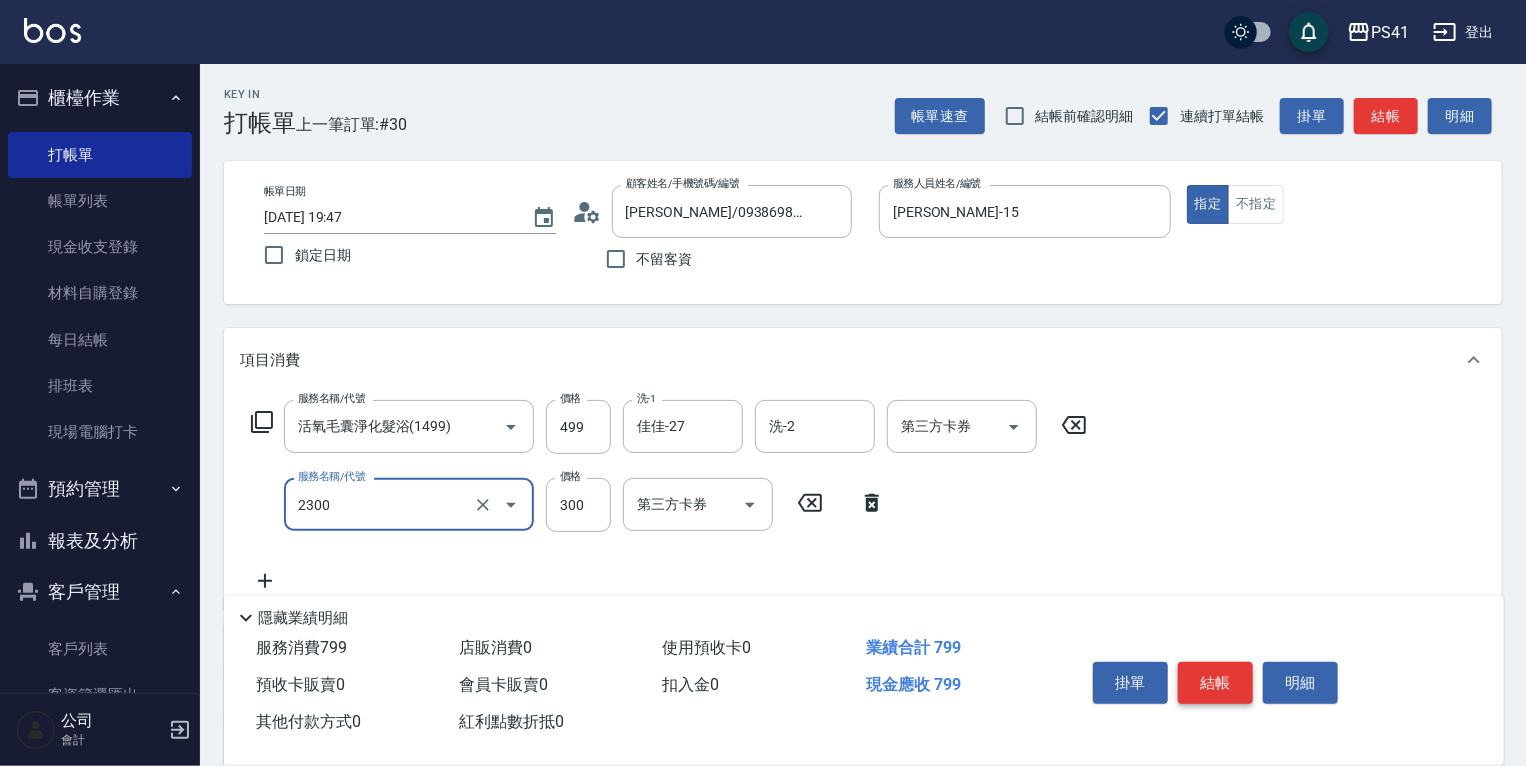 type on "剪髮(2300)" 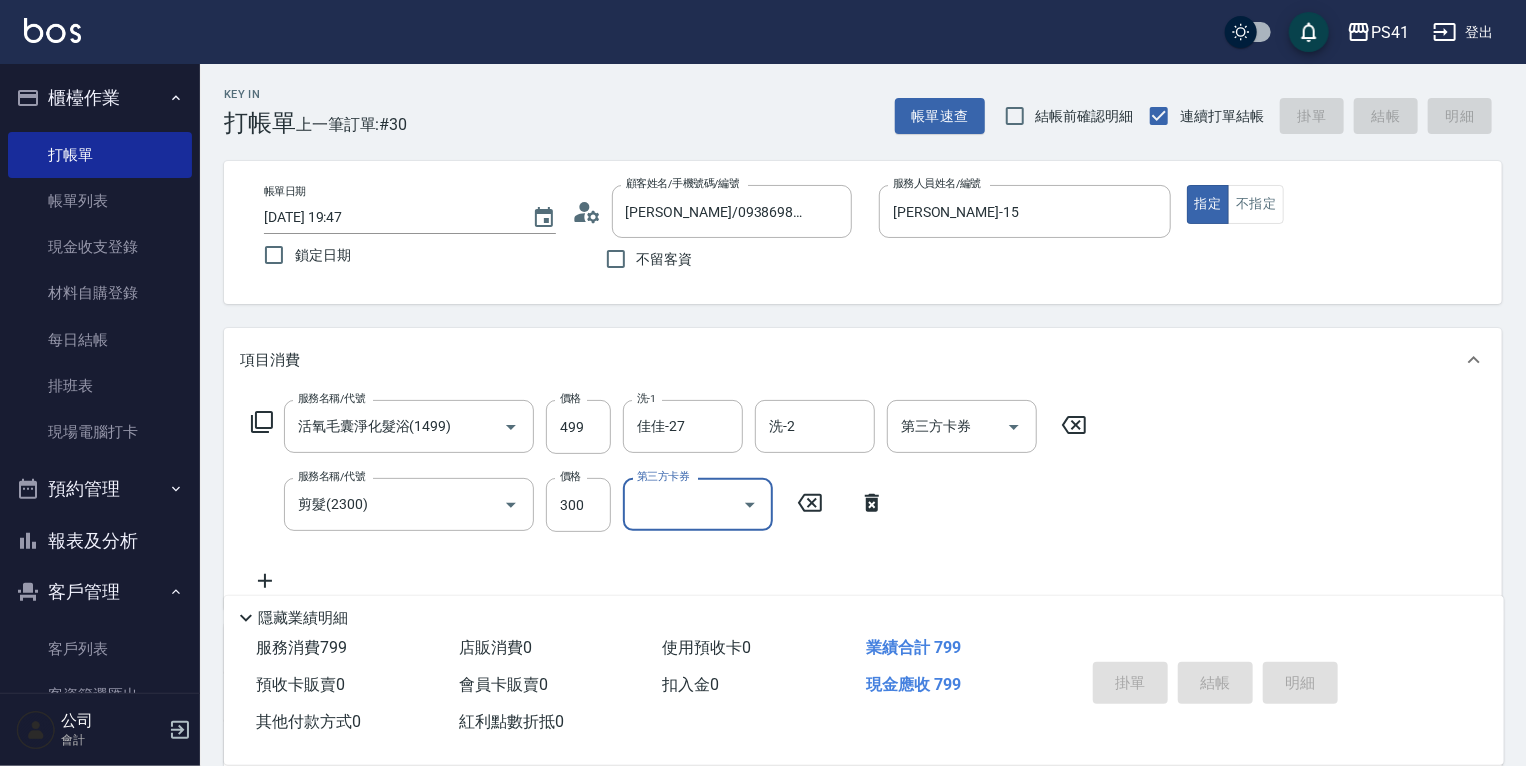 type on "2025/07/12 20:11" 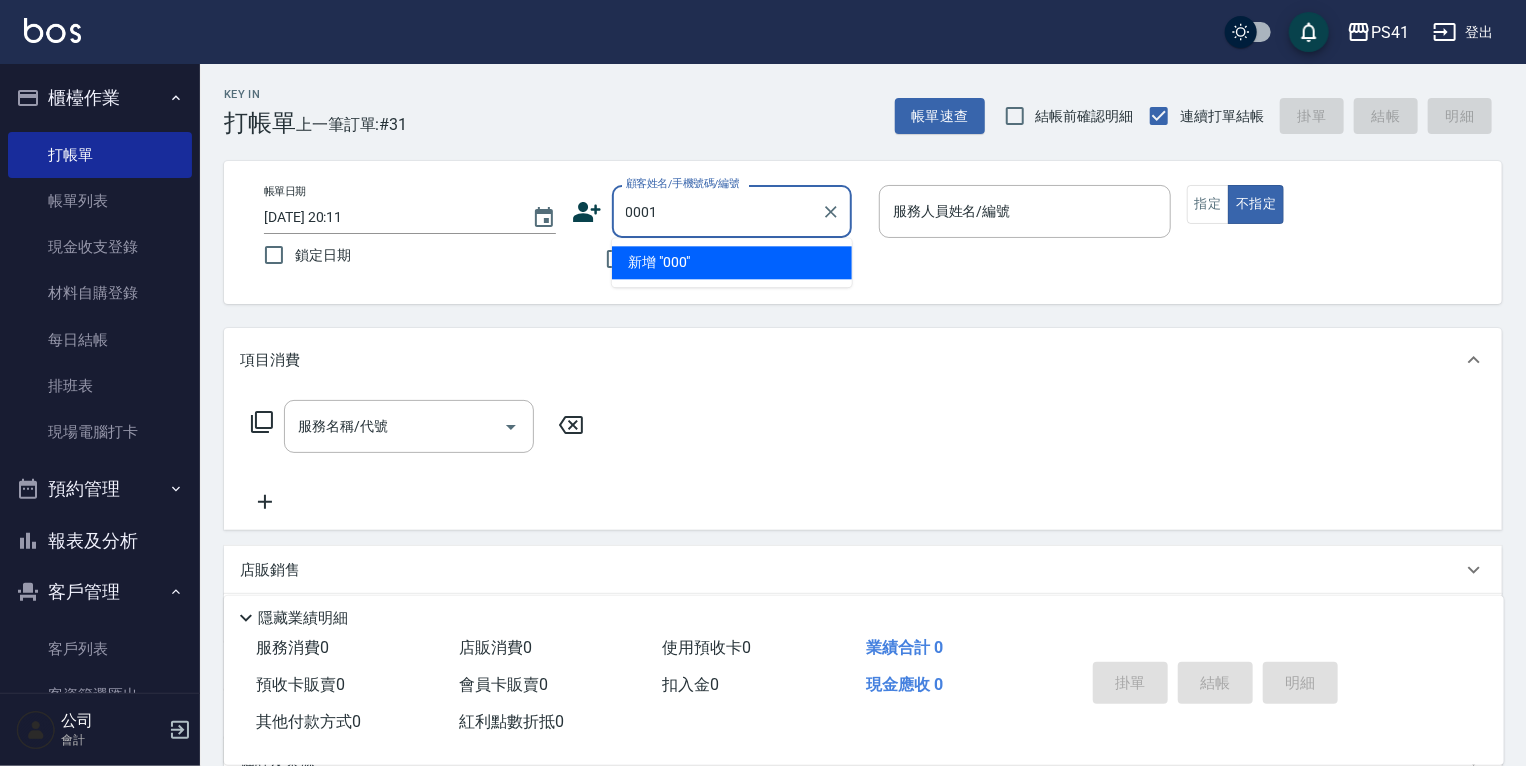 type on "0001" 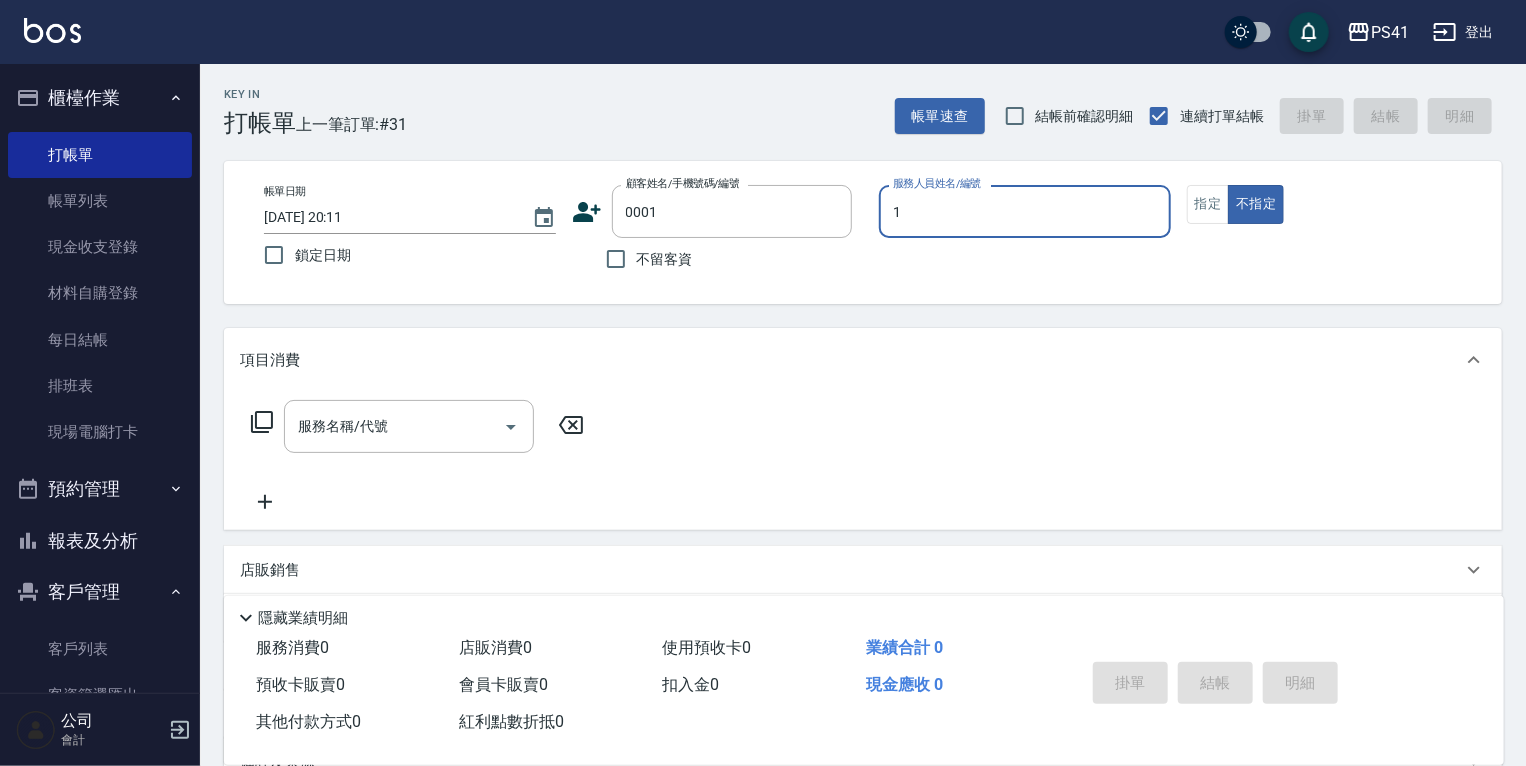 type on "柯易廷-1" 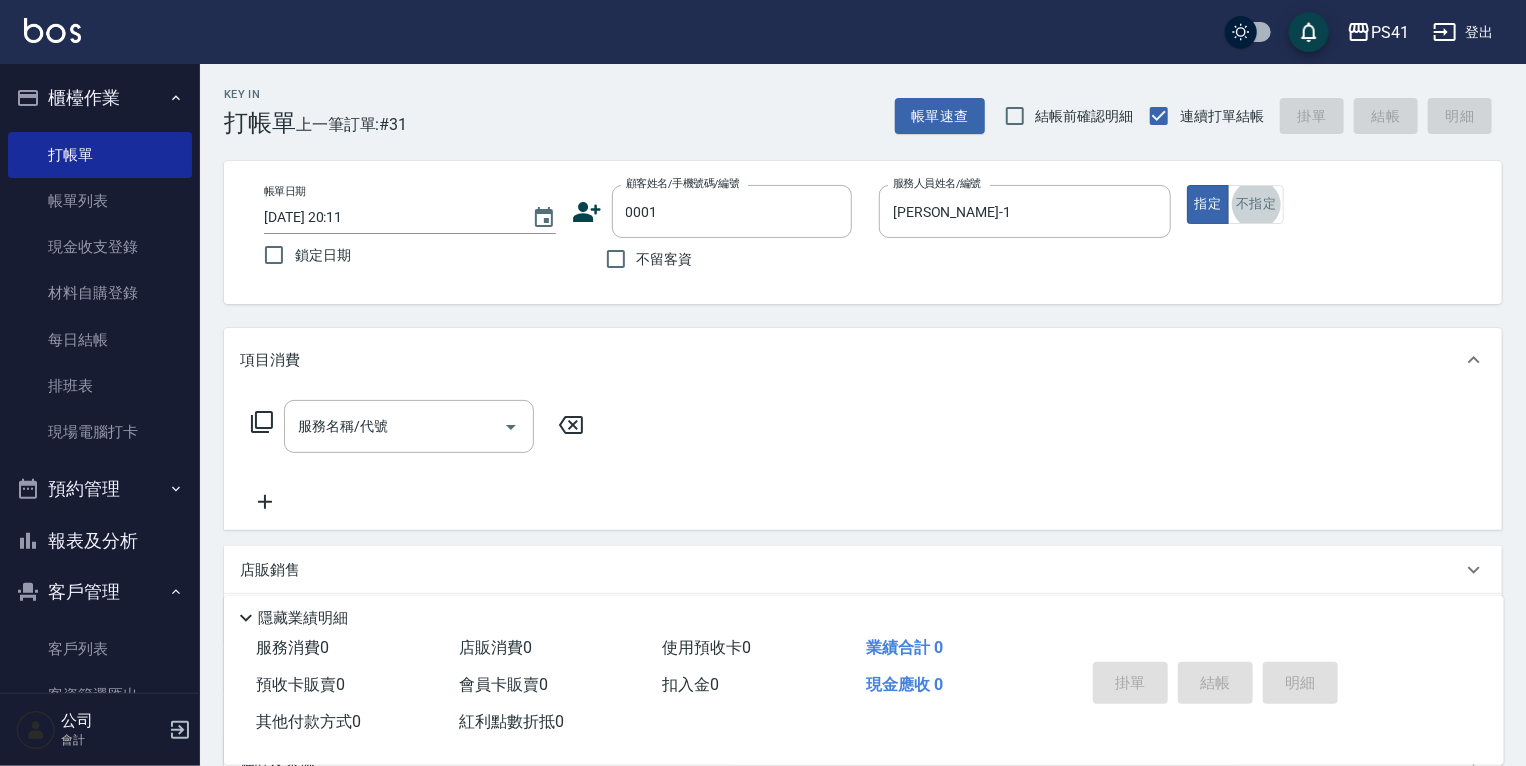 type on "pingu/1_pingu/0001" 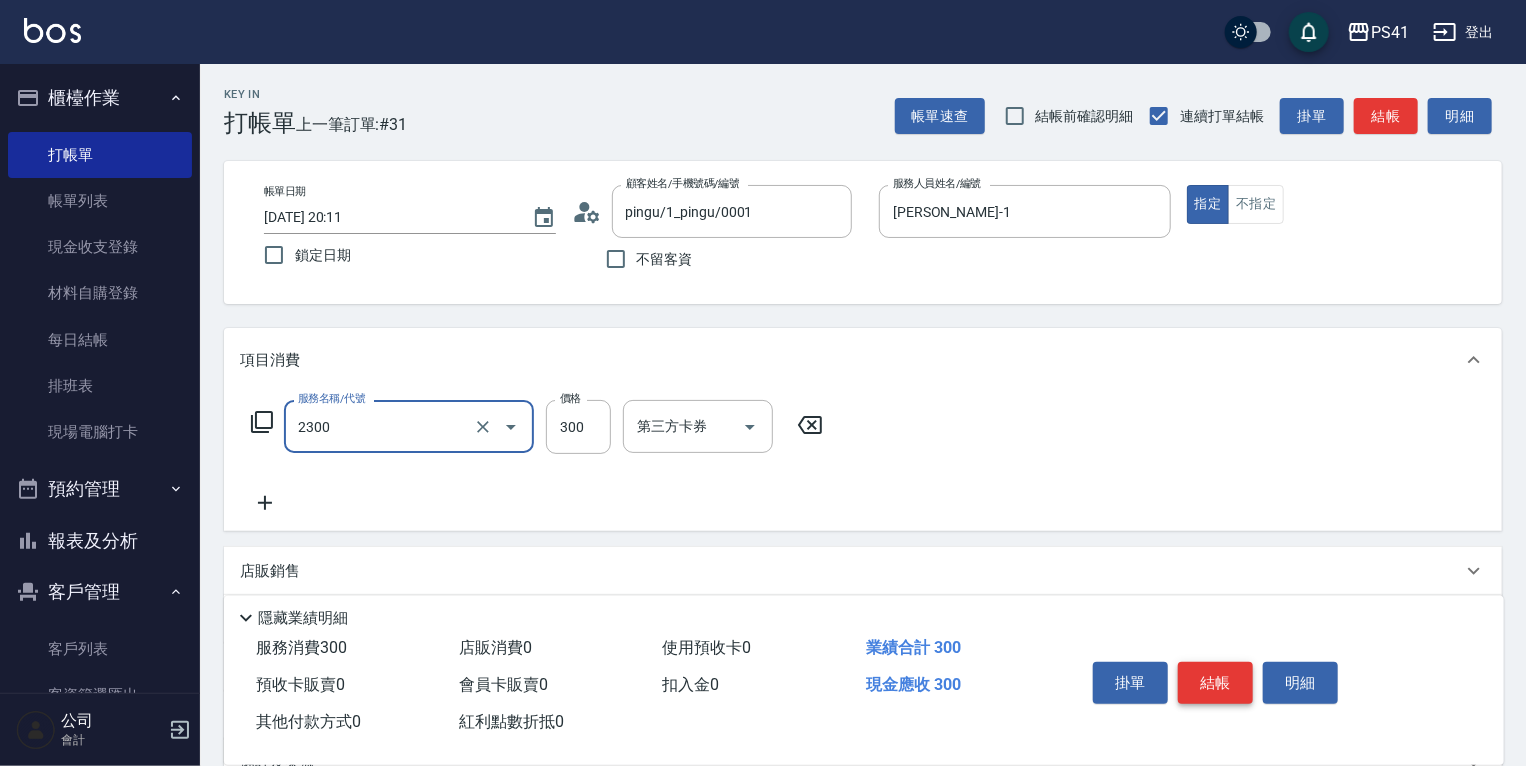 type on "剪髮(2300)" 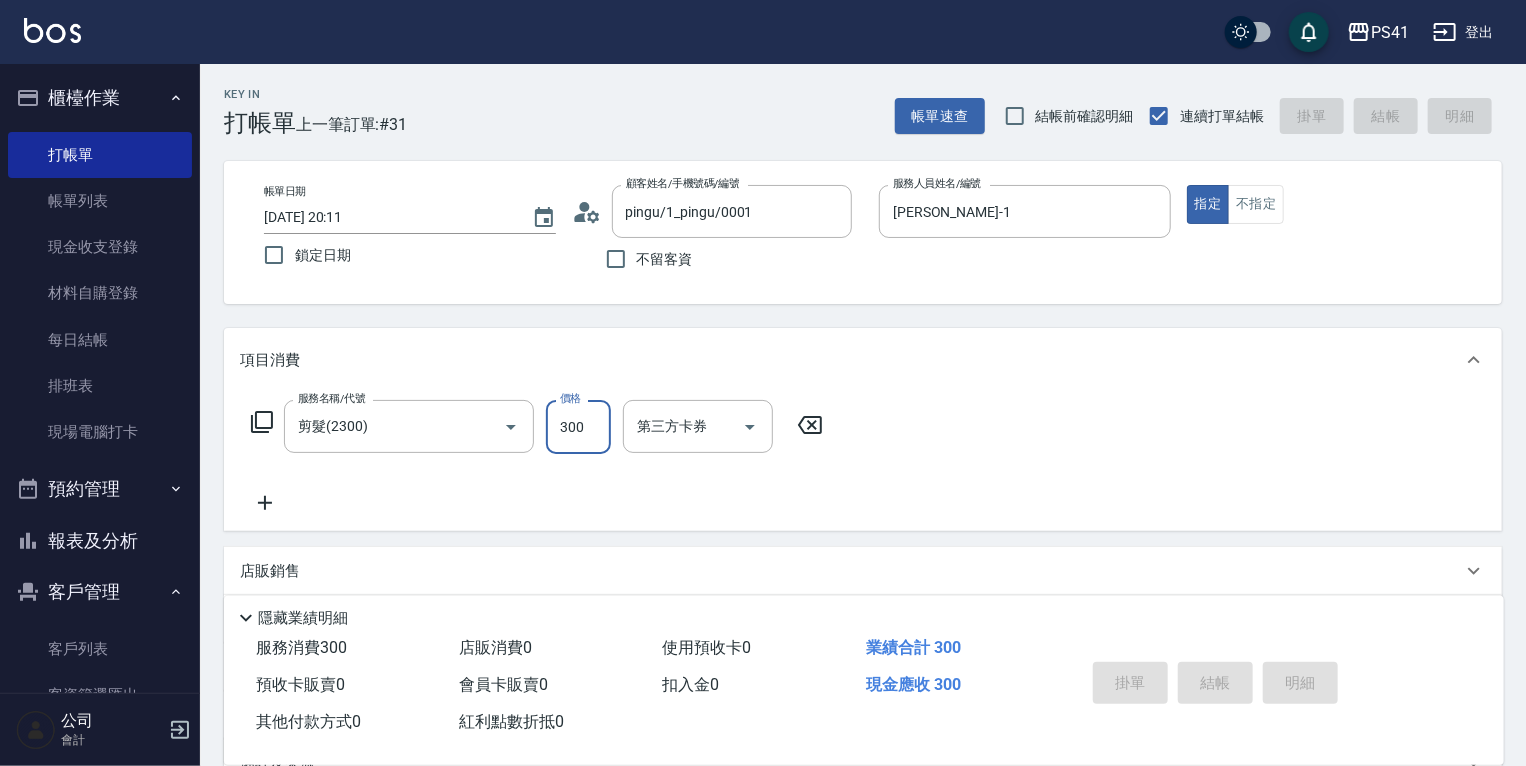 type 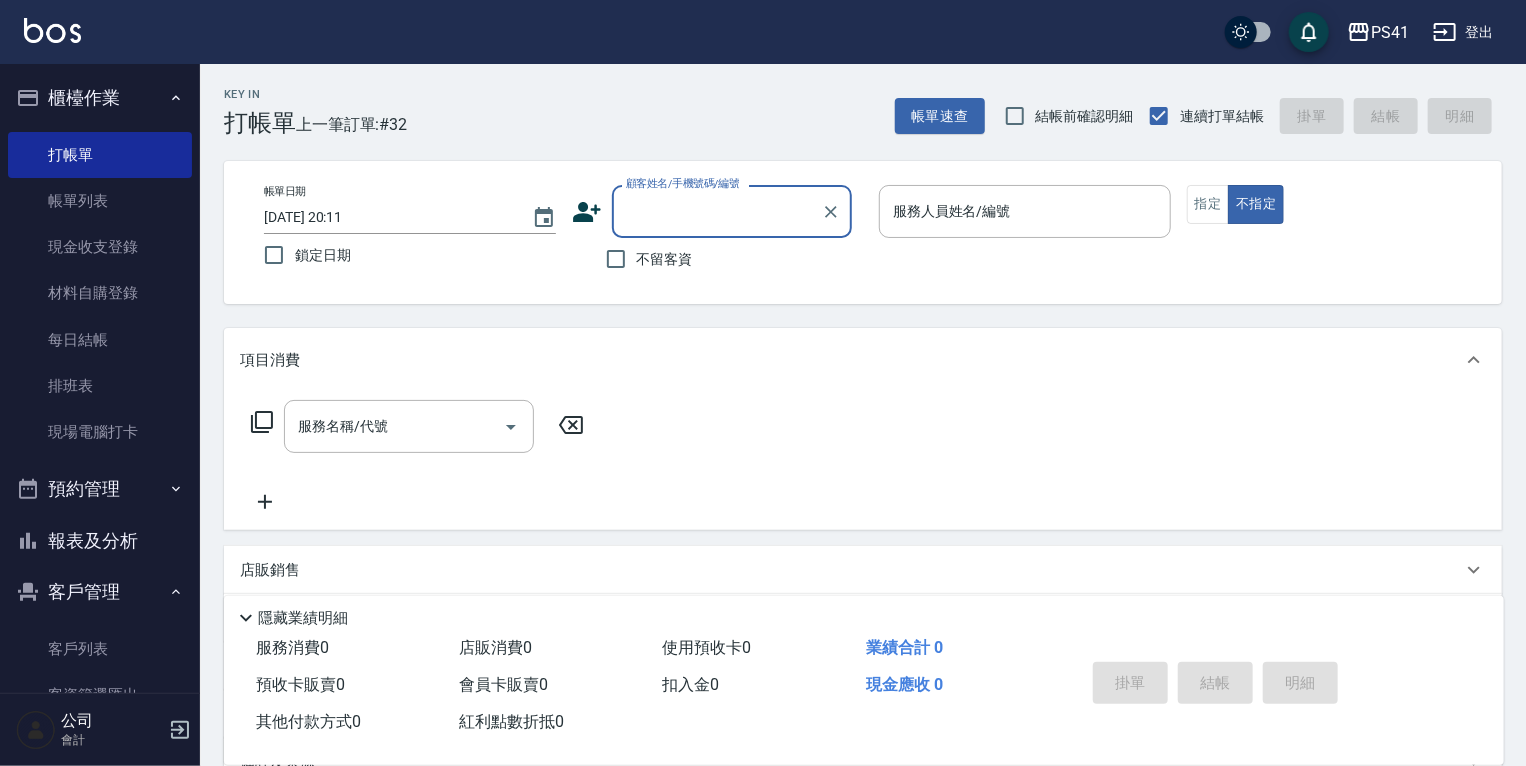 click on "報表及分析" at bounding box center [100, 541] 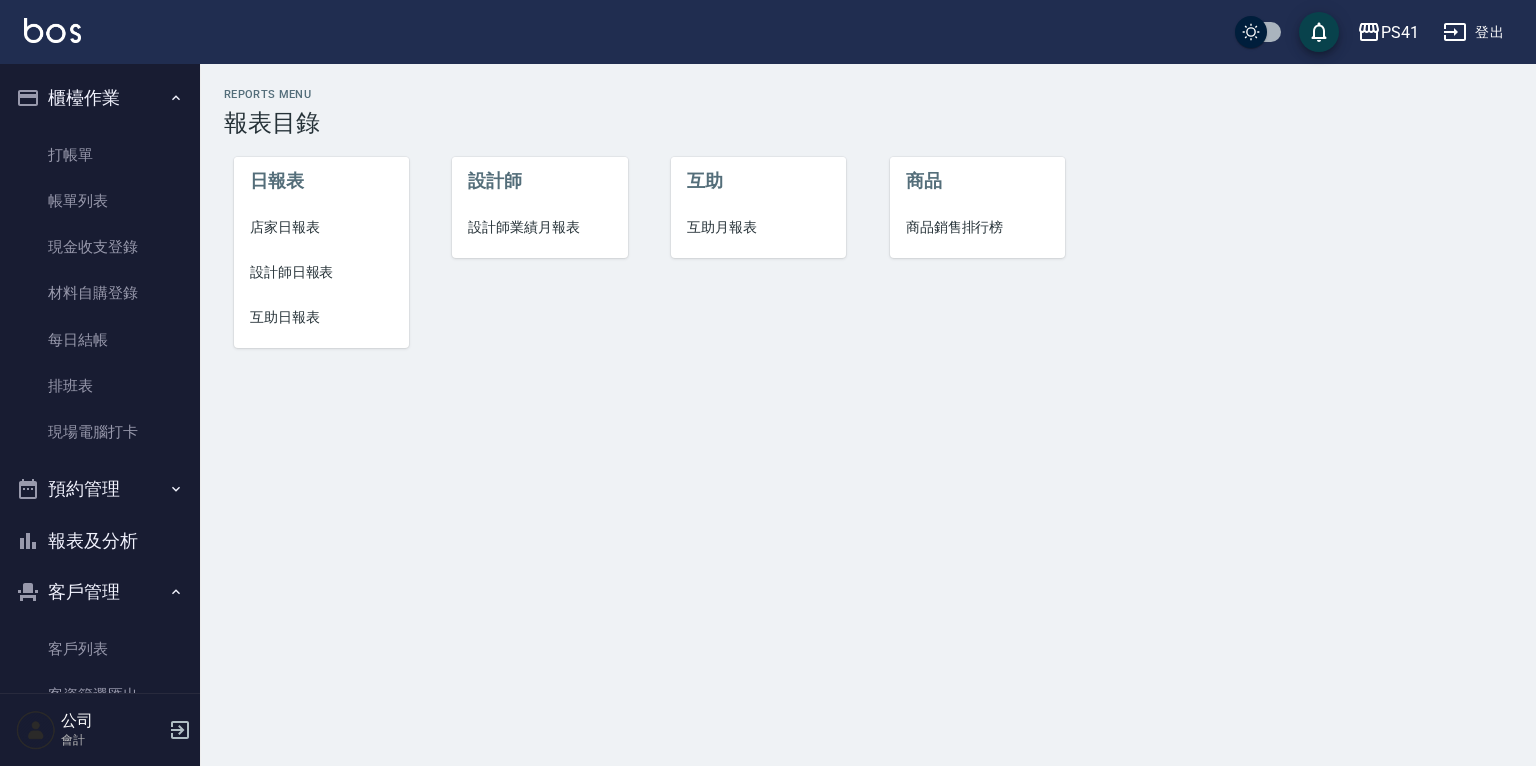 click on "店家日報表" at bounding box center [321, 227] 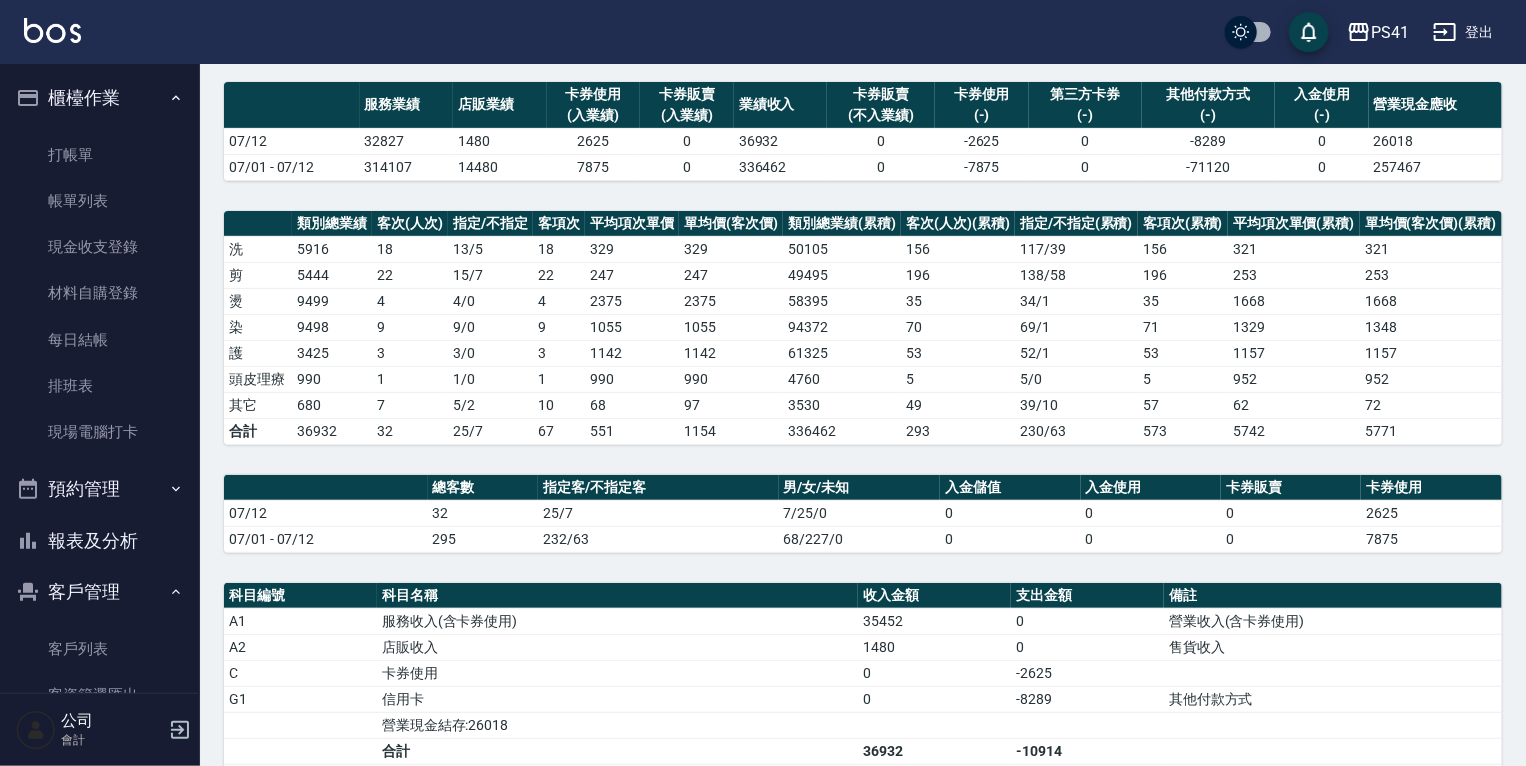 scroll, scrollTop: 320, scrollLeft: 0, axis: vertical 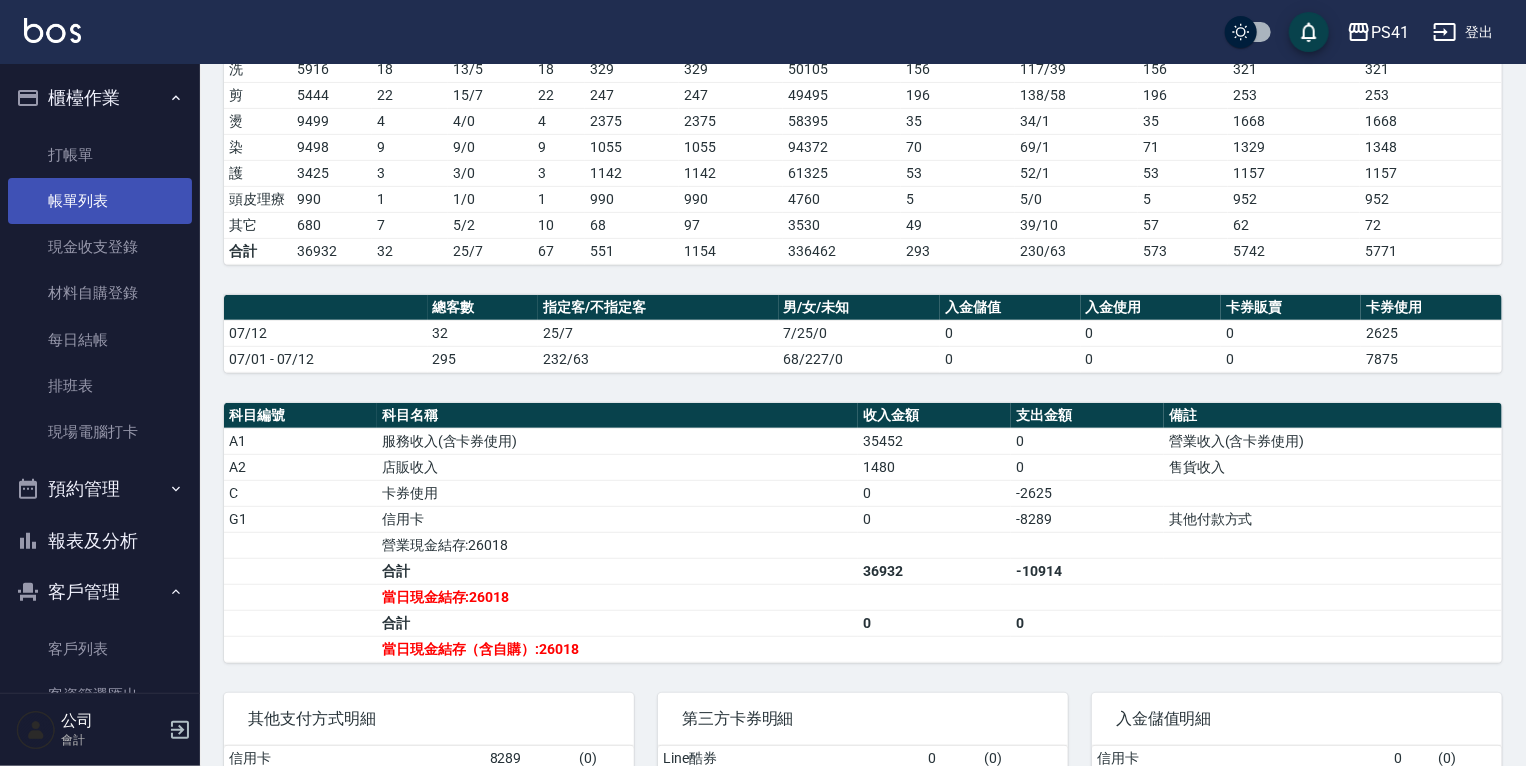 click on "帳單列表" at bounding box center [100, 201] 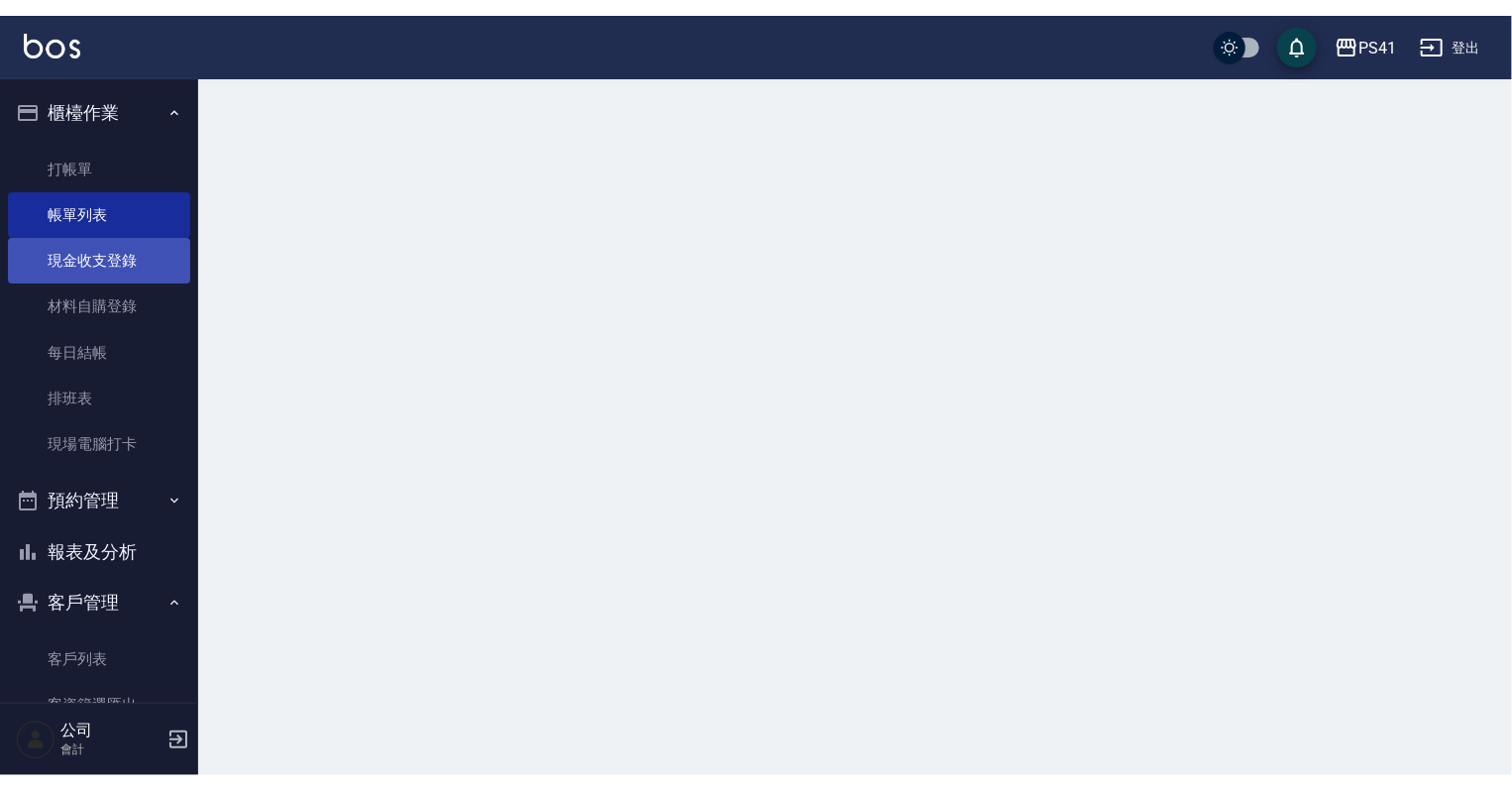 scroll, scrollTop: 0, scrollLeft: 0, axis: both 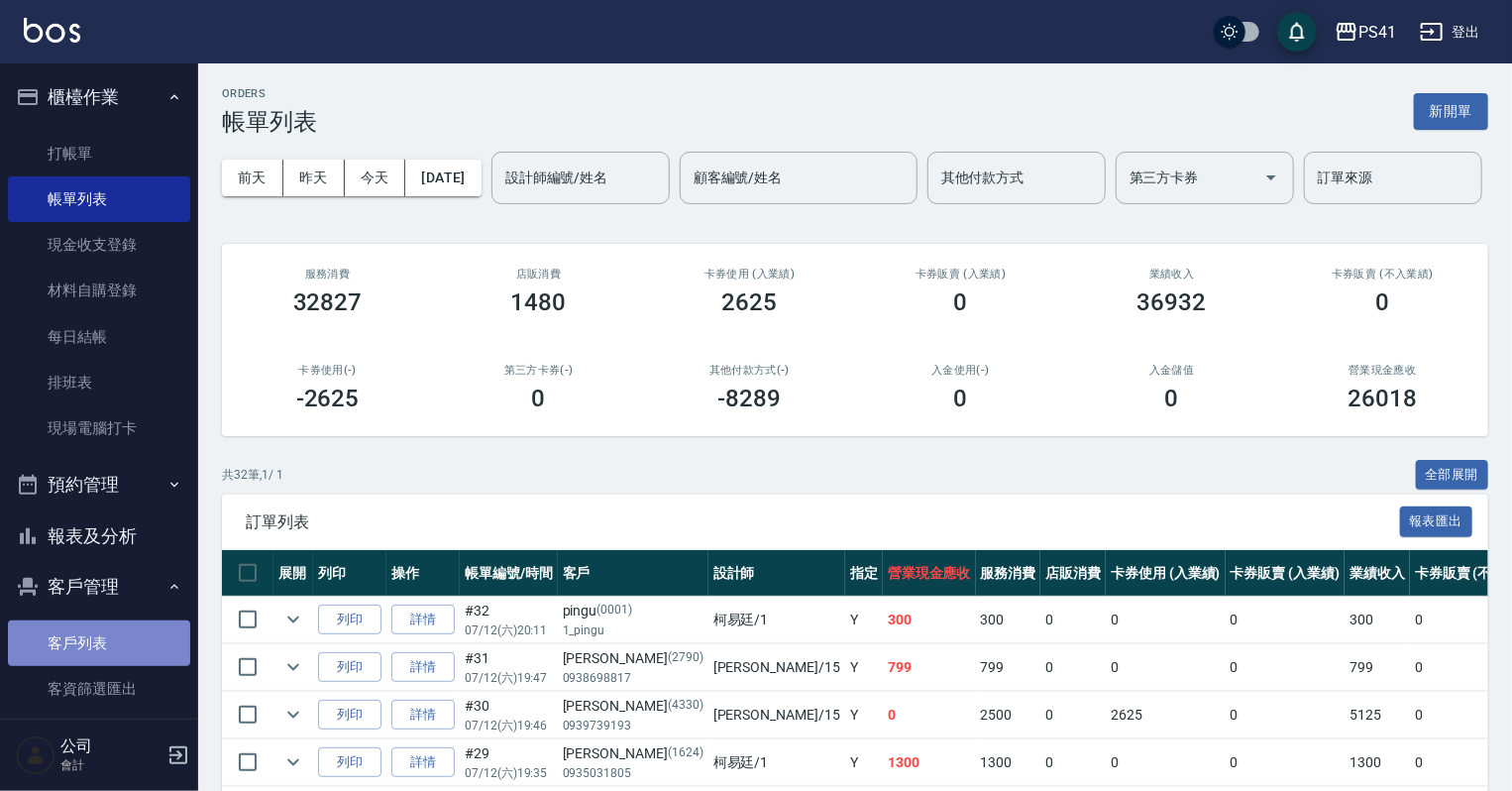 click on "客戶列表" at bounding box center (99, 643) 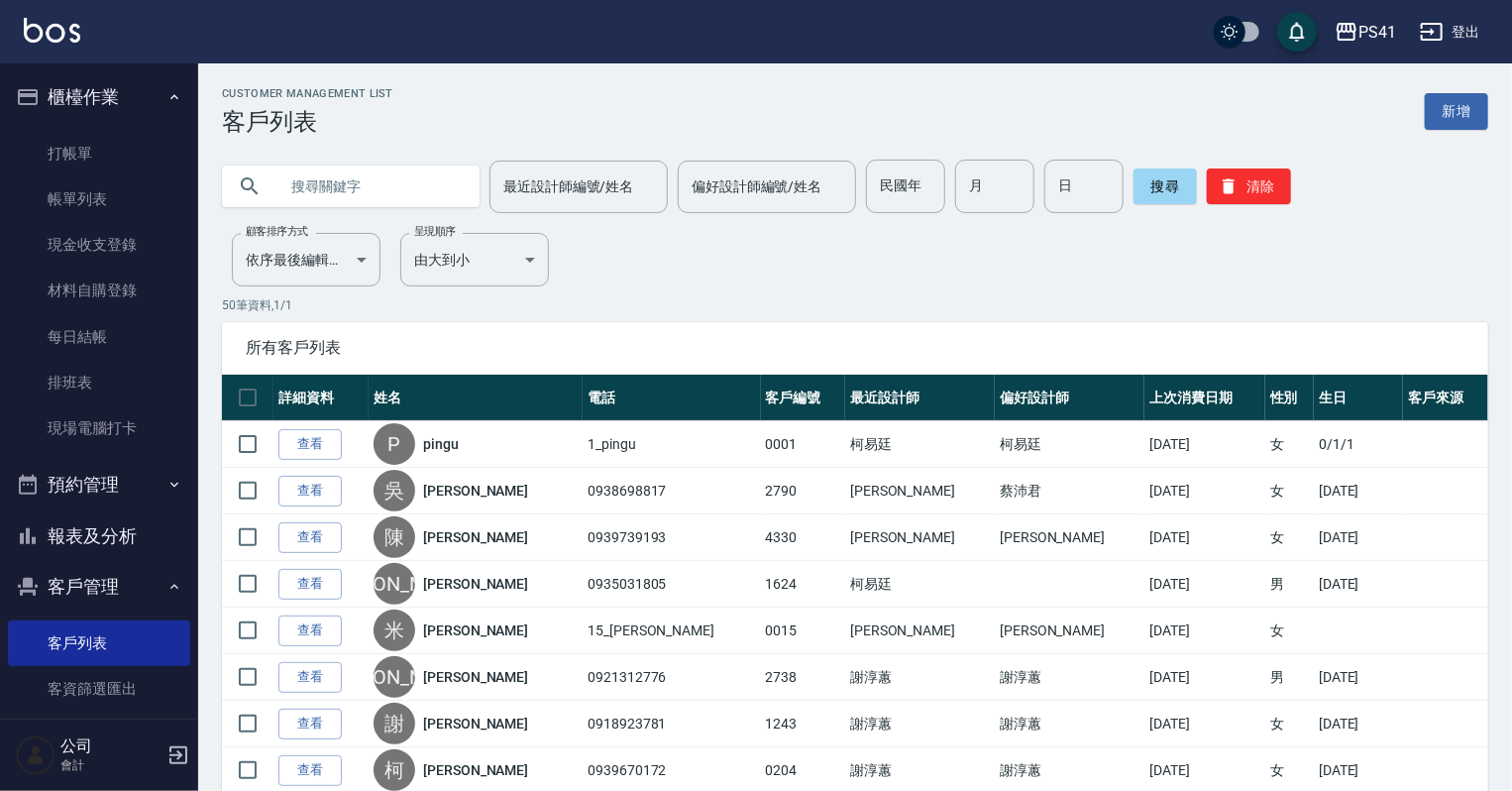 click at bounding box center [371, 186] 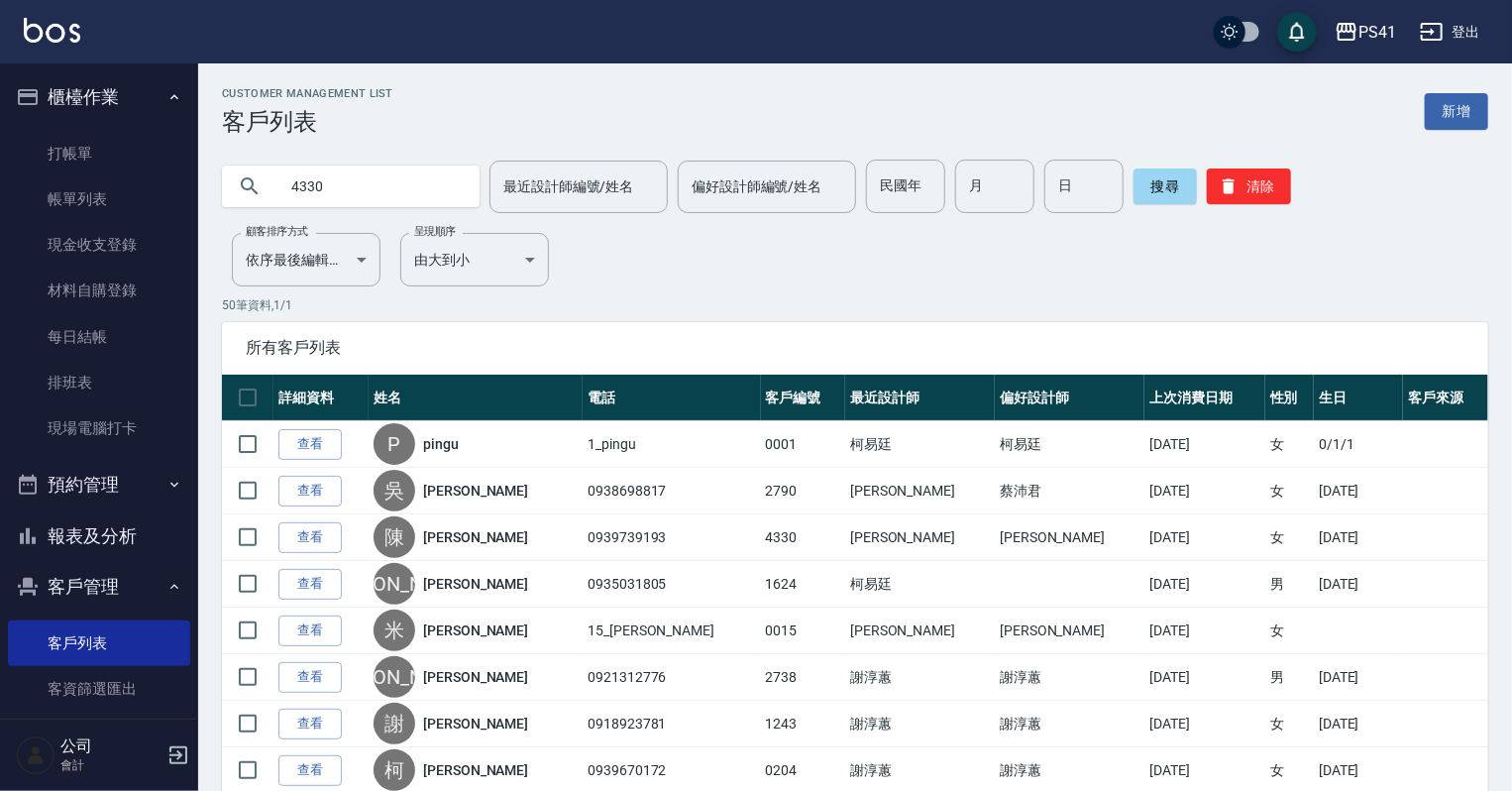 type on "4330" 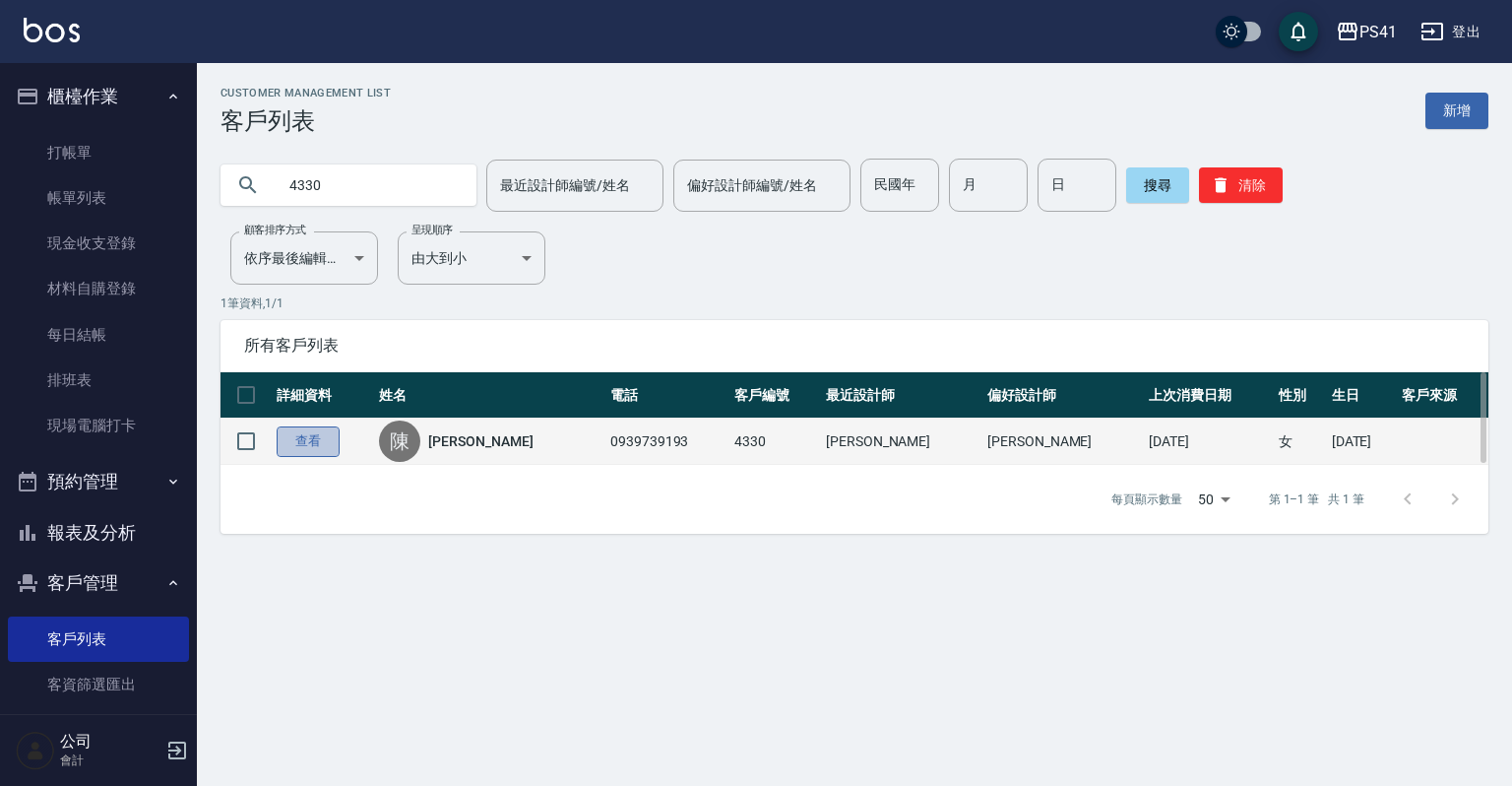 click on "查看" at bounding box center [308, 441] 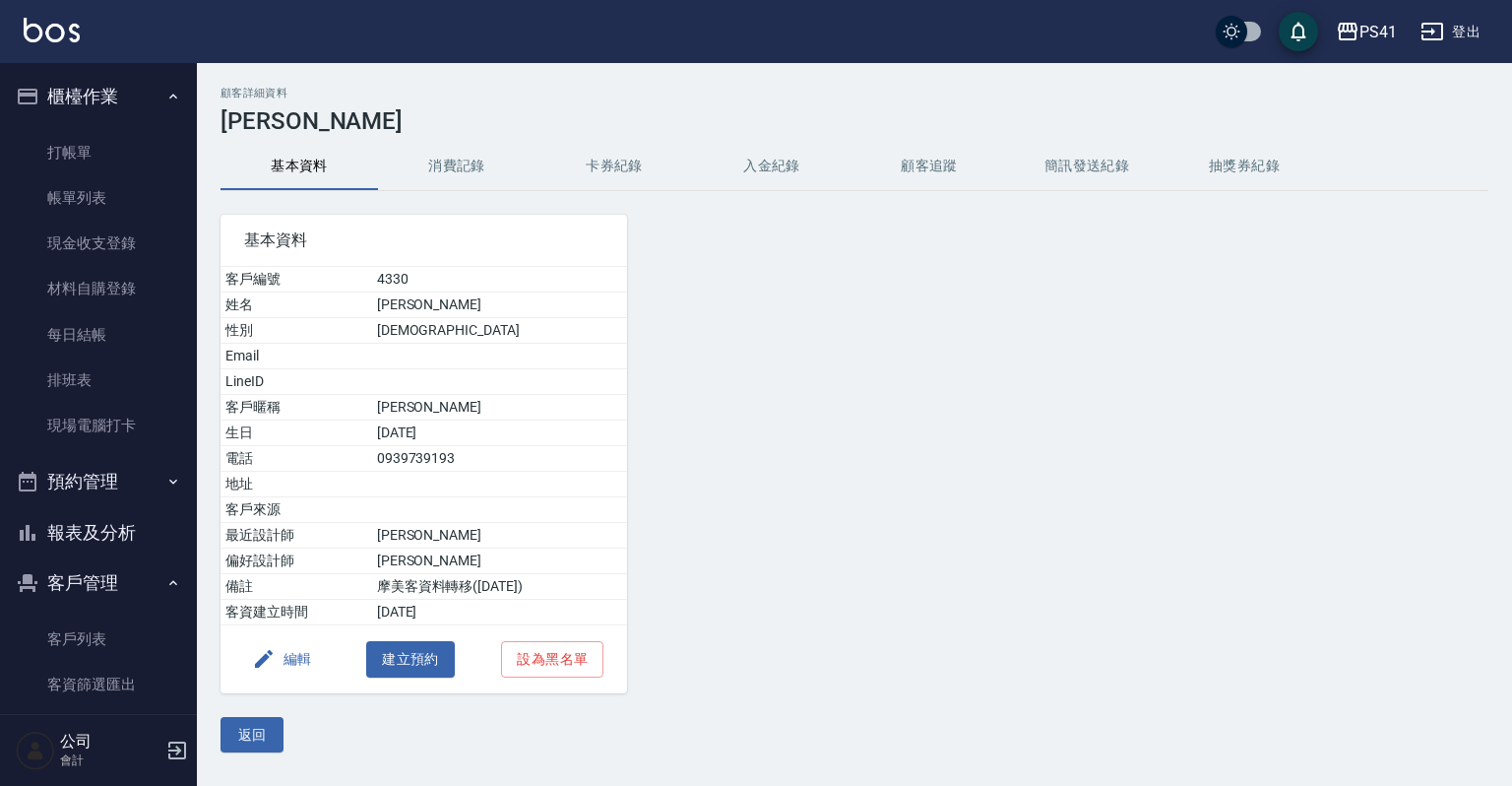 click on "消費記錄" at bounding box center [457, 166] 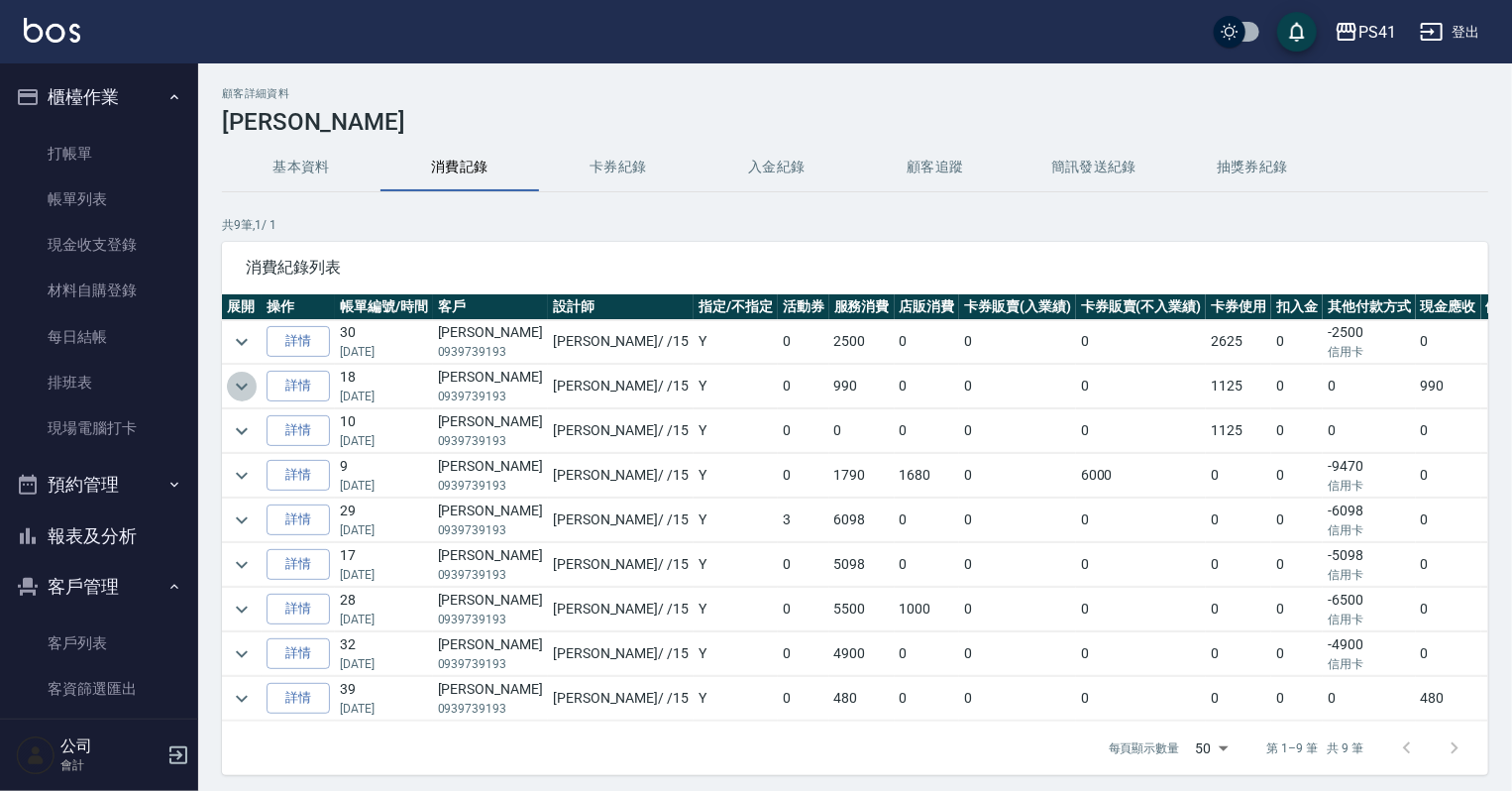 click 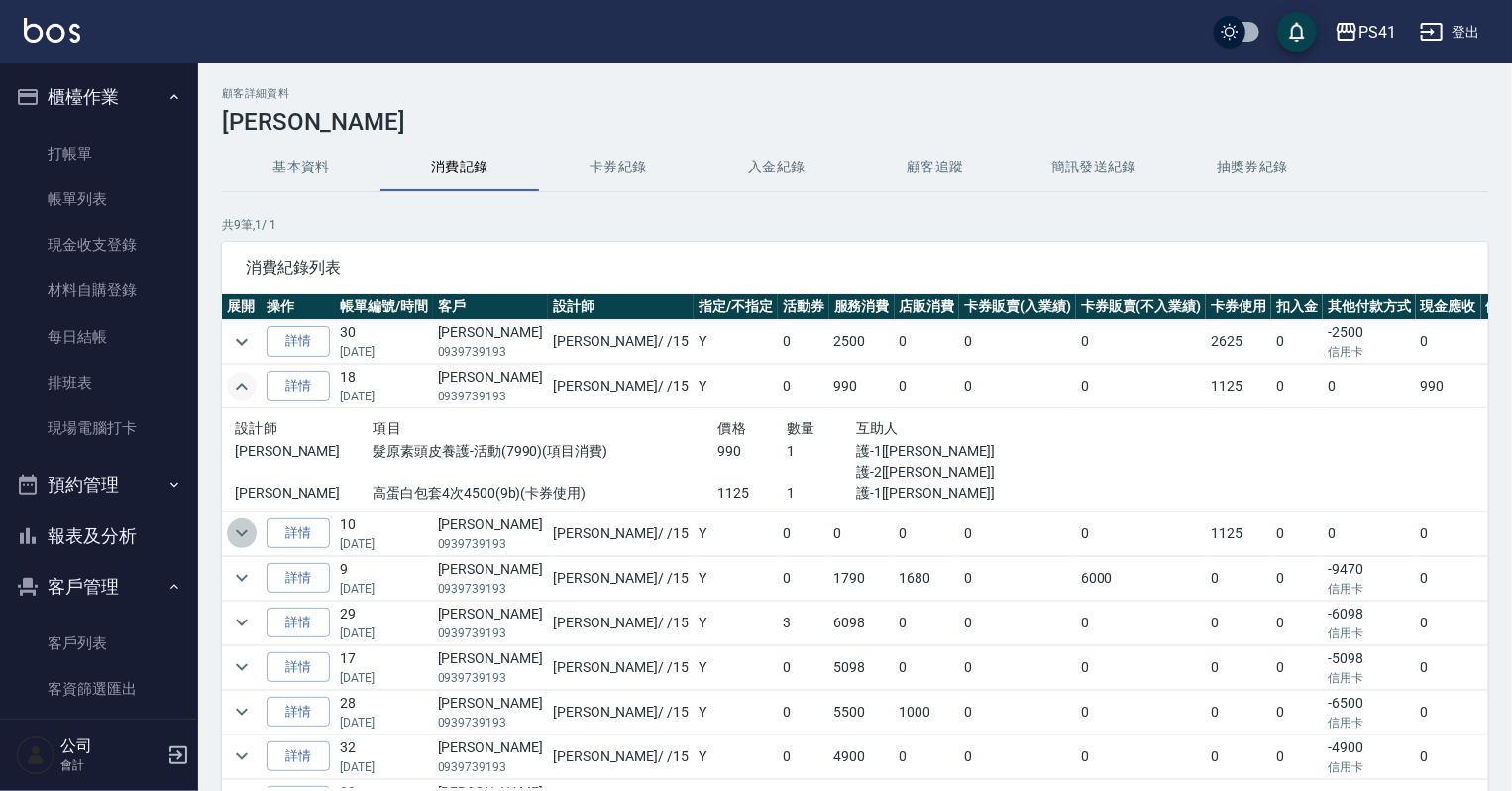 click 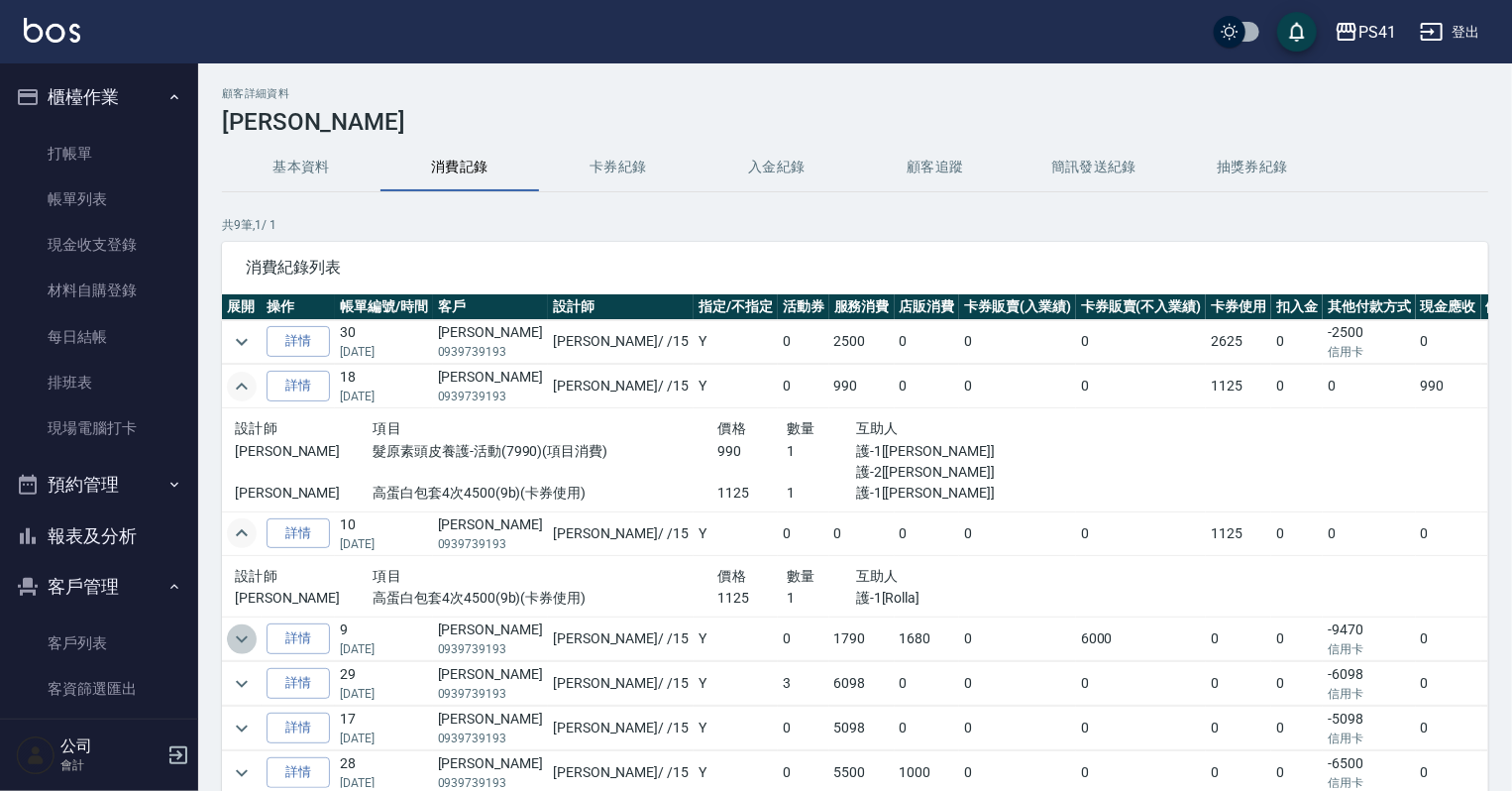 click 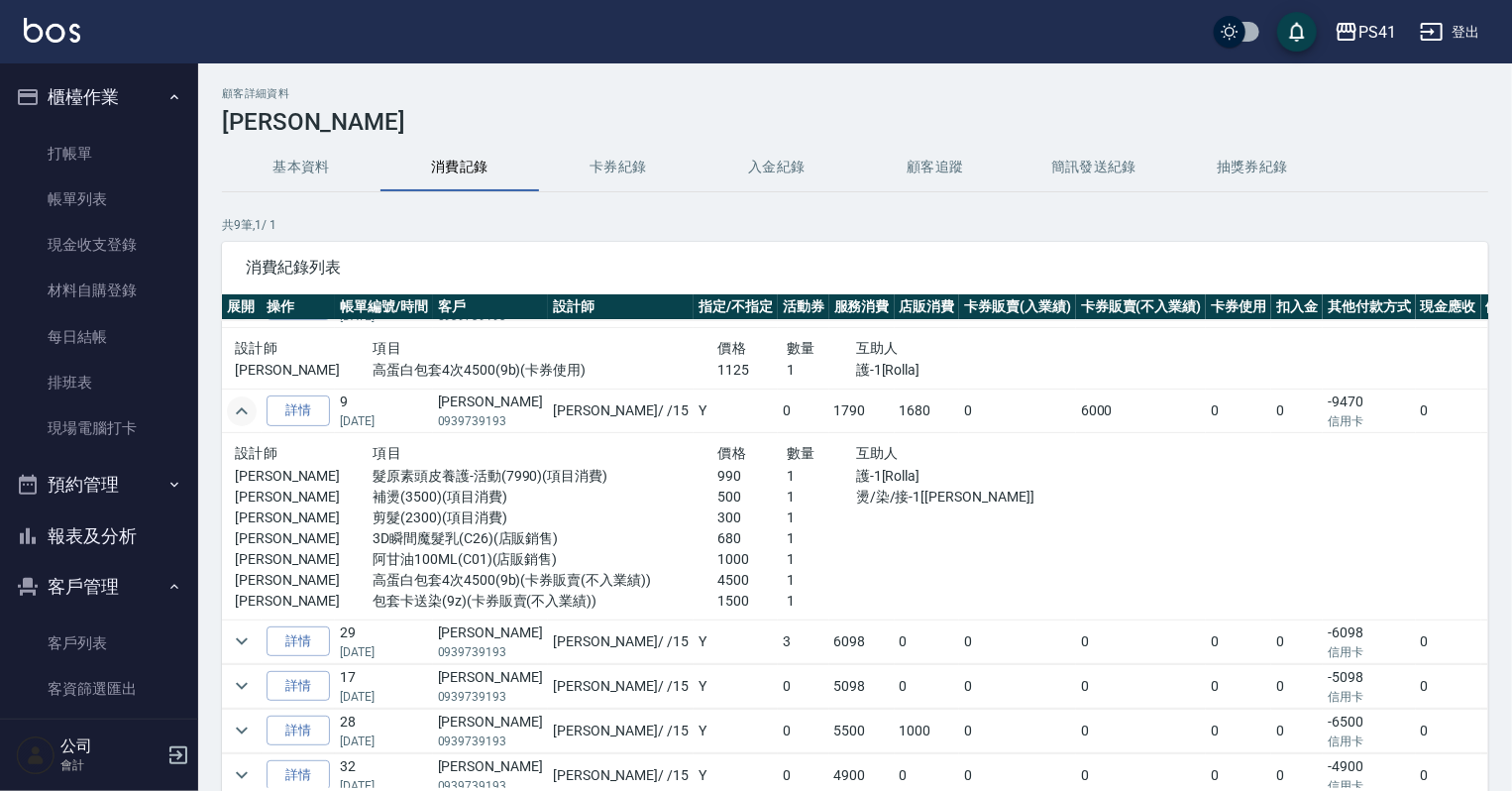 scroll, scrollTop: 238, scrollLeft: 0, axis: vertical 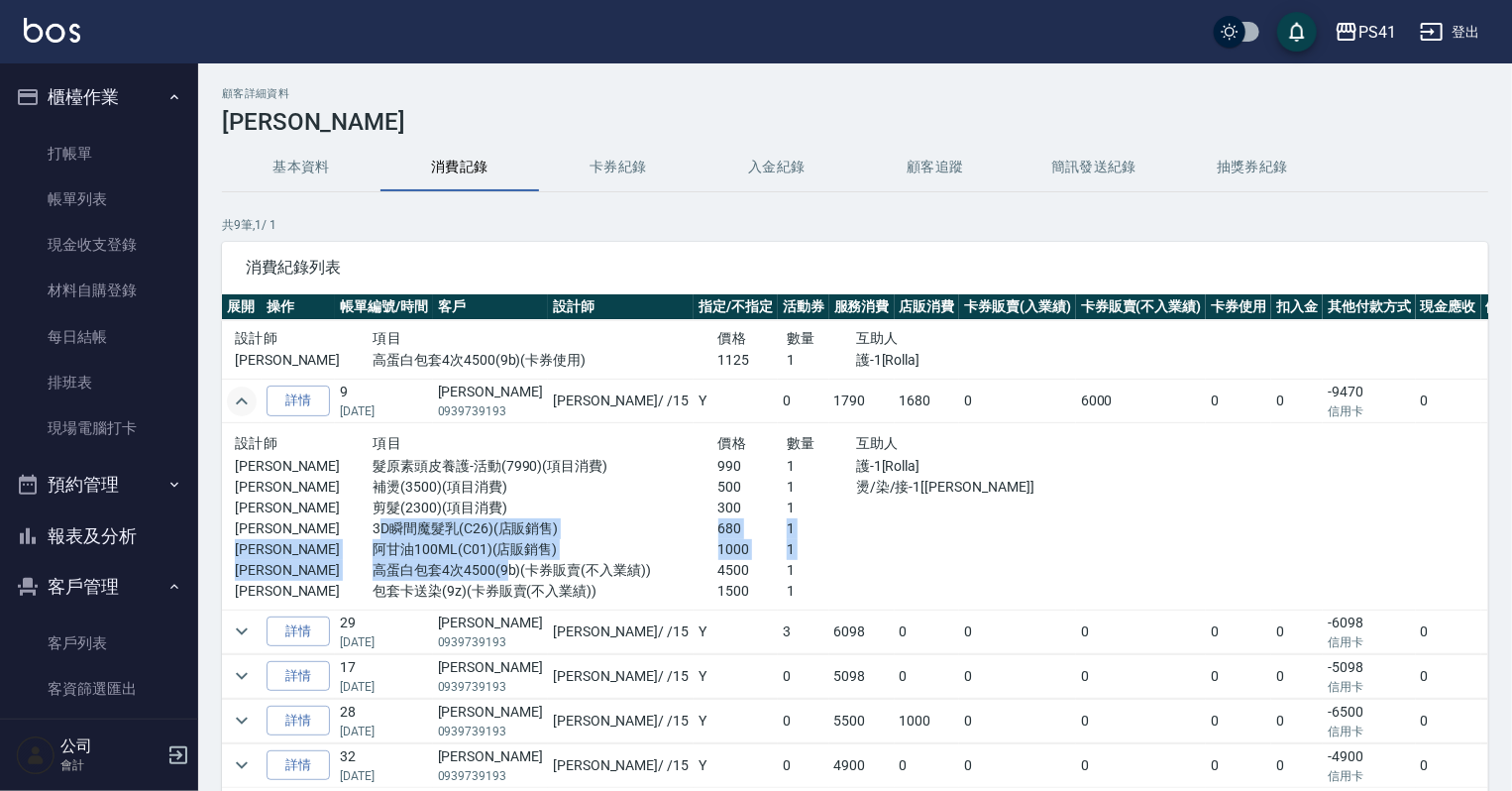 drag, startPoint x: 369, startPoint y: 525, endPoint x: 497, endPoint y: 571, distance: 136.01471 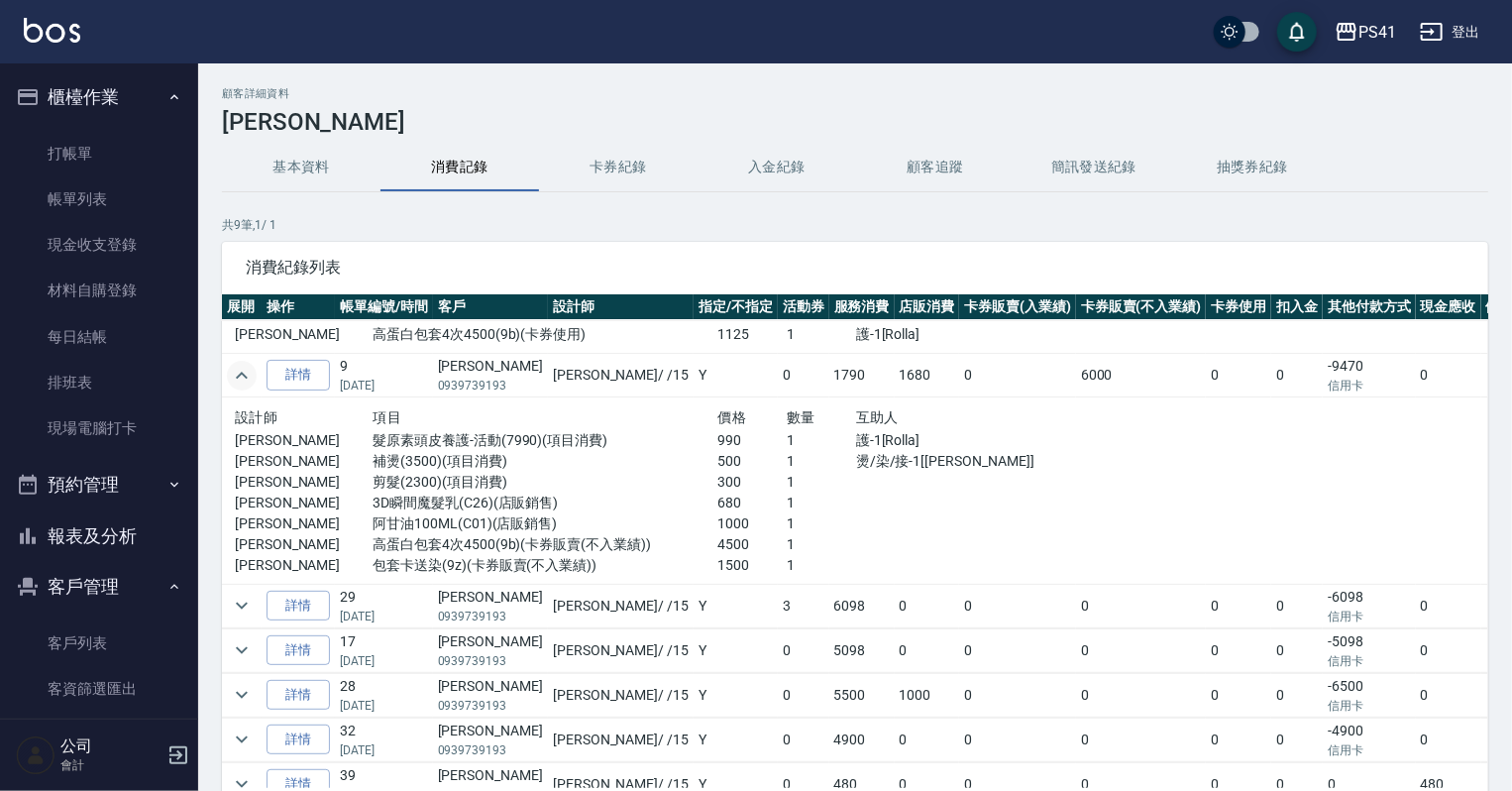 scroll, scrollTop: 278, scrollLeft: 0, axis: vertical 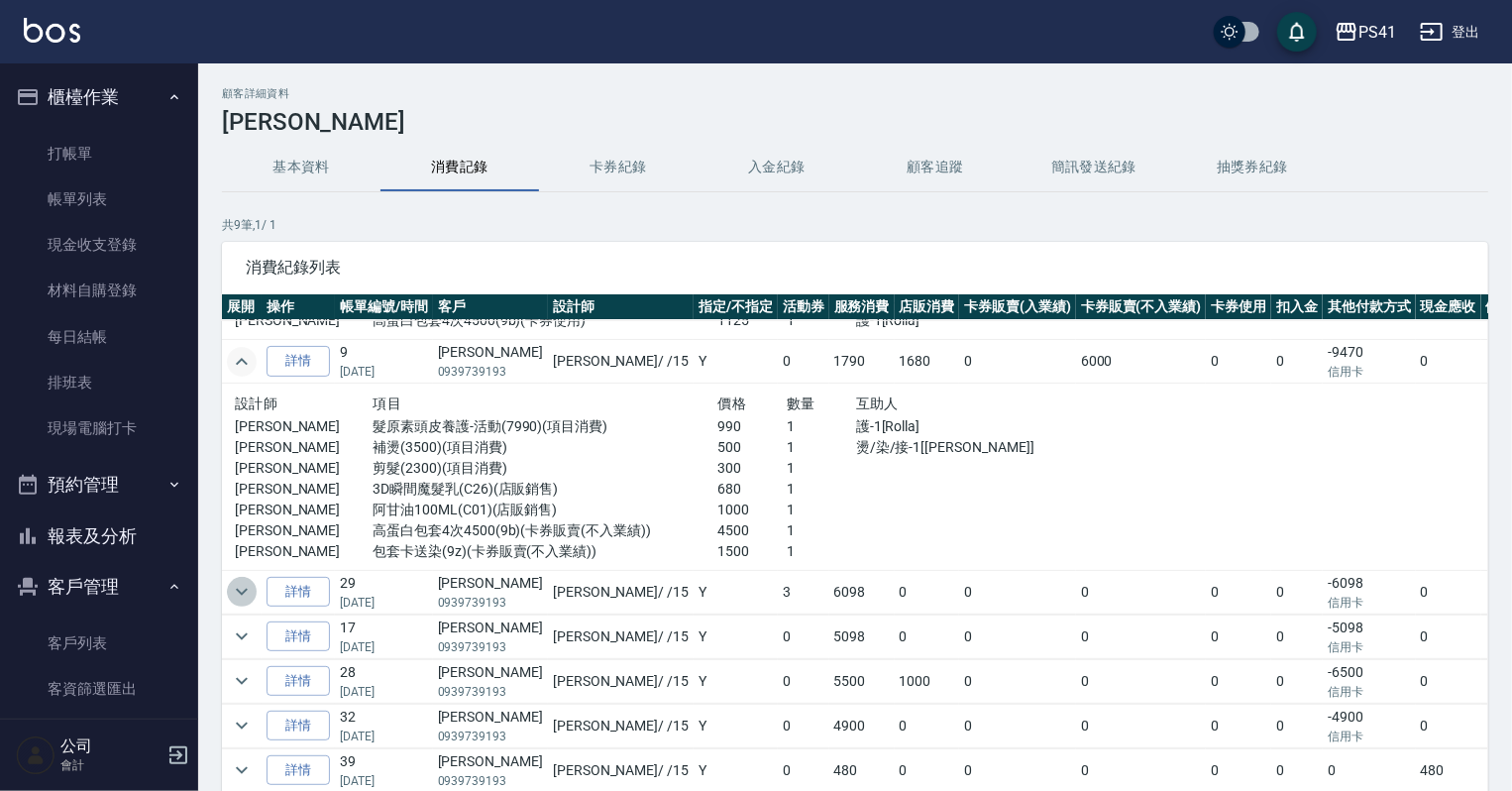 click 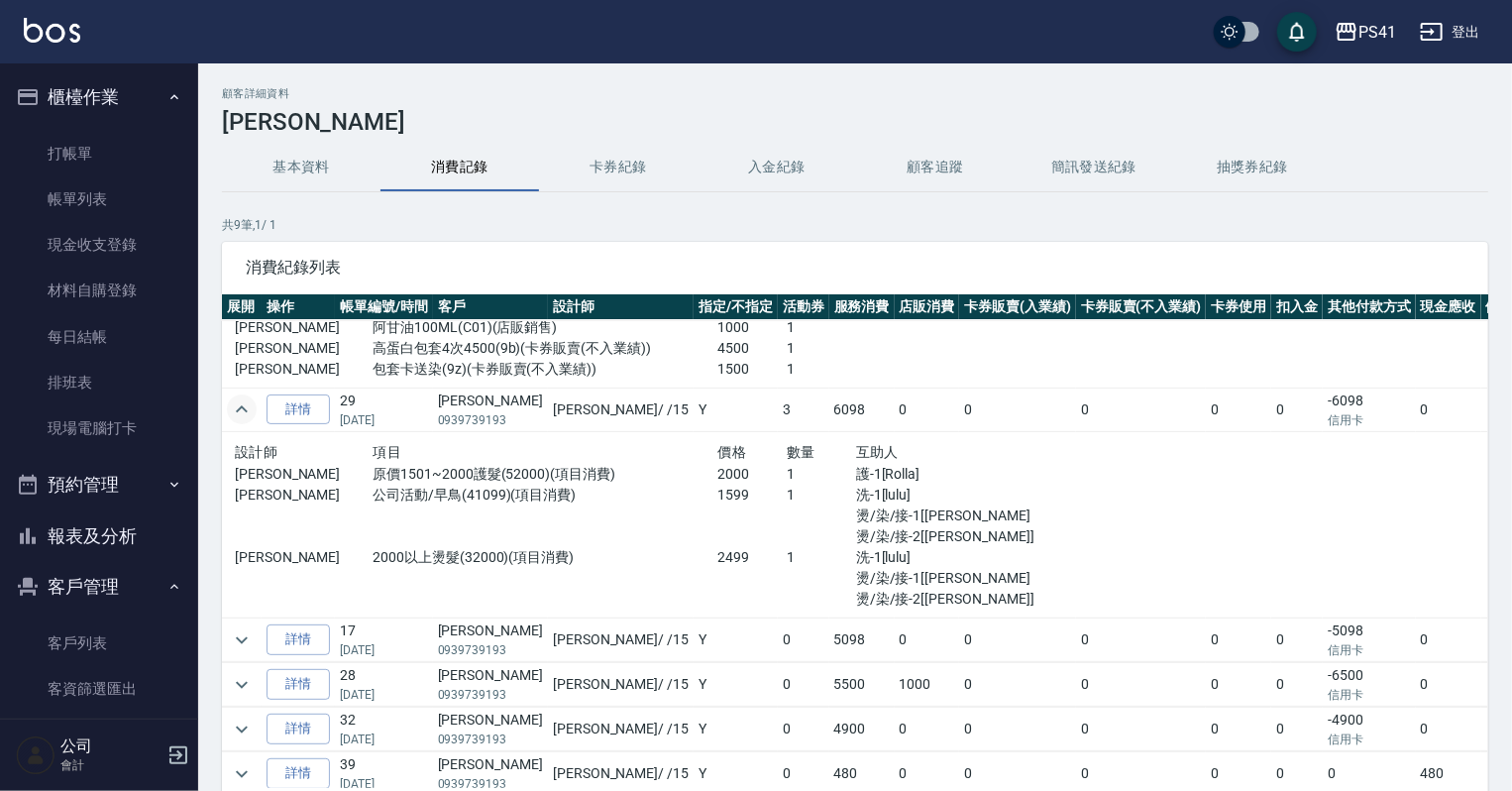 scroll, scrollTop: 464, scrollLeft: 0, axis: vertical 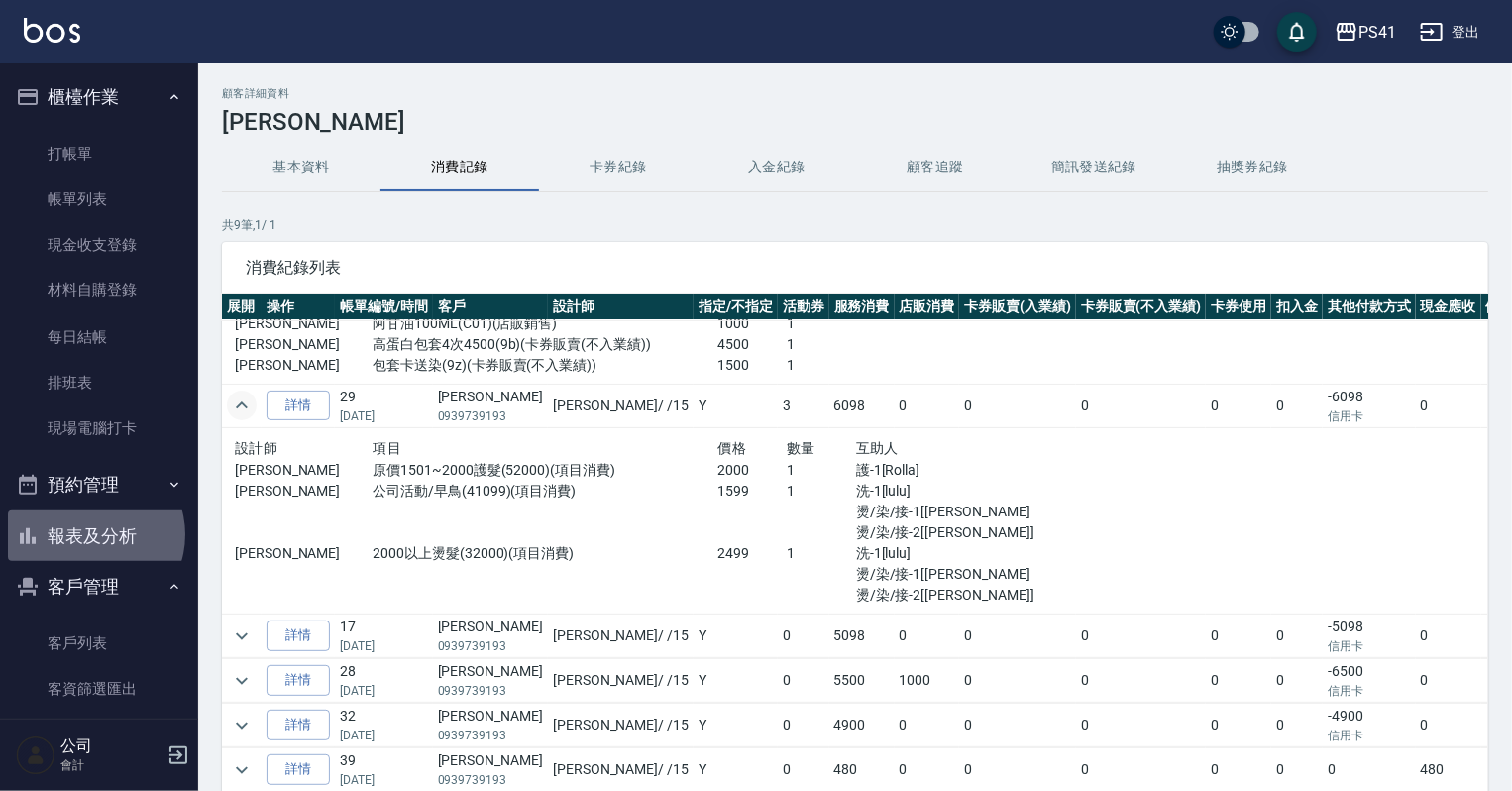 click on "報表及分析" at bounding box center (99, 536) 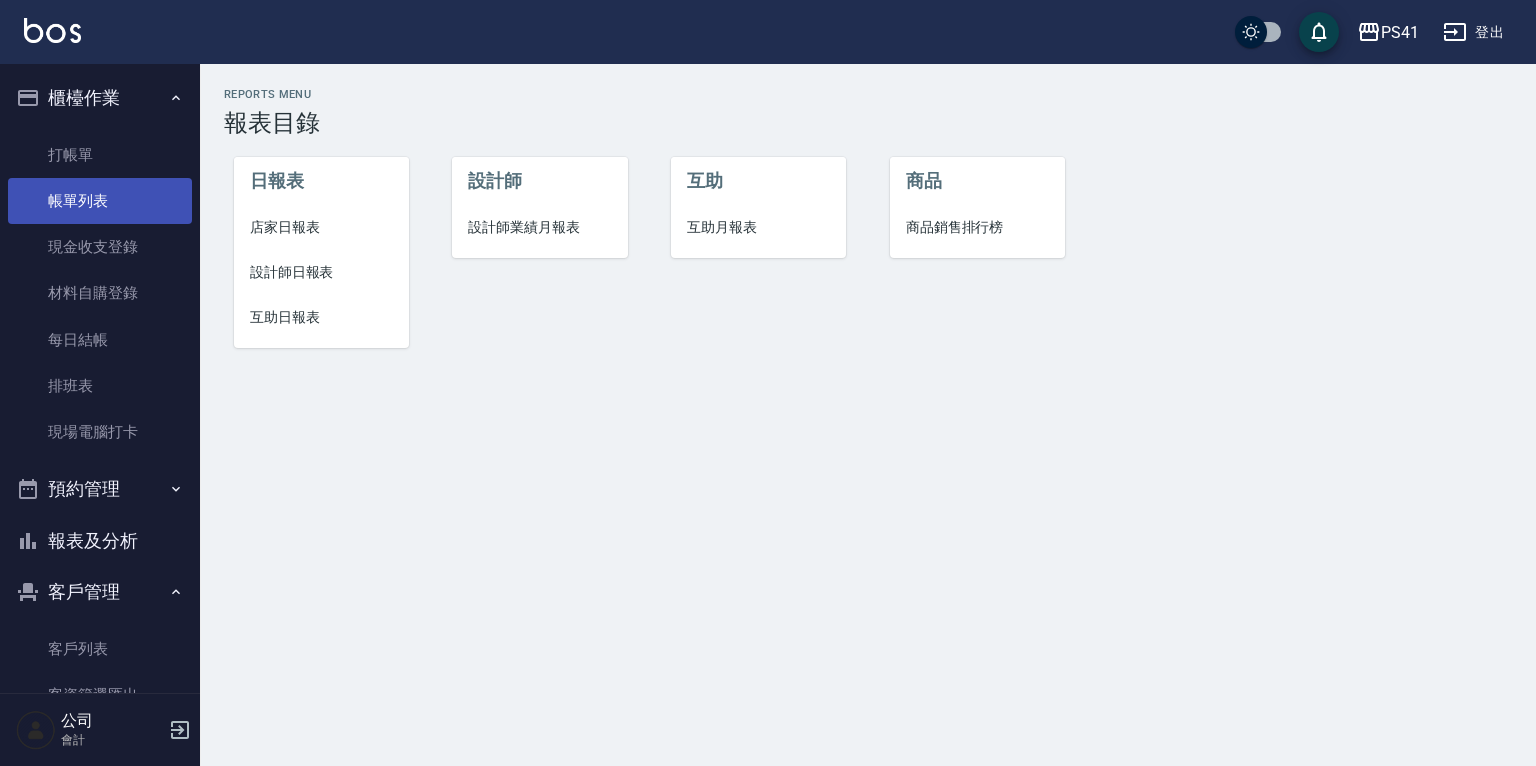 click on "帳單列表" at bounding box center (100, 201) 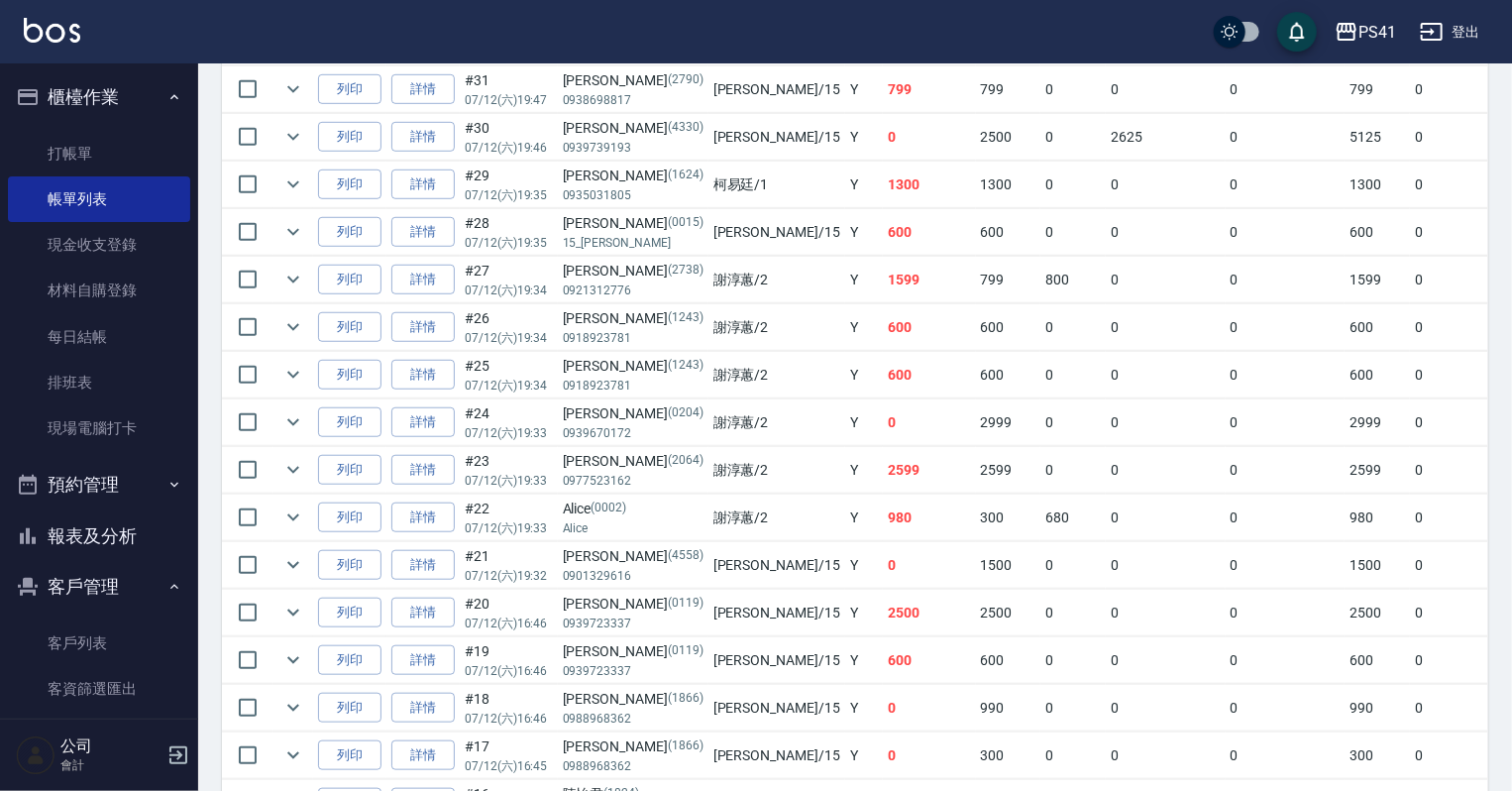 scroll, scrollTop: 634, scrollLeft: 0, axis: vertical 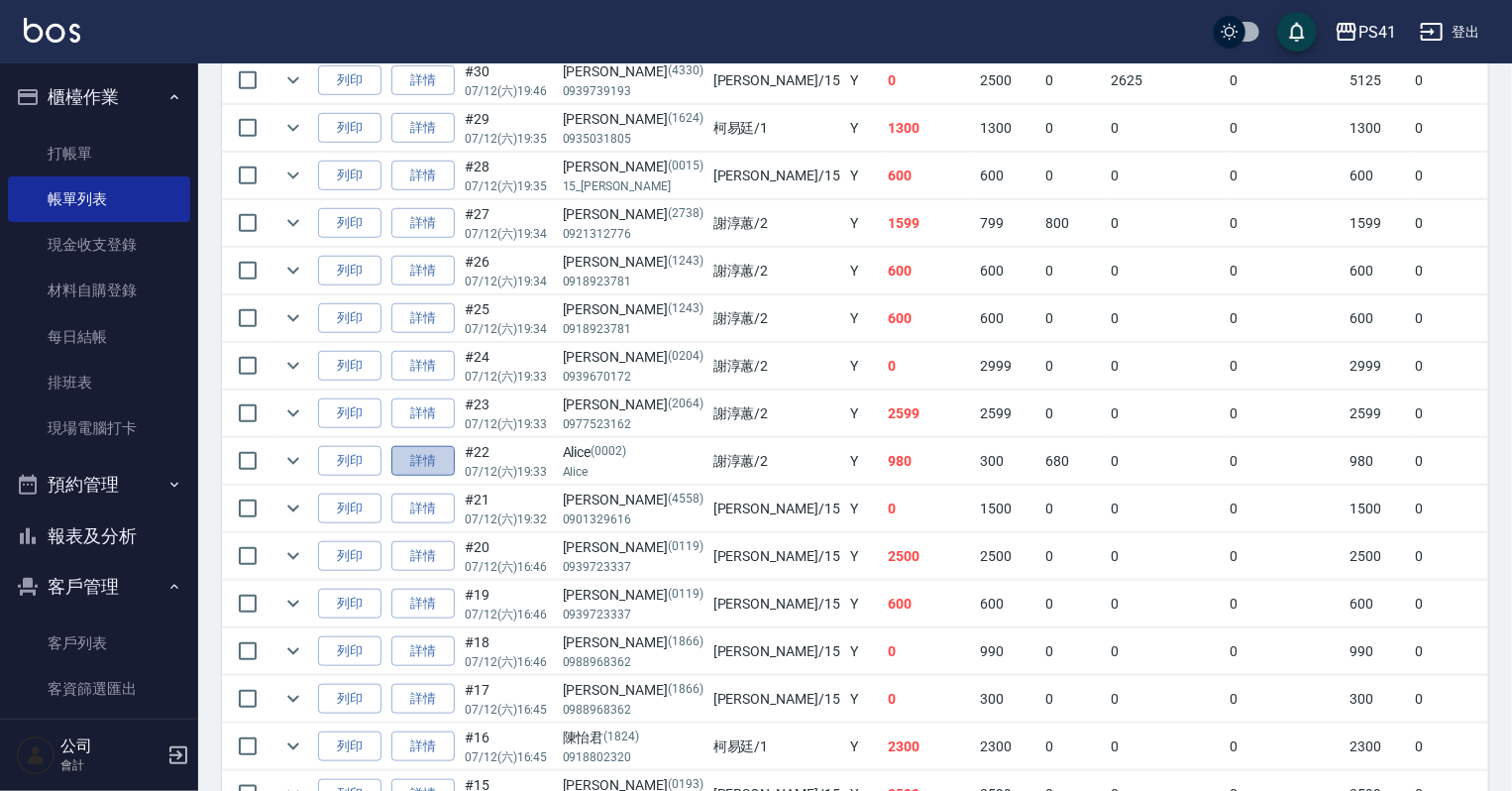 click on "詳情" at bounding box center [423, 461] 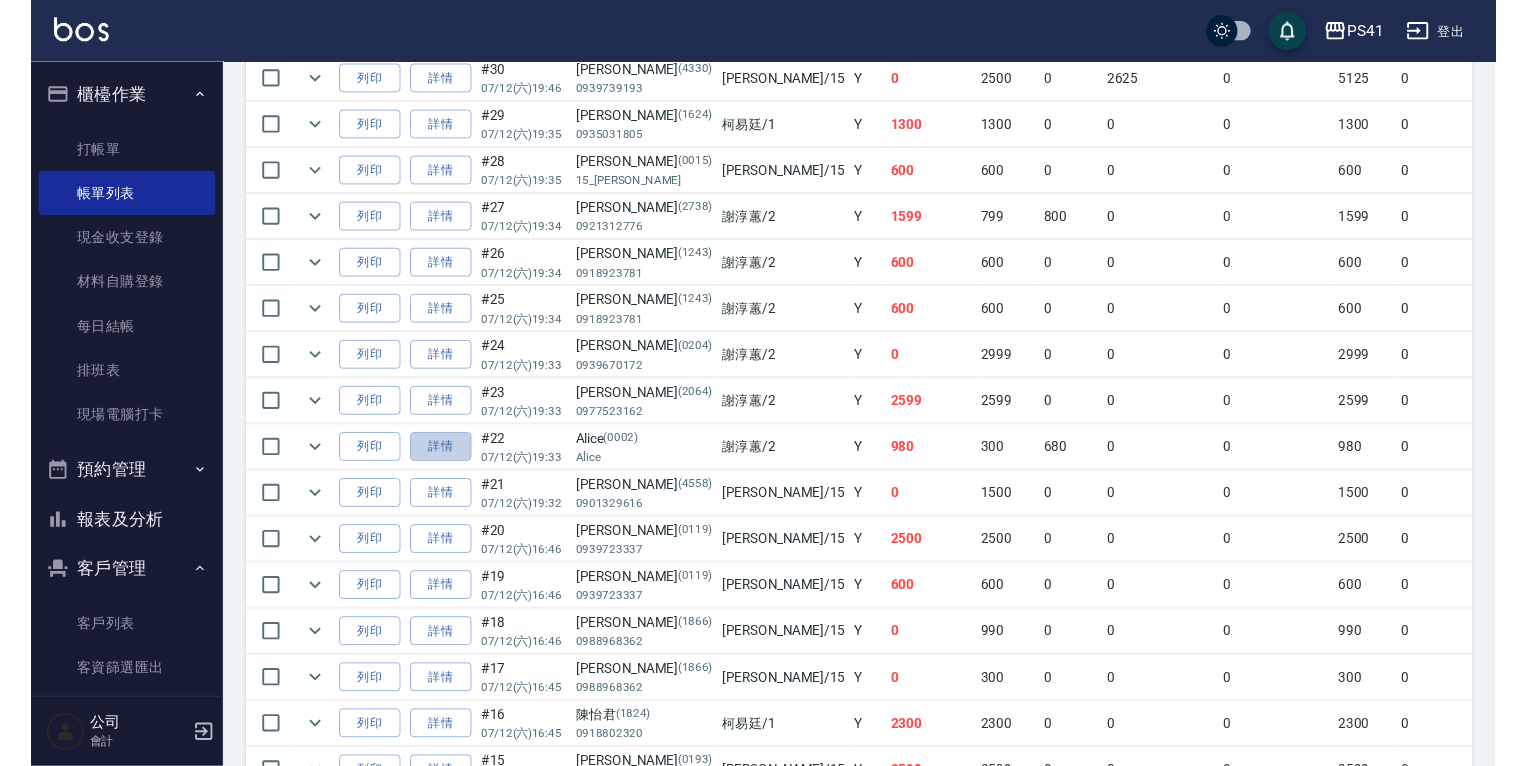 scroll, scrollTop: 0, scrollLeft: 0, axis: both 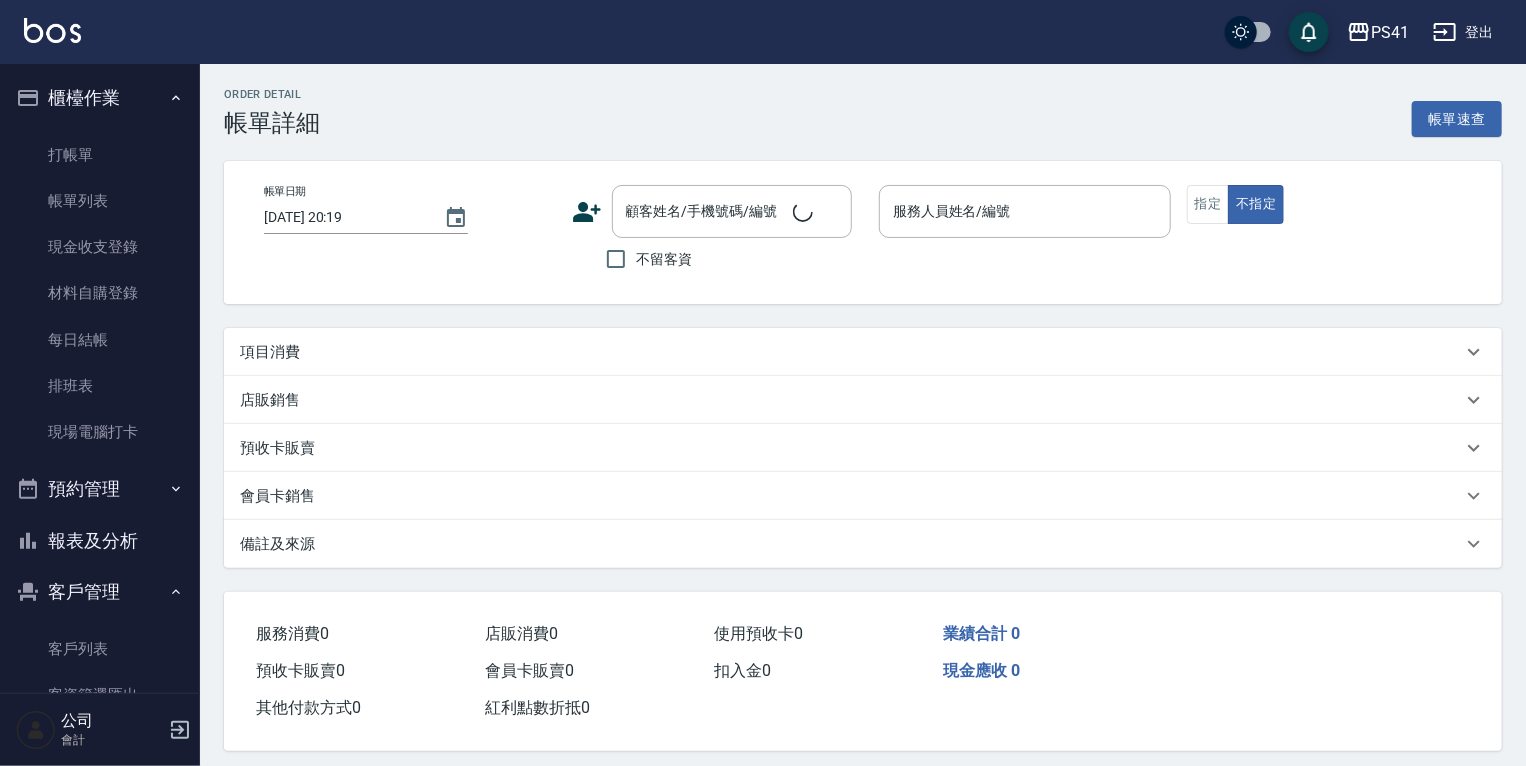 type on "2025/07/12 19:33" 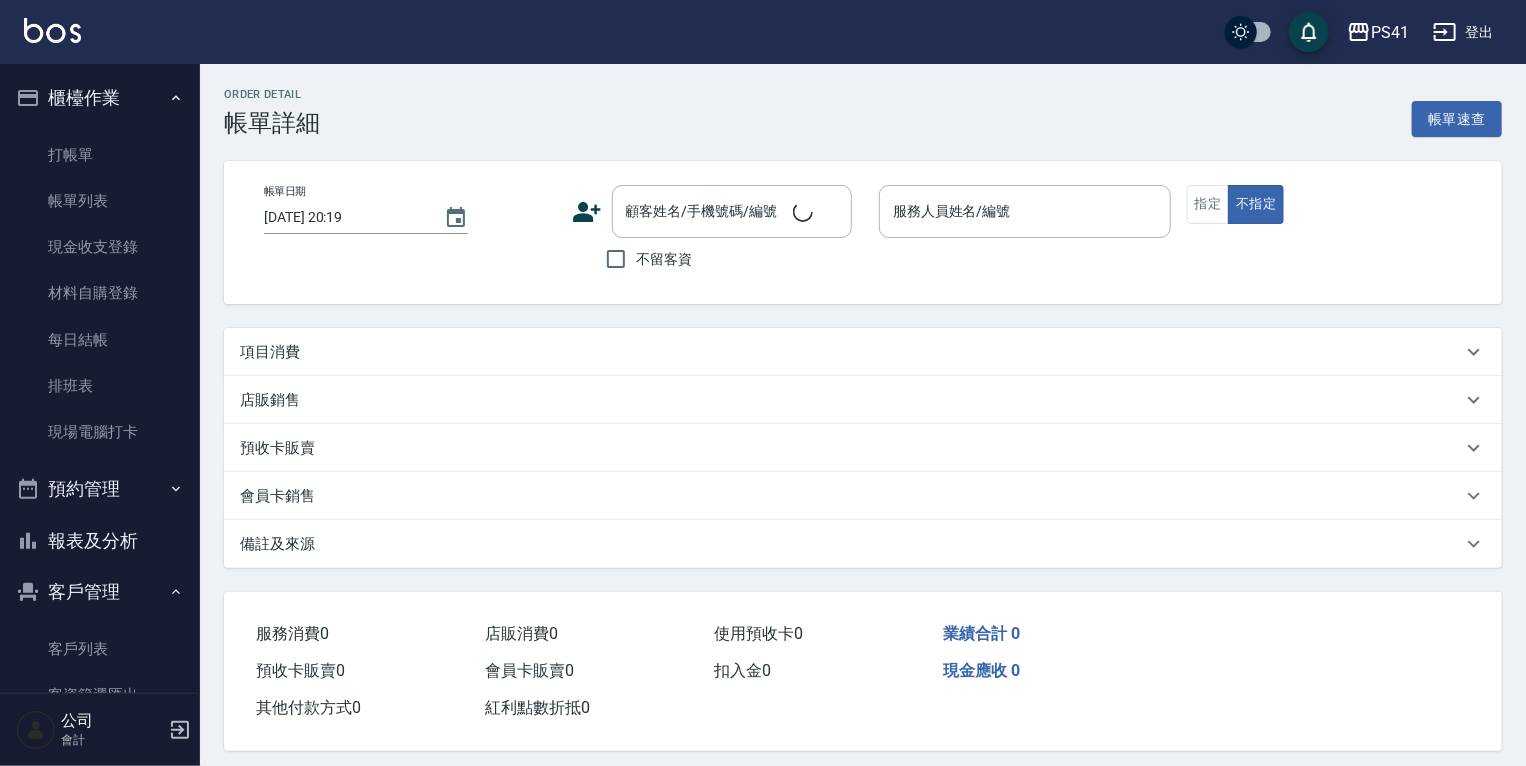 type on "謝淳蕙-2" 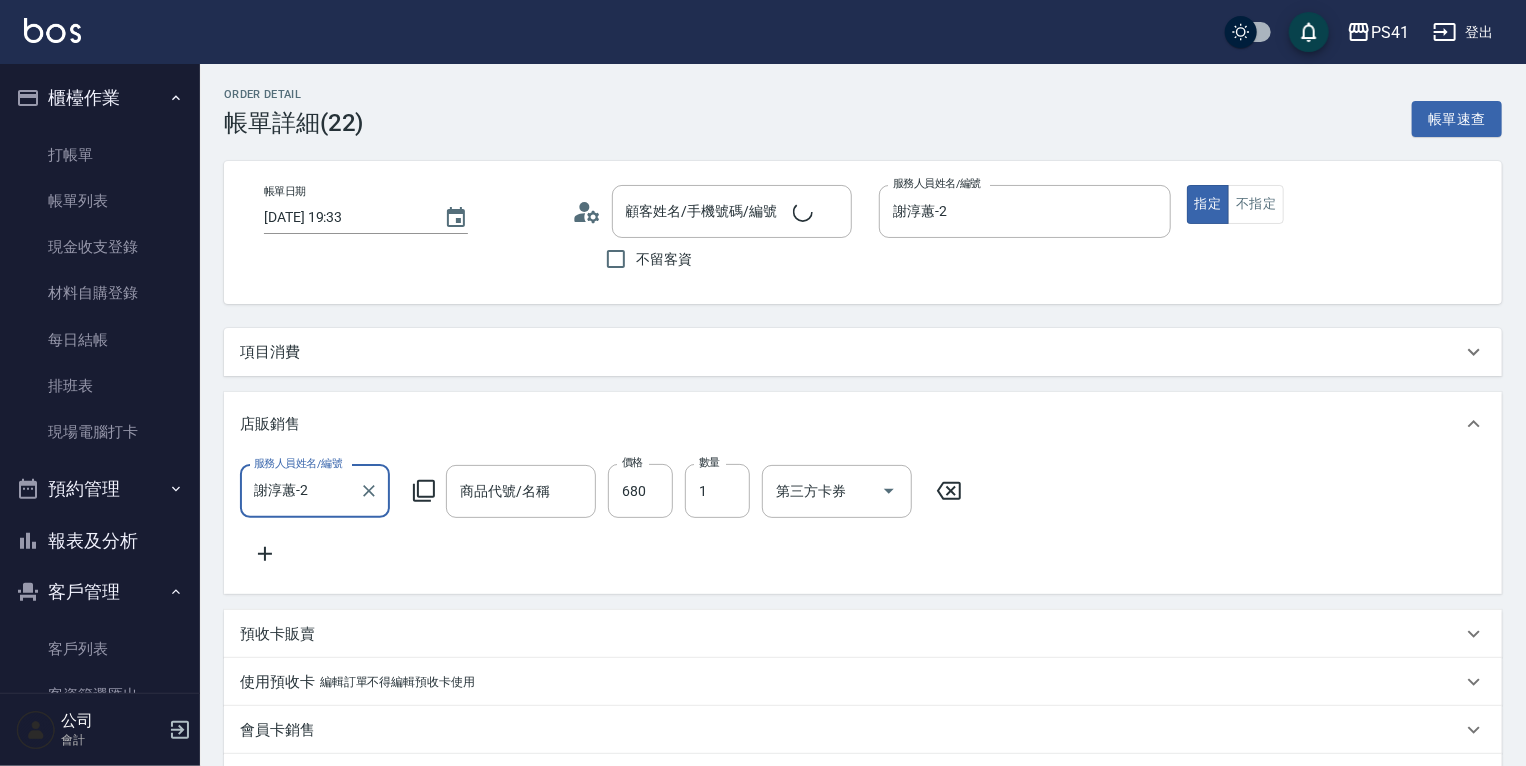 scroll, scrollTop: 111, scrollLeft: 0, axis: vertical 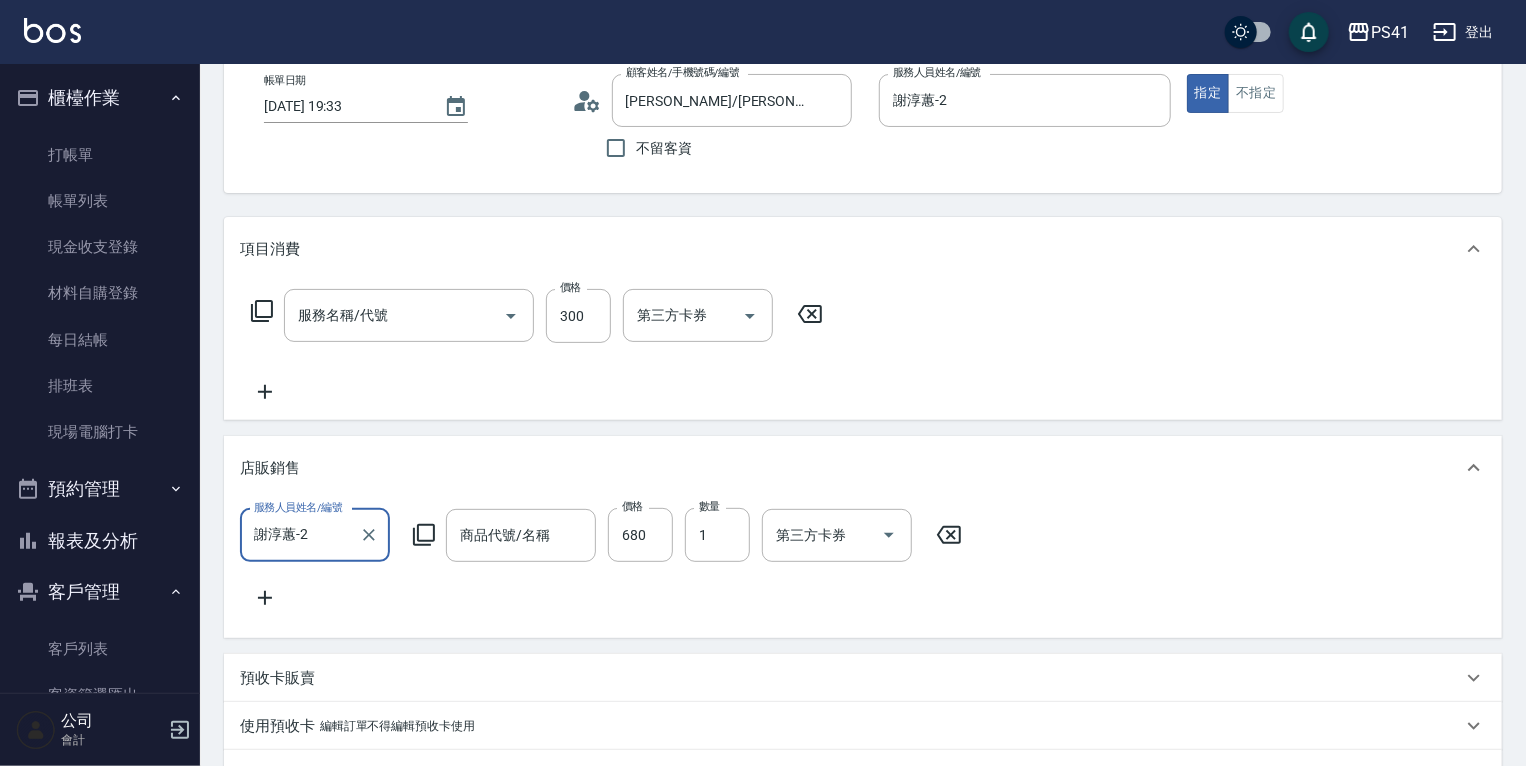 type on "Alice/Alice/0002" 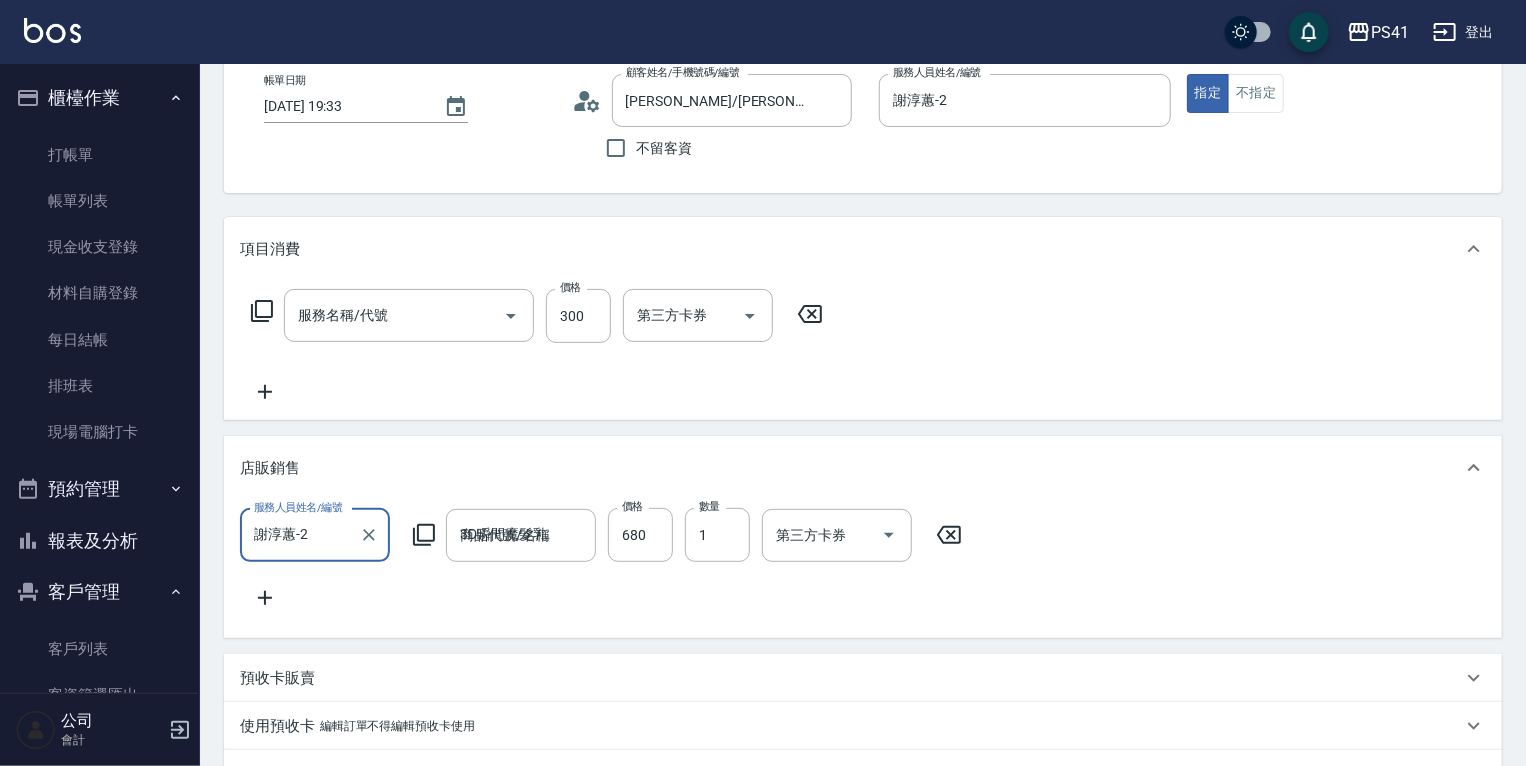 type on "剪髮(2300)" 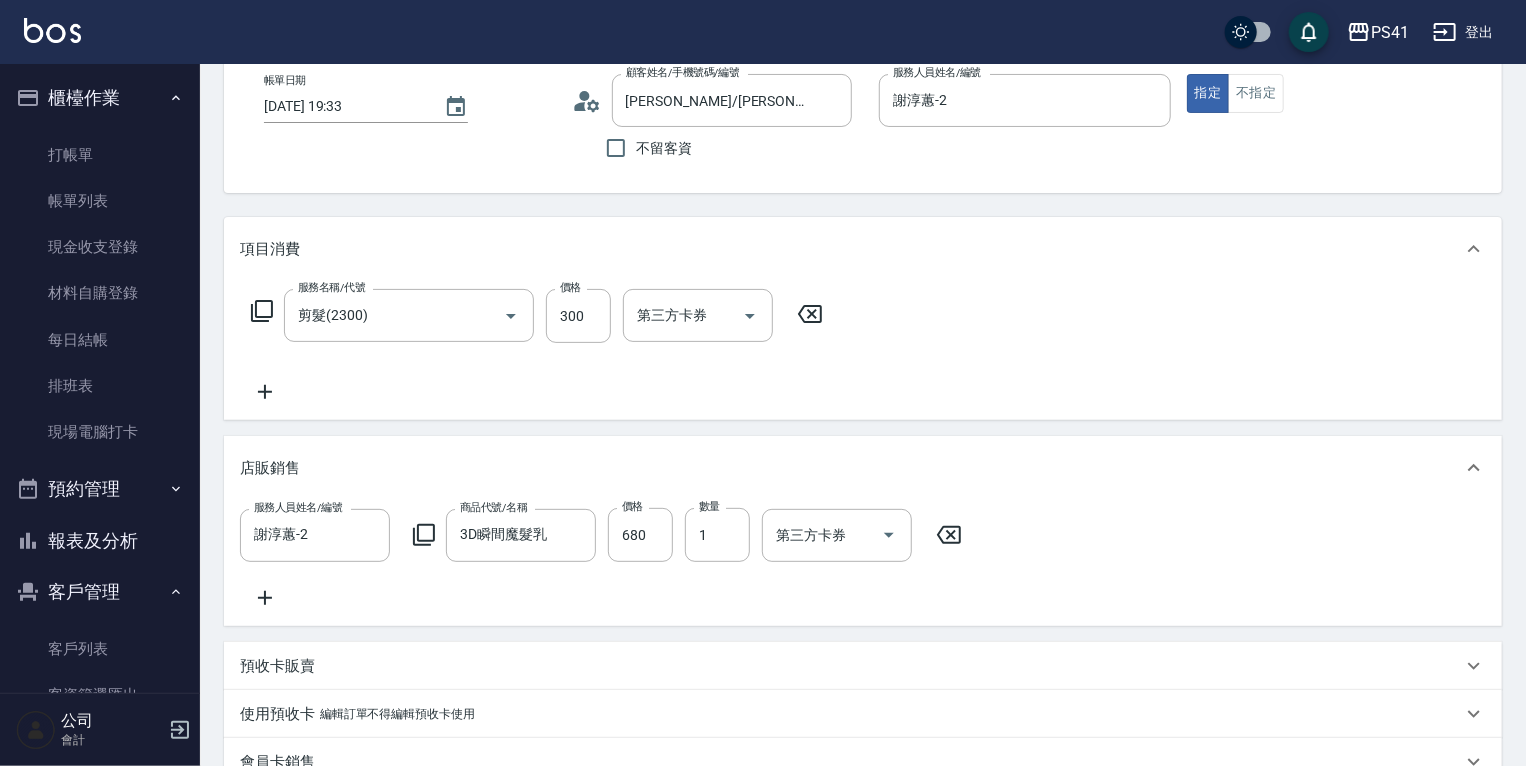 click 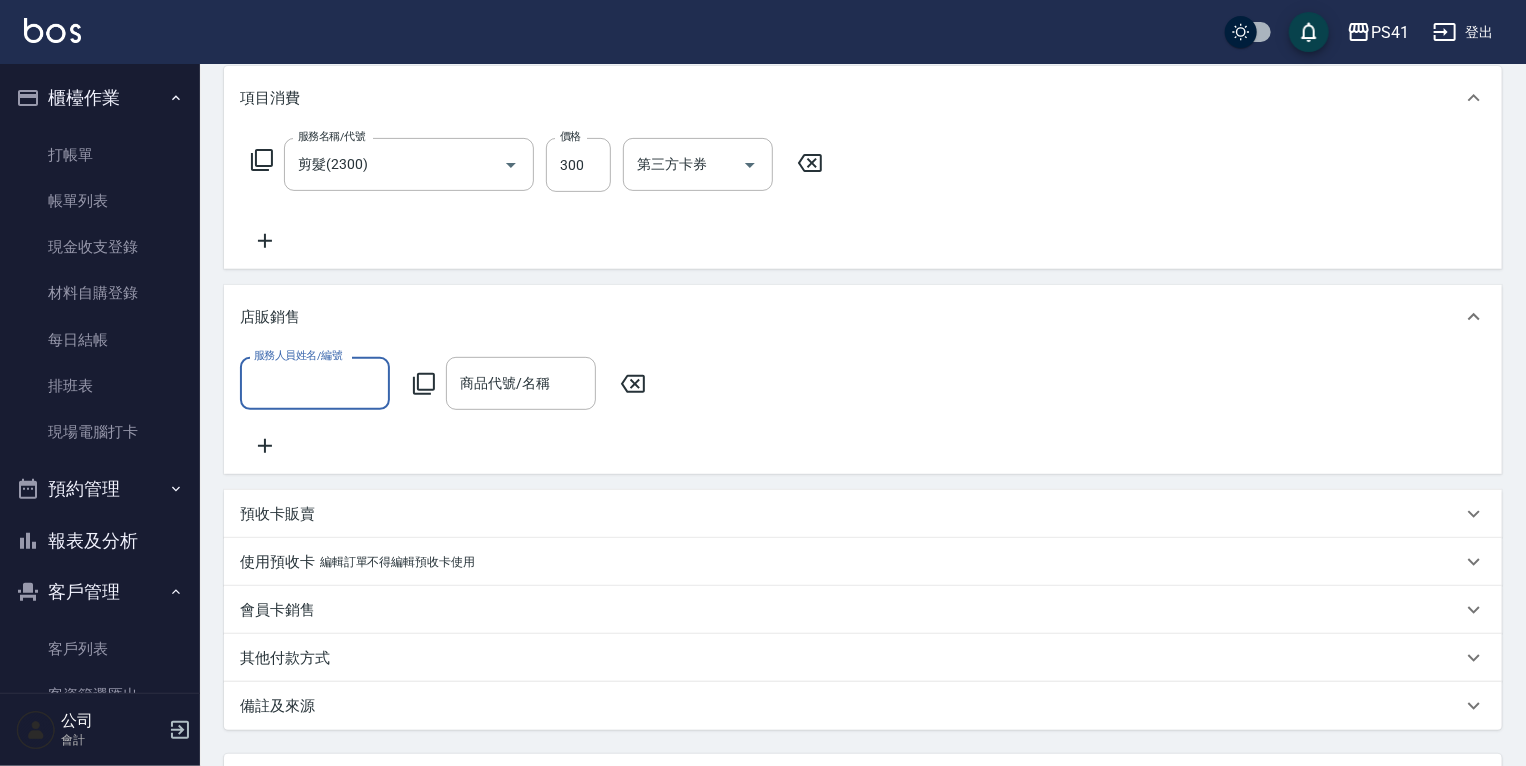 scroll, scrollTop: 451, scrollLeft: 0, axis: vertical 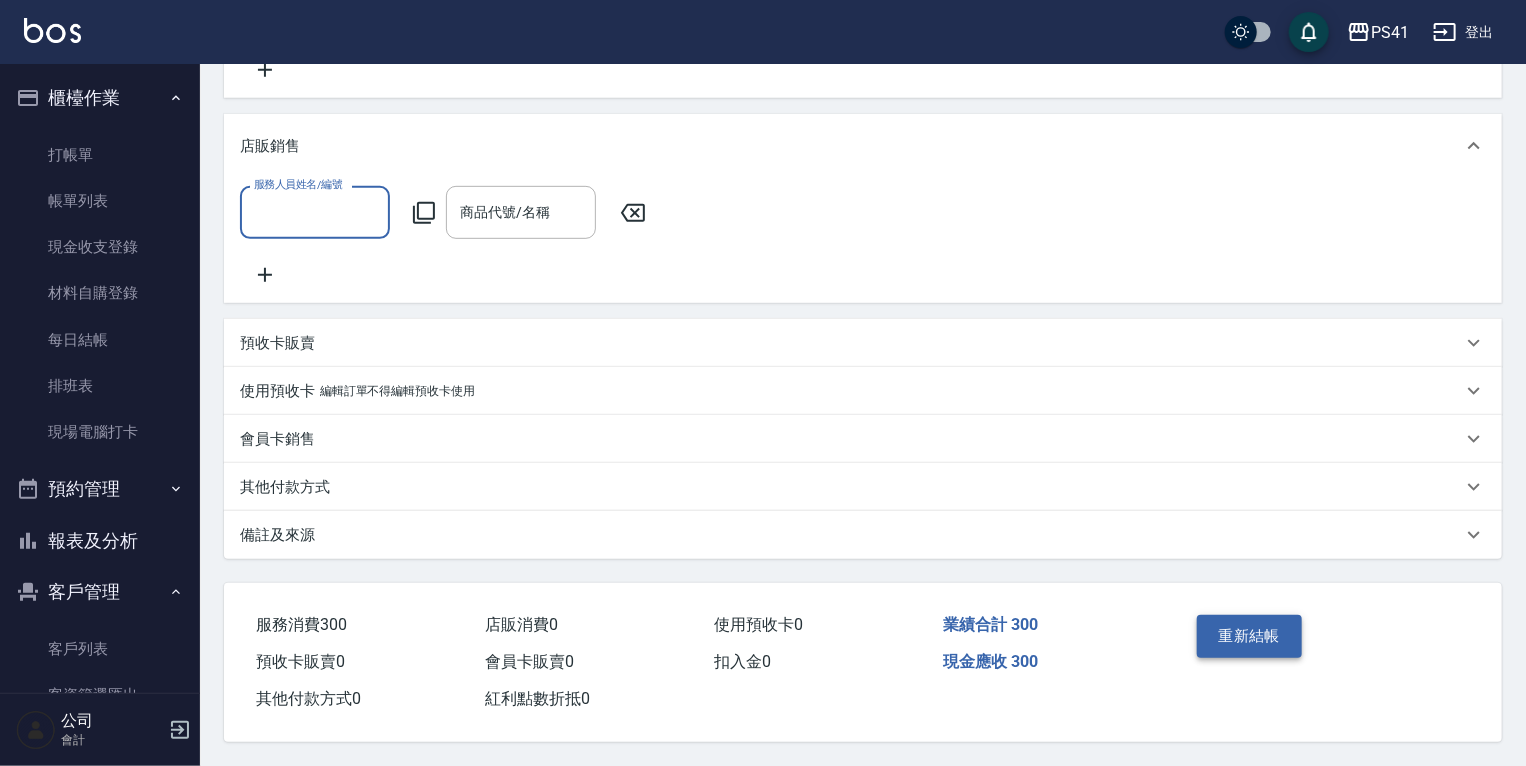 click on "重新結帳" at bounding box center (1250, 636) 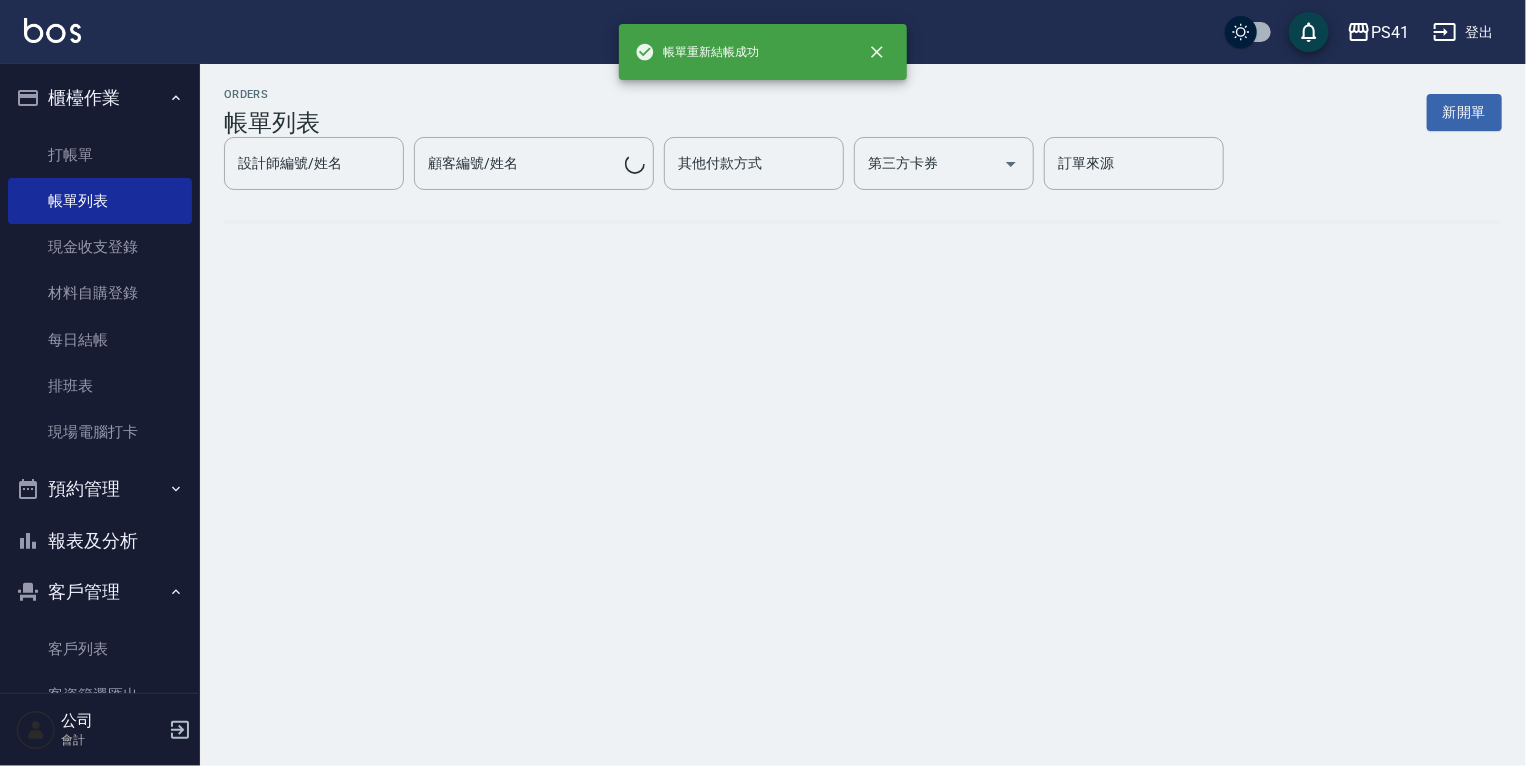 scroll, scrollTop: 0, scrollLeft: 0, axis: both 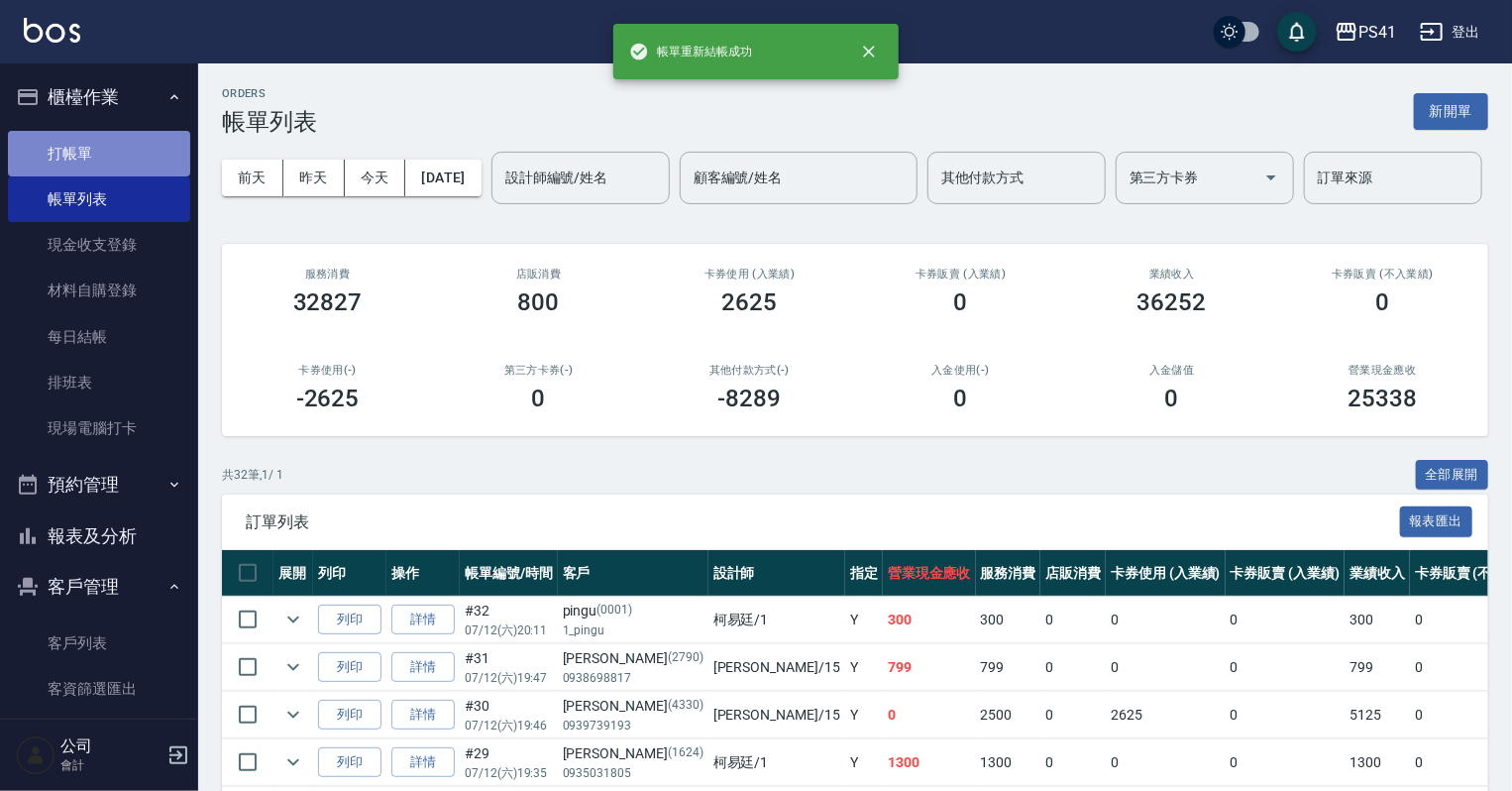 click on "打帳單" at bounding box center [99, 154] 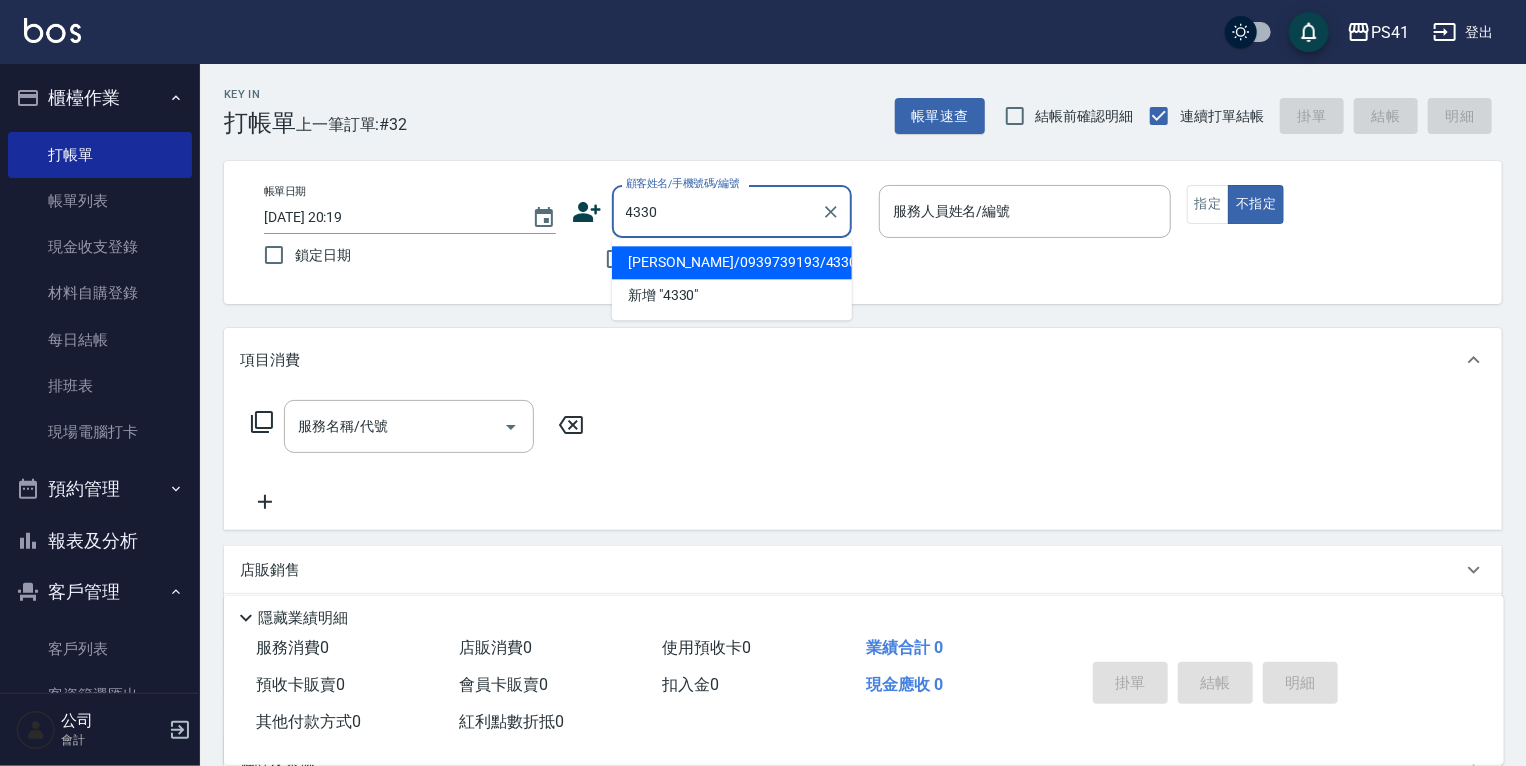 type on "陳美瑩/0939739193/4330" 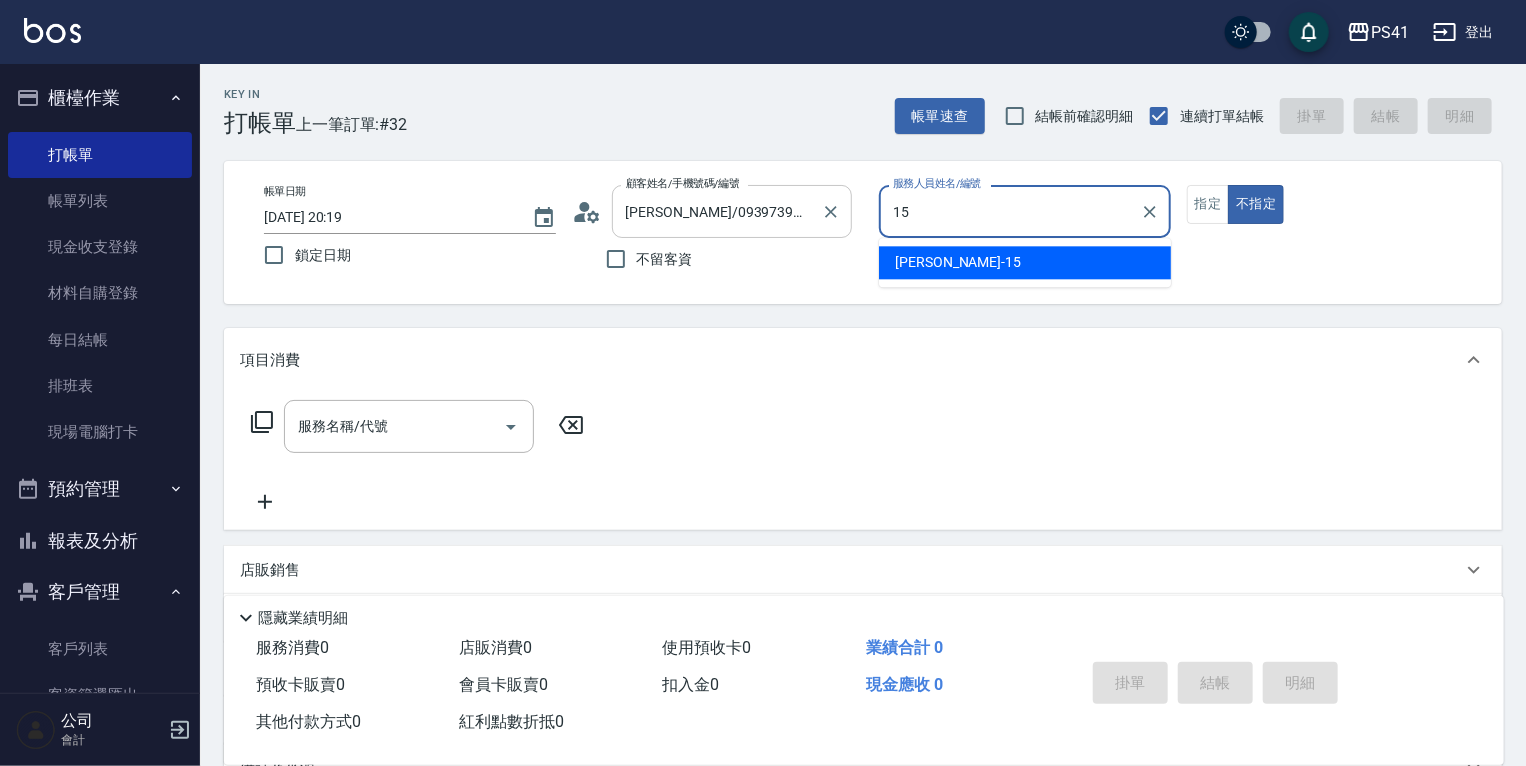type on "李靜芳-15" 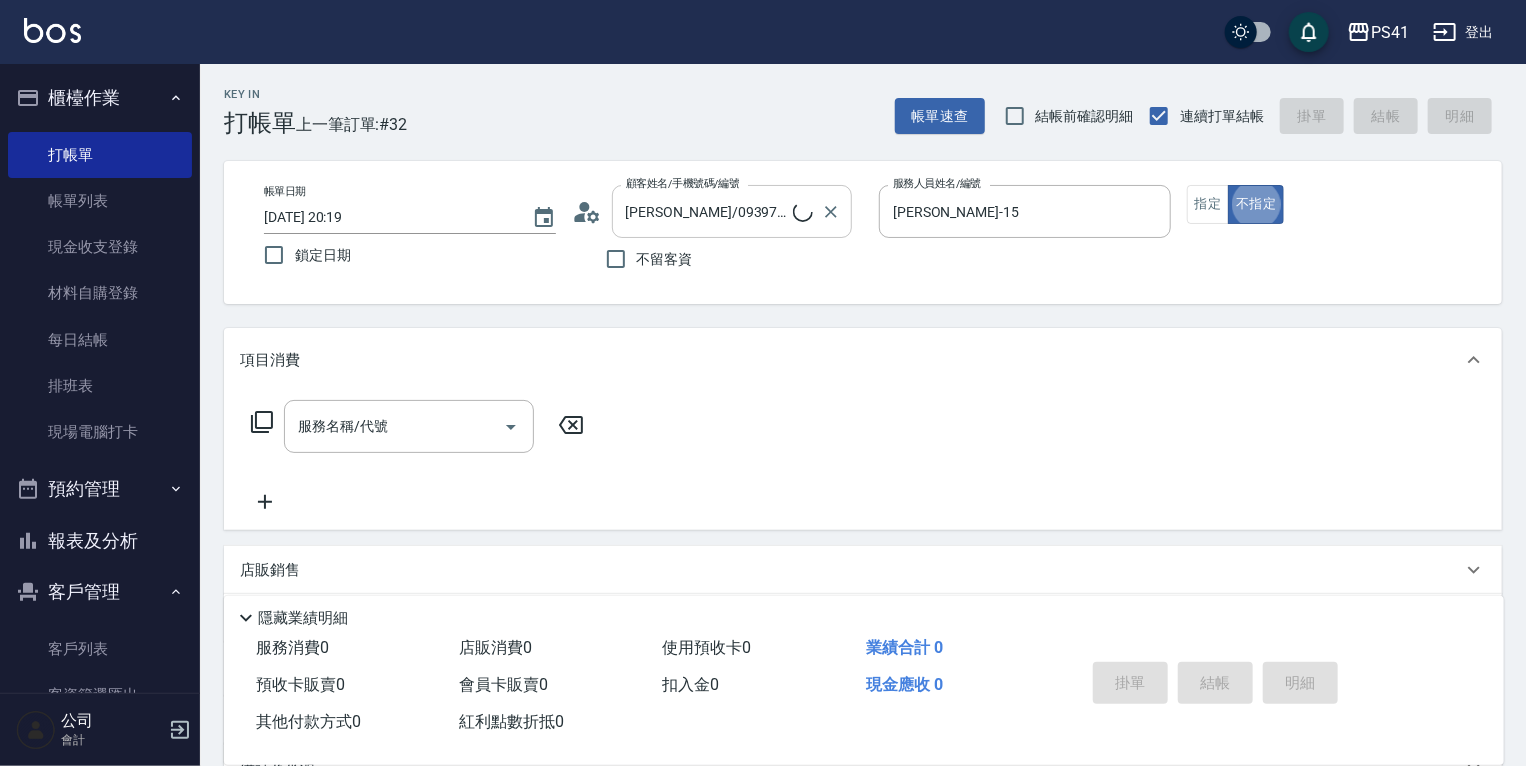 type on "false" 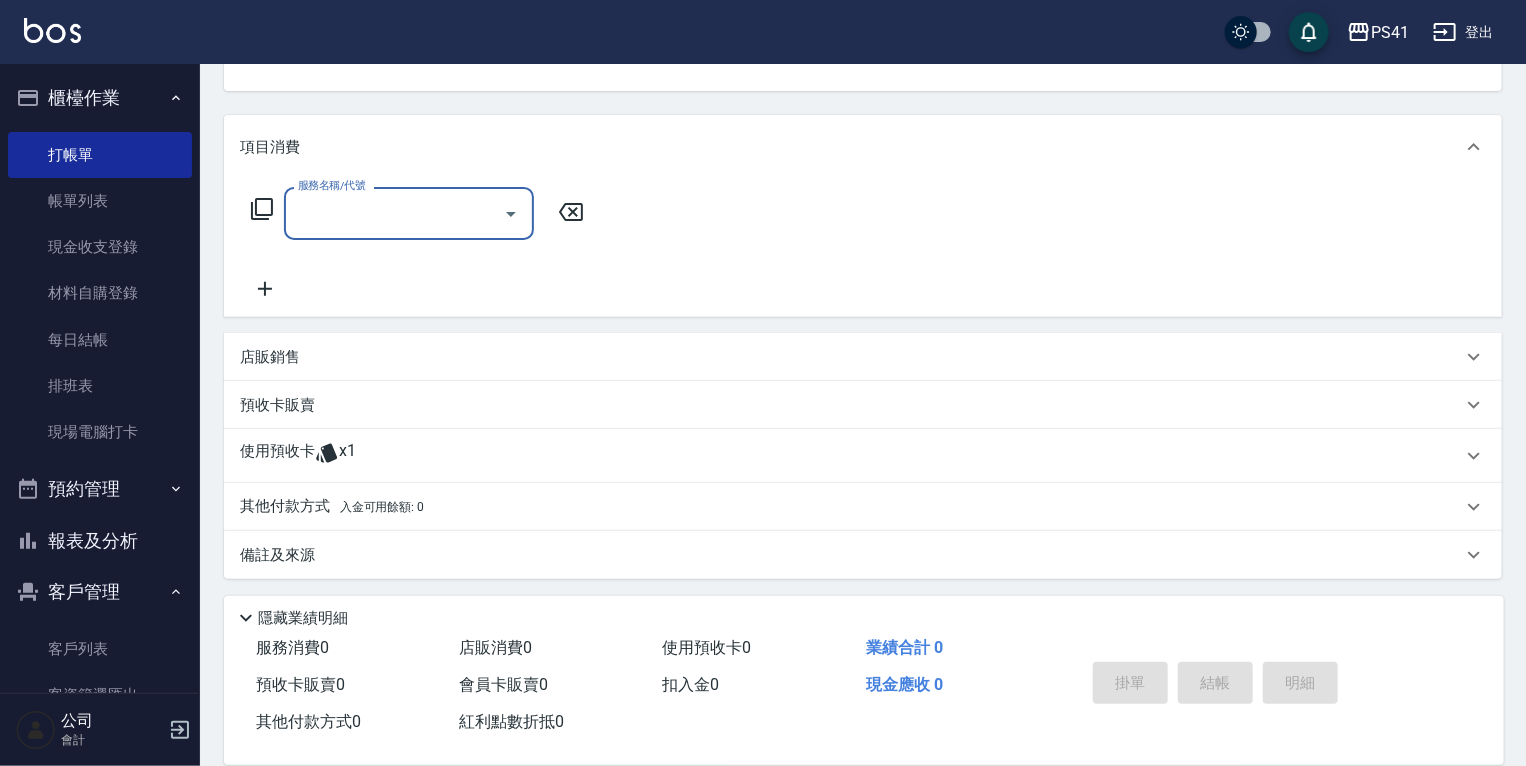 scroll, scrollTop: 216, scrollLeft: 0, axis: vertical 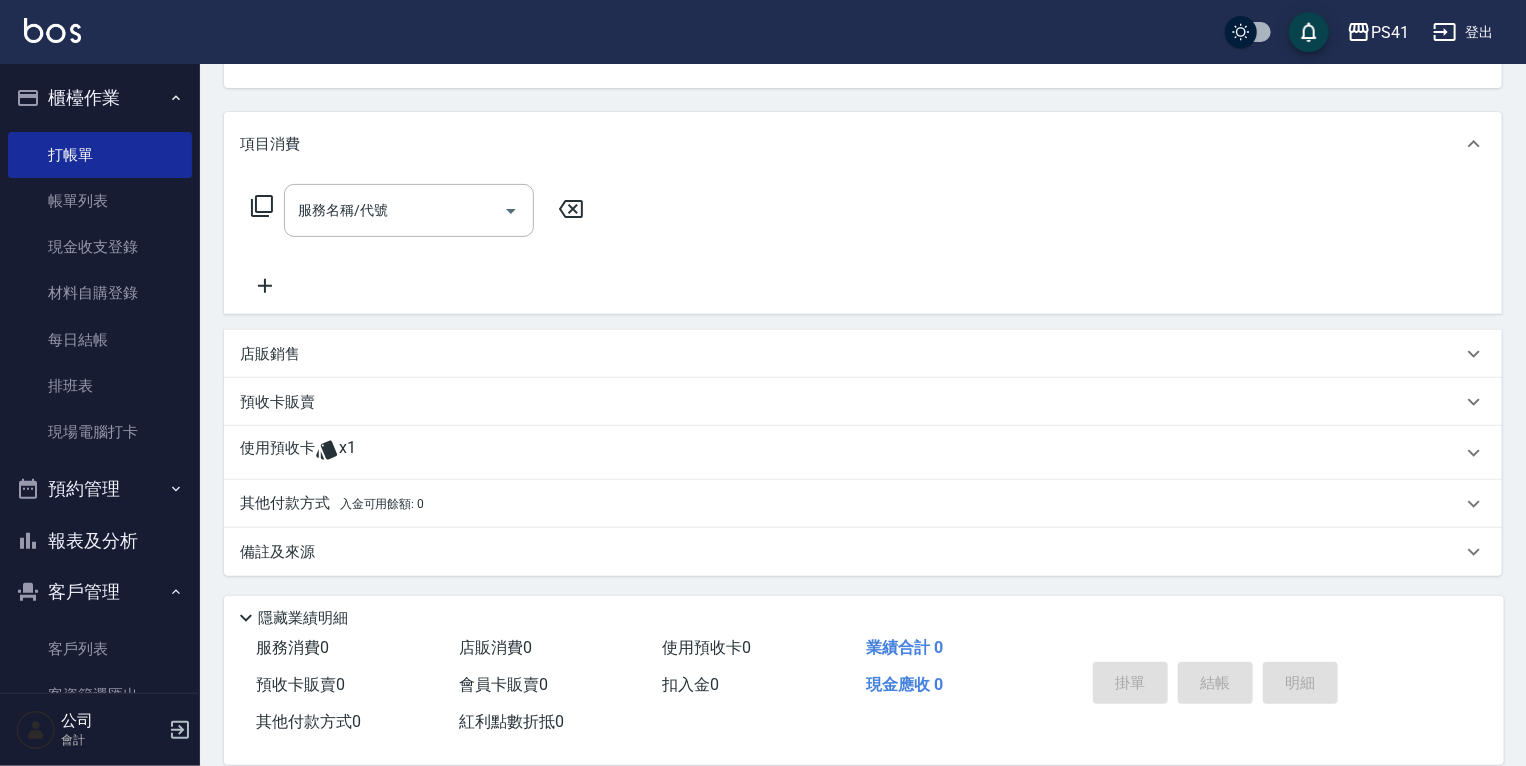 click on "店販銷售" at bounding box center (863, 354) 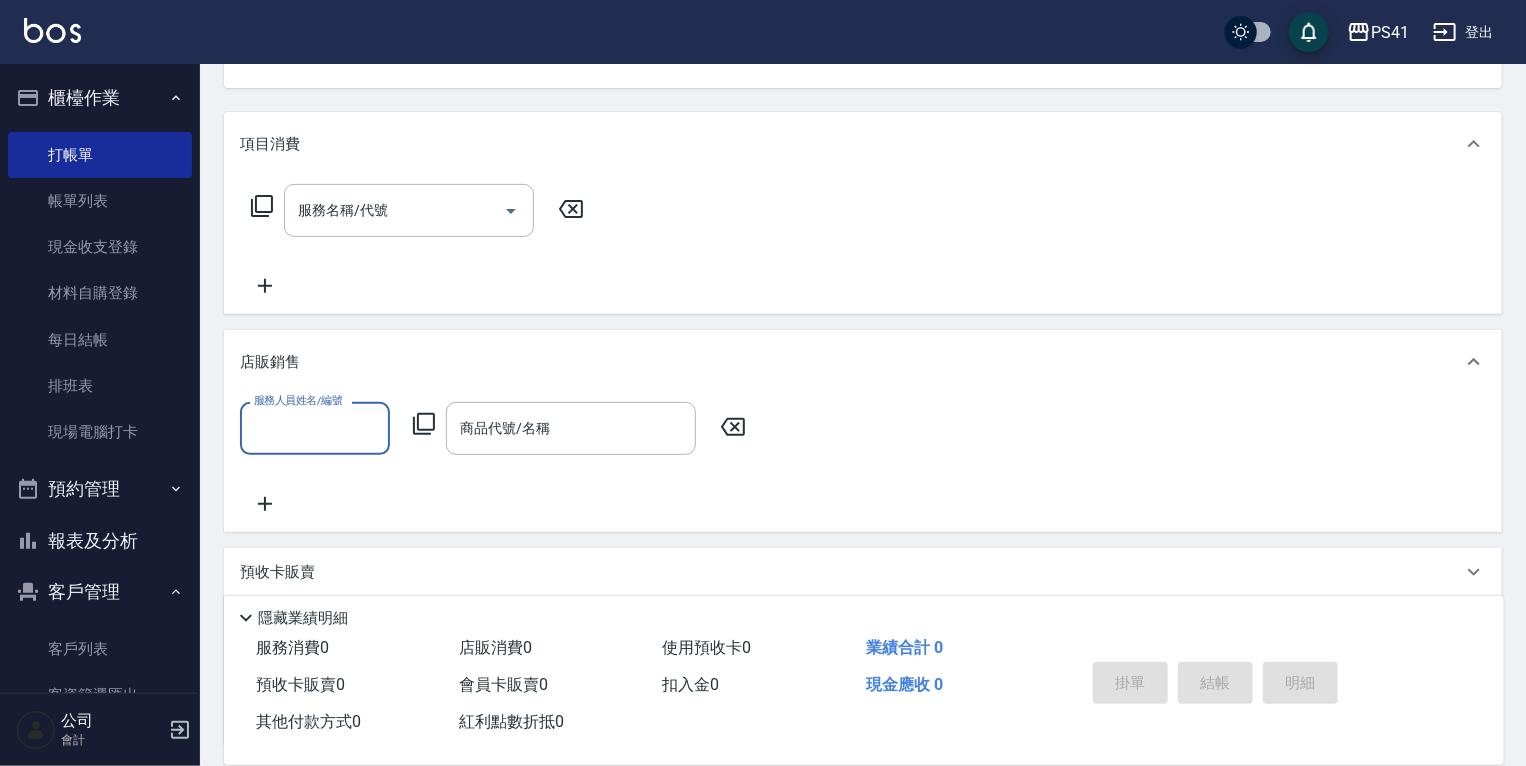 scroll, scrollTop: 0, scrollLeft: 0, axis: both 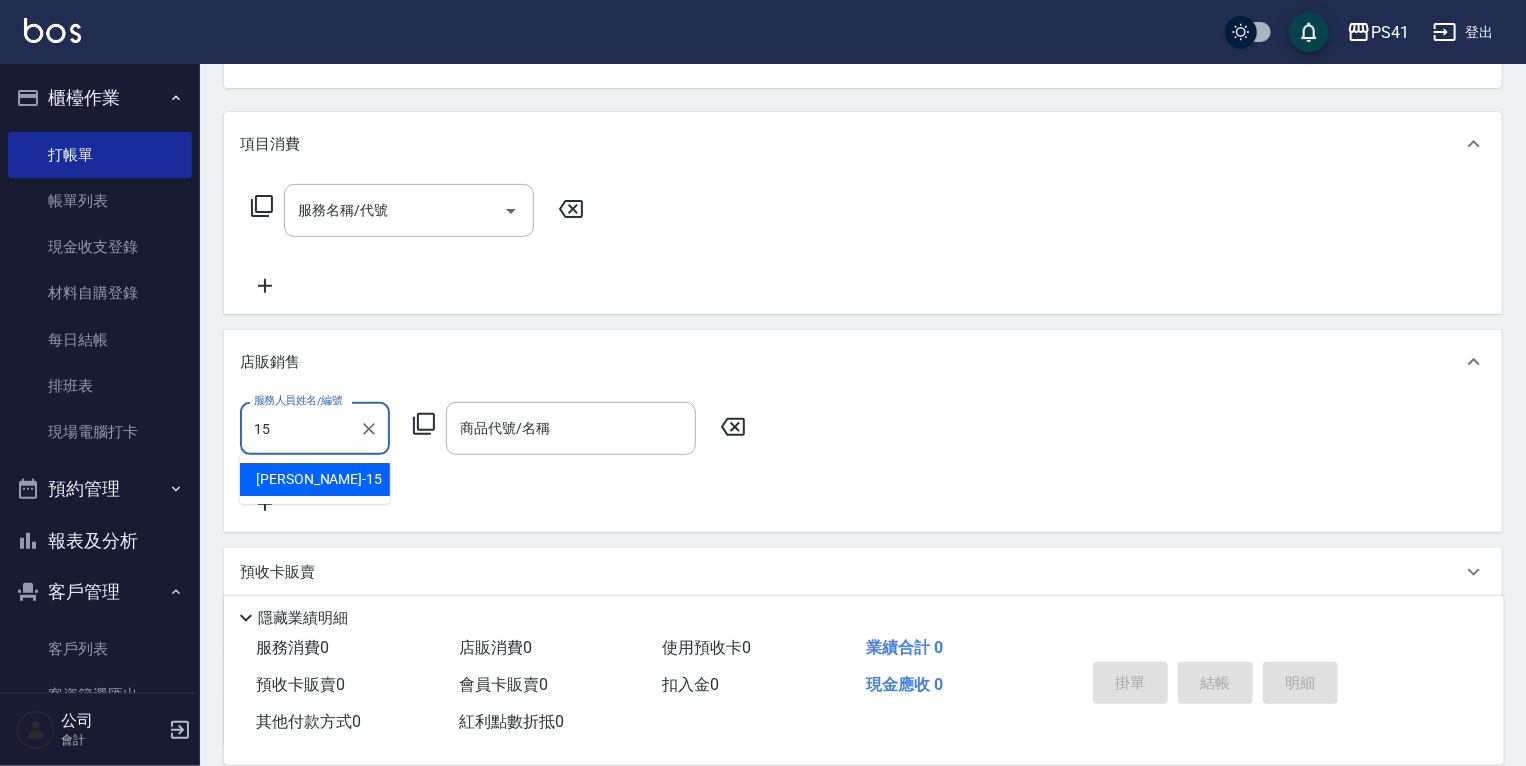 type on "李靜芳-15" 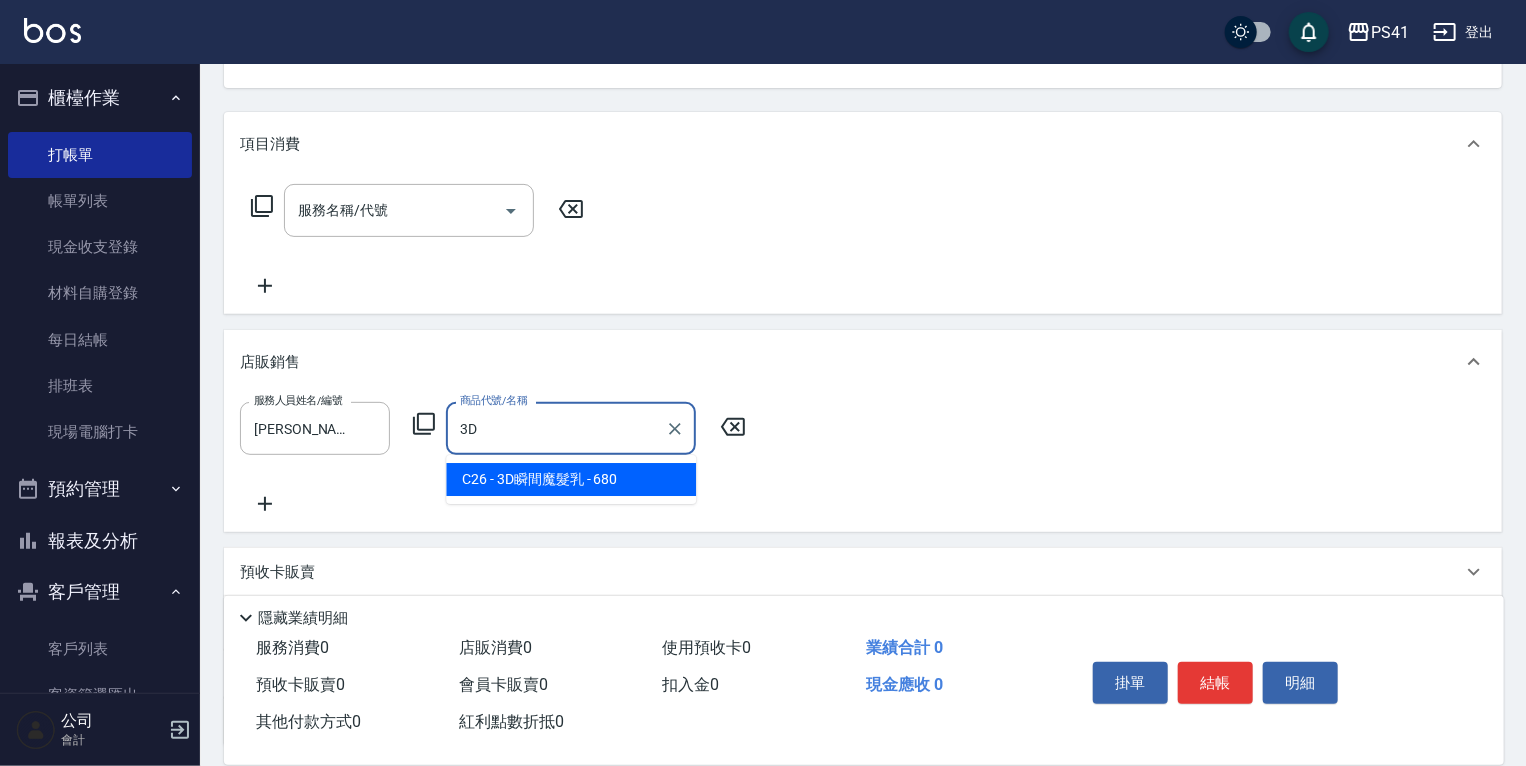 type on "3D瞬間魔髮乳" 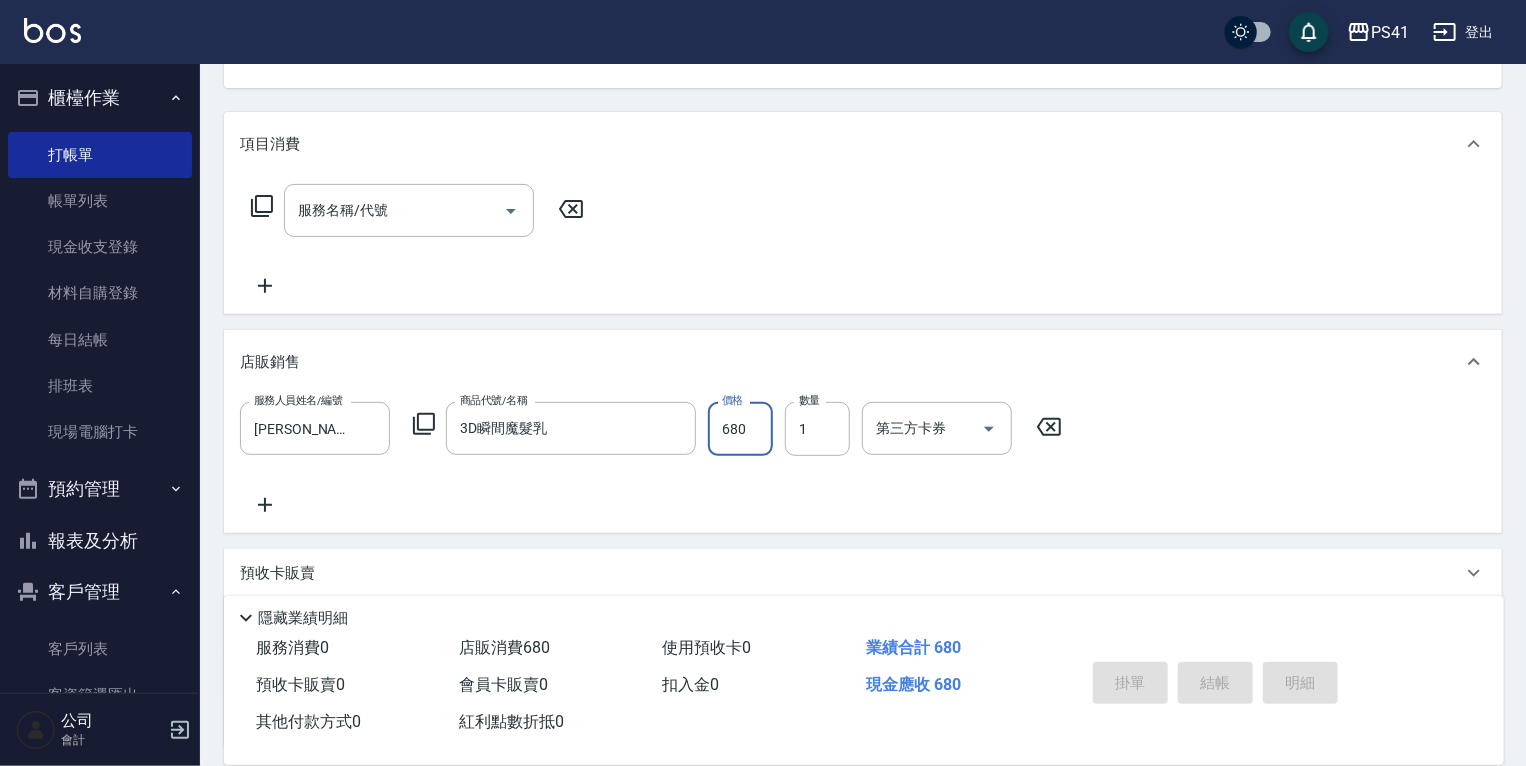 type 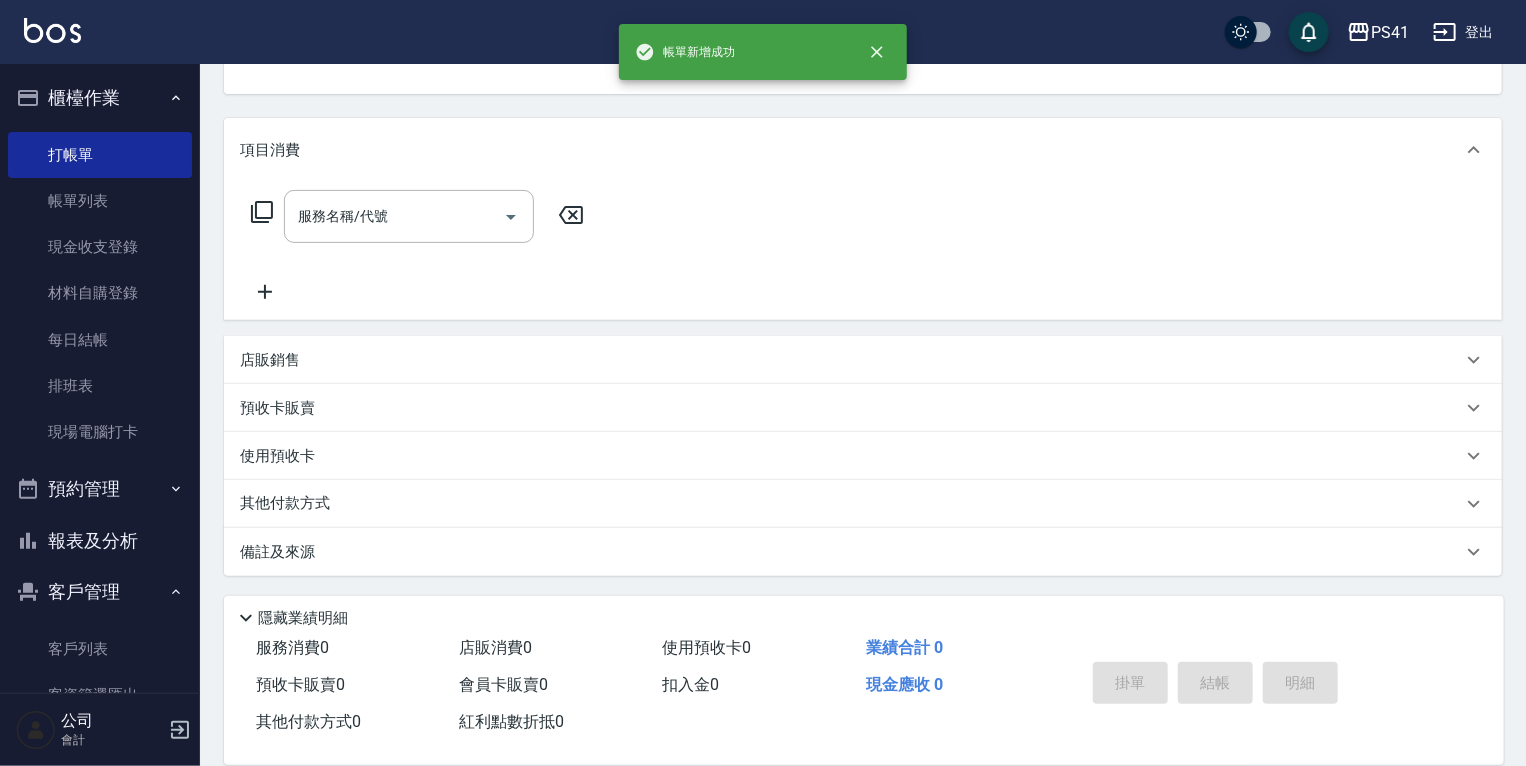 scroll, scrollTop: 194, scrollLeft: 0, axis: vertical 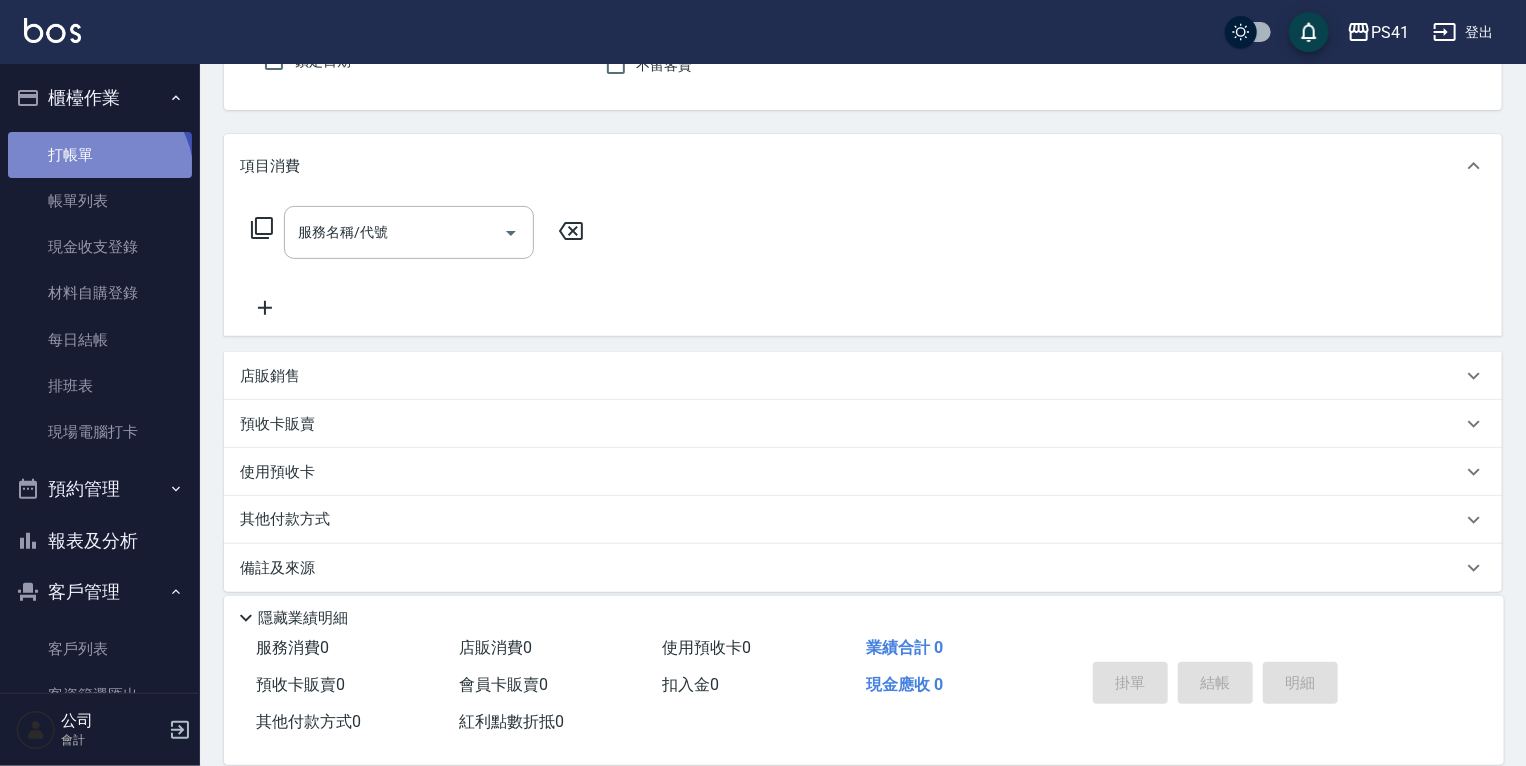 click on "打帳單" at bounding box center (100, 155) 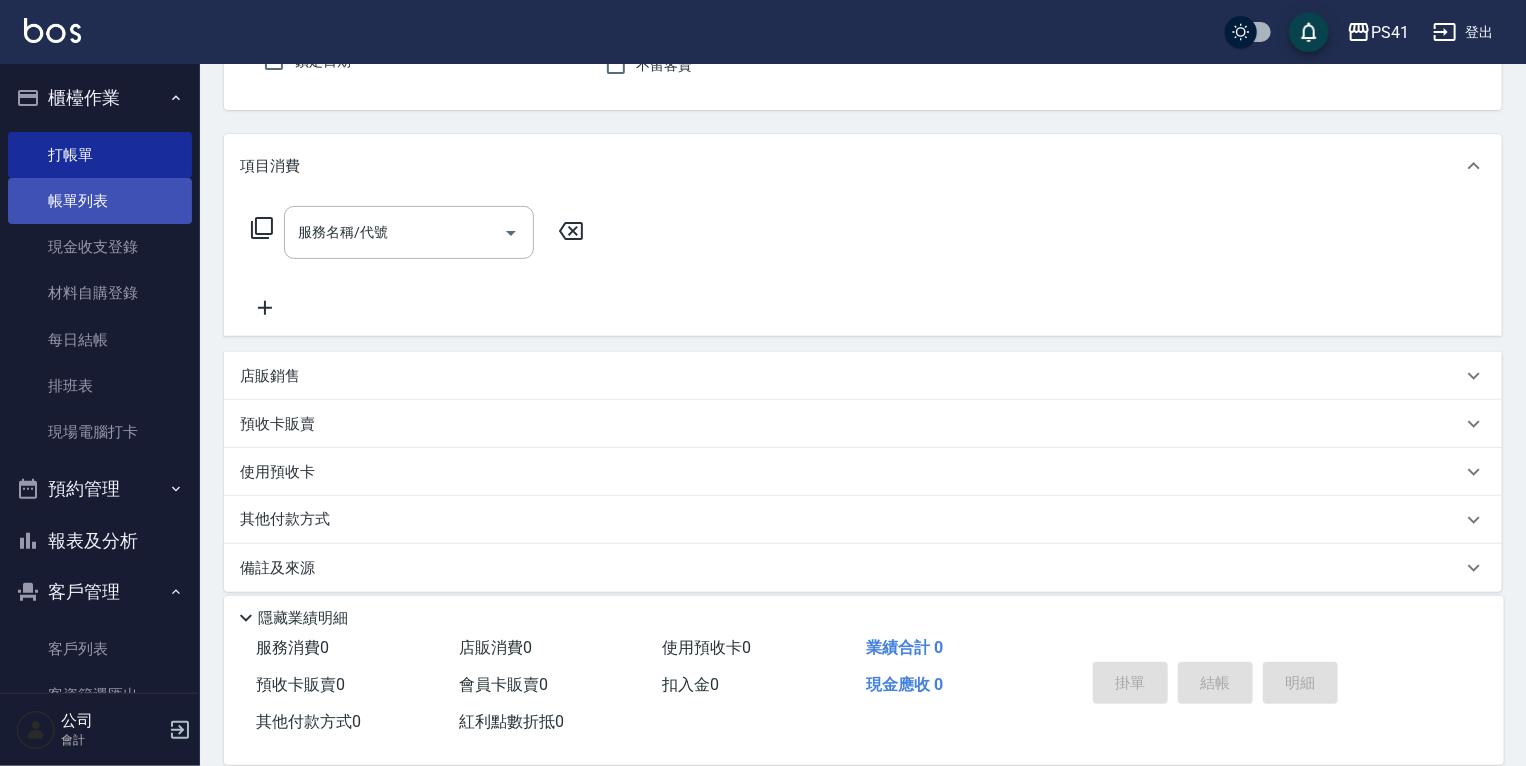 click on "帳單列表" at bounding box center [100, 201] 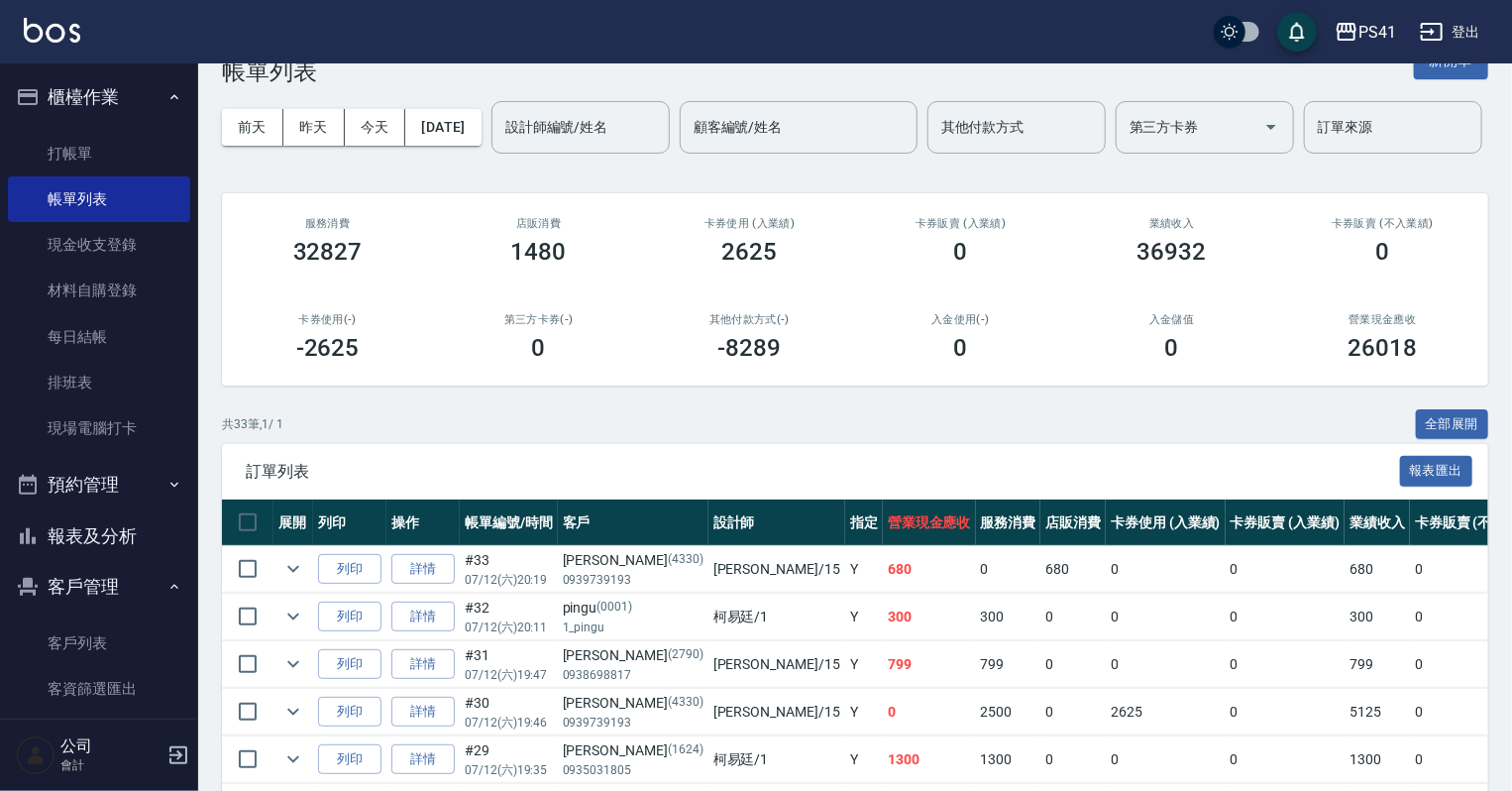 scroll, scrollTop: 79, scrollLeft: 0, axis: vertical 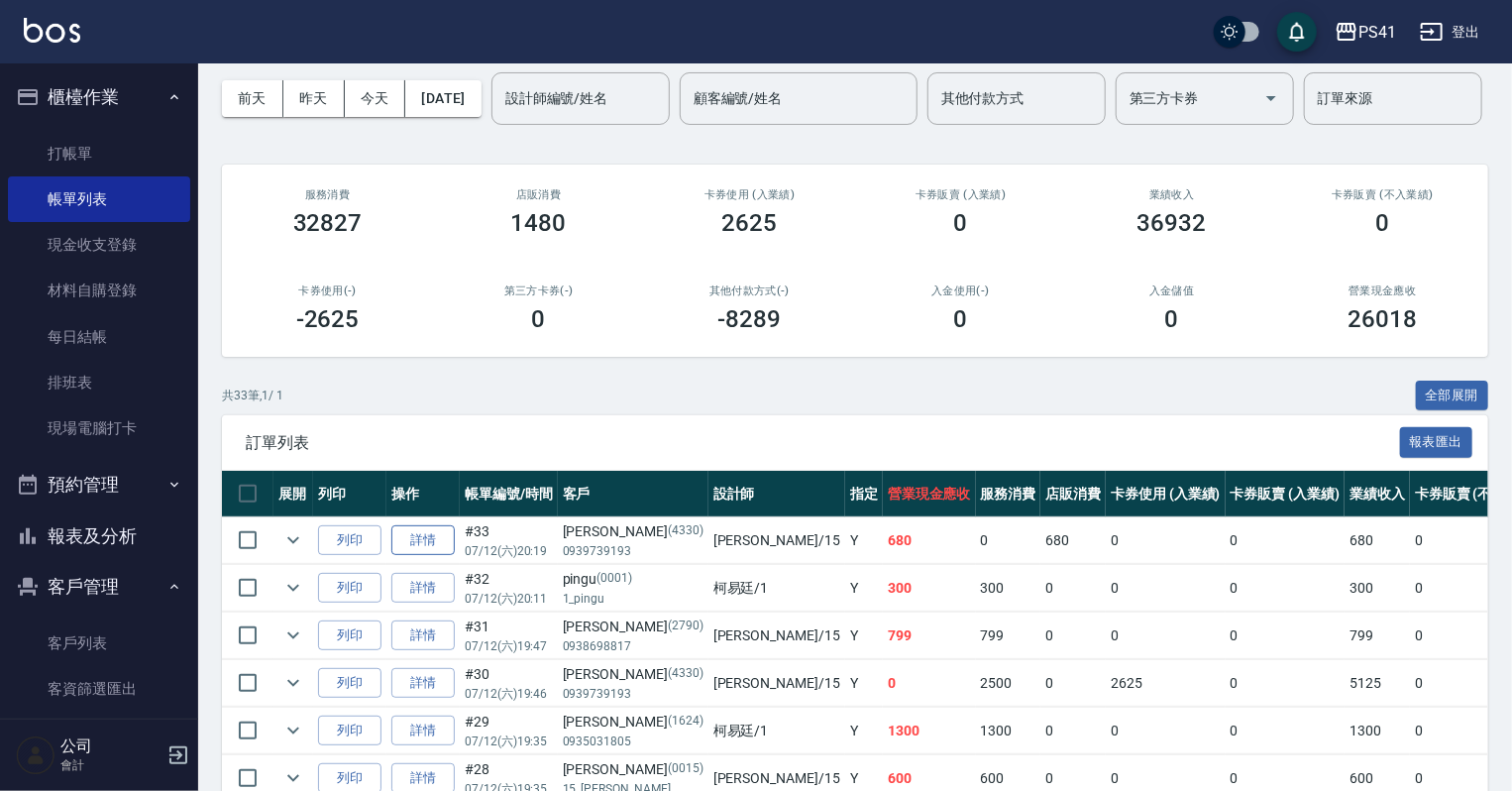 click on "詳情" at bounding box center (423, 540) 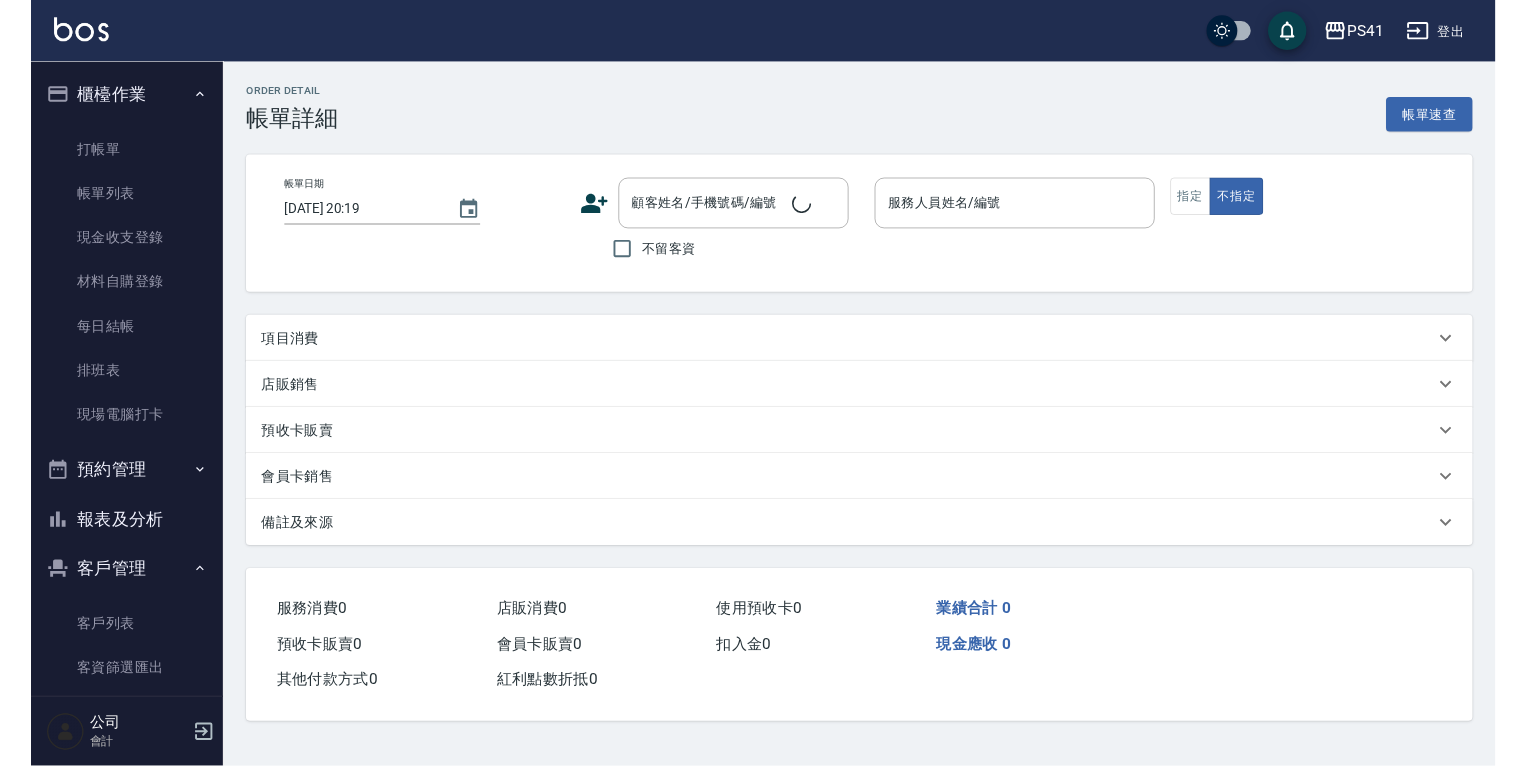 scroll, scrollTop: 0, scrollLeft: 0, axis: both 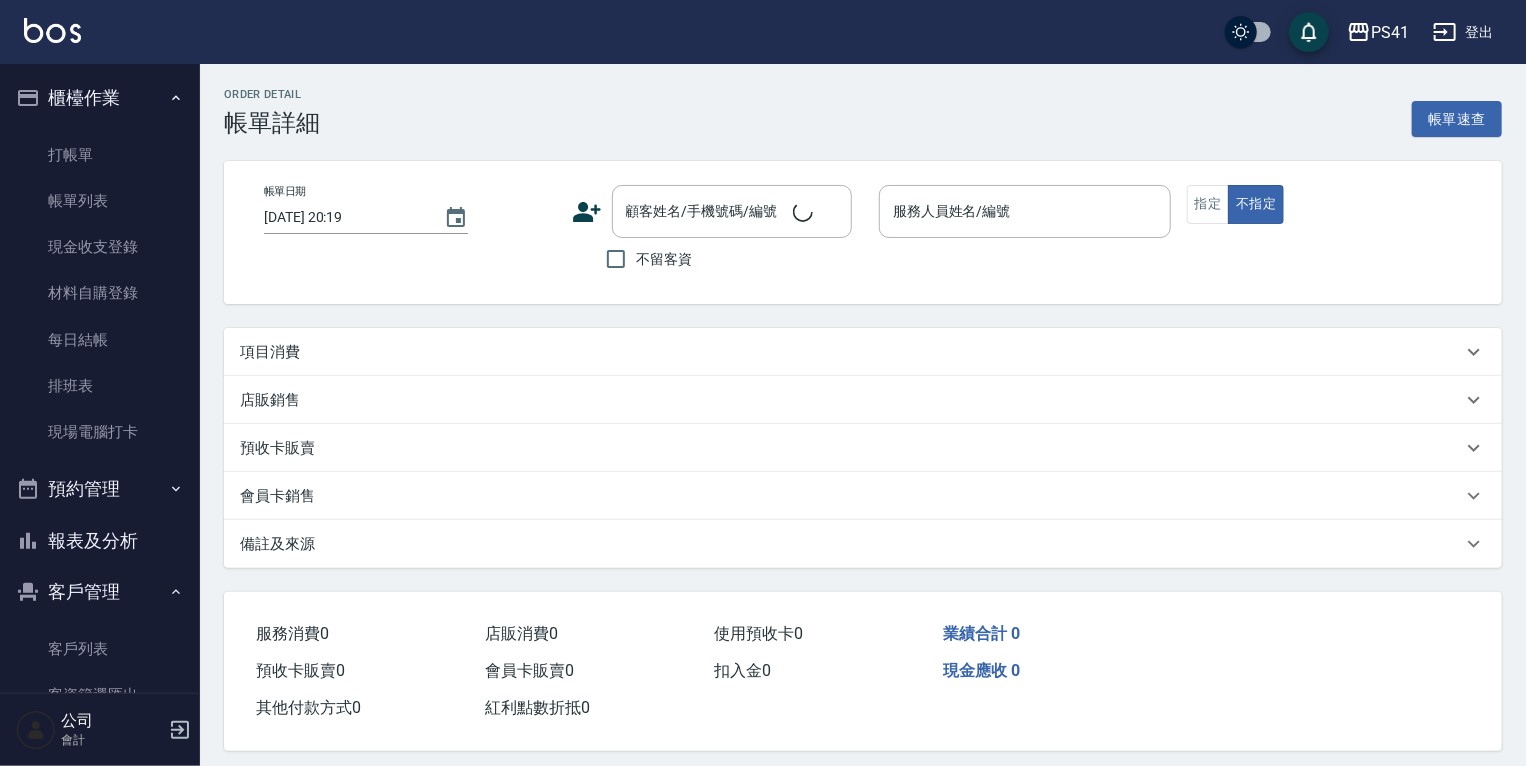 type on "李靜芳-15" 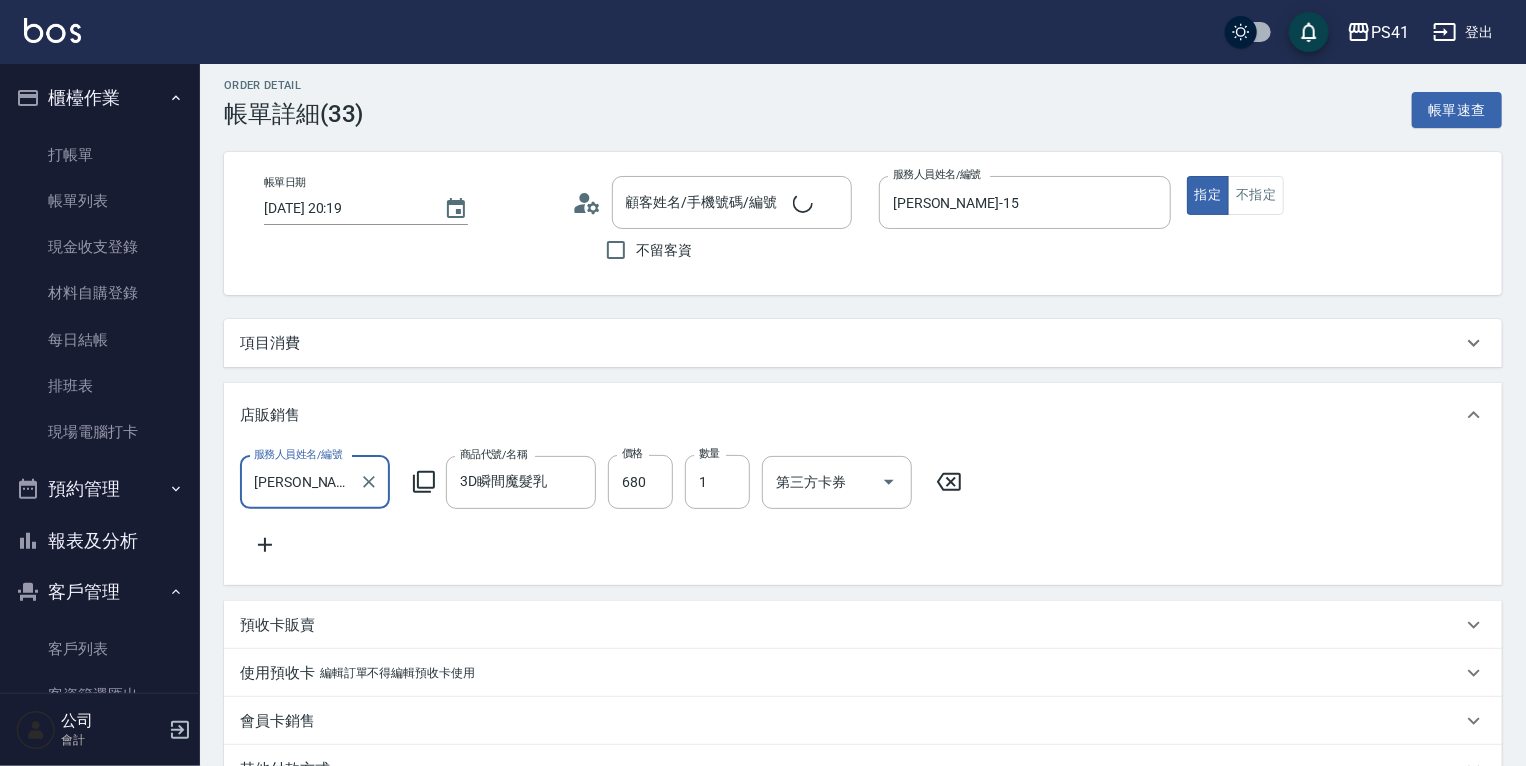 scroll, scrollTop: 15, scrollLeft: 0, axis: vertical 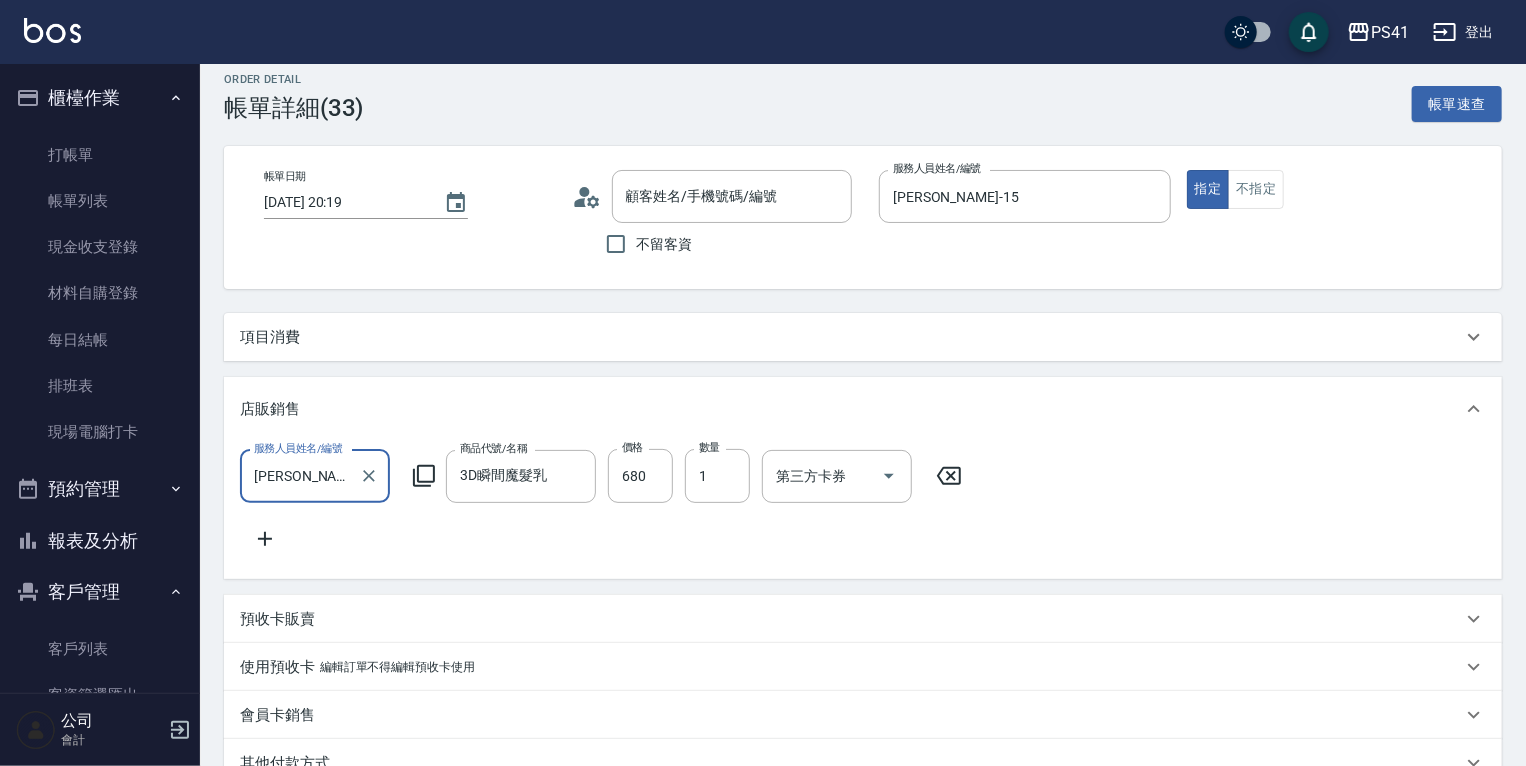 type on "陳美瑩/0939739193/4330" 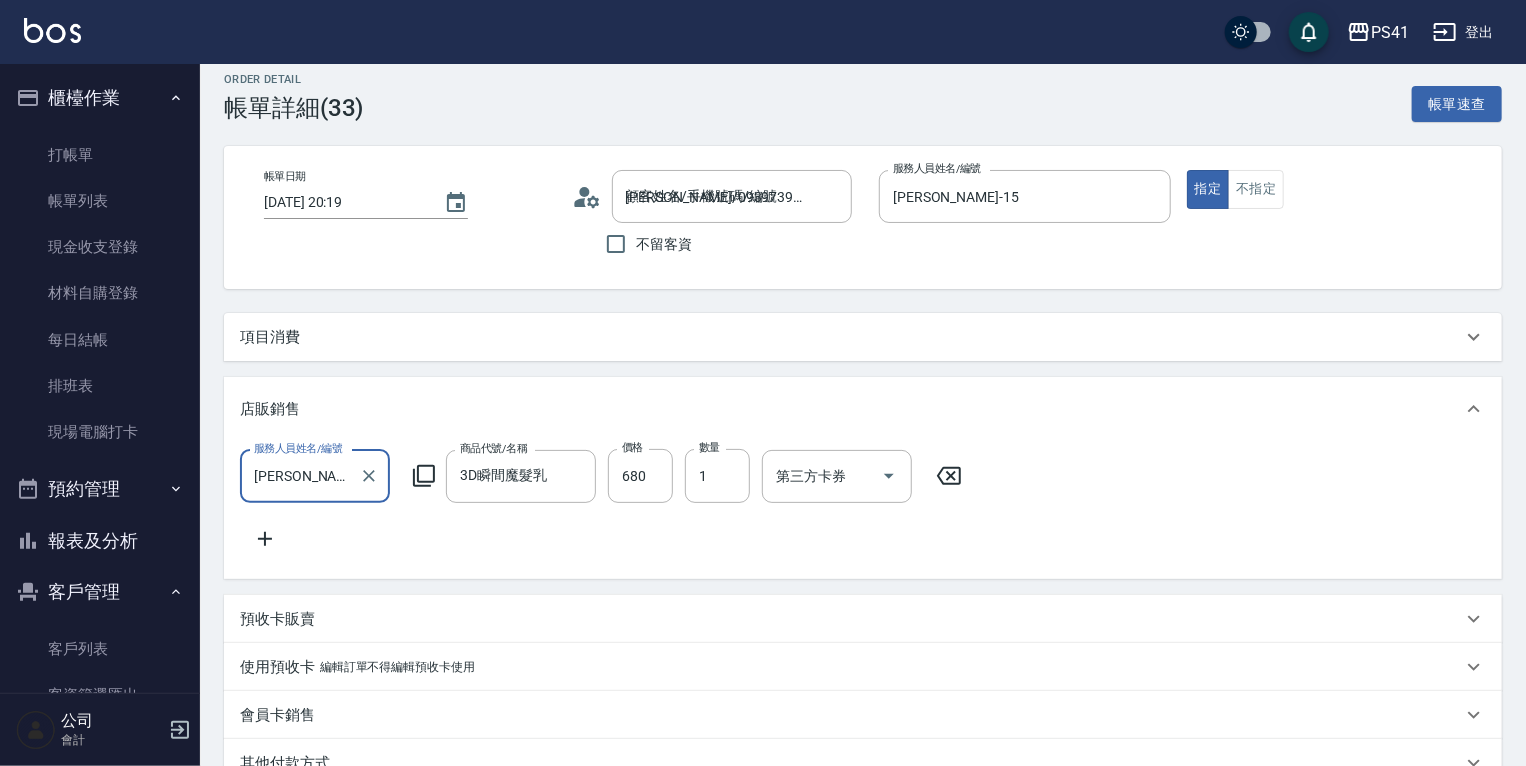 scroll, scrollTop: 163, scrollLeft: 0, axis: vertical 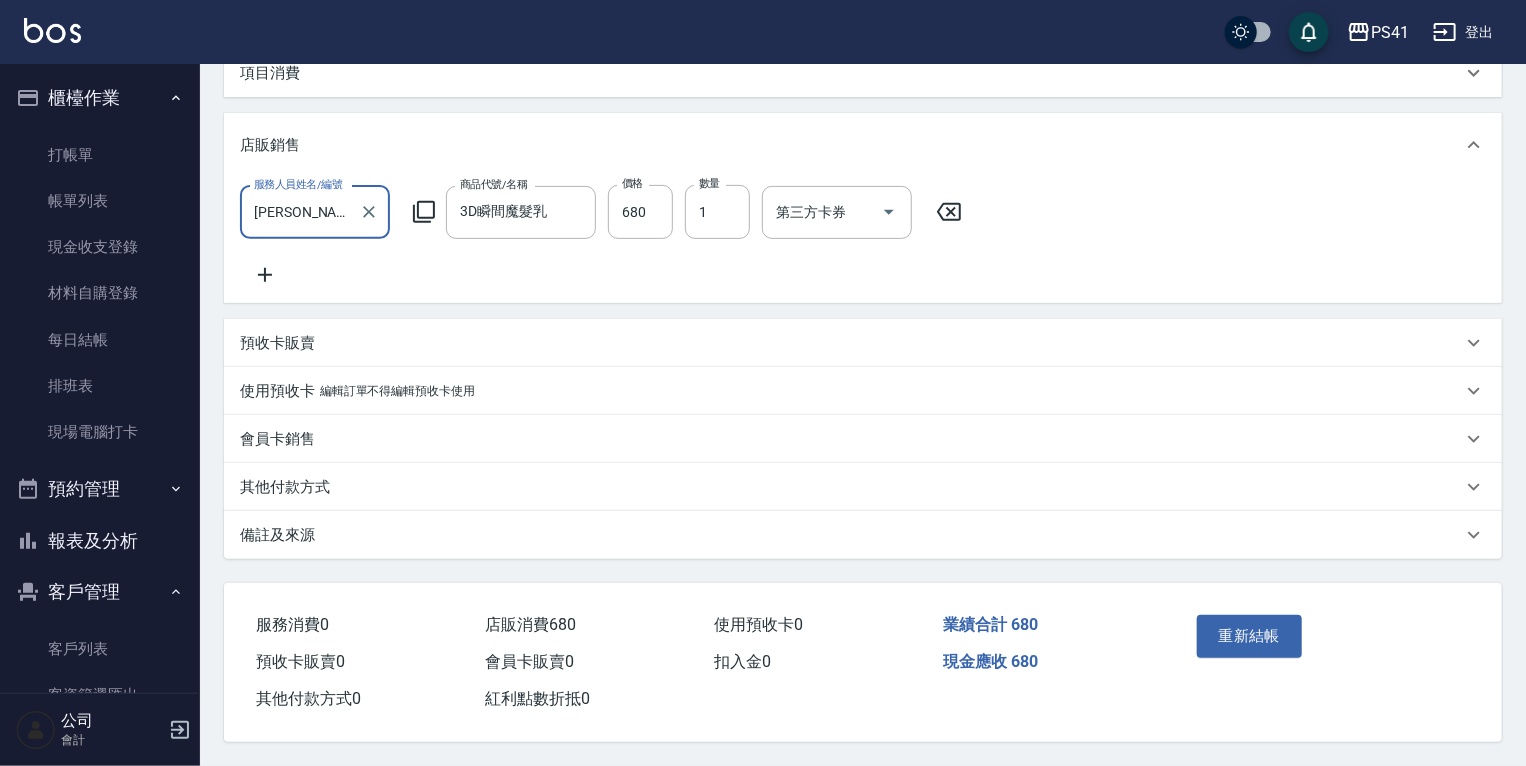 click on "其他付款方式" at bounding box center [863, 487] 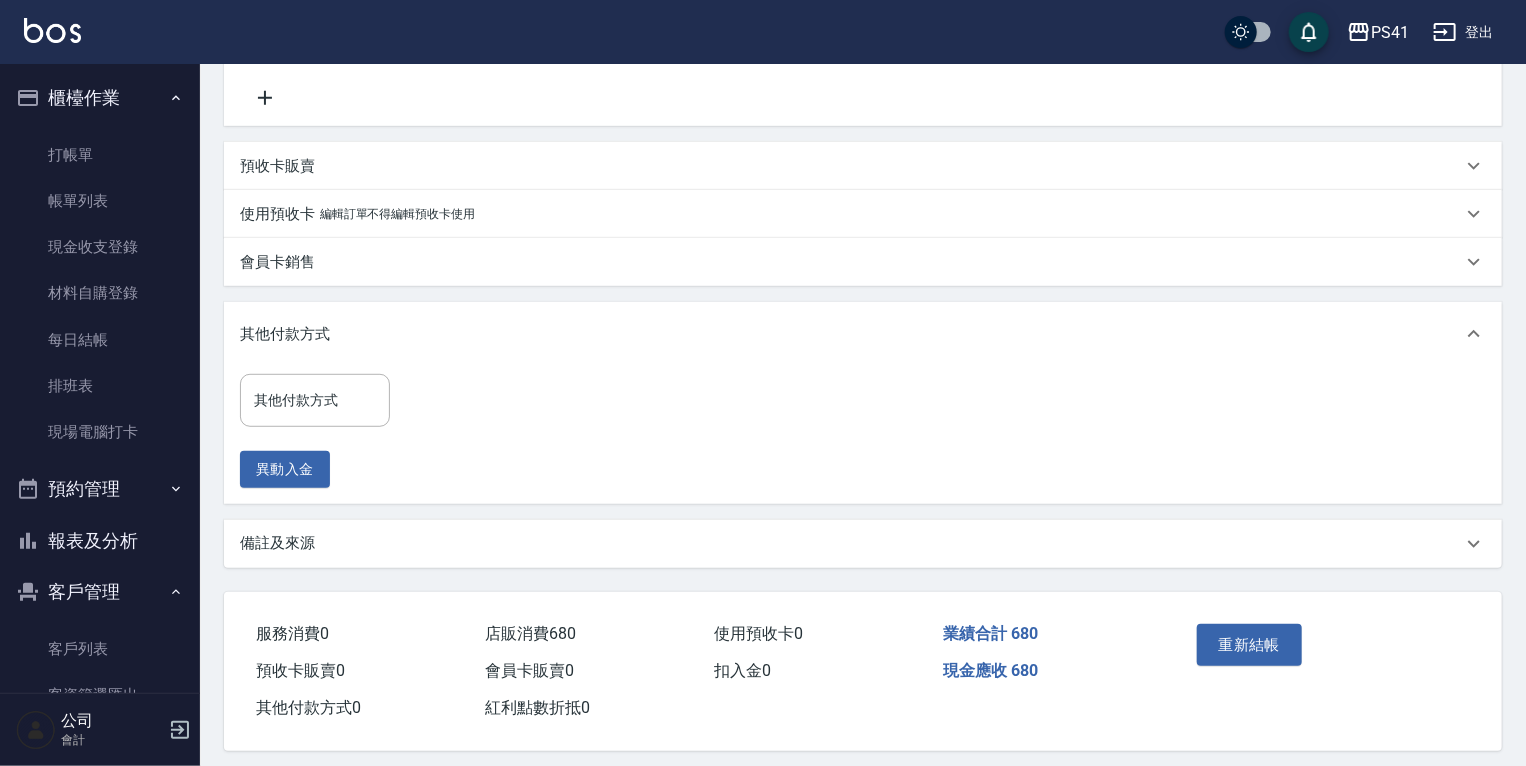 scroll, scrollTop: 457, scrollLeft: 0, axis: vertical 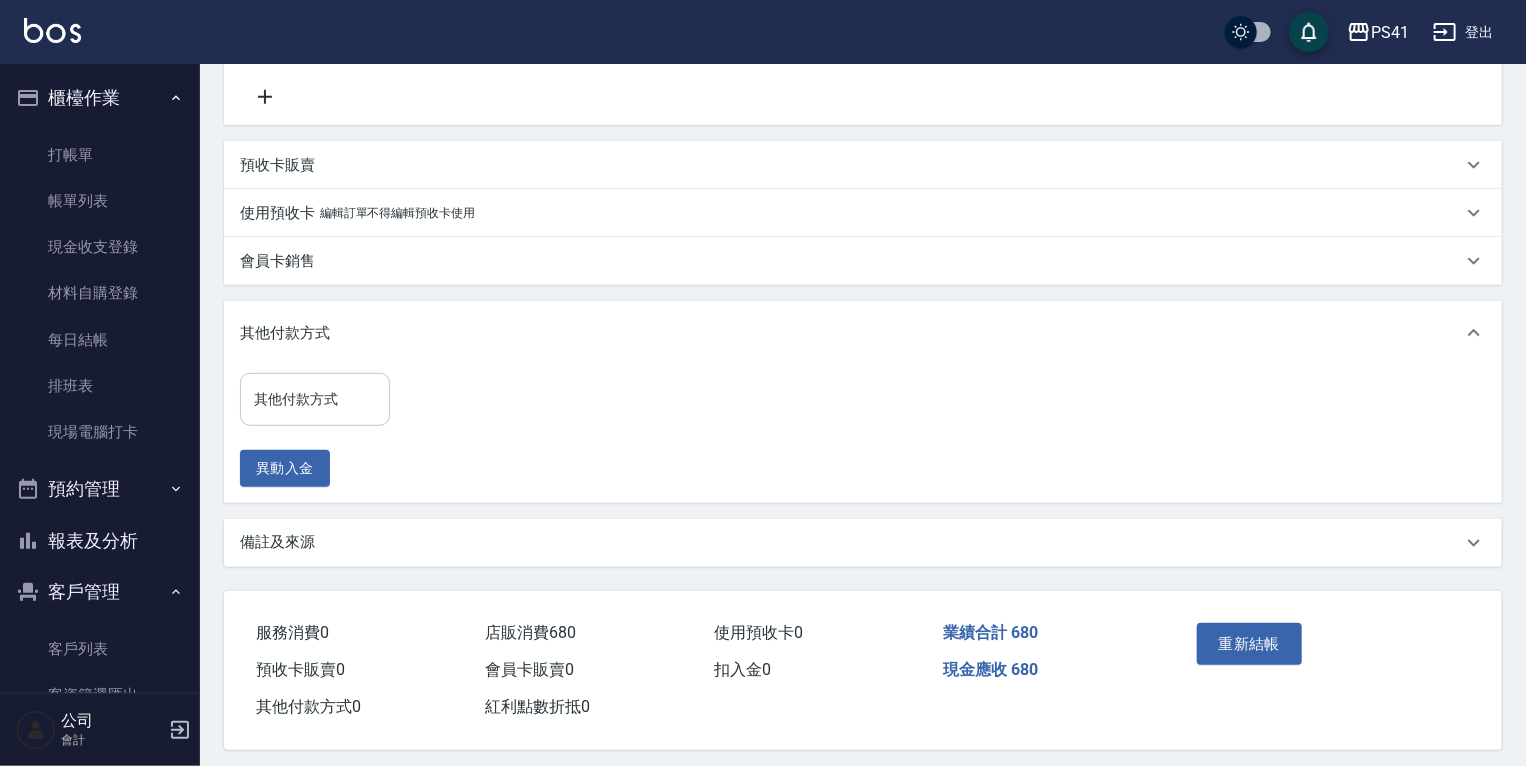 click on "其他付款方式" at bounding box center [315, 399] 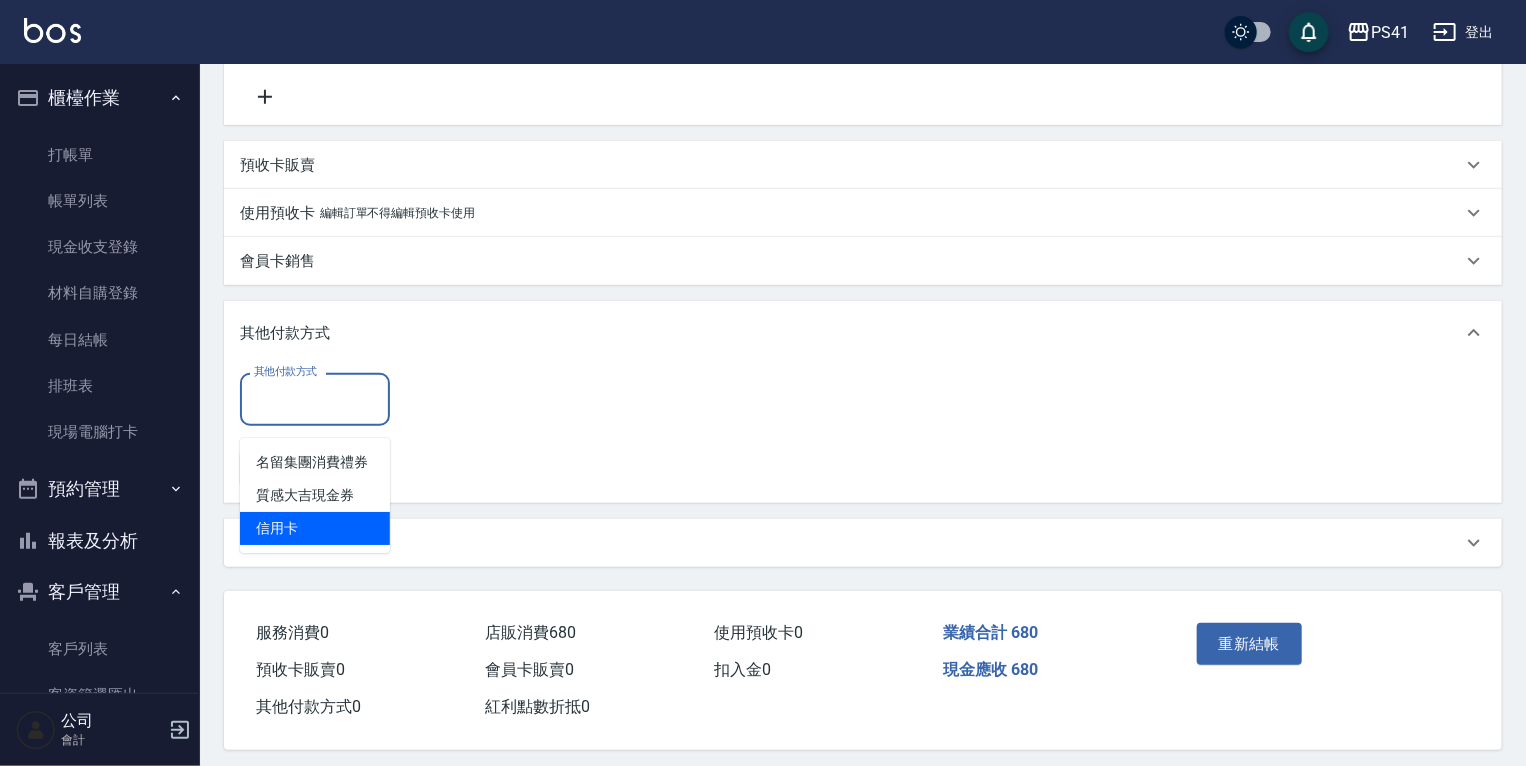 click on "信用卡" at bounding box center [315, 528] 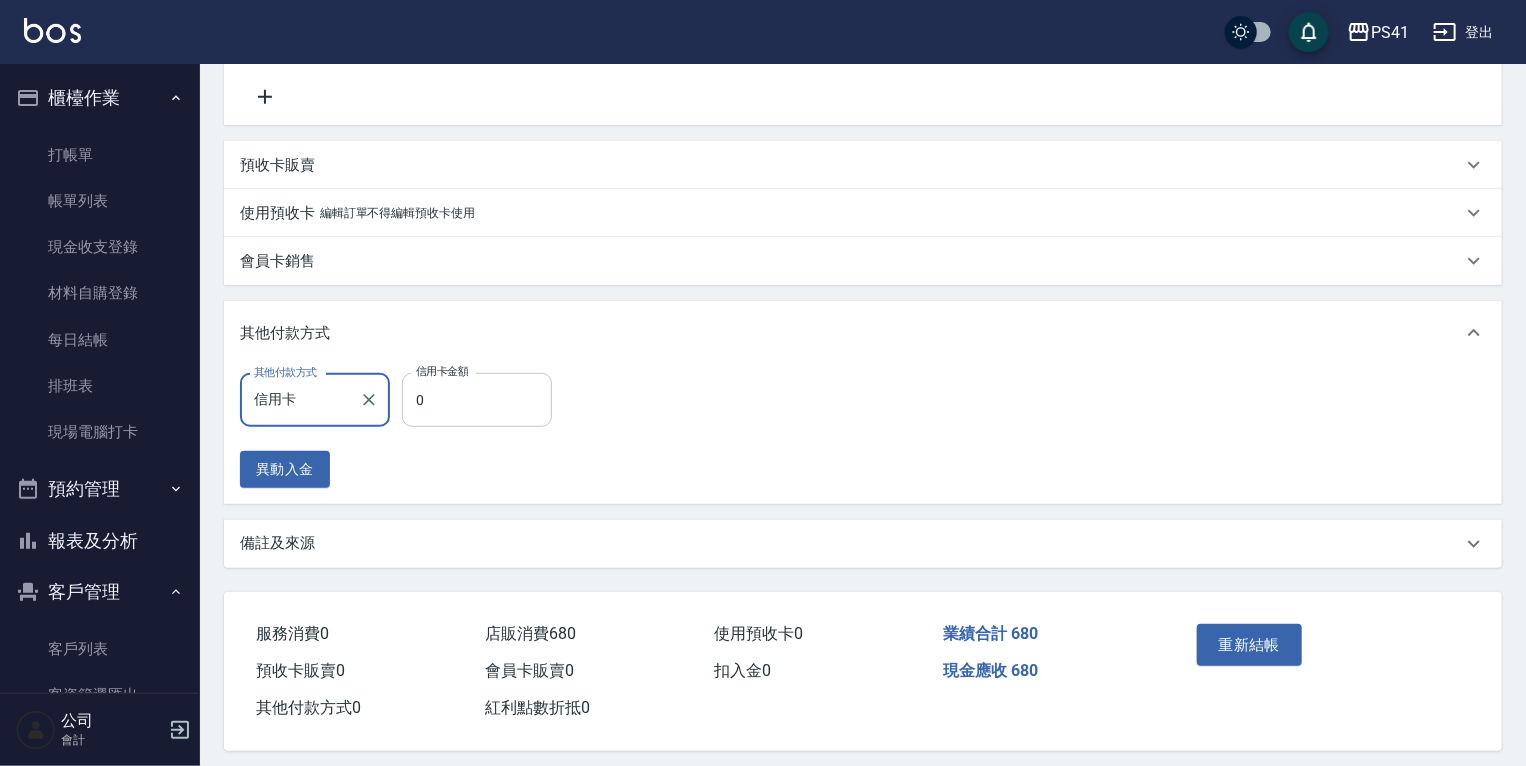 click on "0" at bounding box center [477, 400] 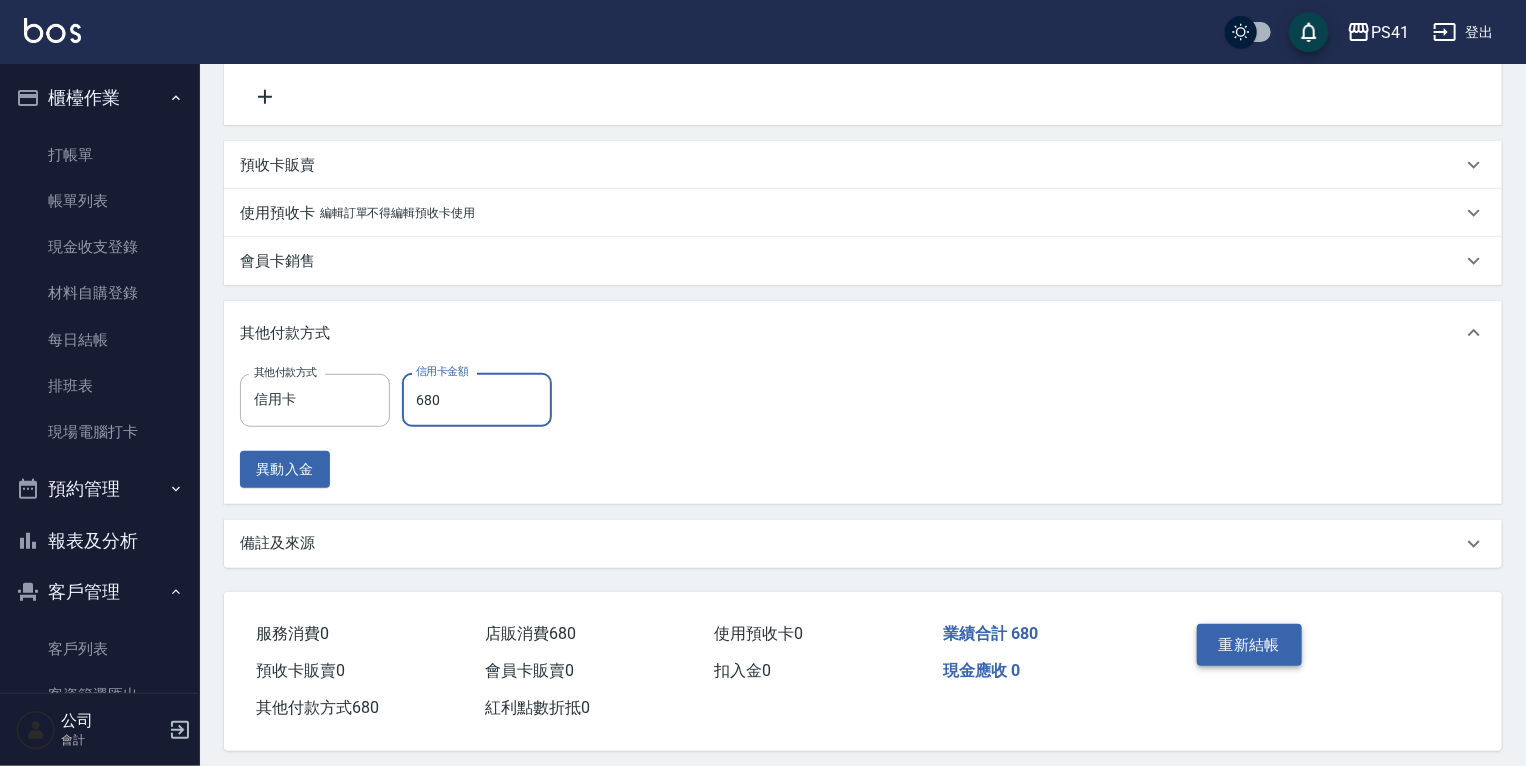 type on "680" 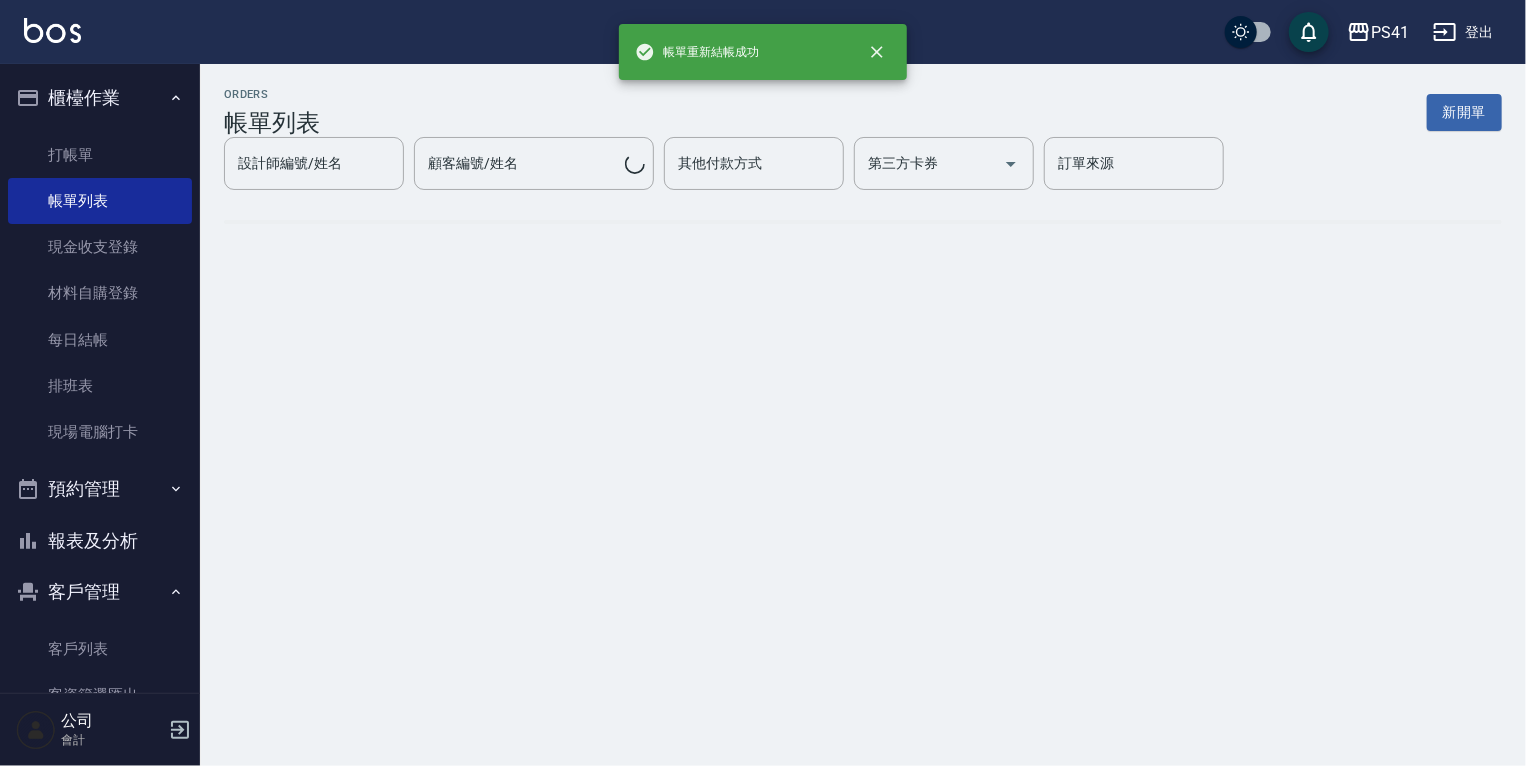 scroll, scrollTop: 0, scrollLeft: 0, axis: both 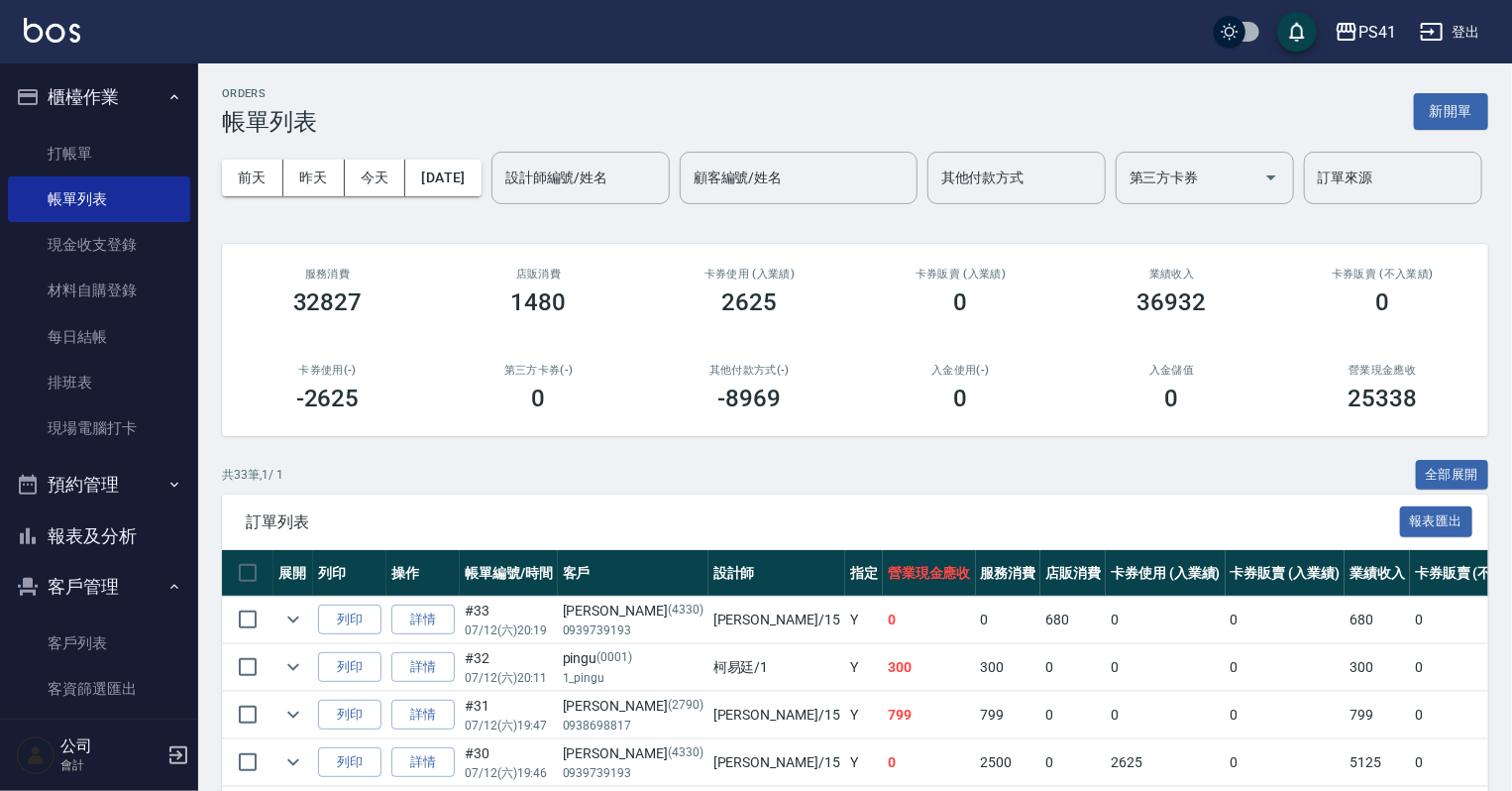 click on "報表及分析" at bounding box center (99, 536) 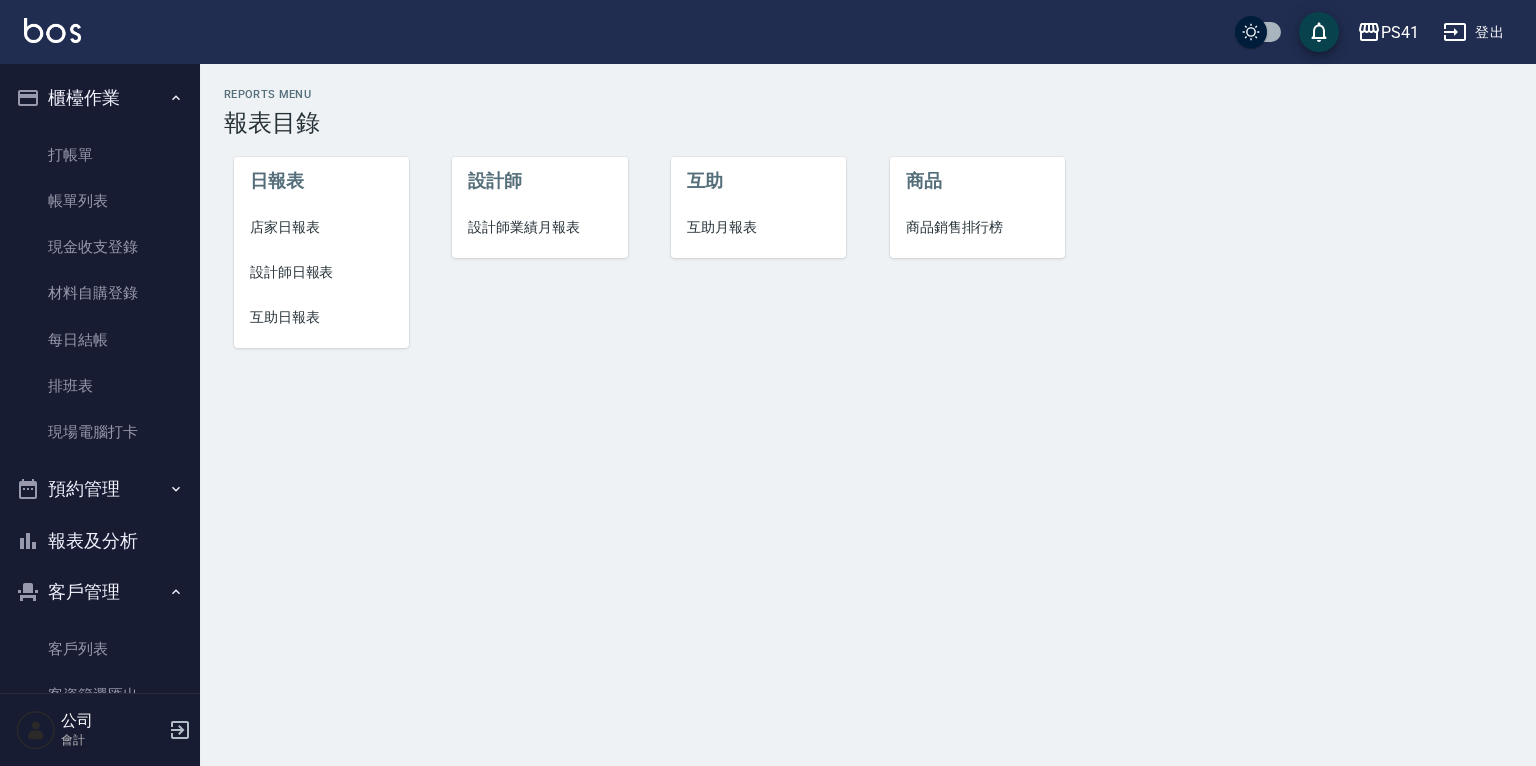 click on "店家日報表" at bounding box center [321, 227] 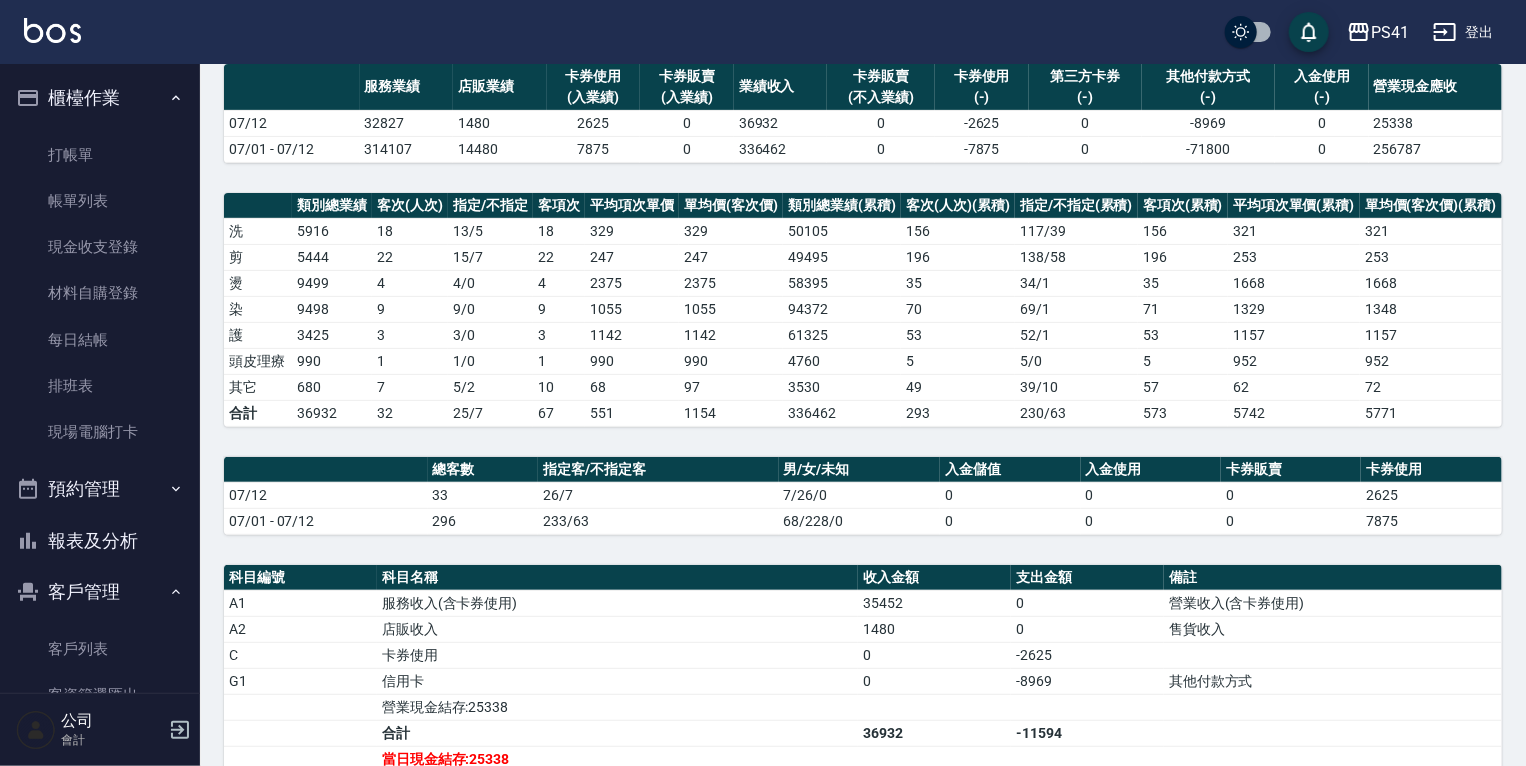 scroll, scrollTop: 0, scrollLeft: 0, axis: both 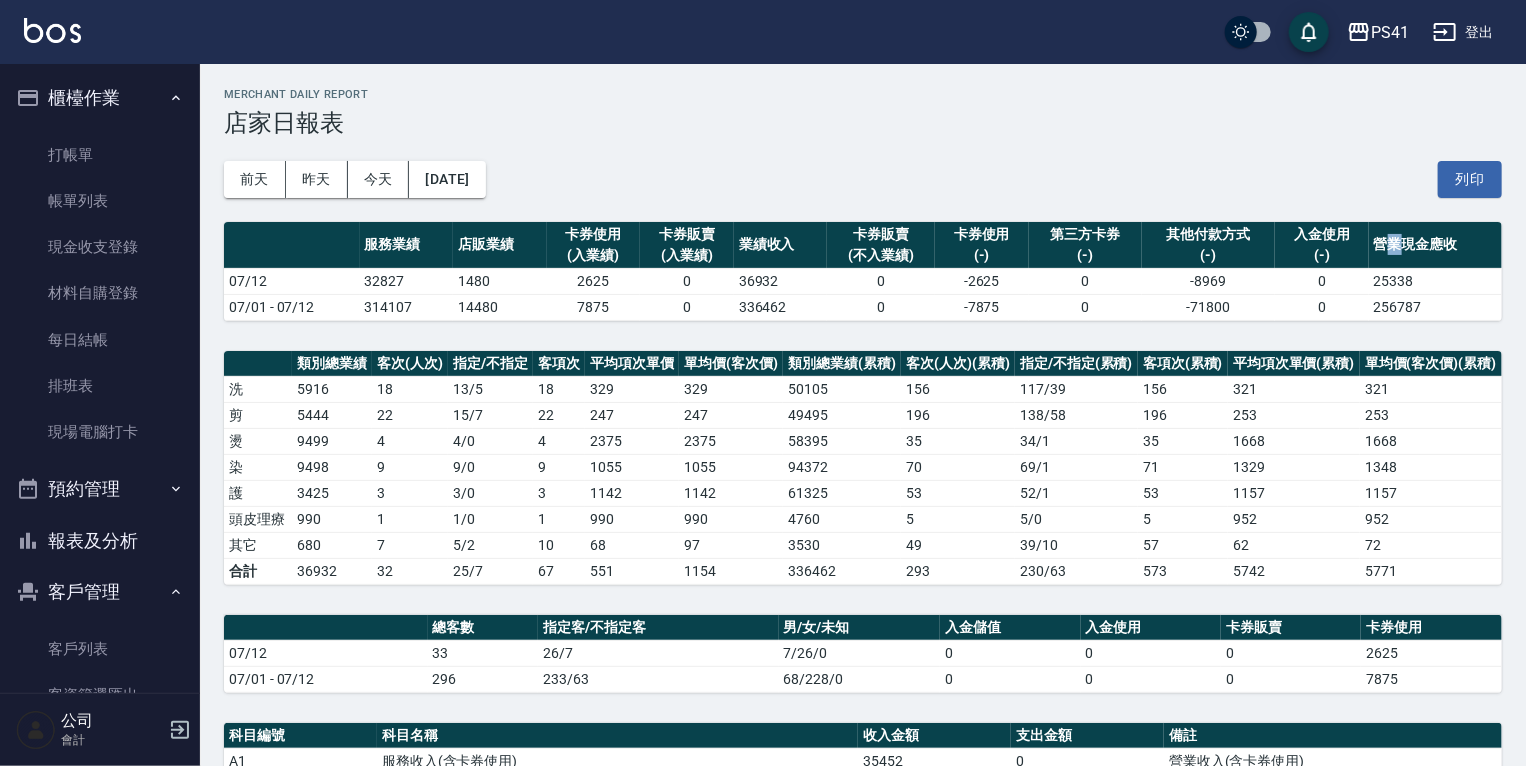 drag, startPoint x: 512, startPoint y: 496, endPoint x: 1394, endPoint y: 243, distance: 917.5691 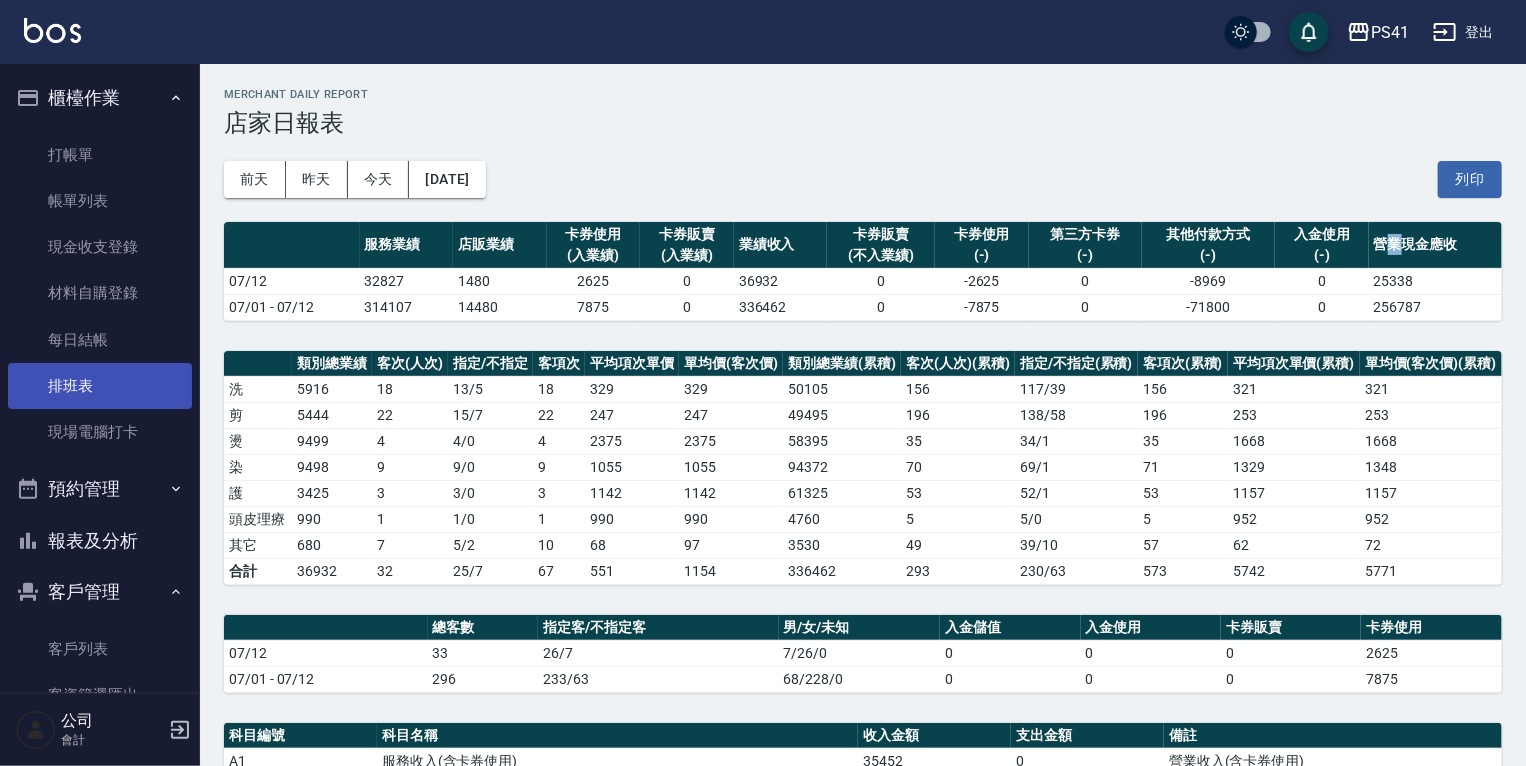 click on "排班表" at bounding box center (100, 386) 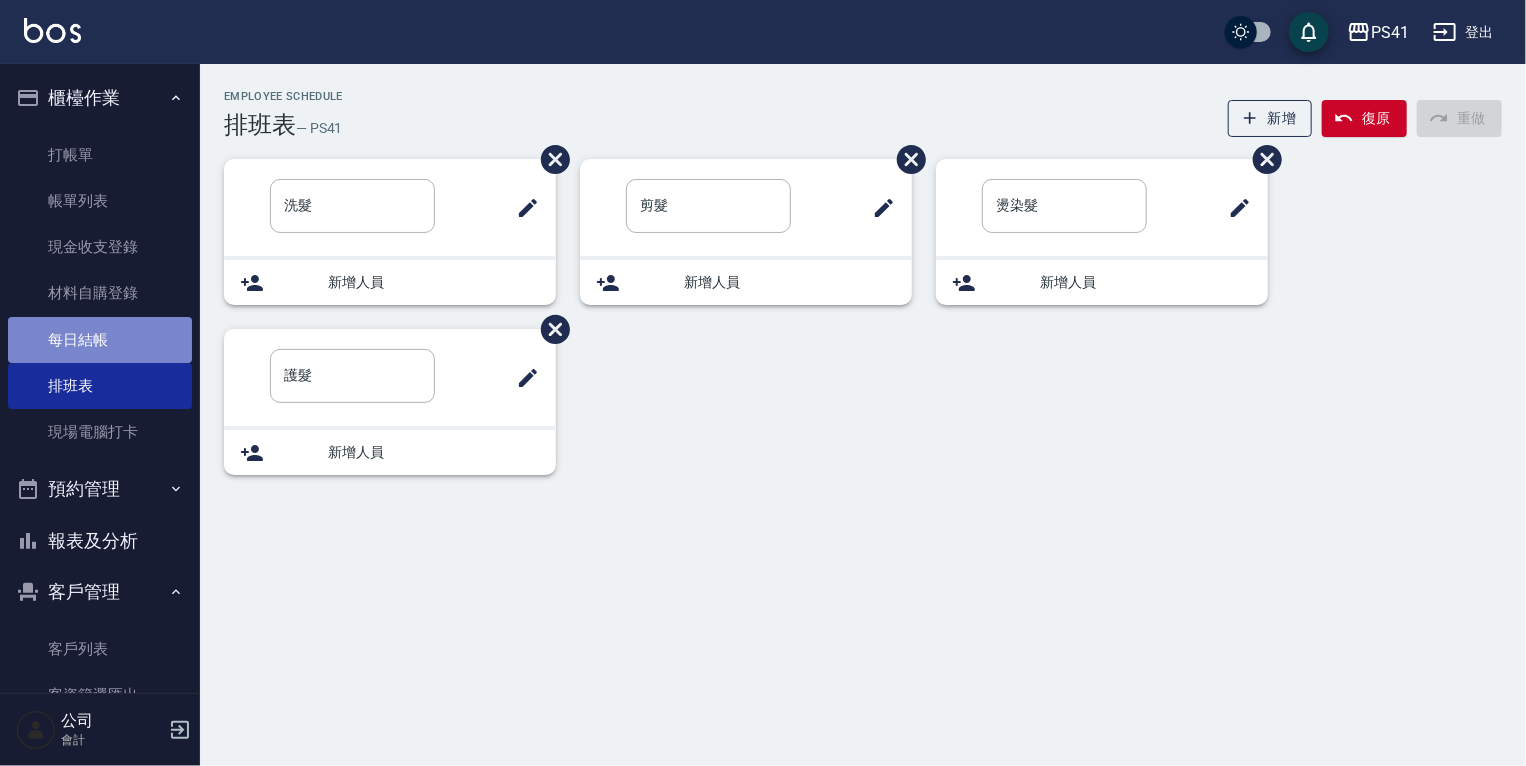 click on "每日結帳" at bounding box center (100, 340) 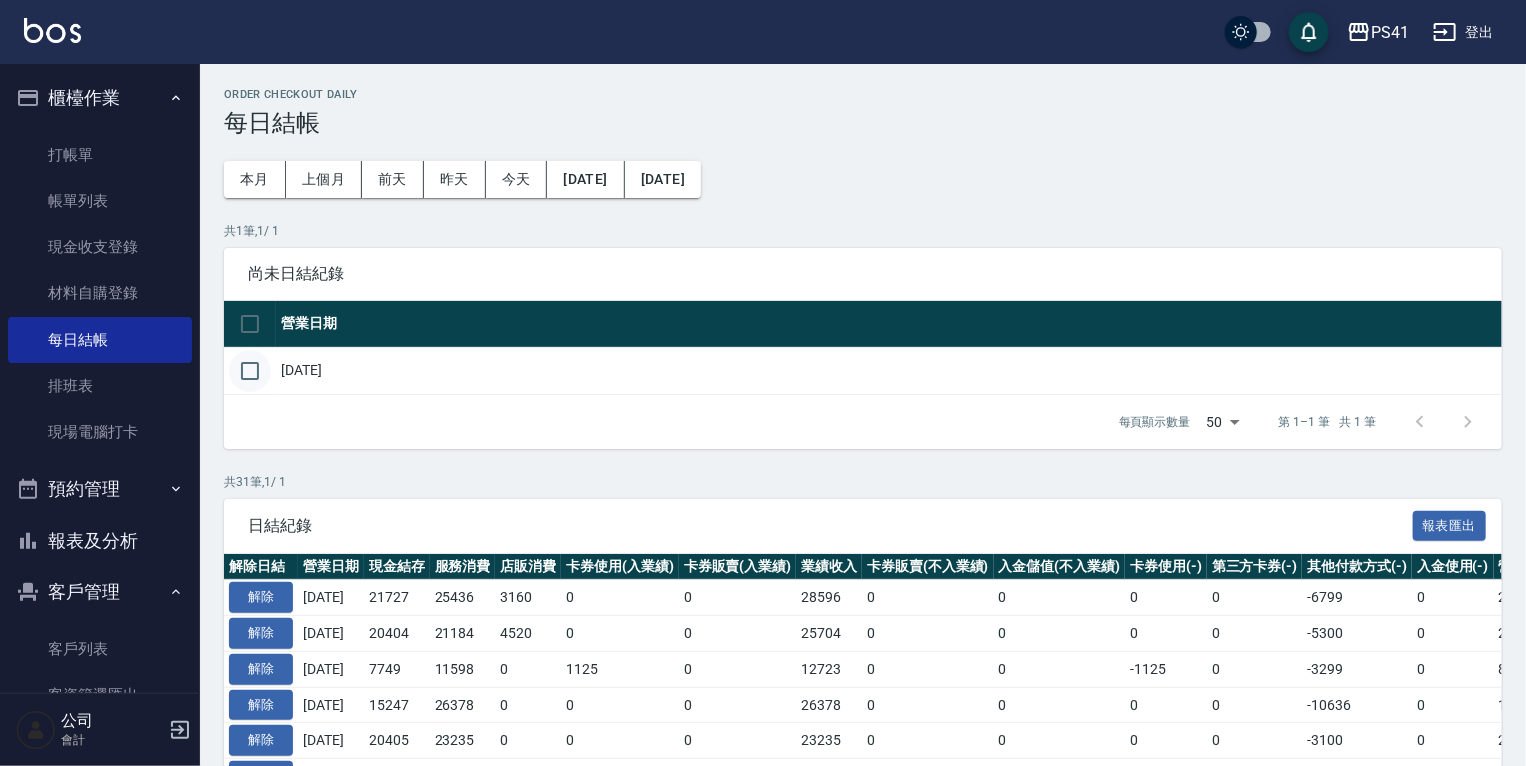 click at bounding box center (250, 371) 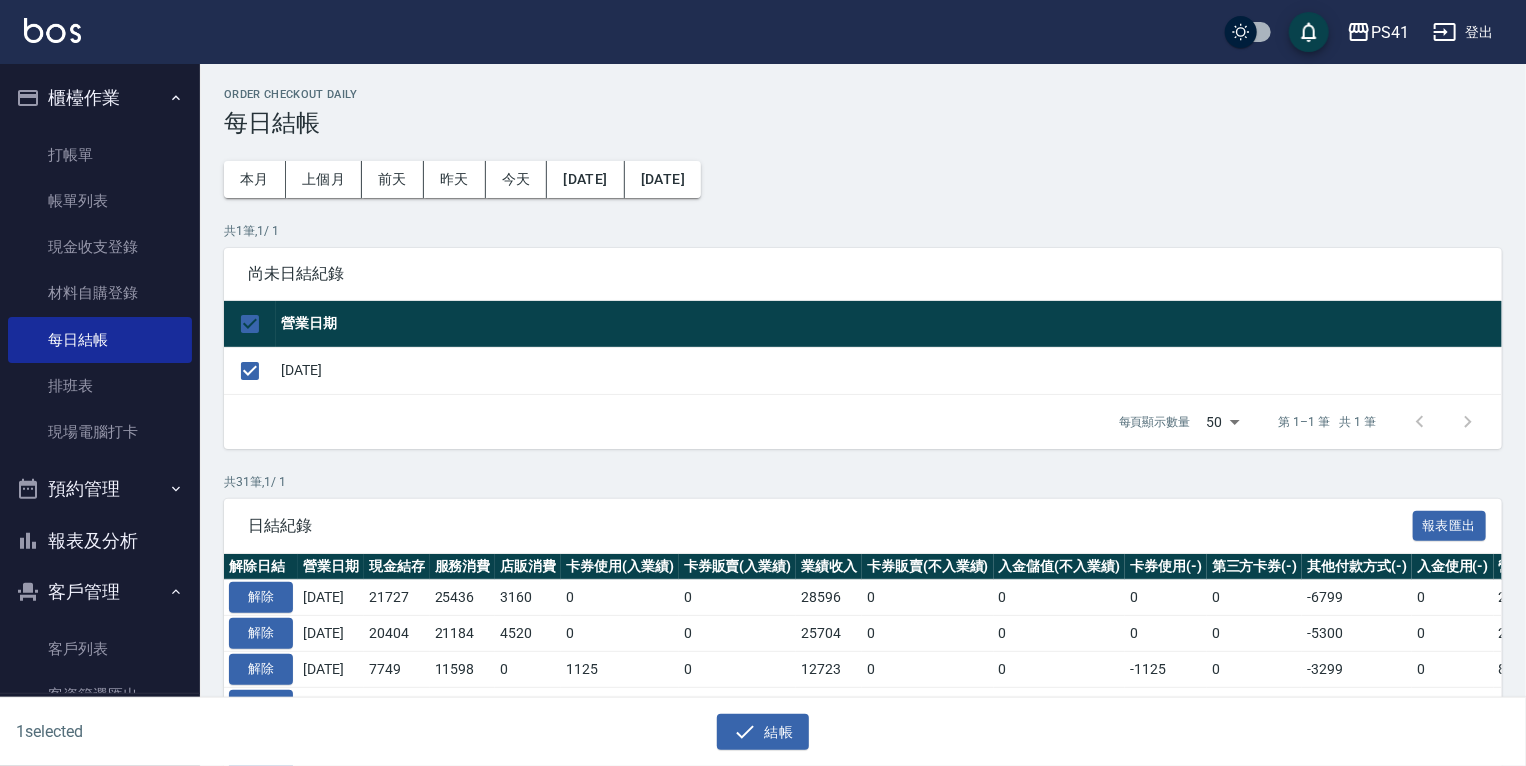 click on "結帳" at bounding box center (755, 724) 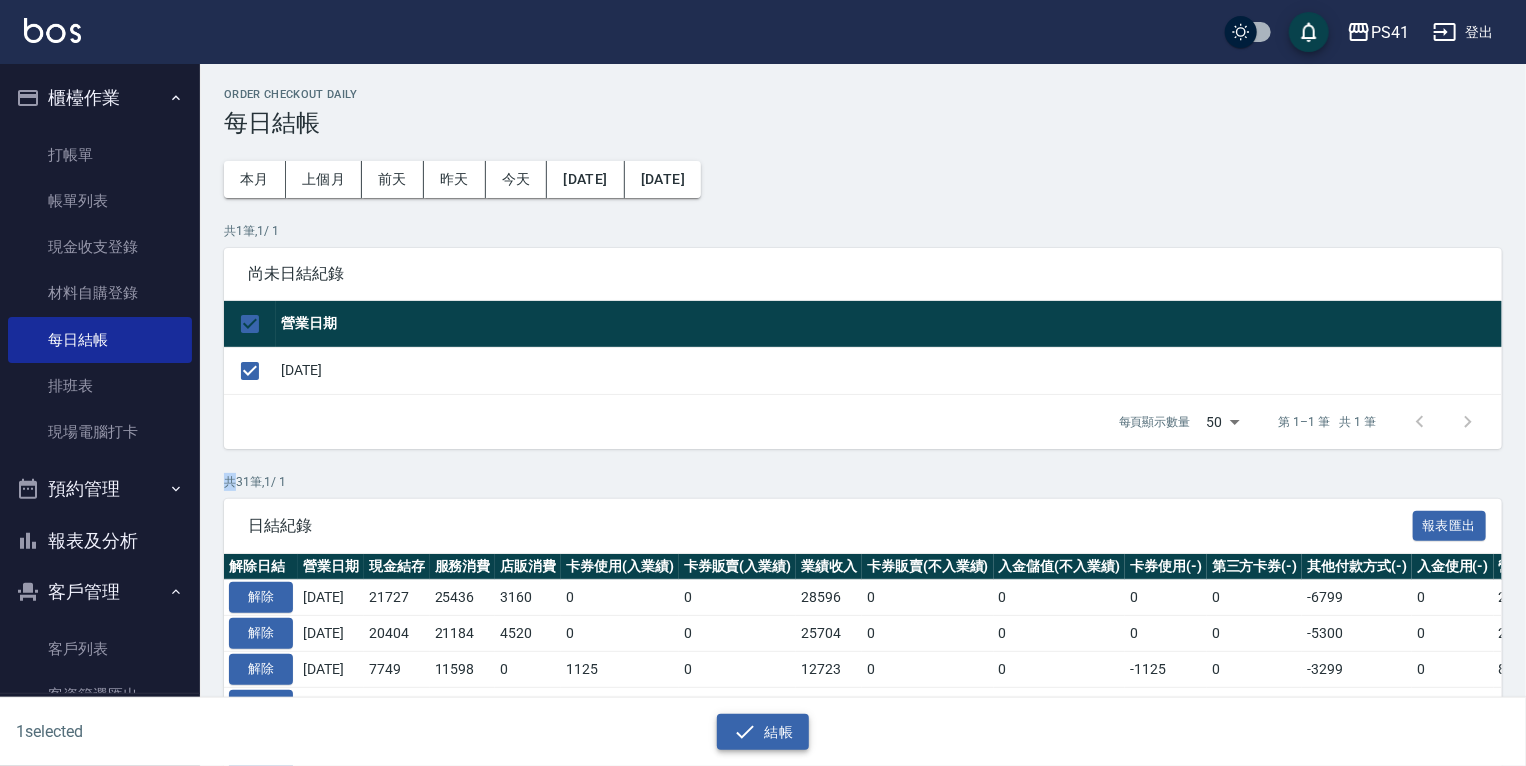 click on "結帳" at bounding box center [755, 724] 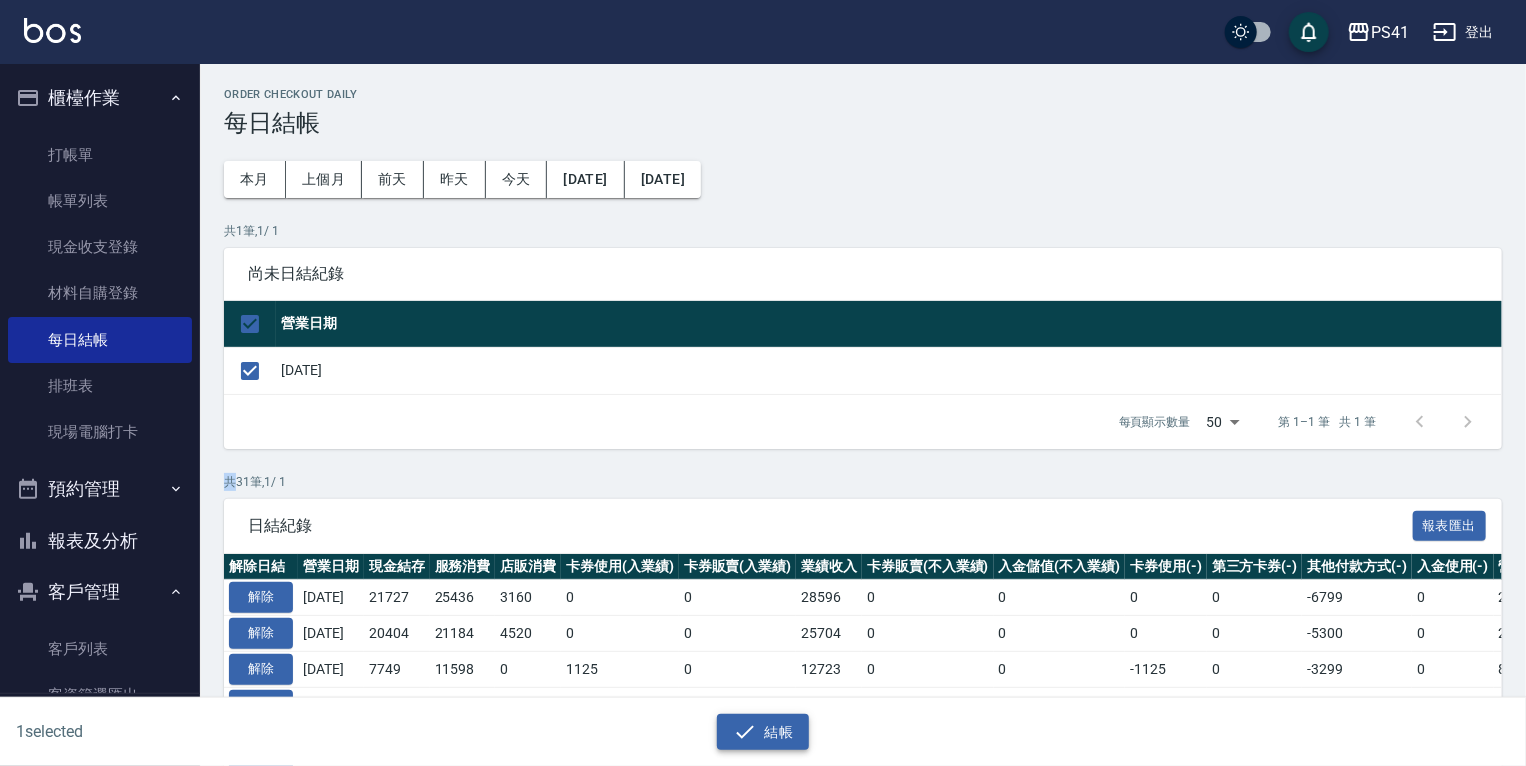 click on "結帳" at bounding box center [763, 732] 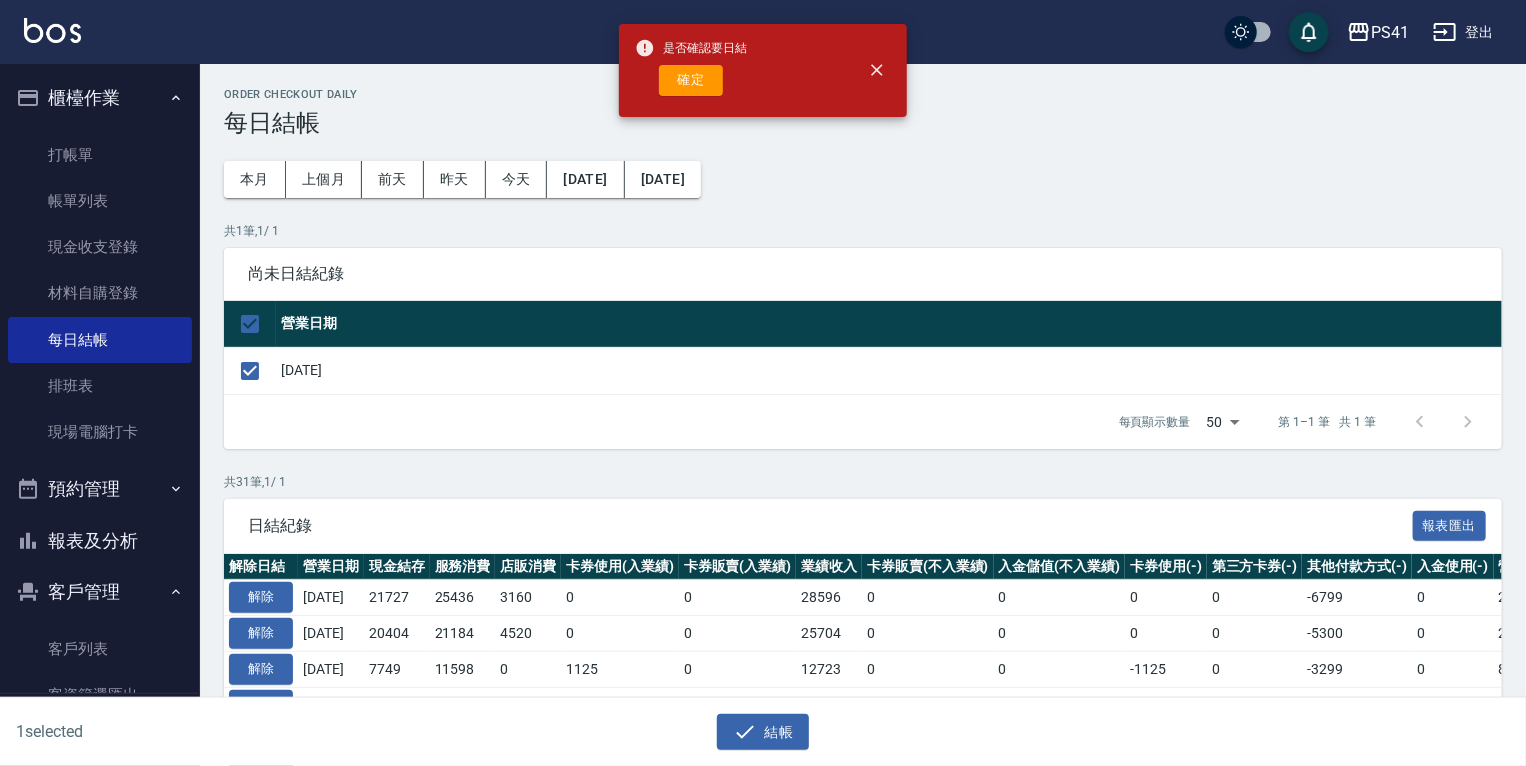 click on "是否確認要日結 確定" at bounding box center [691, 70] 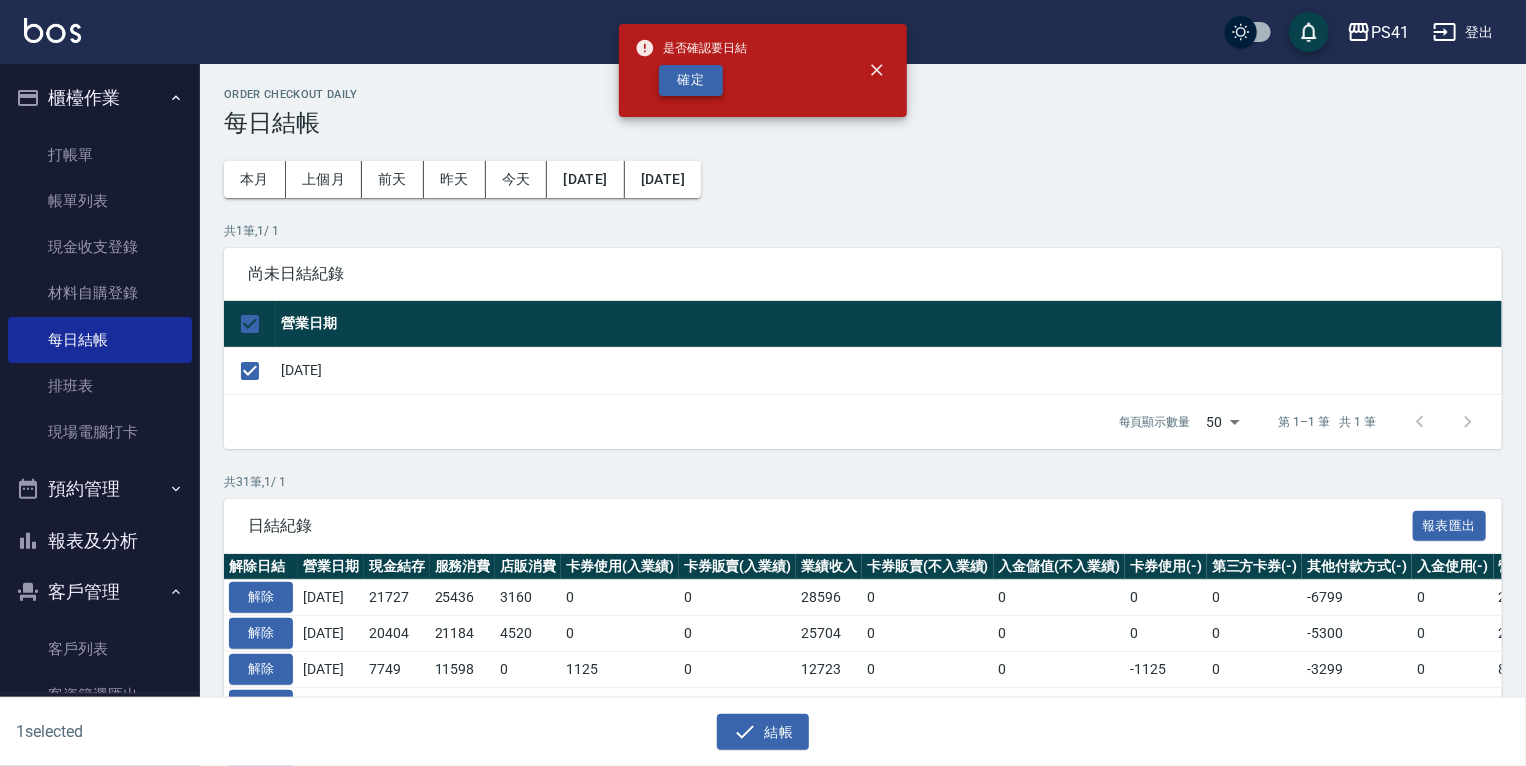 click on "確定" at bounding box center [691, 80] 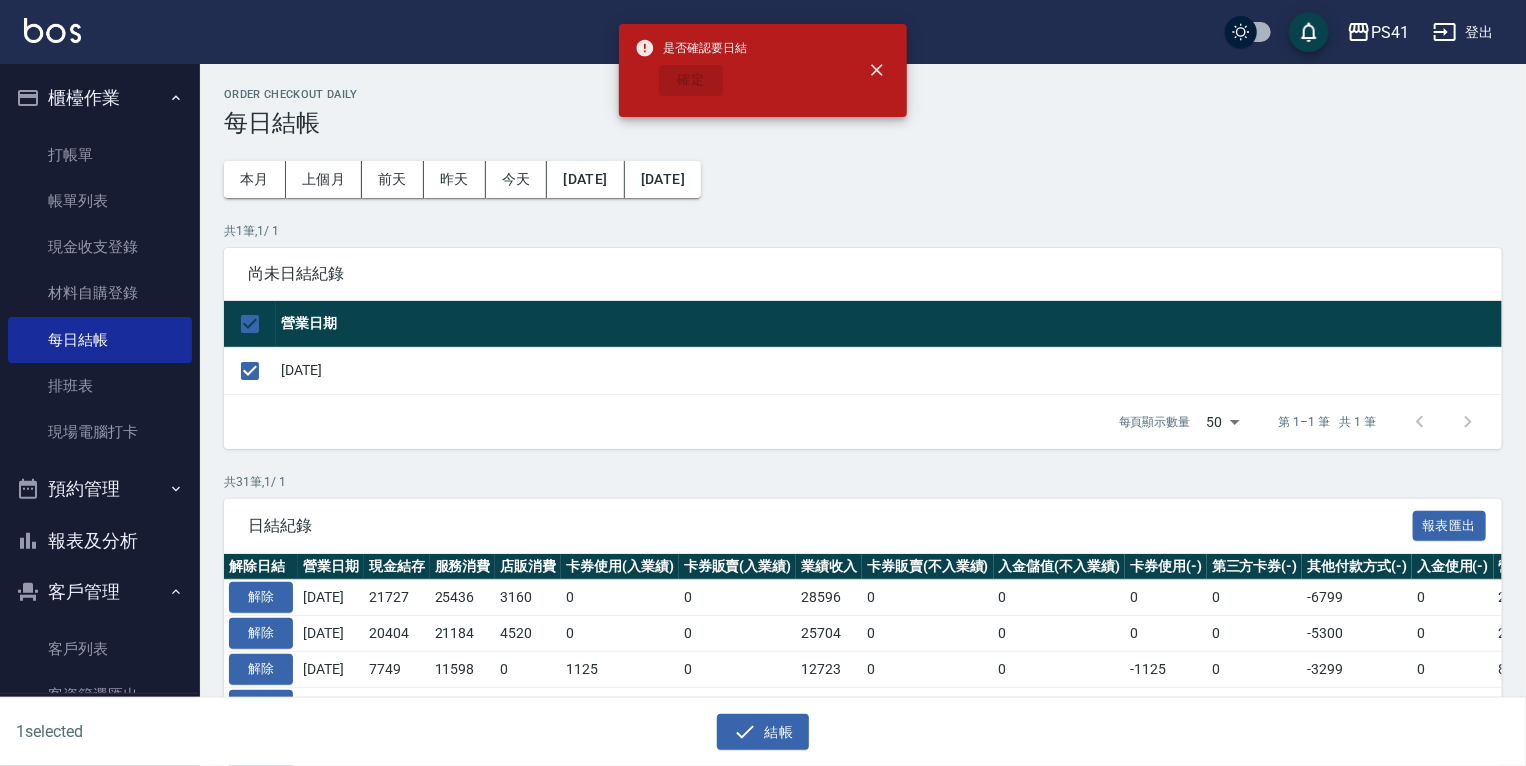 checkbox on "false" 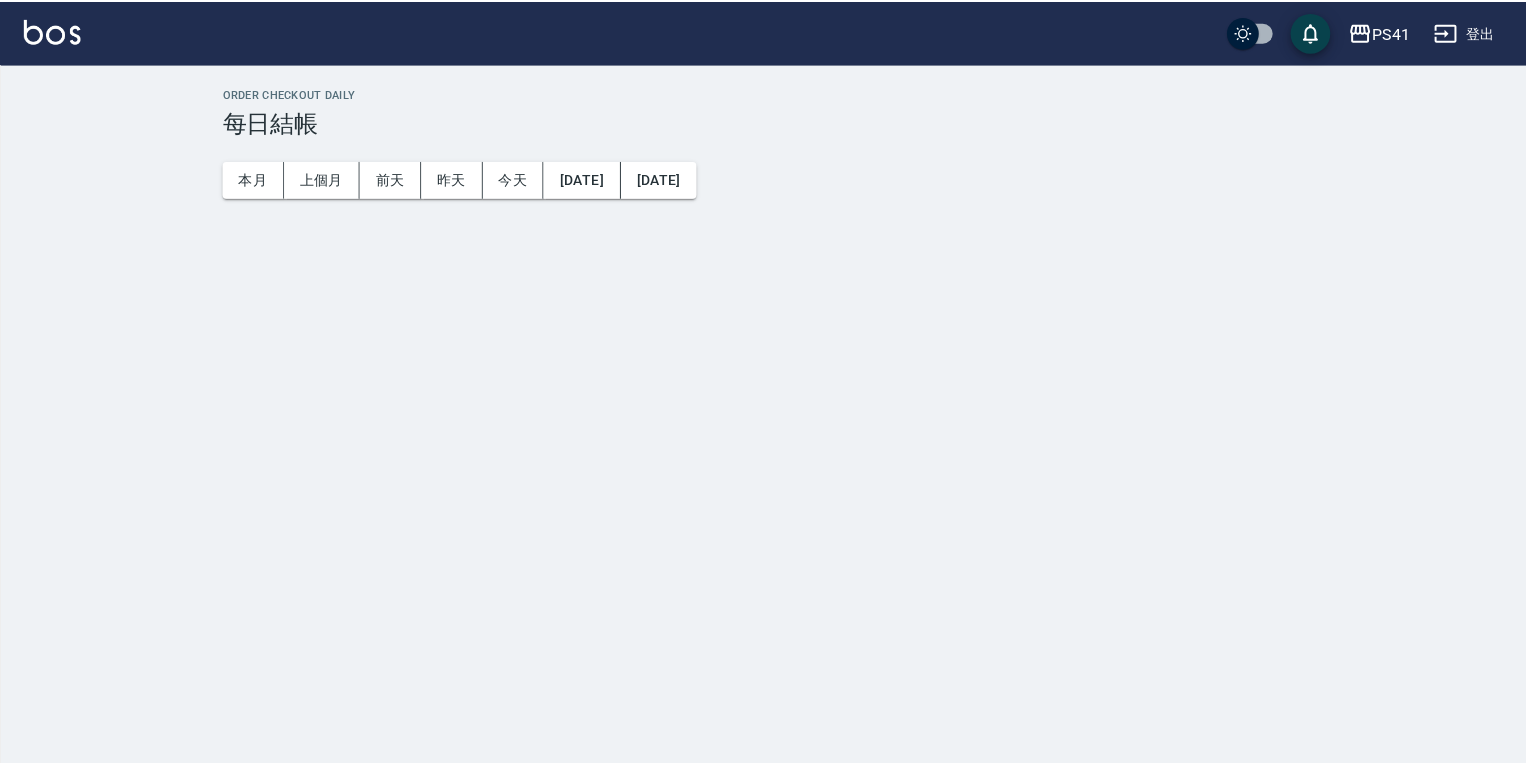 scroll, scrollTop: 0, scrollLeft: 0, axis: both 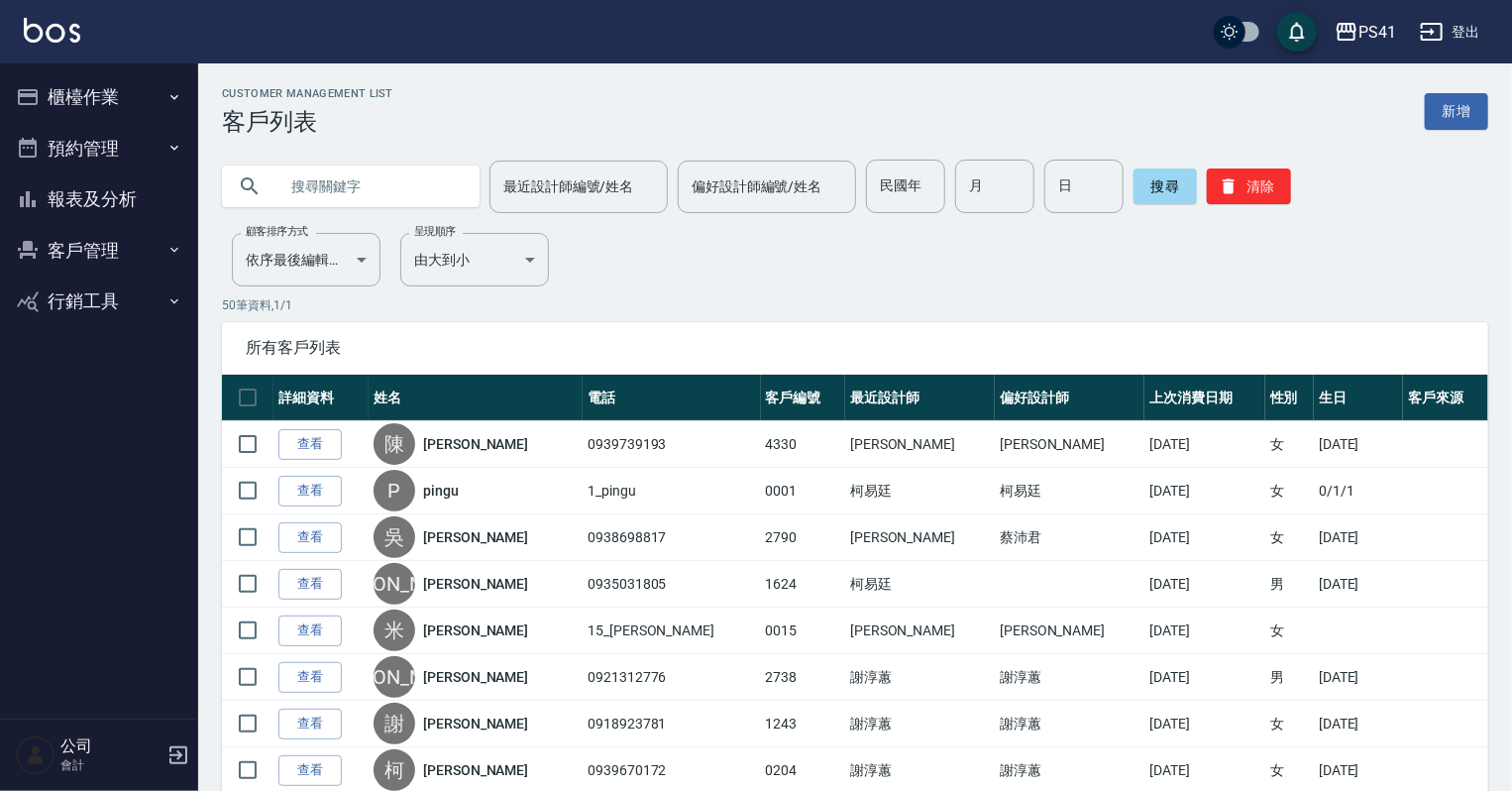 click on "報表及分析" at bounding box center [99, 199] 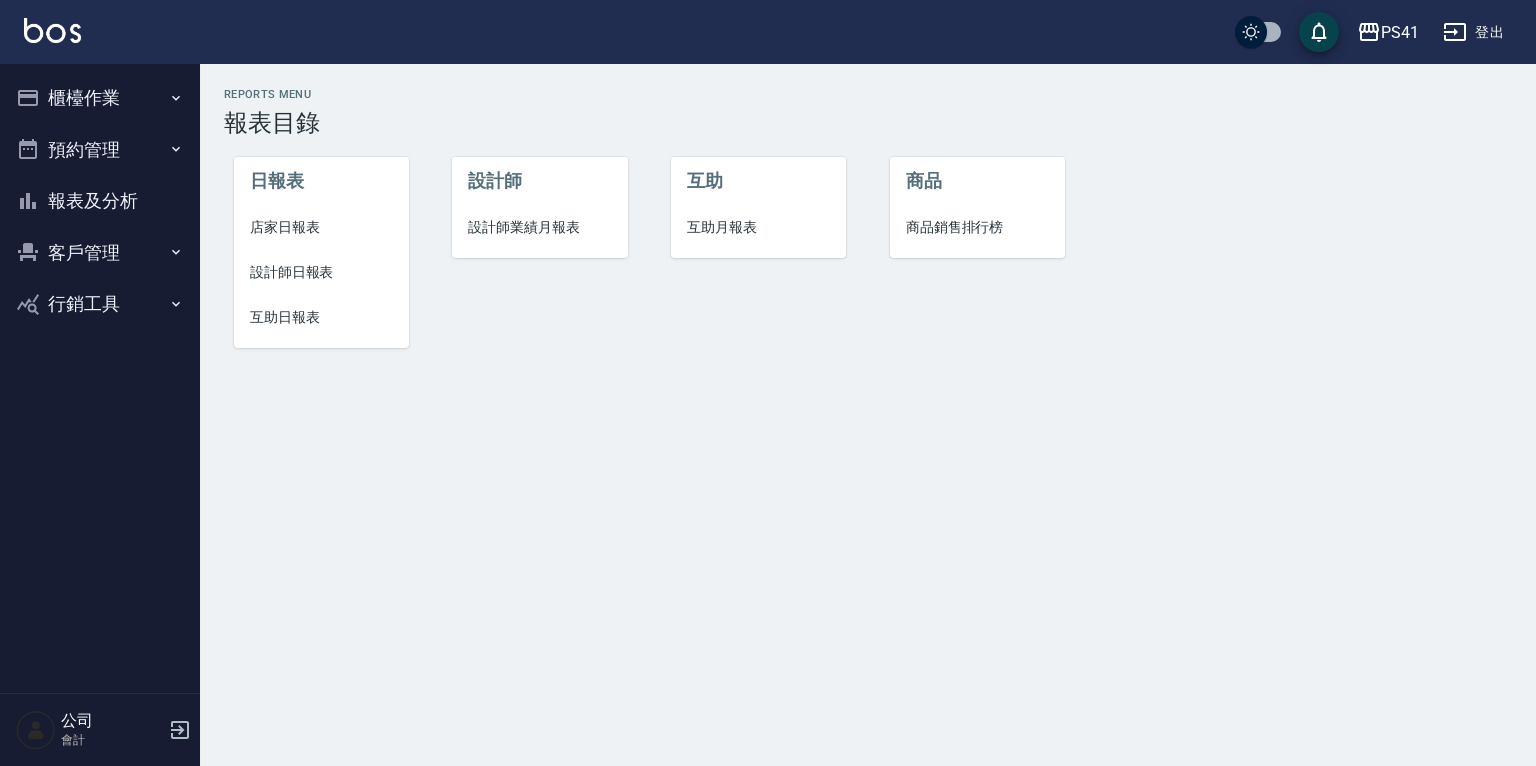 click on "設計師日報表" at bounding box center (321, 272) 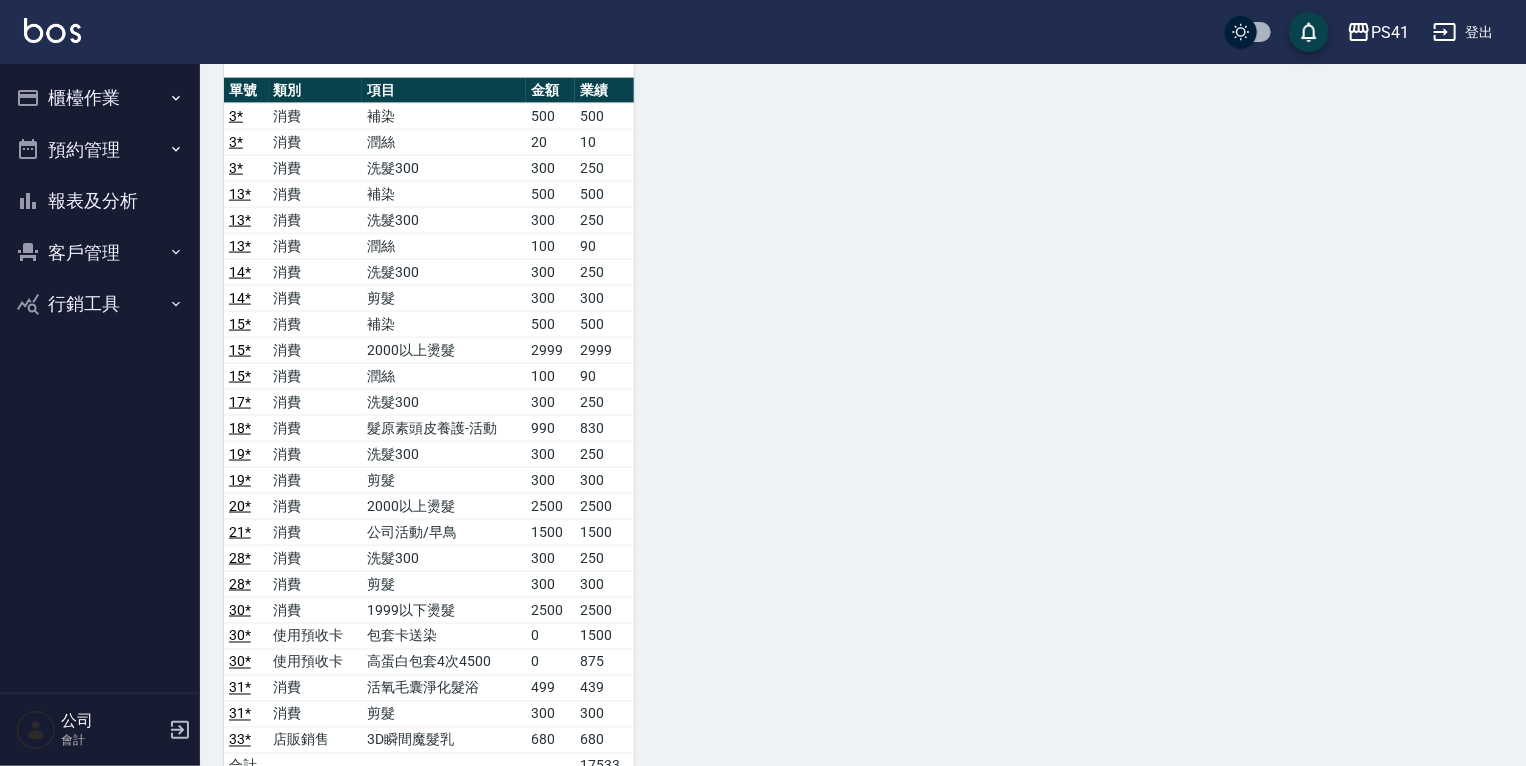 scroll, scrollTop: 1520, scrollLeft: 0, axis: vertical 